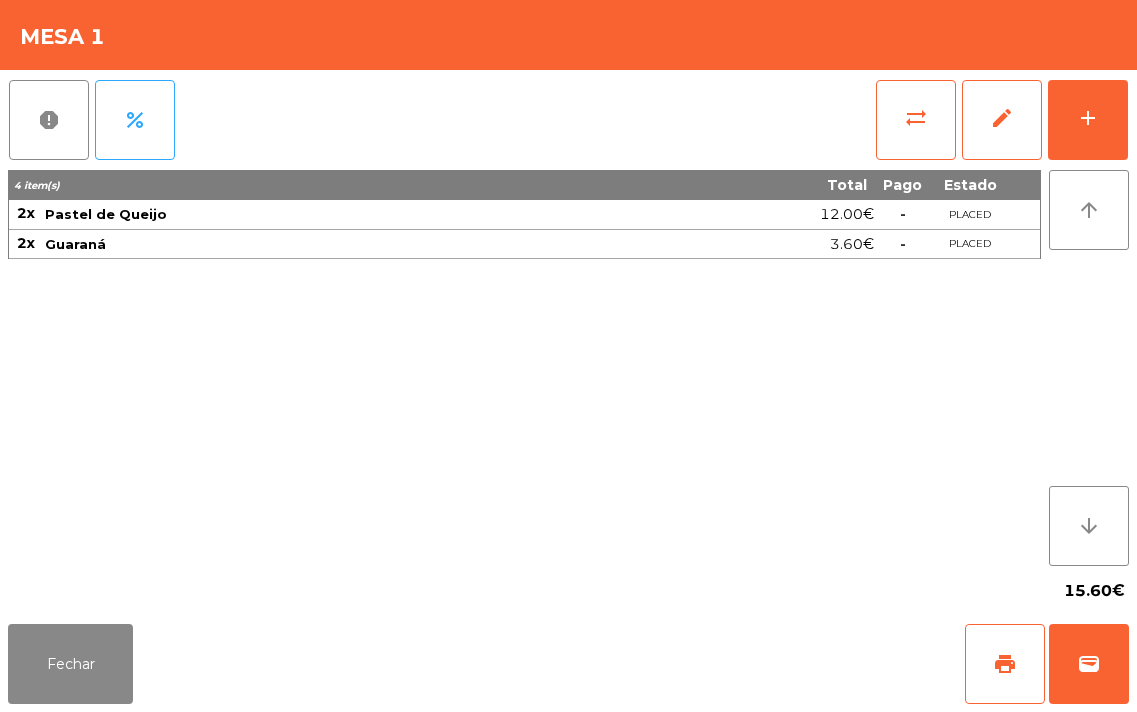 scroll, scrollTop: 0, scrollLeft: 0, axis: both 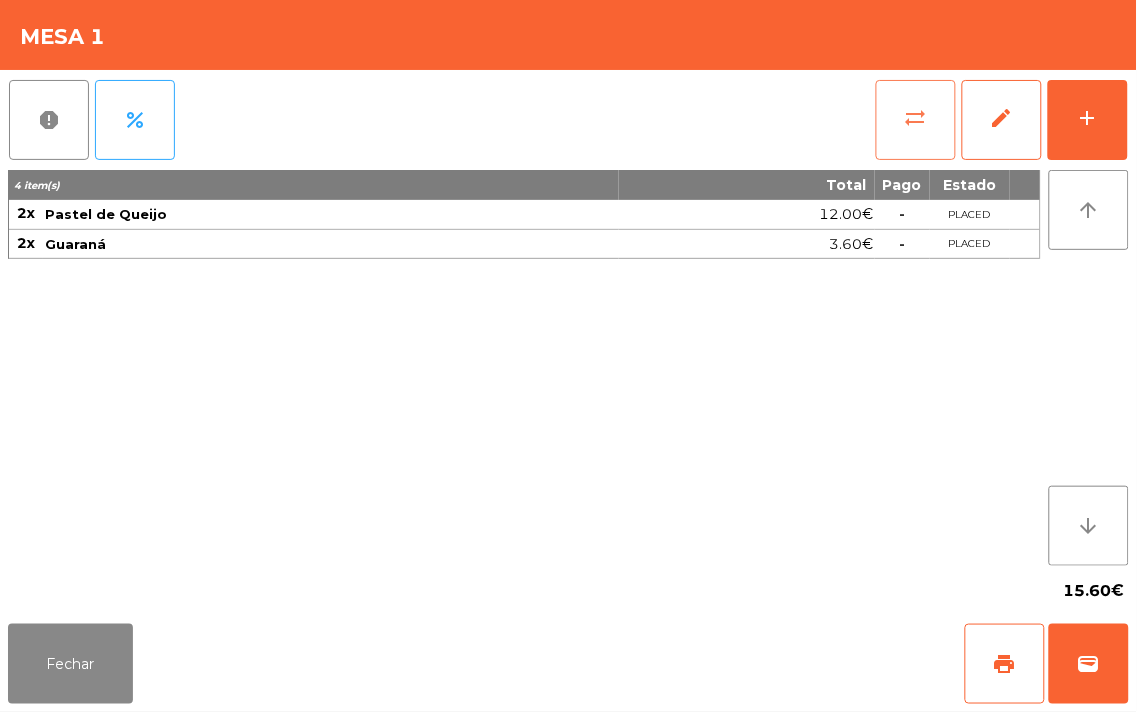 click on "sync_alt" at bounding box center (916, 118) 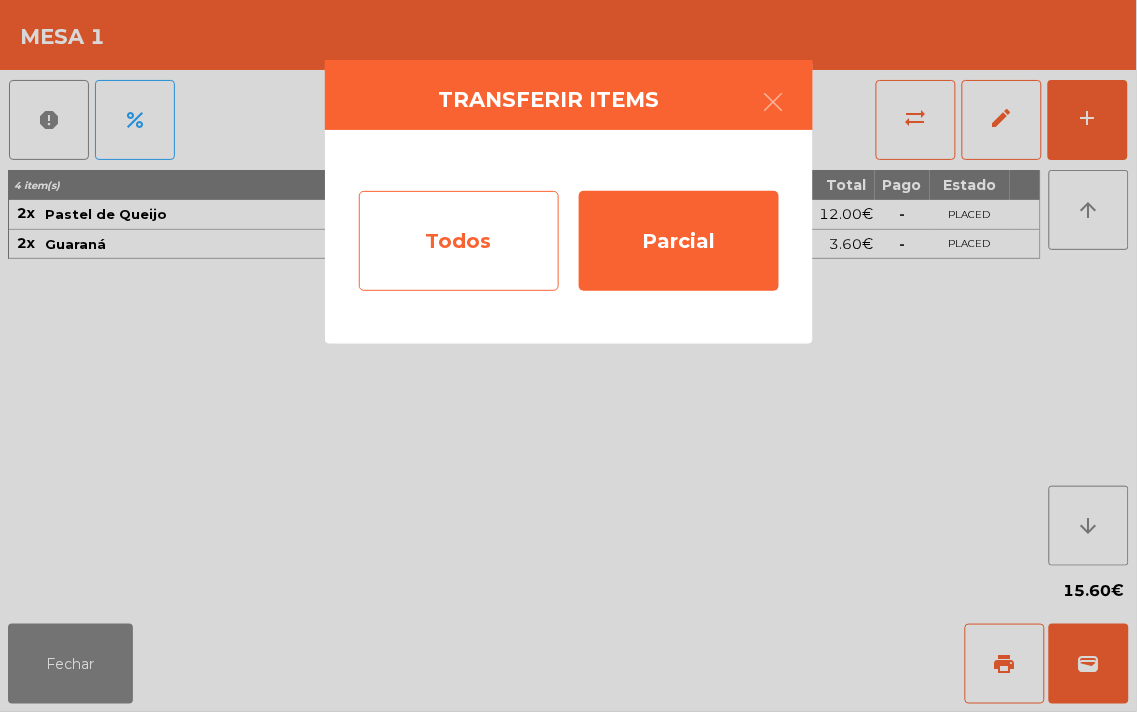 click on "Todos" at bounding box center [459, 241] 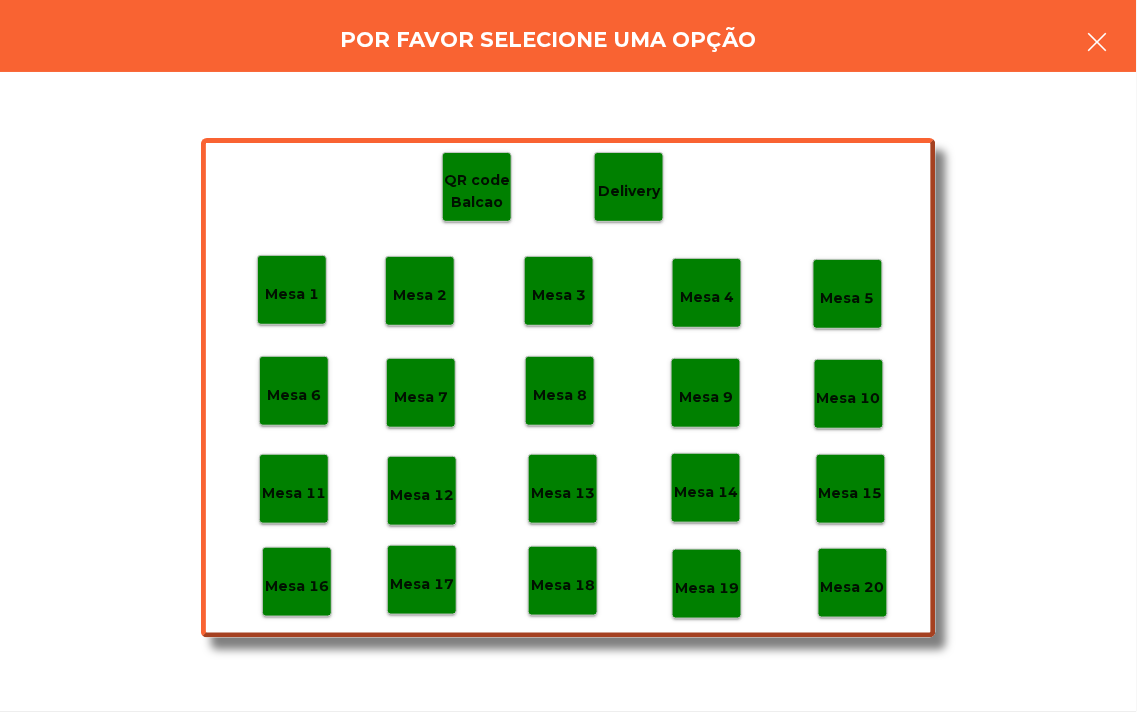 click at bounding box center [1098, 42] 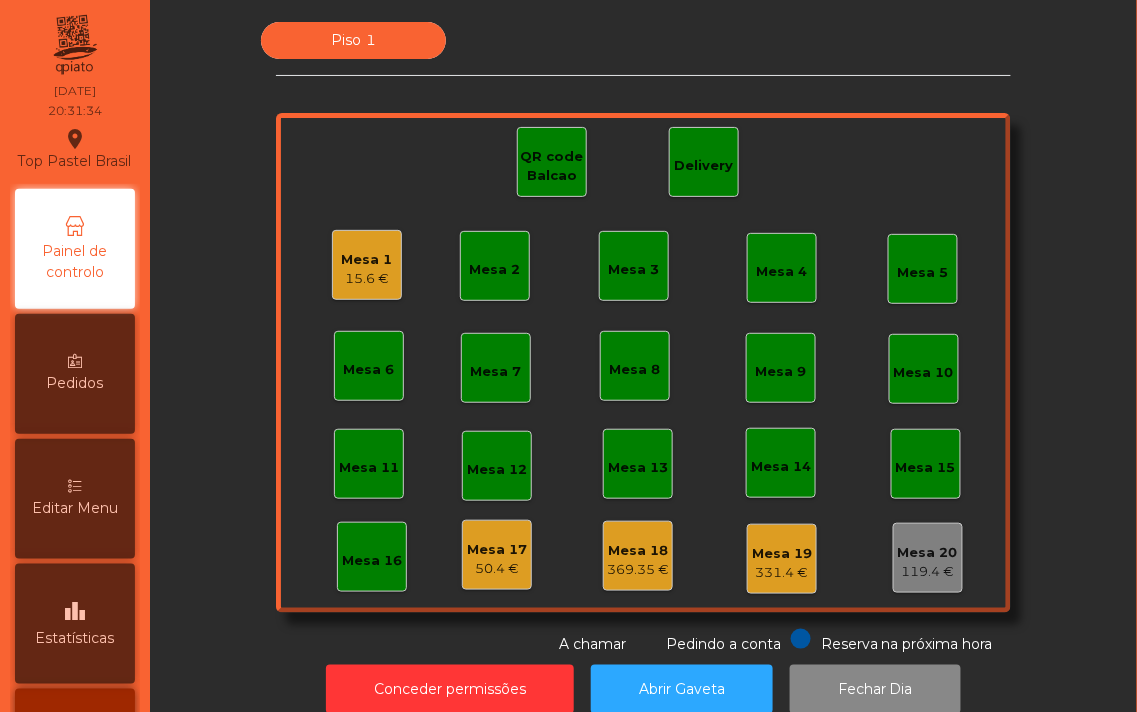 click on "369.35 €" at bounding box center (367, 279) 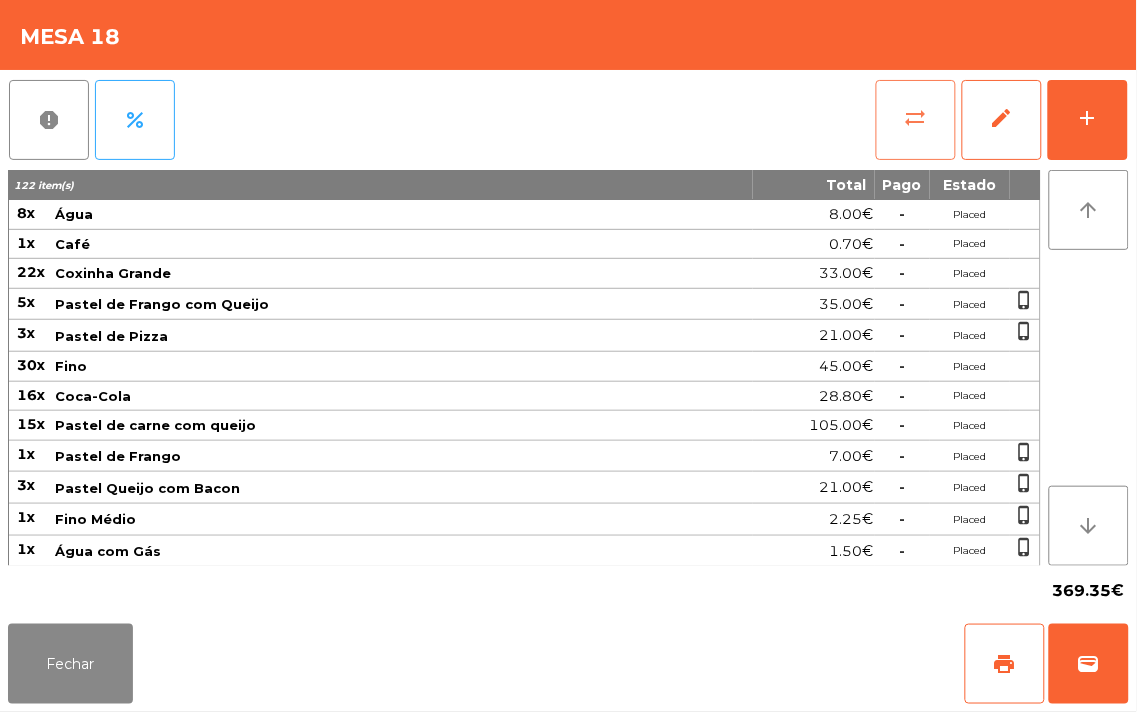 click on "sync_alt" at bounding box center (916, 118) 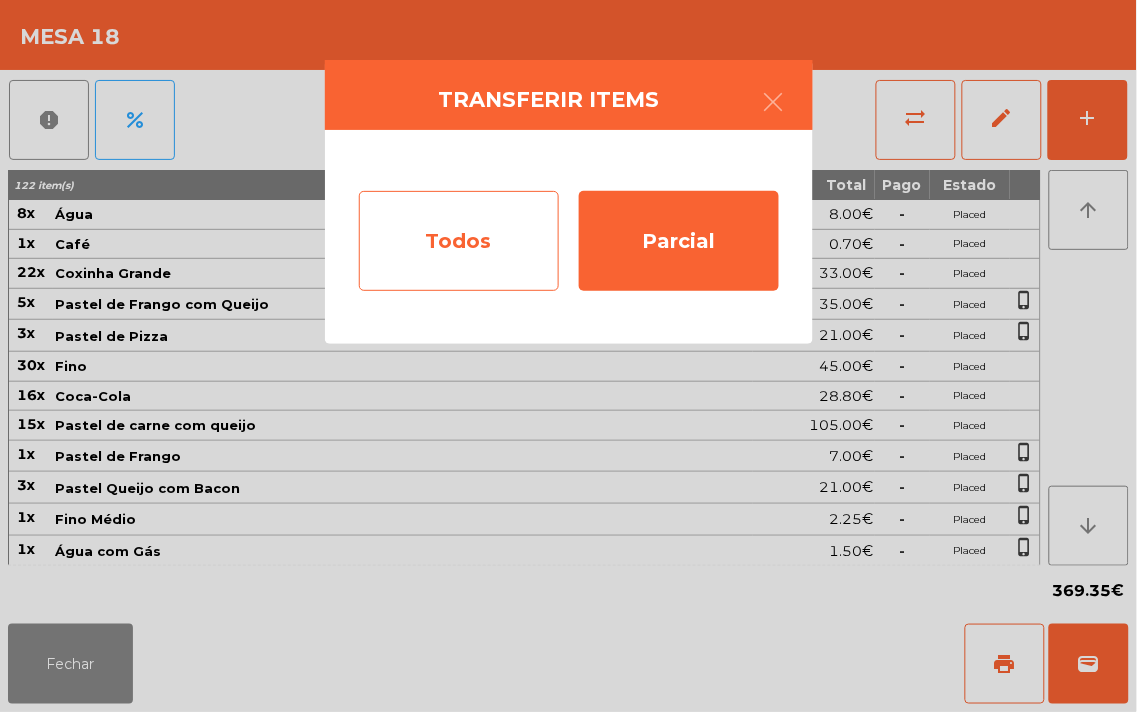 click on "Todos" at bounding box center (459, 241) 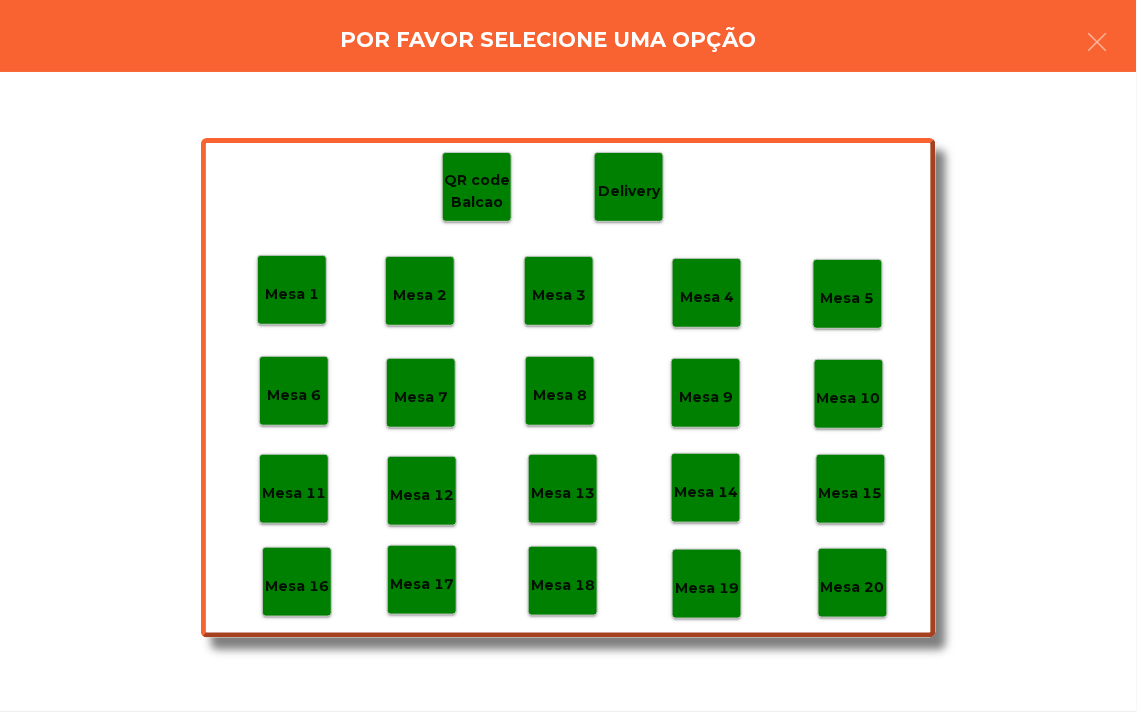 click on "Mesa 20" at bounding box center [292, 294] 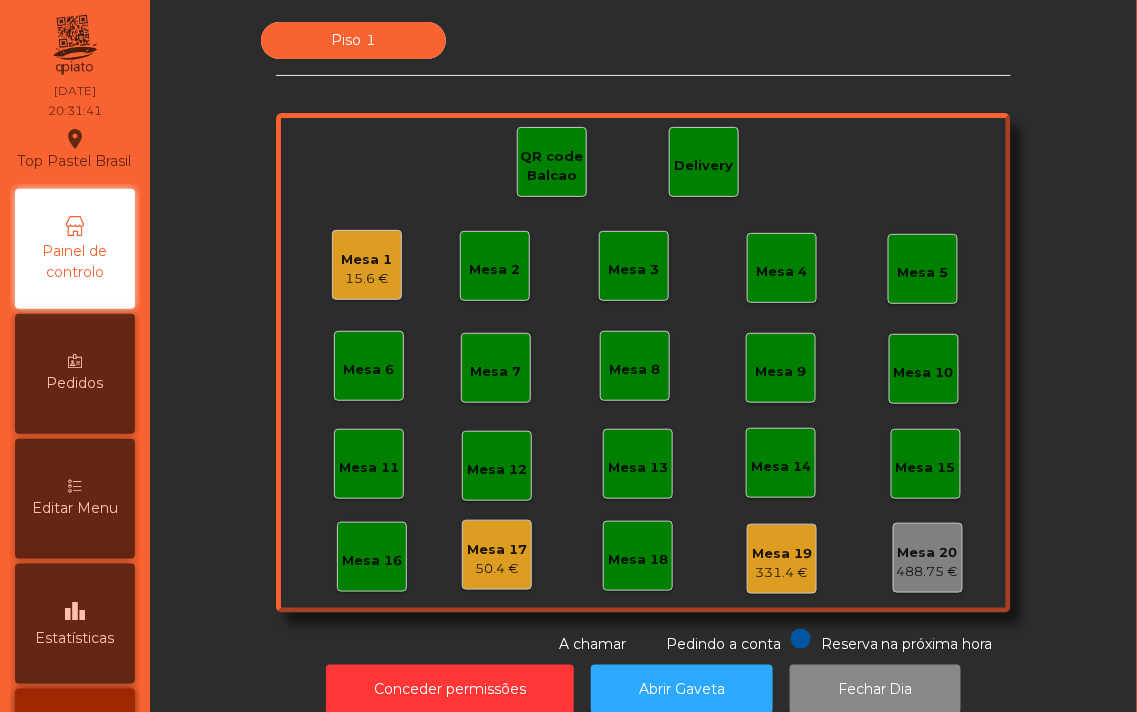 click on "331.4 €" at bounding box center (367, 279) 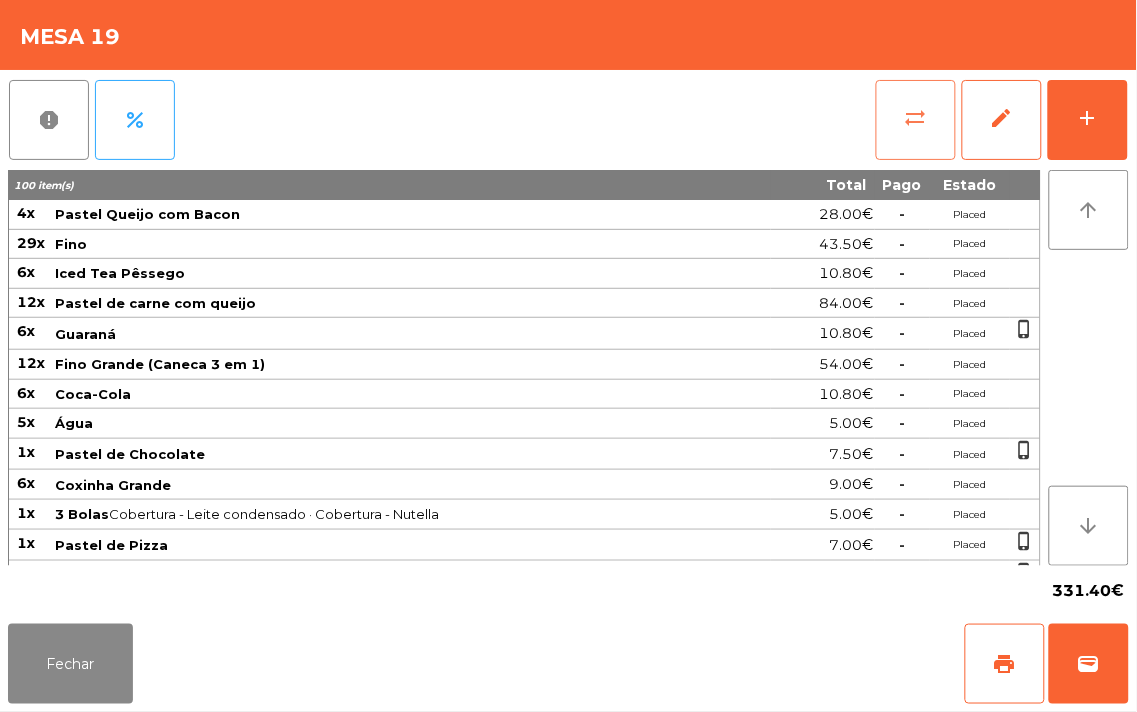 click on "sync_alt" at bounding box center (916, 120) 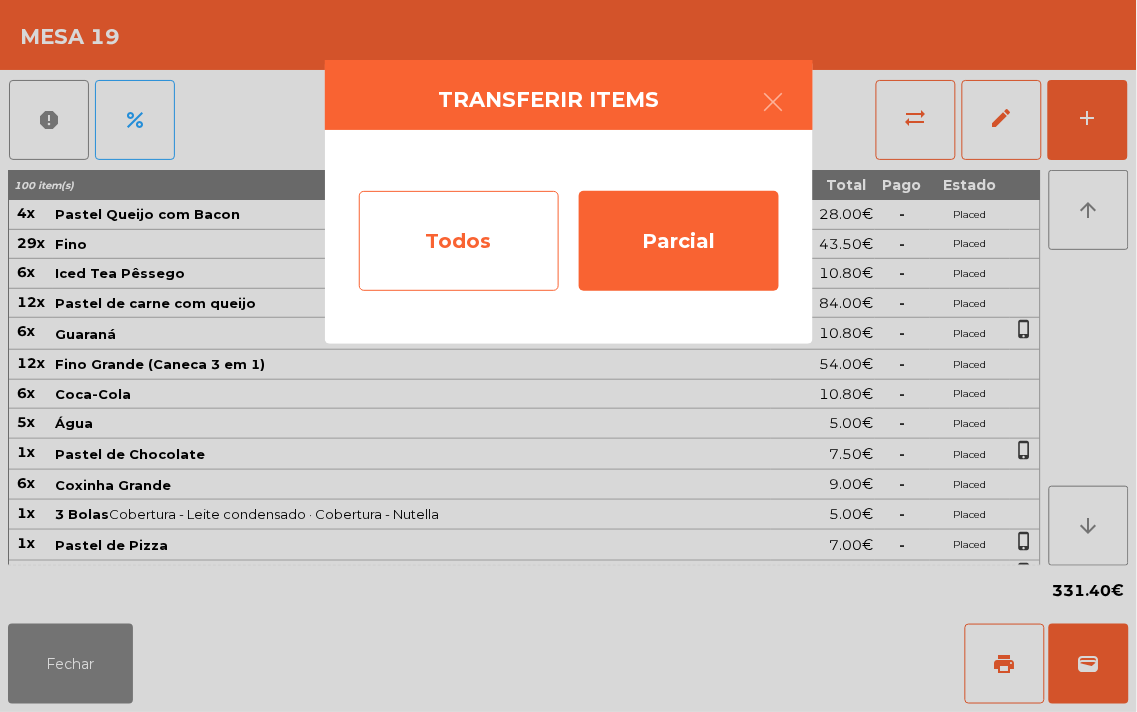 click on "Todos" at bounding box center [459, 241] 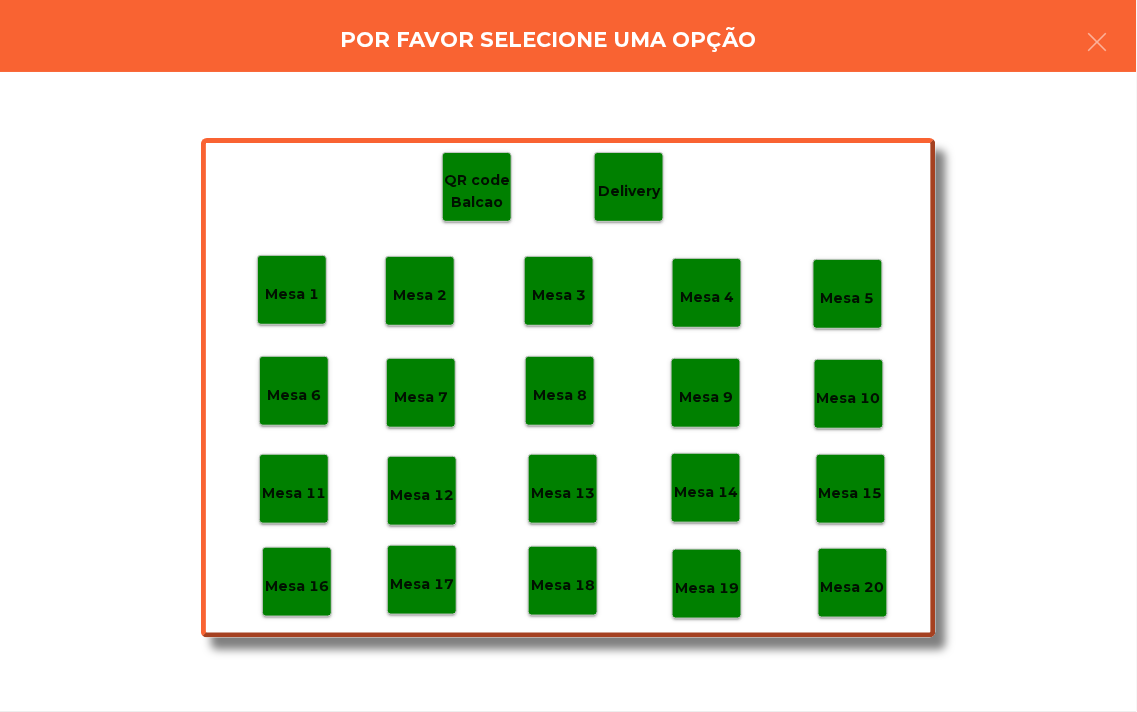 click on "Mesa 20" at bounding box center [292, 290] 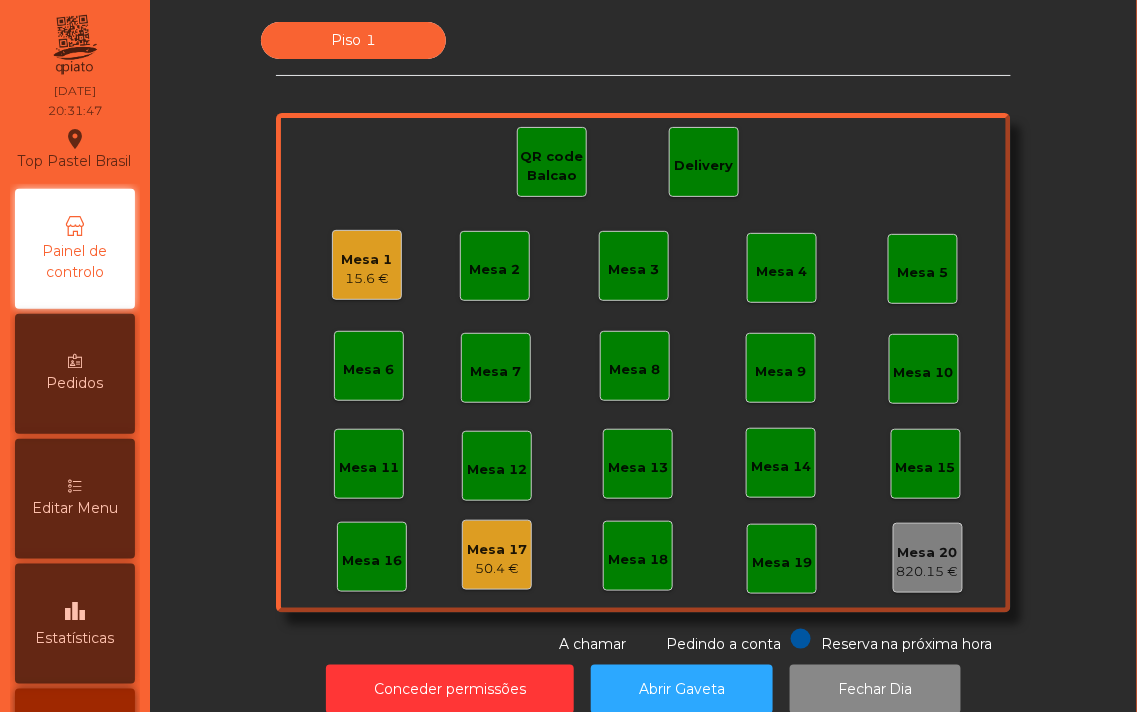 click on "Mesa 17" at bounding box center [367, 260] 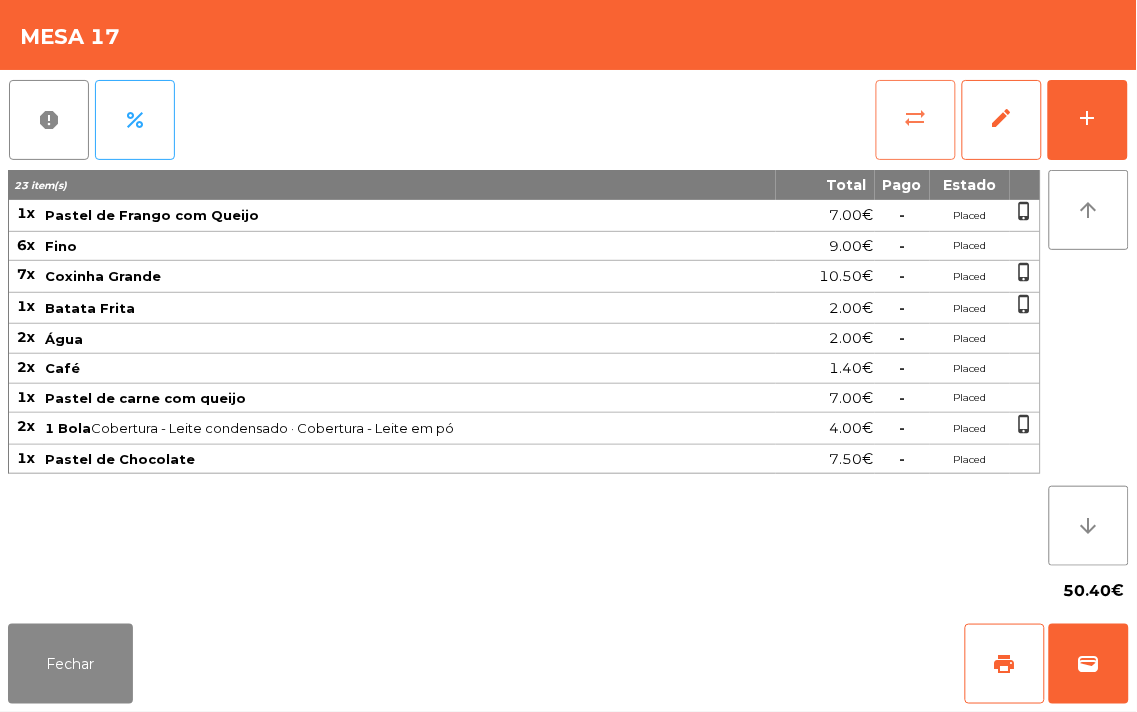 click on "sync_alt" at bounding box center (916, 118) 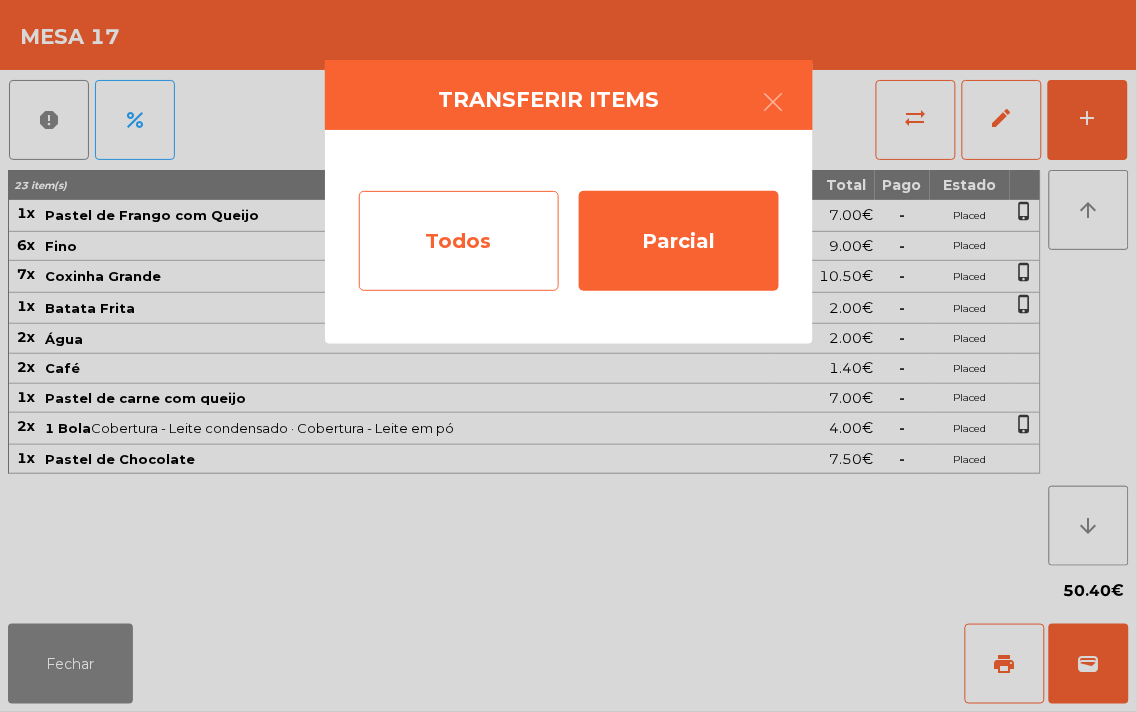 click on "Todos" at bounding box center (459, 241) 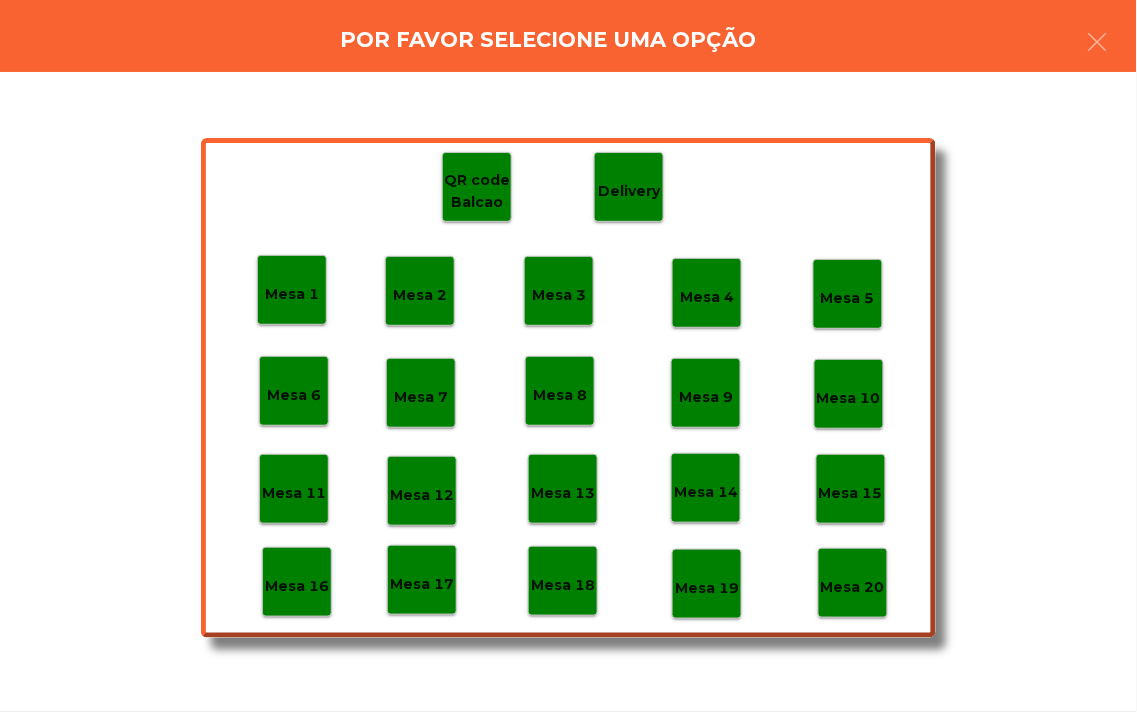 click on "Mesa 19" at bounding box center (292, 294) 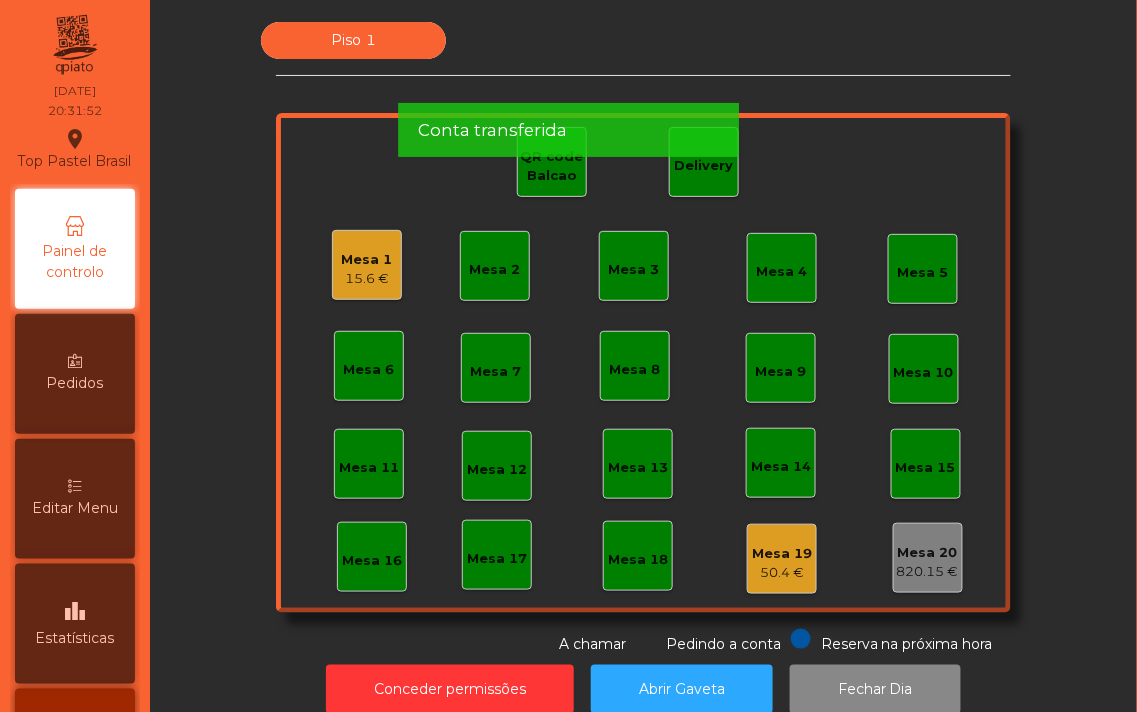 click on "15.6 €" at bounding box center (367, 279) 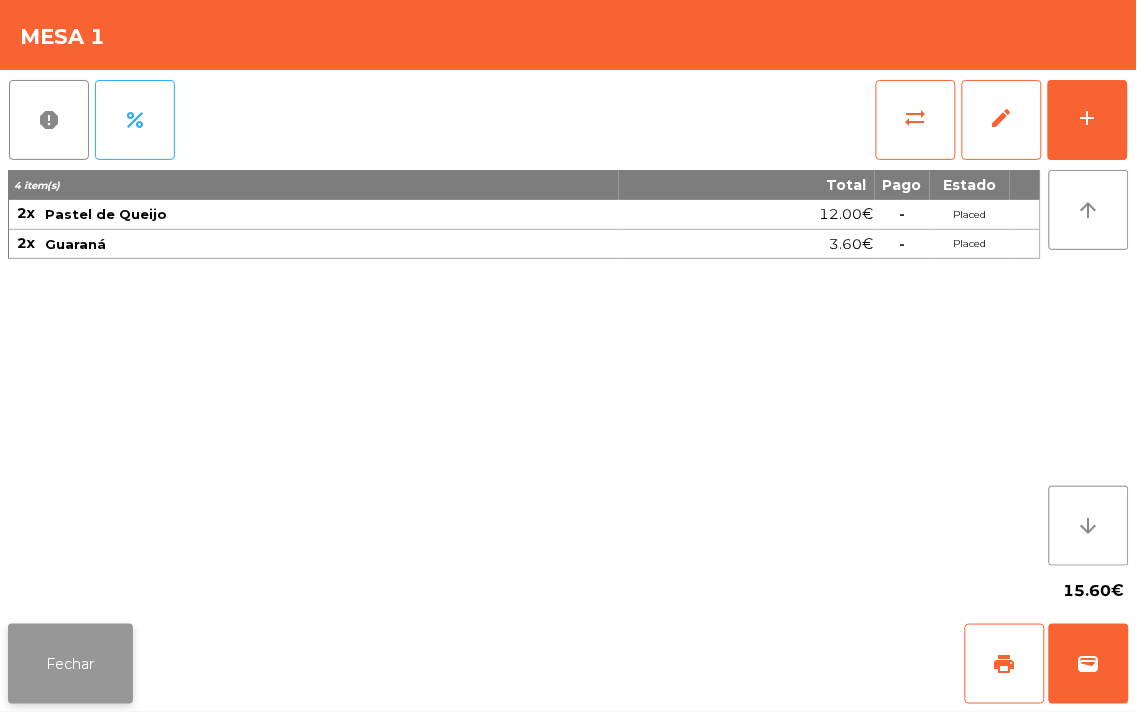 click on "Fechar" at bounding box center [70, 664] 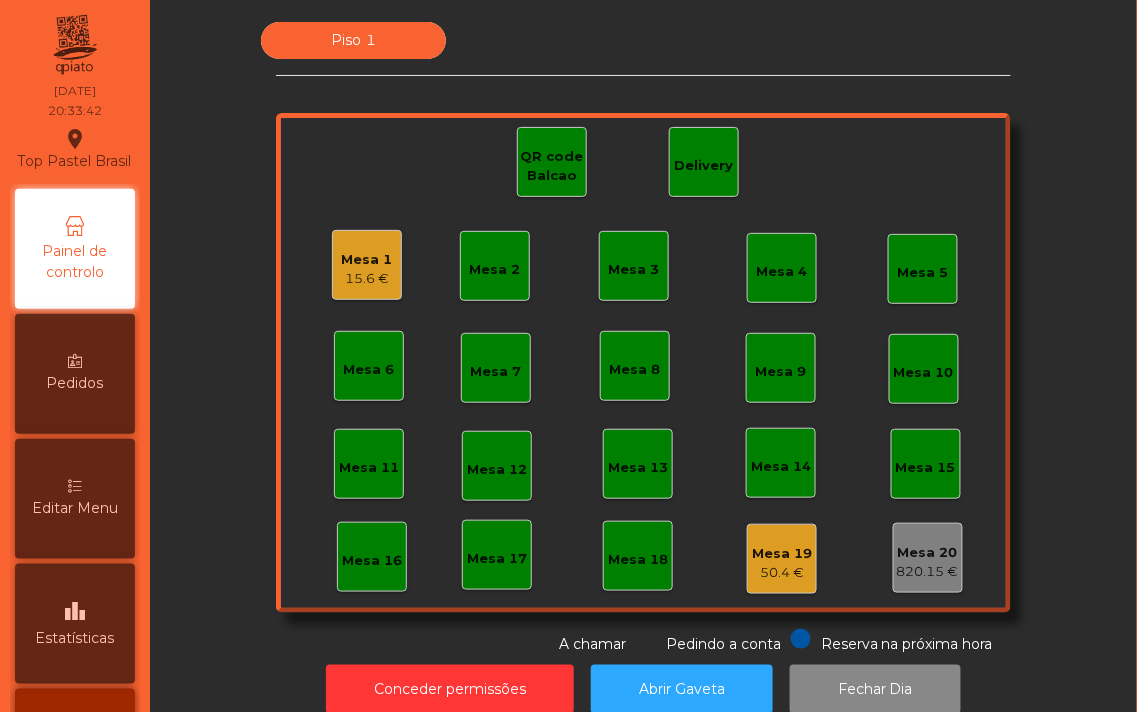 click on "Mesa 2" at bounding box center (495, 266) 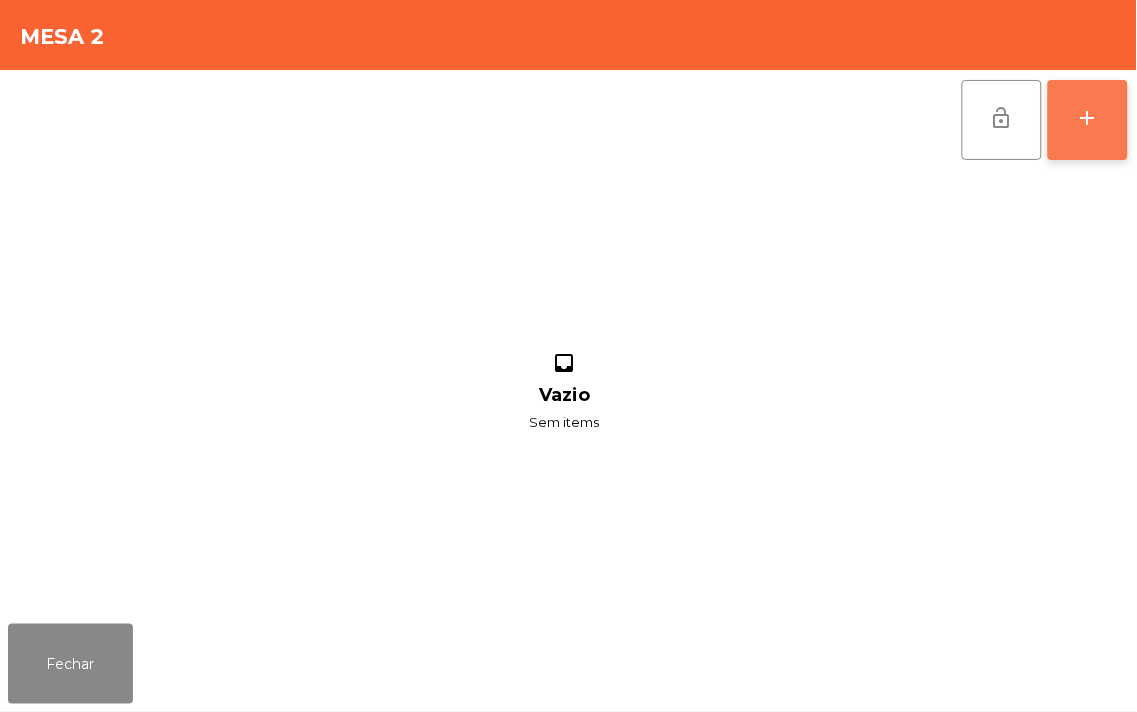 click on "add" at bounding box center (1088, 118) 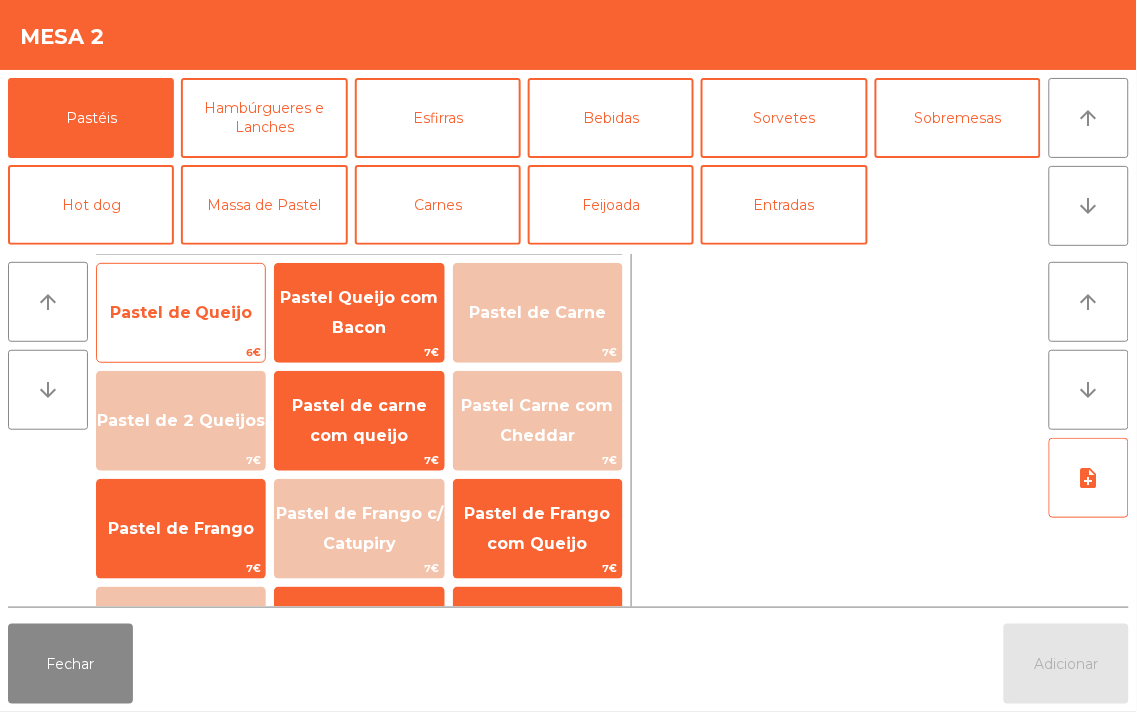click on "Pastel de Queijo" at bounding box center (181, 312) 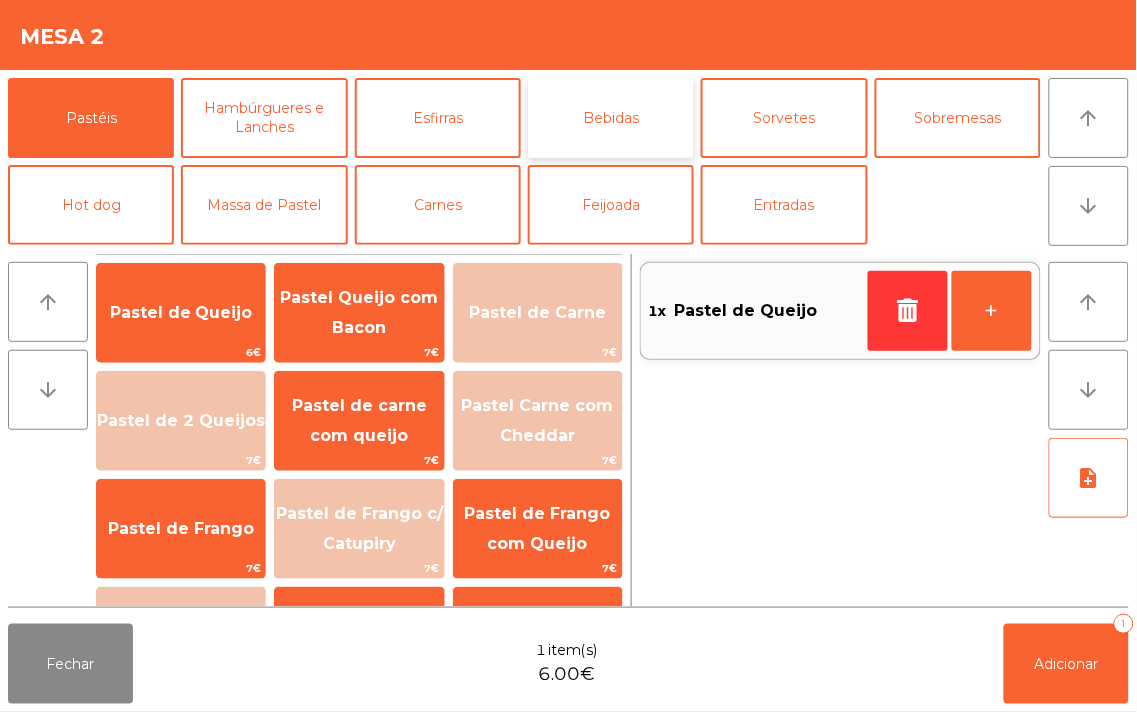 click on "Bebidas" at bounding box center (611, 118) 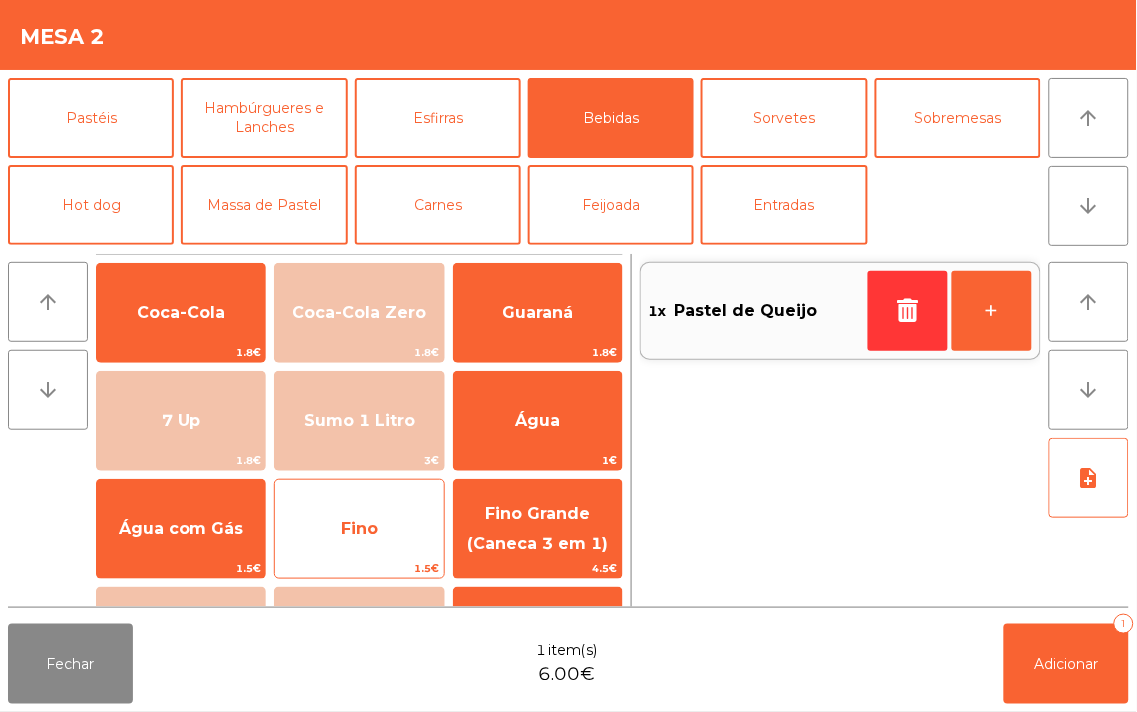 click on "Fino" at bounding box center [181, 312] 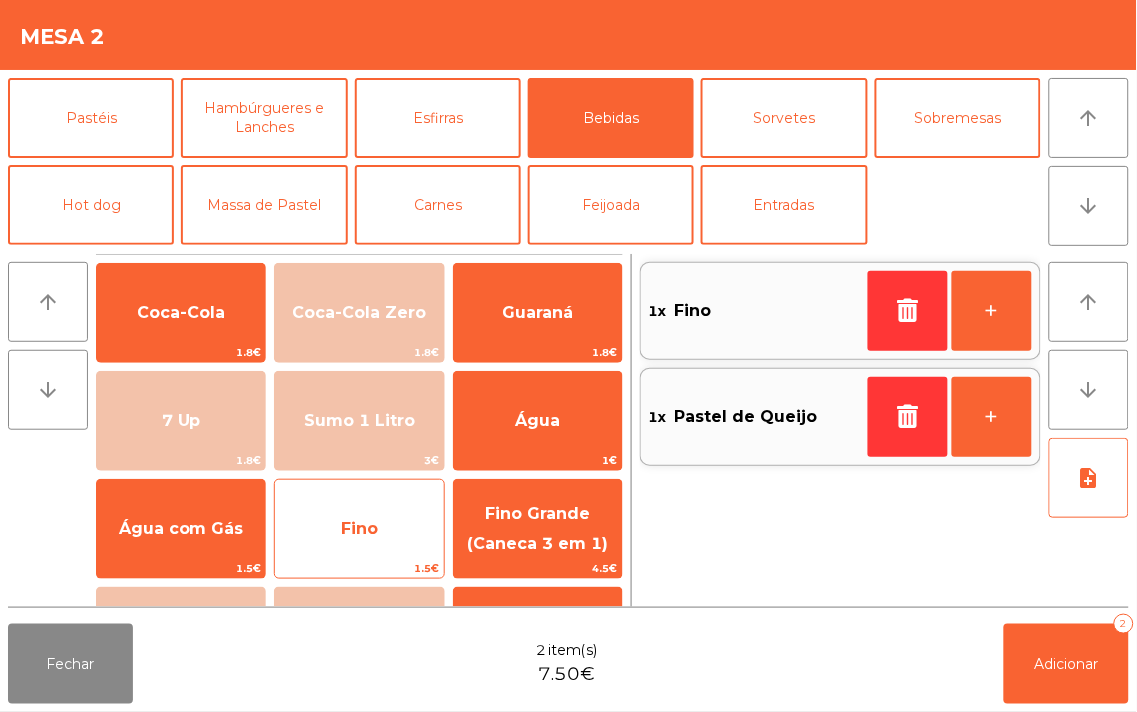 click on "Fino" at bounding box center [181, 312] 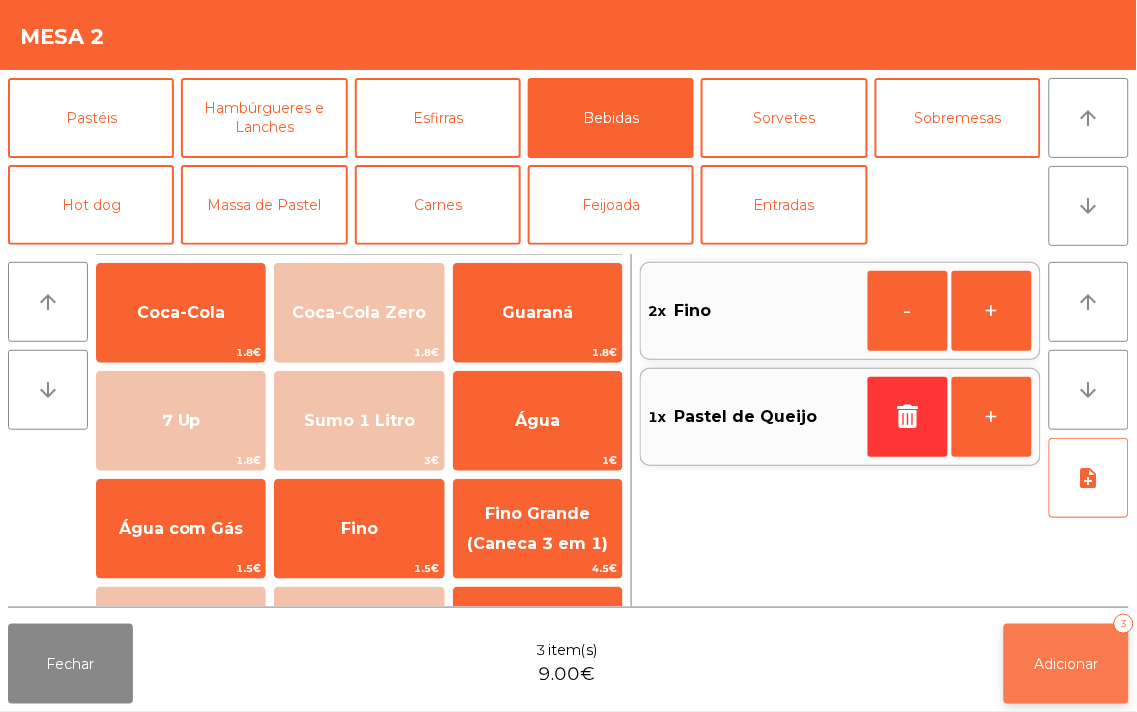 click on "Adicionar" at bounding box center (1067, 664) 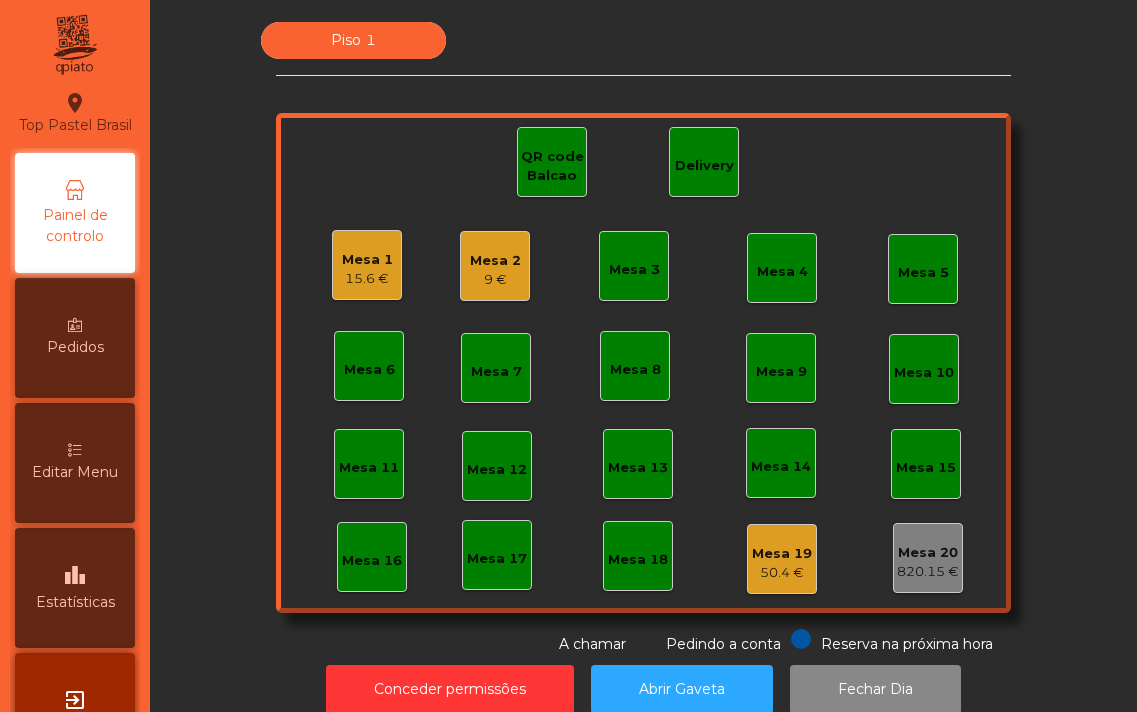 scroll, scrollTop: 0, scrollLeft: 0, axis: both 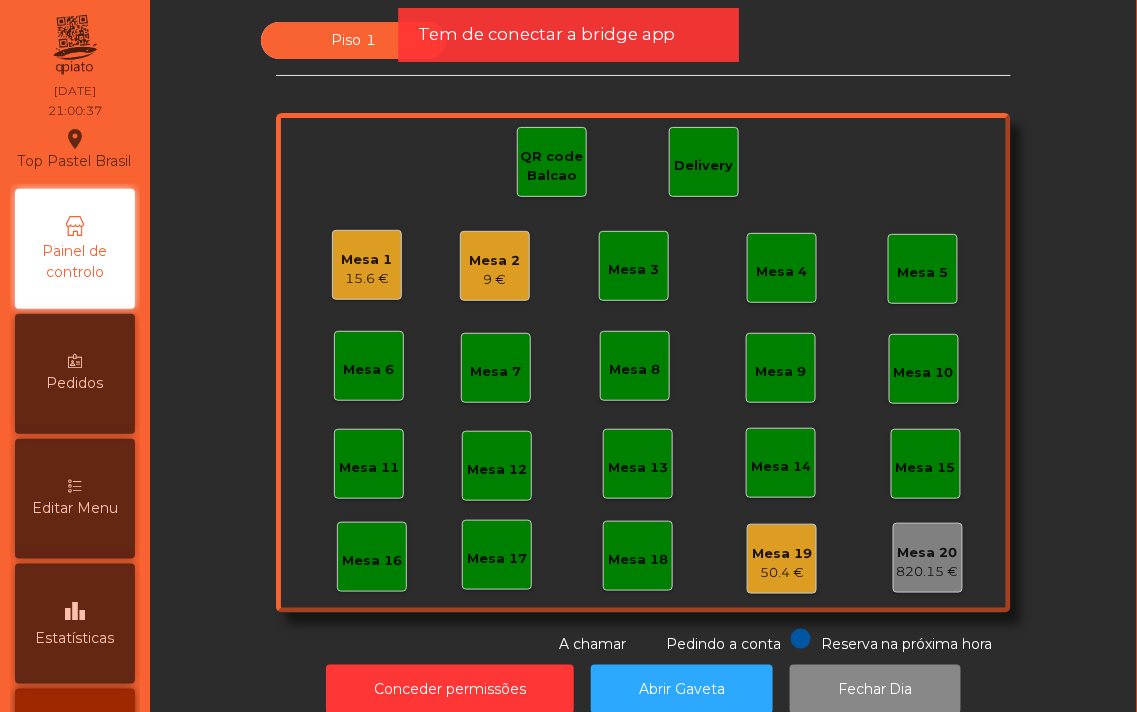 click on "15.6 €" at bounding box center [367, 279] 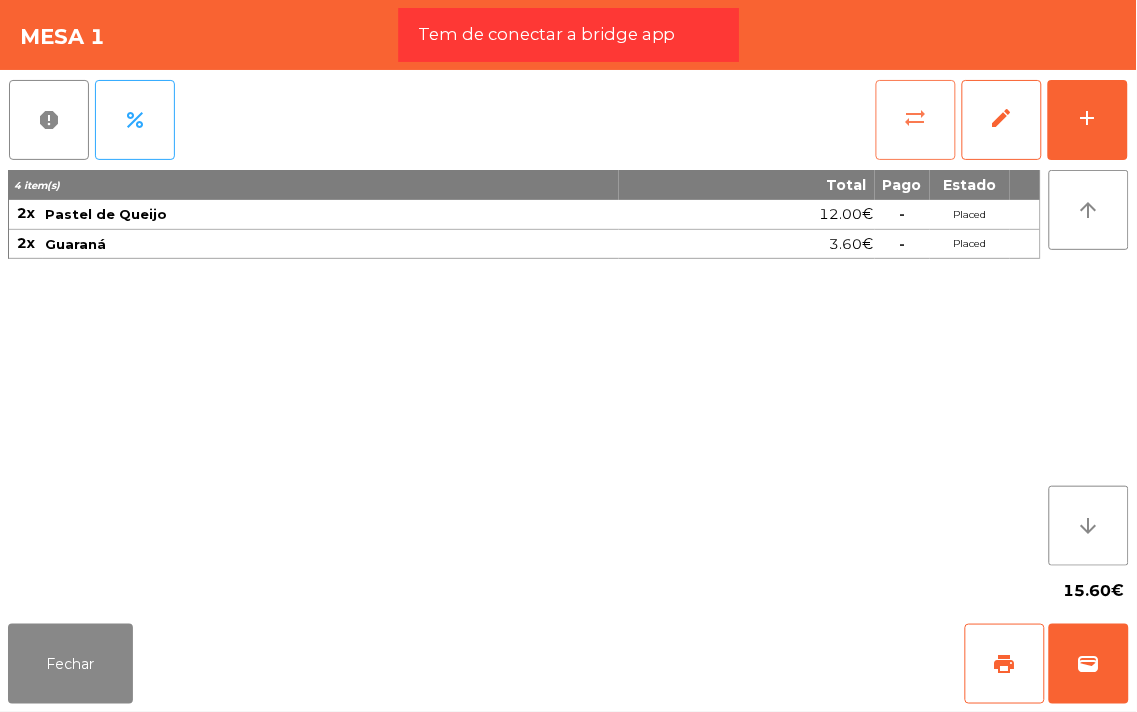 click on "sync_alt" at bounding box center (916, 120) 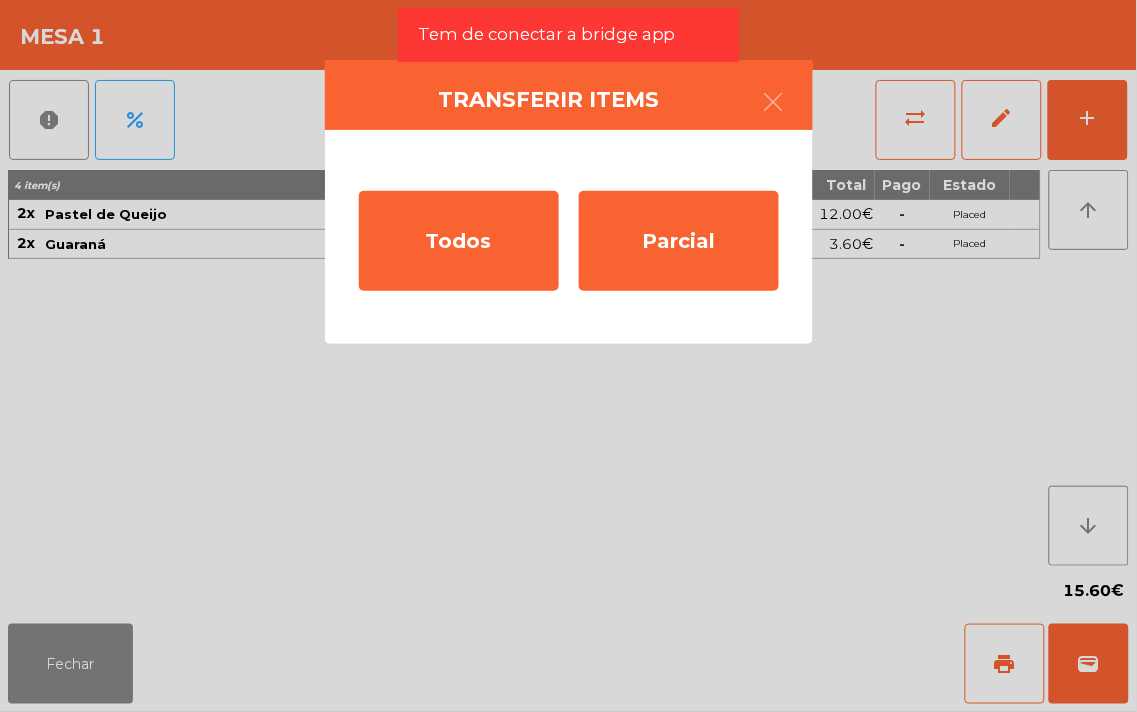 click on "Transferir items  Todos   Parcial" at bounding box center [568, 356] 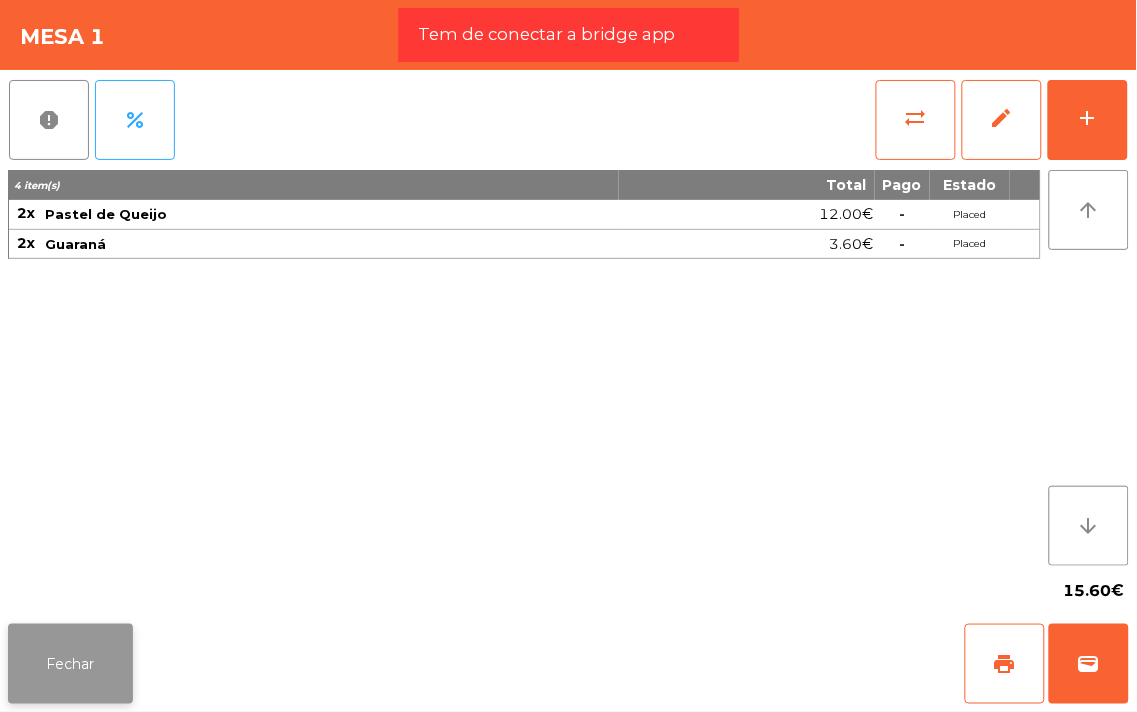 click on "Fechar" at bounding box center (70, 664) 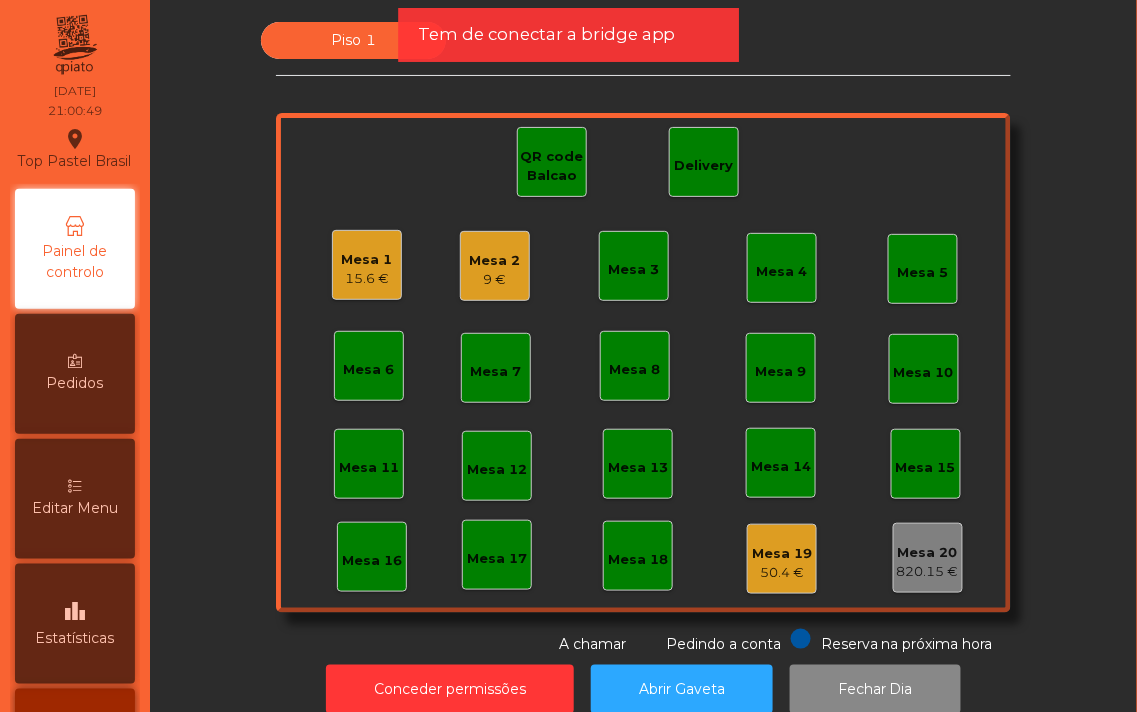 click on "15.6 €" at bounding box center [367, 279] 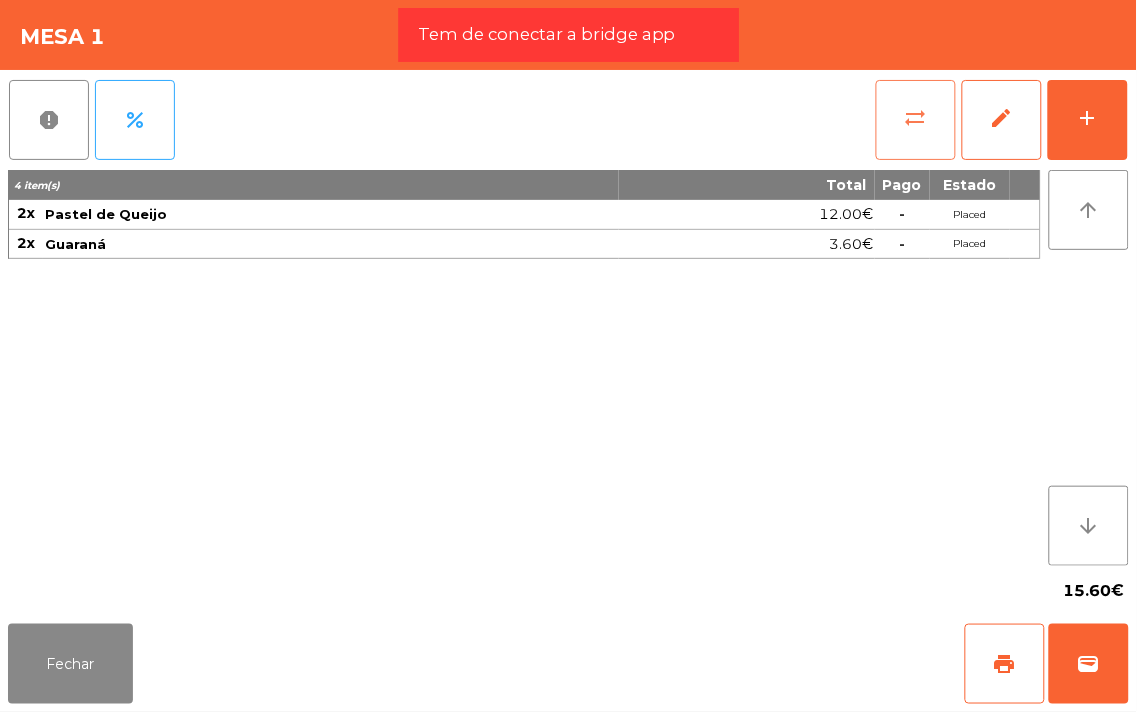 click on "sync_alt" at bounding box center [916, 118] 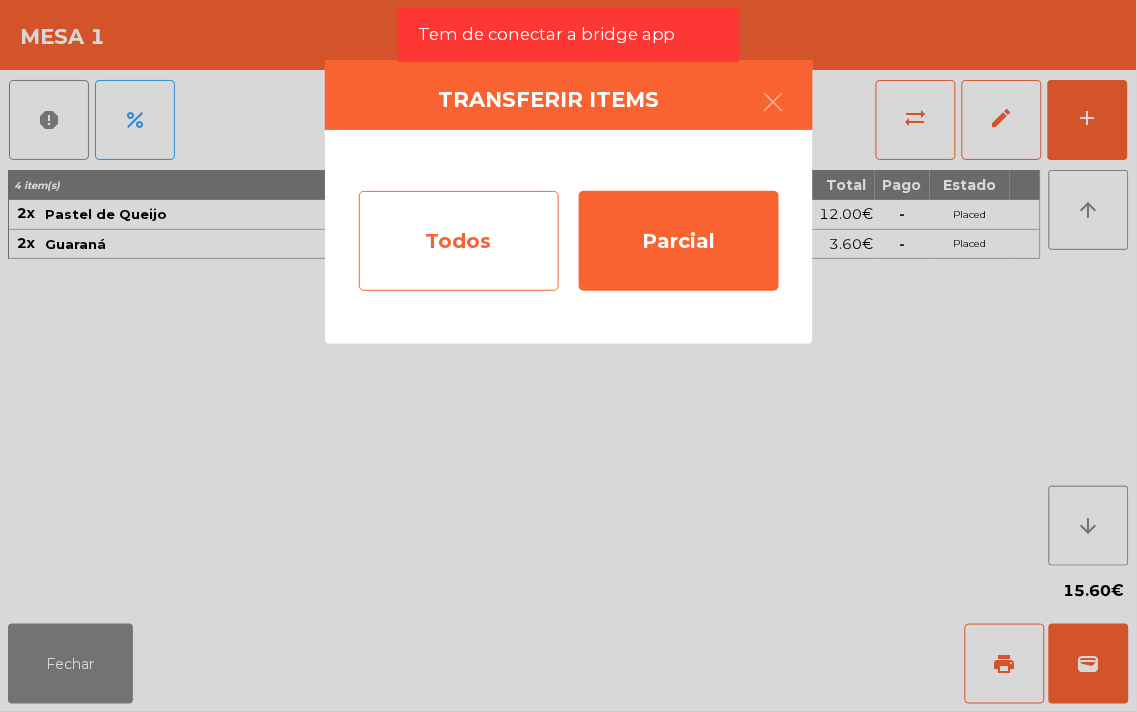 click on "Todos" at bounding box center [459, 241] 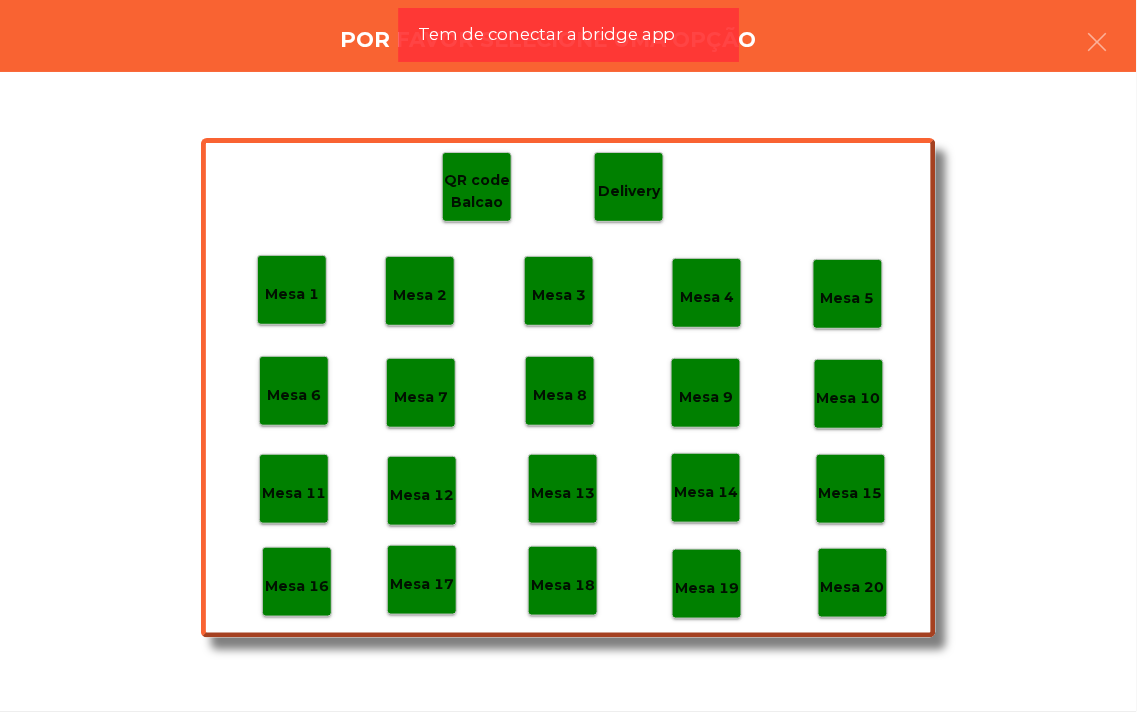 click on "Mesa 19" at bounding box center (292, 294) 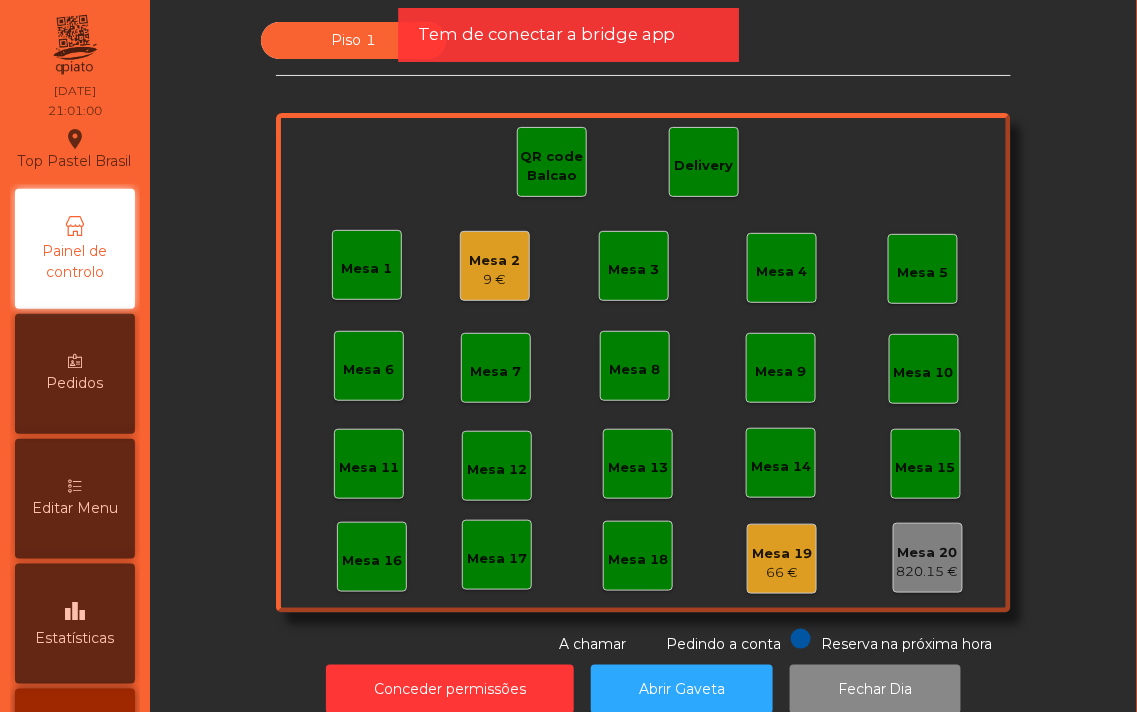 click on "Mesa 2   9 €" at bounding box center [495, 266] 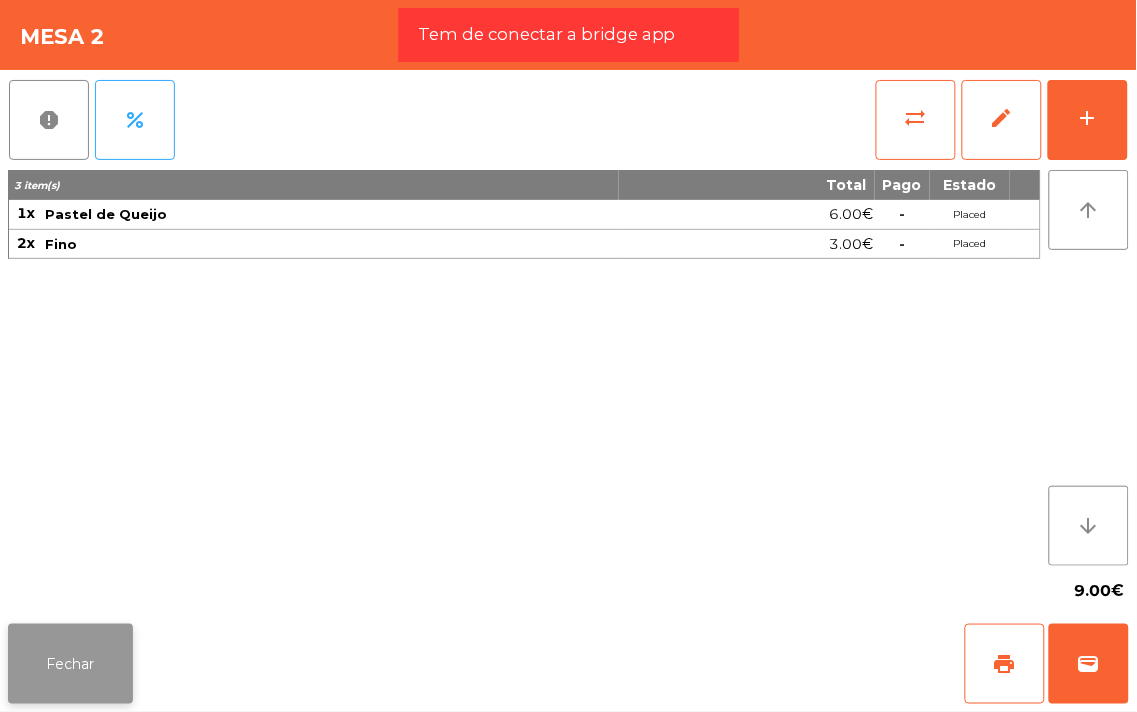 click on "Fechar" at bounding box center (70, 664) 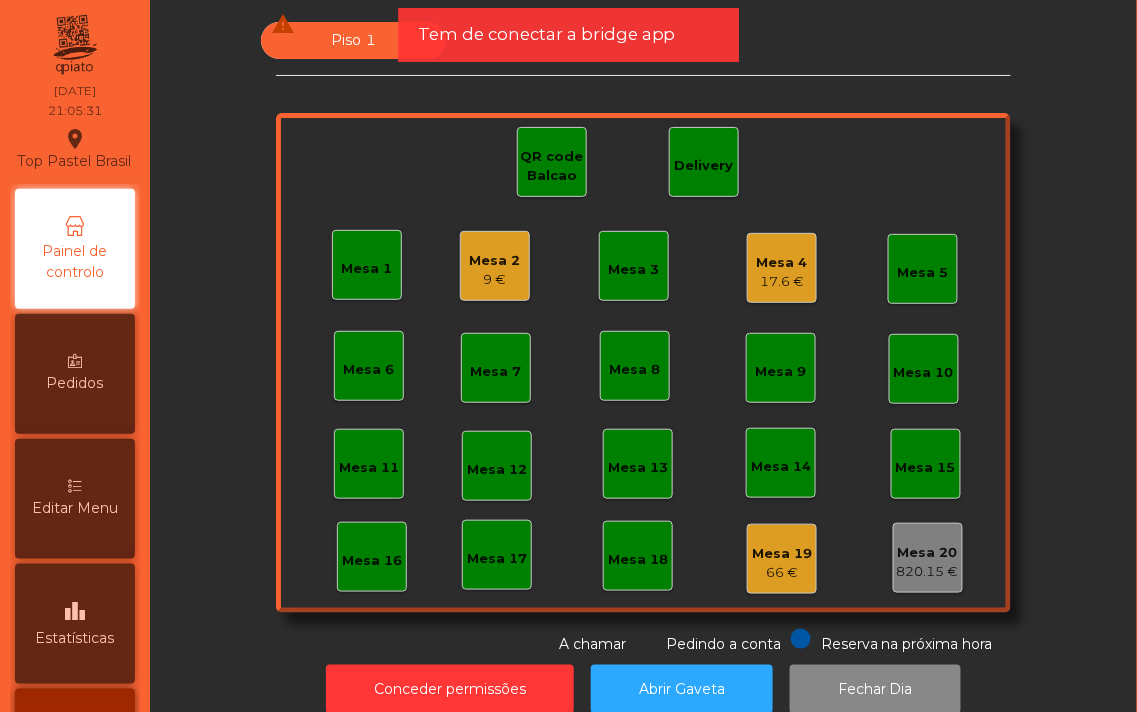 click on "17.6 €" at bounding box center [782, 282] 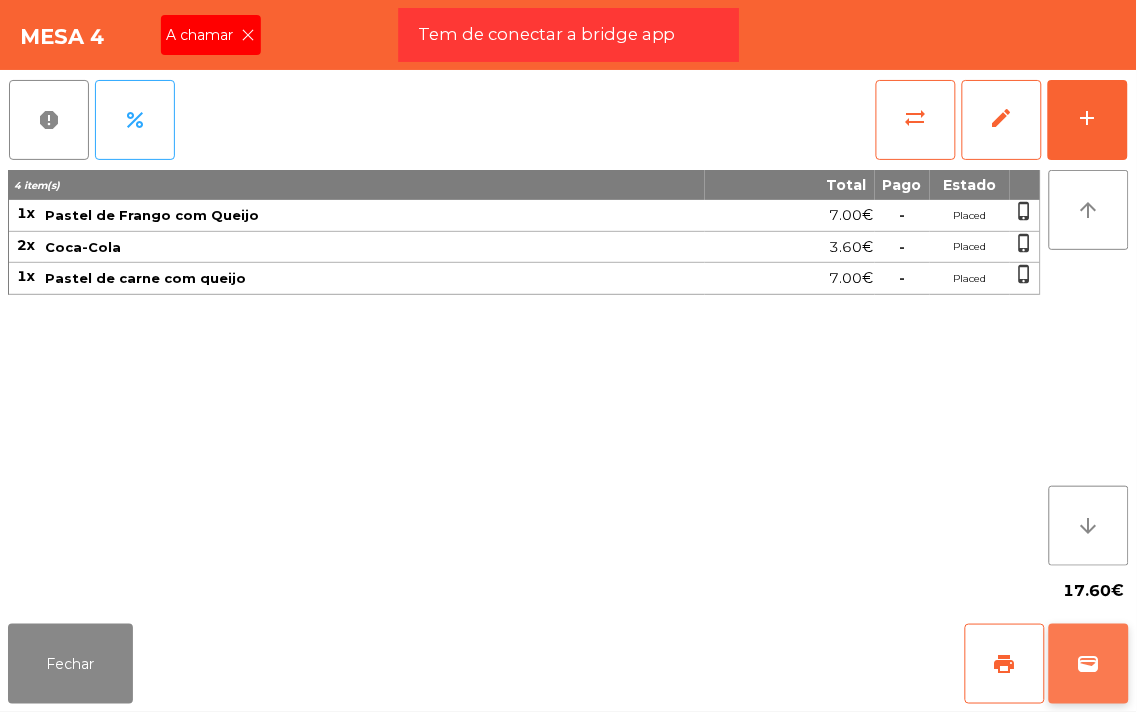 click on "wallet" at bounding box center [1089, 664] 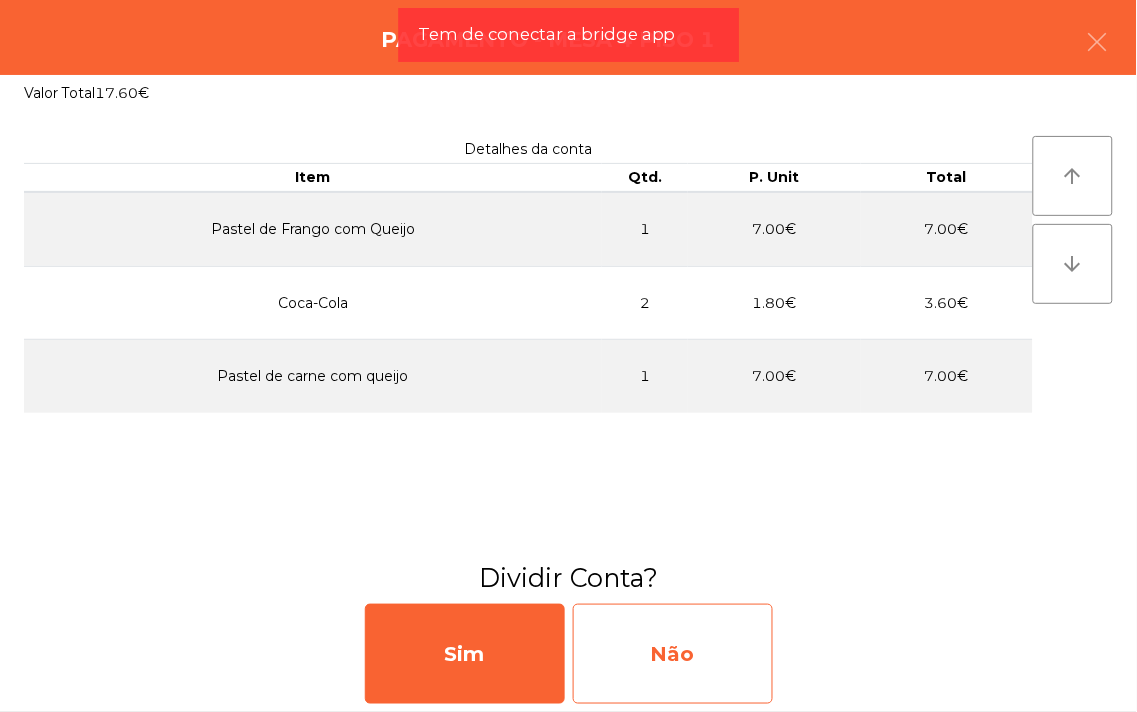 click on "Não" at bounding box center (673, 654) 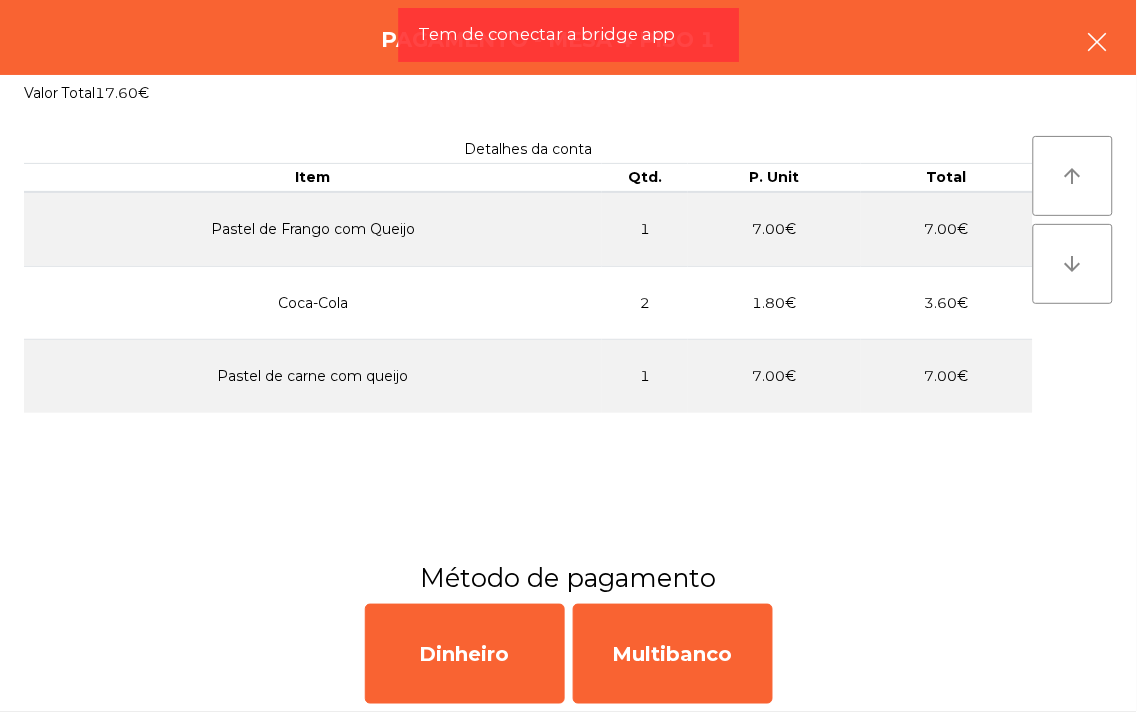 click at bounding box center (1098, 44) 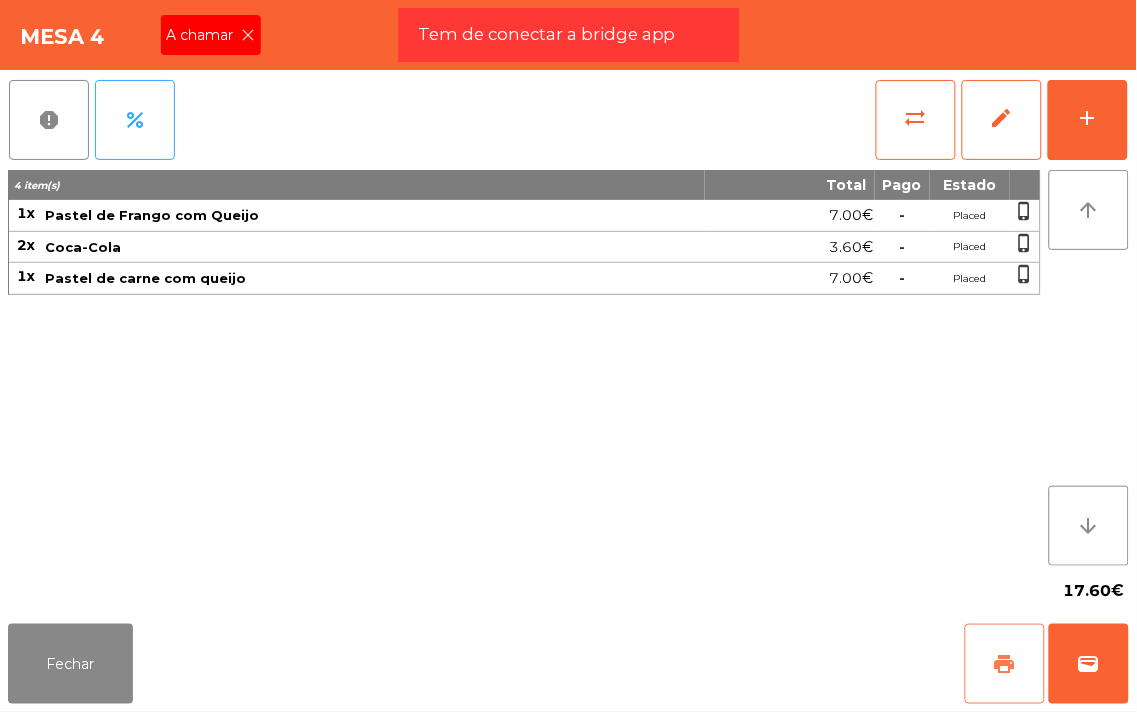 click on "print" at bounding box center (1005, 664) 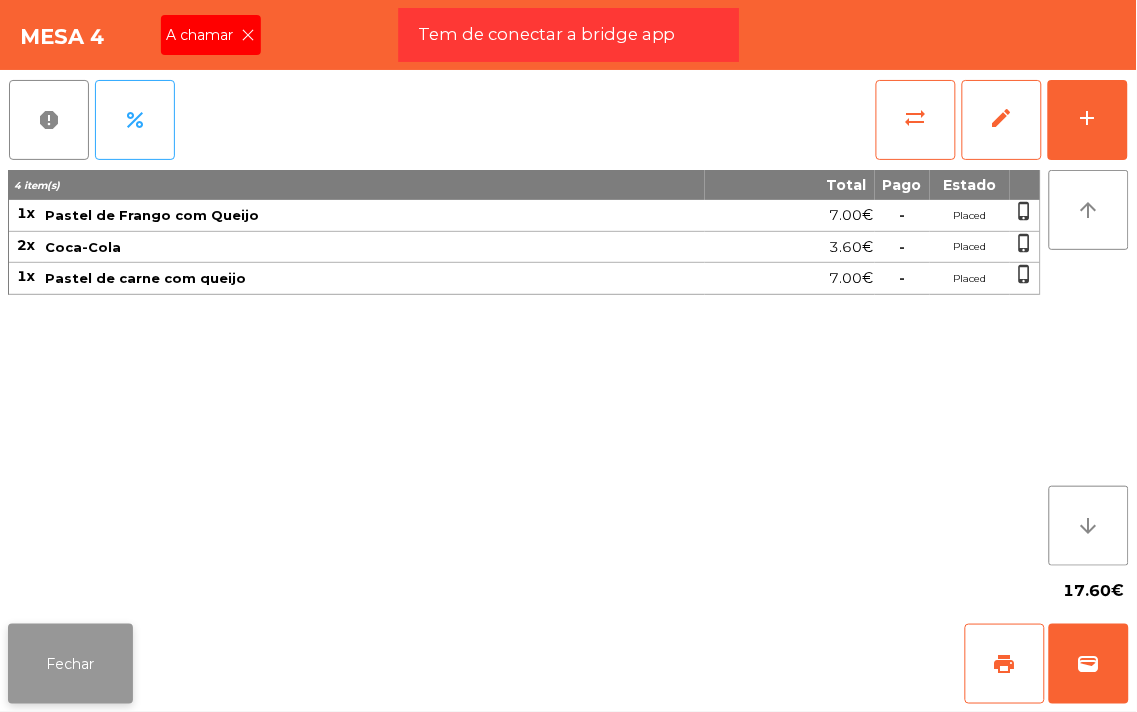 click on "Fechar" at bounding box center [70, 664] 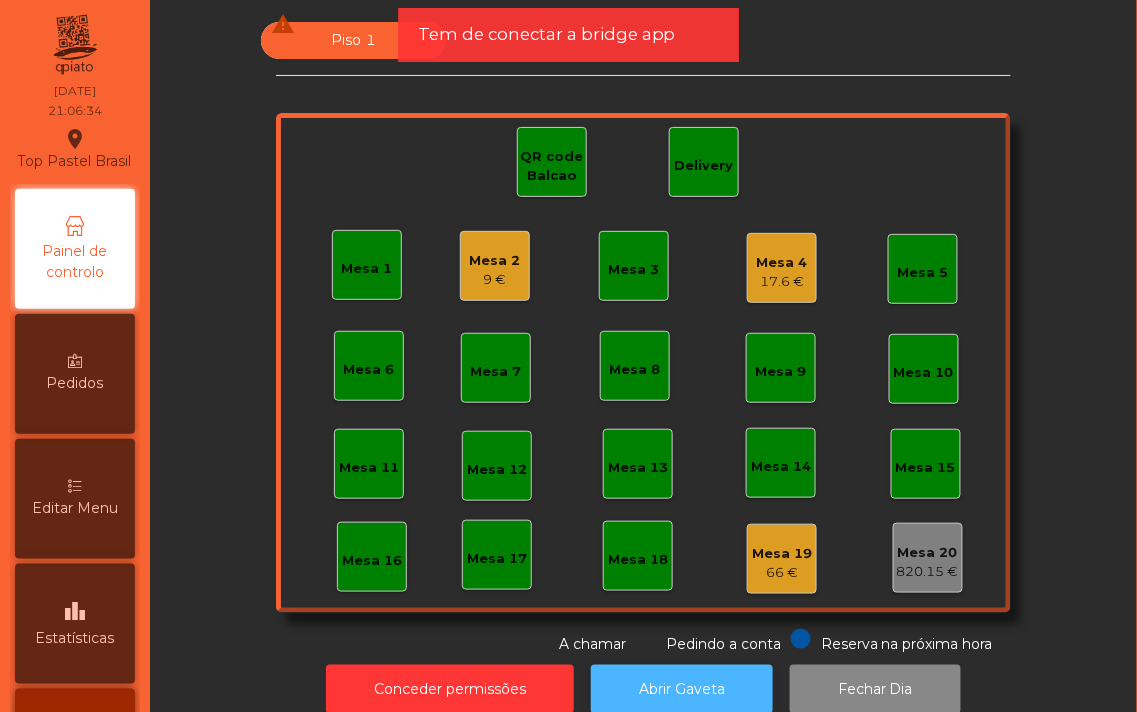 click on "Abrir Gaveta" at bounding box center [682, 689] 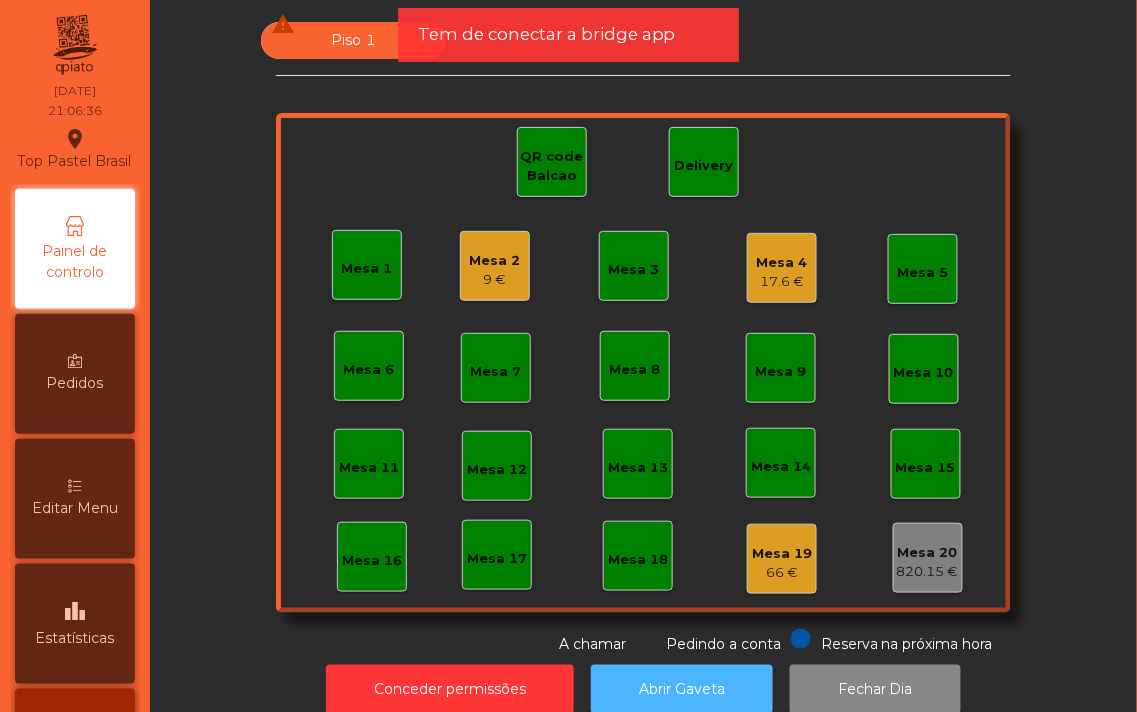 click on "Abrir Gaveta" at bounding box center (682, 689) 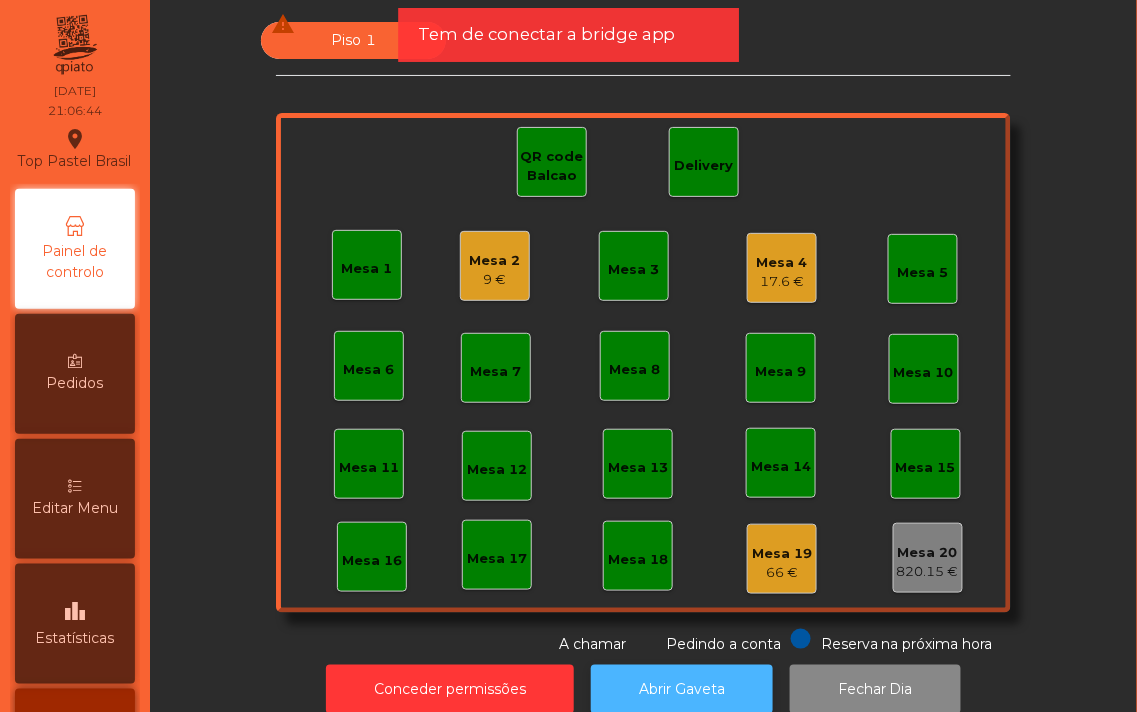 click on "Abrir Gaveta" at bounding box center (682, 689) 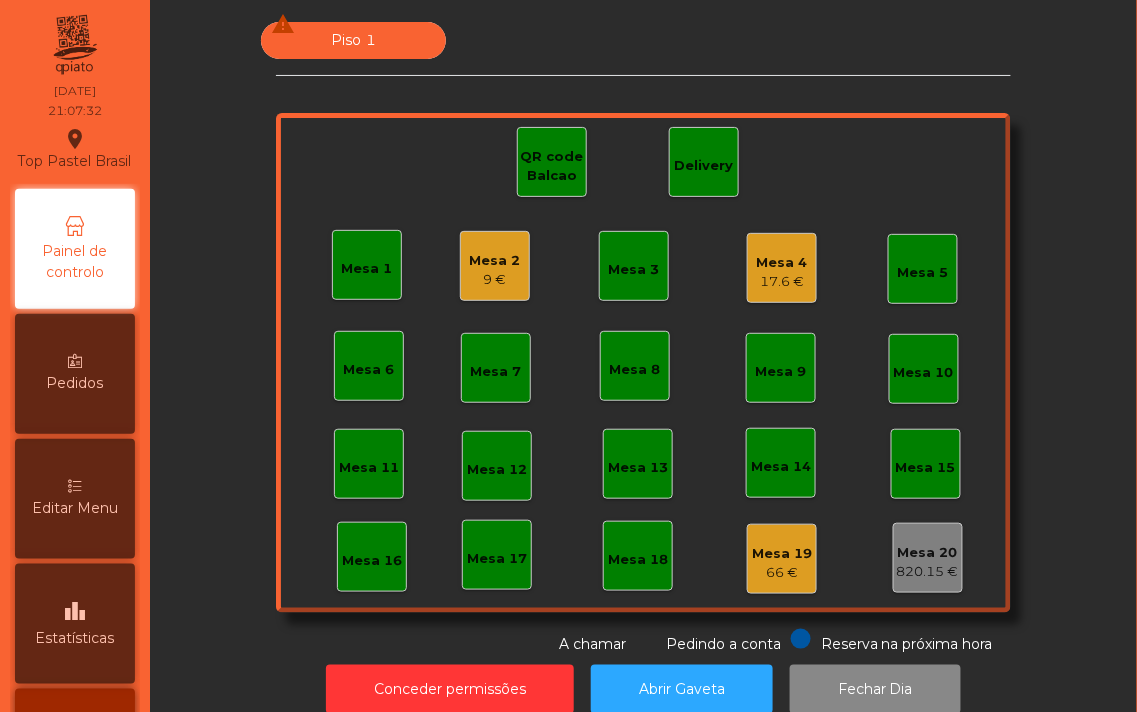 click on "Mesa 4" at bounding box center [782, 263] 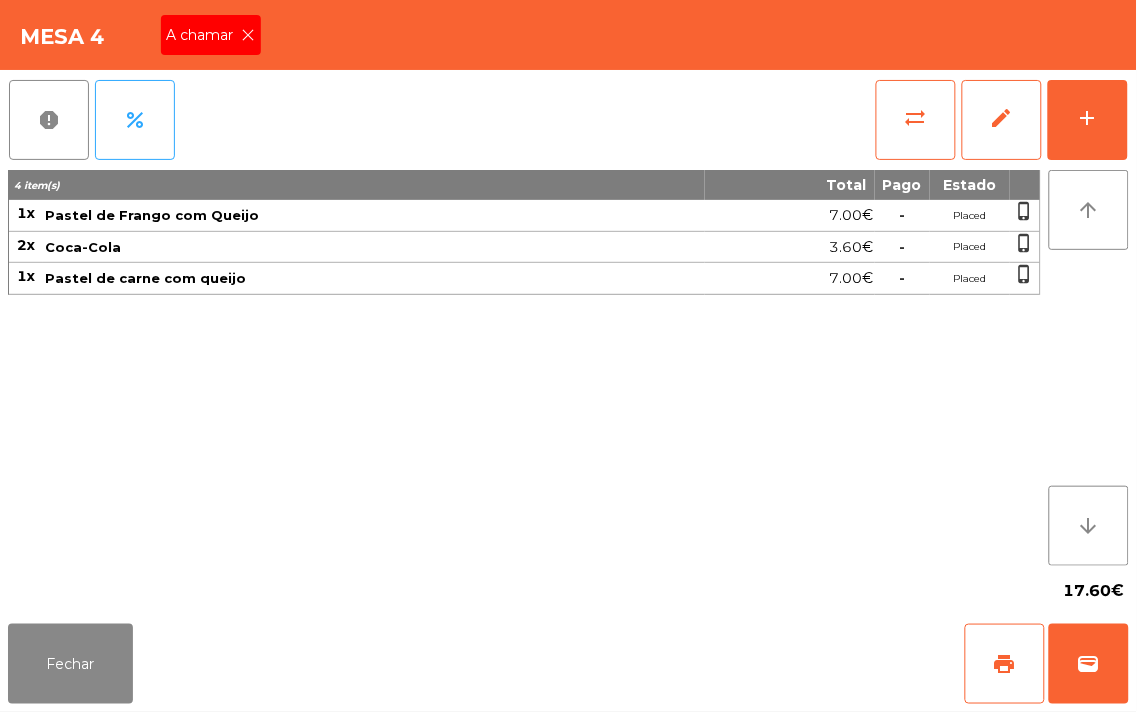 click on "A chamar" at bounding box center (204, 35) 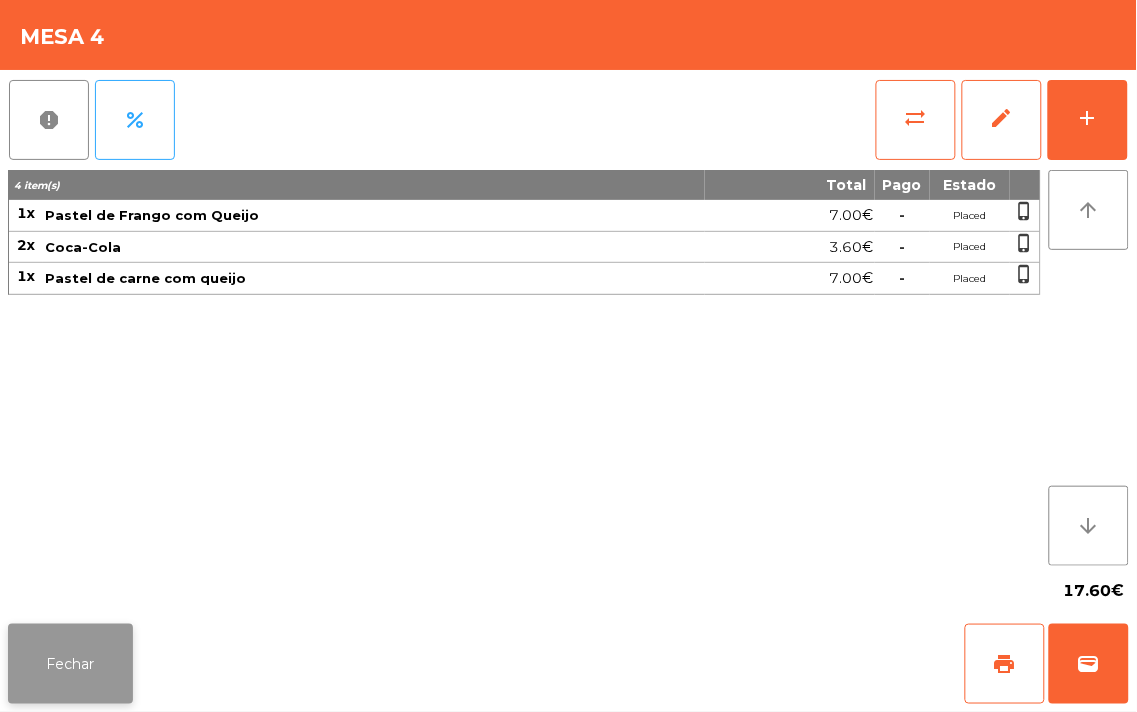 click on "Fechar" at bounding box center (70, 664) 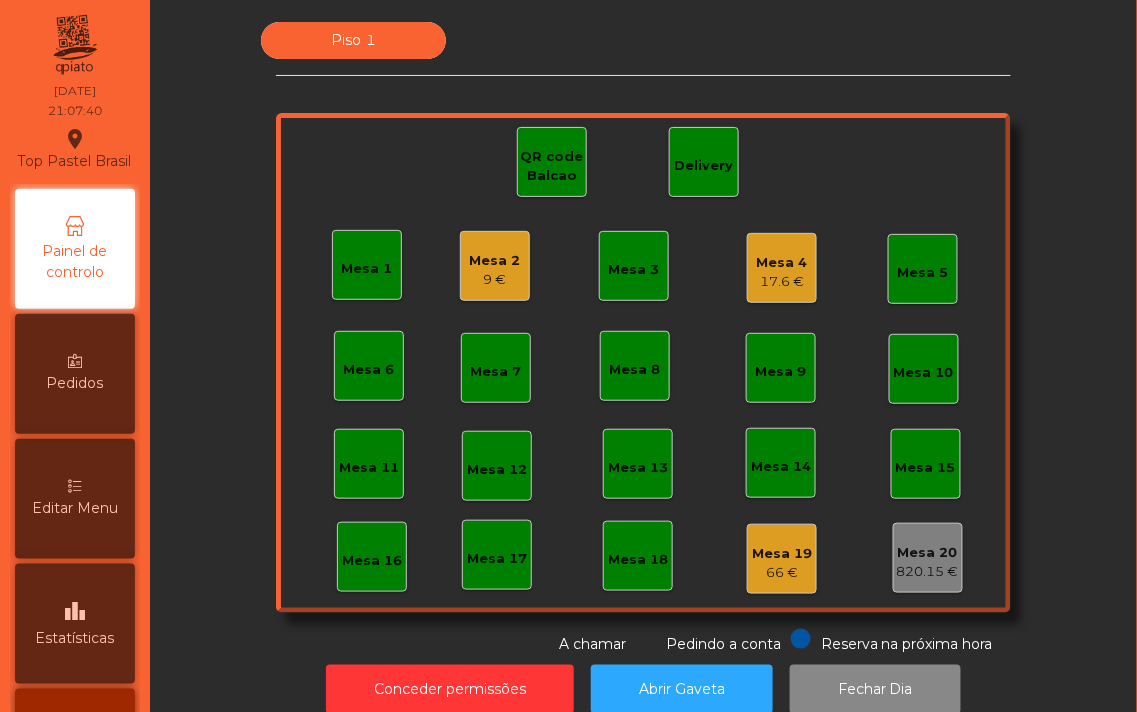 click on "Mesa 1" at bounding box center [367, 269] 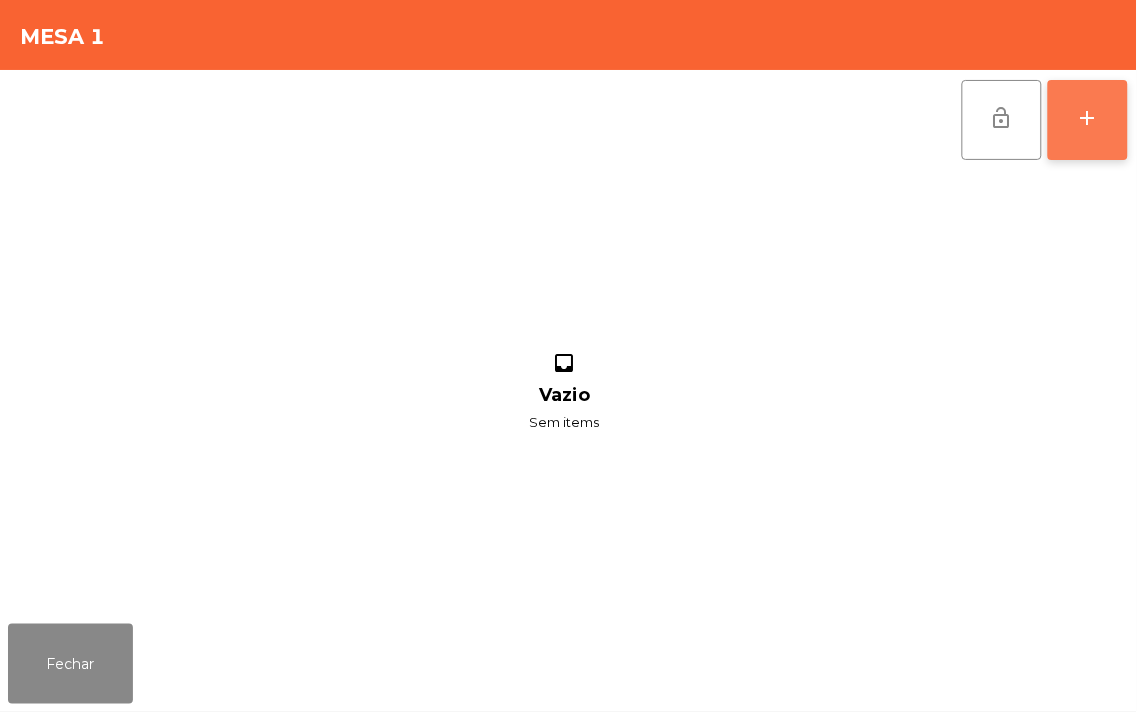 click on "add" at bounding box center [1088, 118] 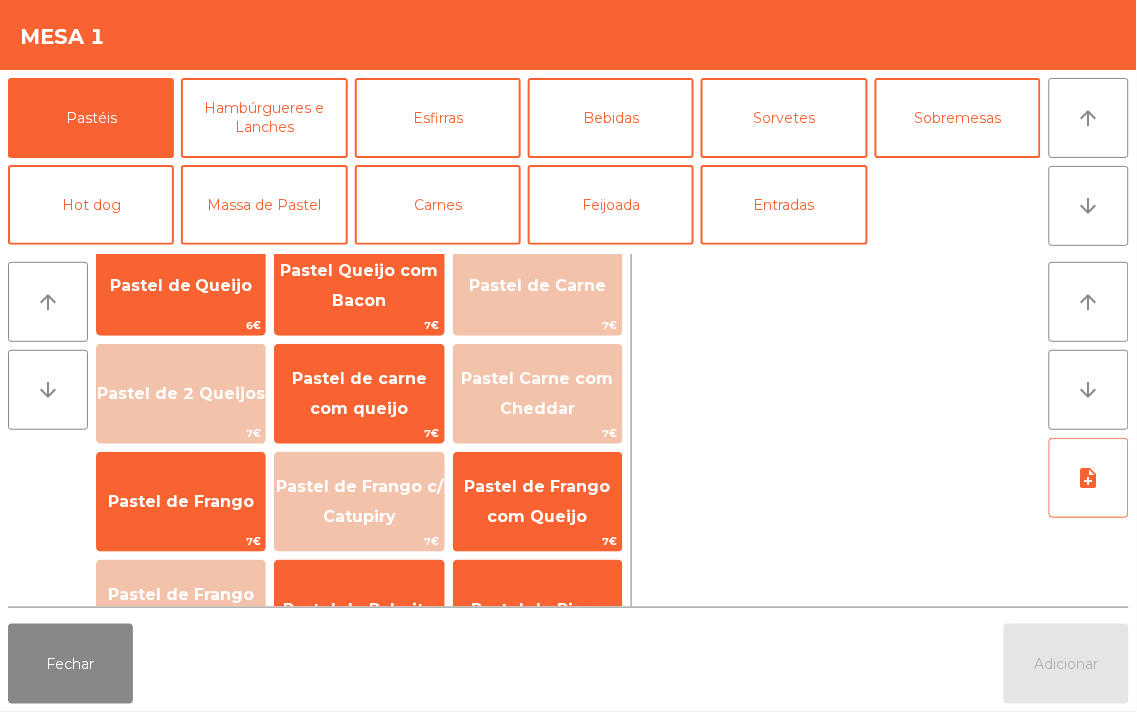 scroll, scrollTop: 8, scrollLeft: 0, axis: vertical 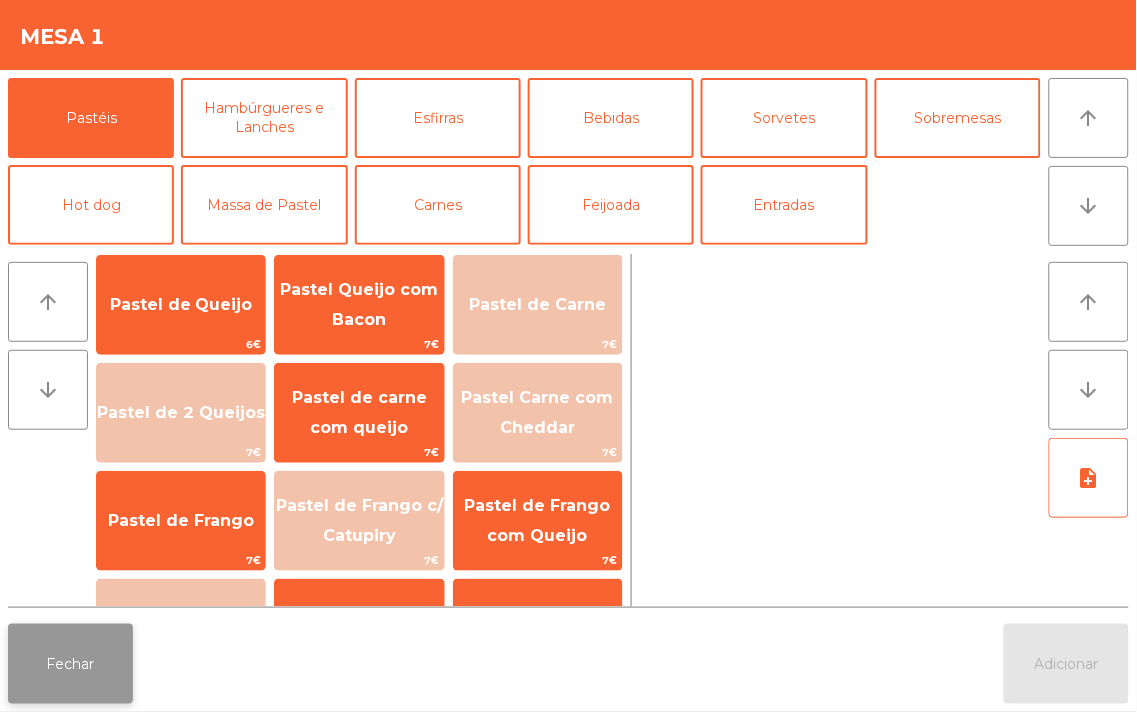 click on "Fechar" at bounding box center [70, 664] 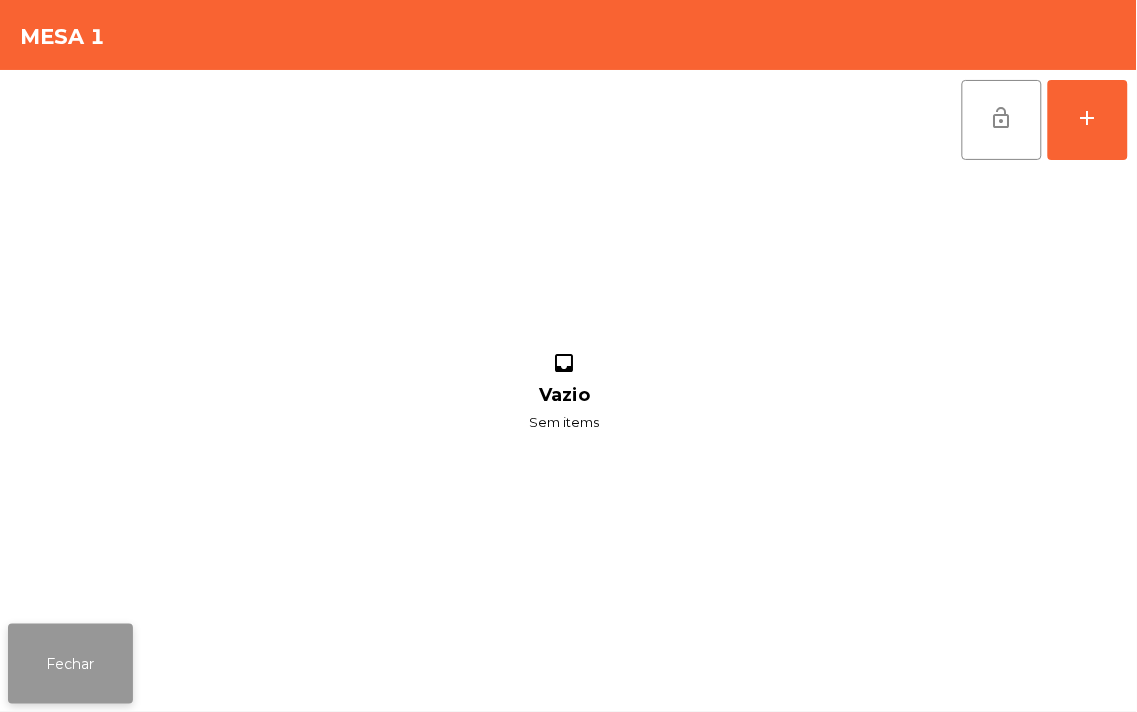click on "Fechar" at bounding box center [70, 664] 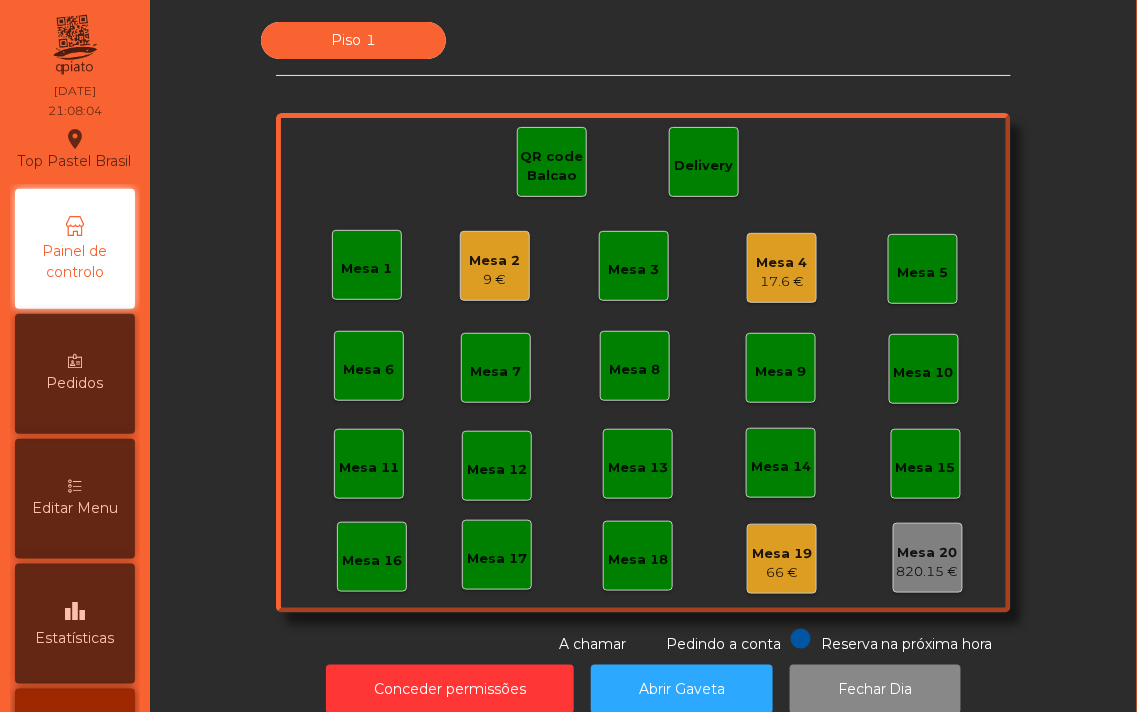 click on "Editar Menu" at bounding box center [75, 499] 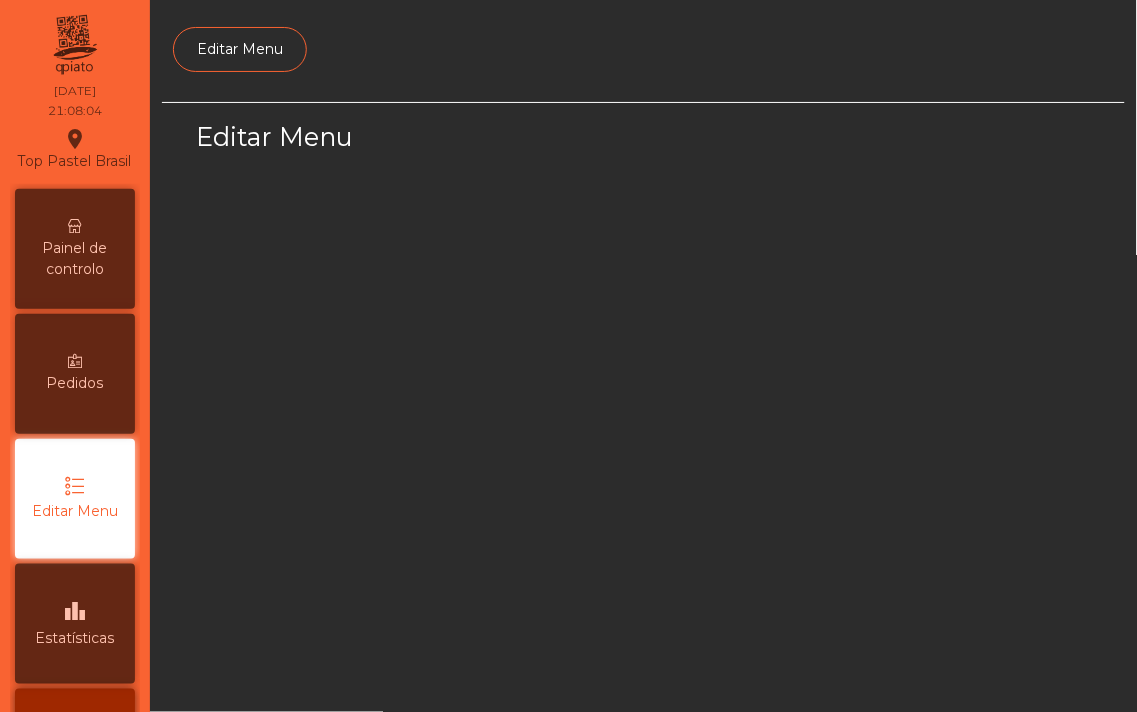 scroll, scrollTop: 127, scrollLeft: 0, axis: vertical 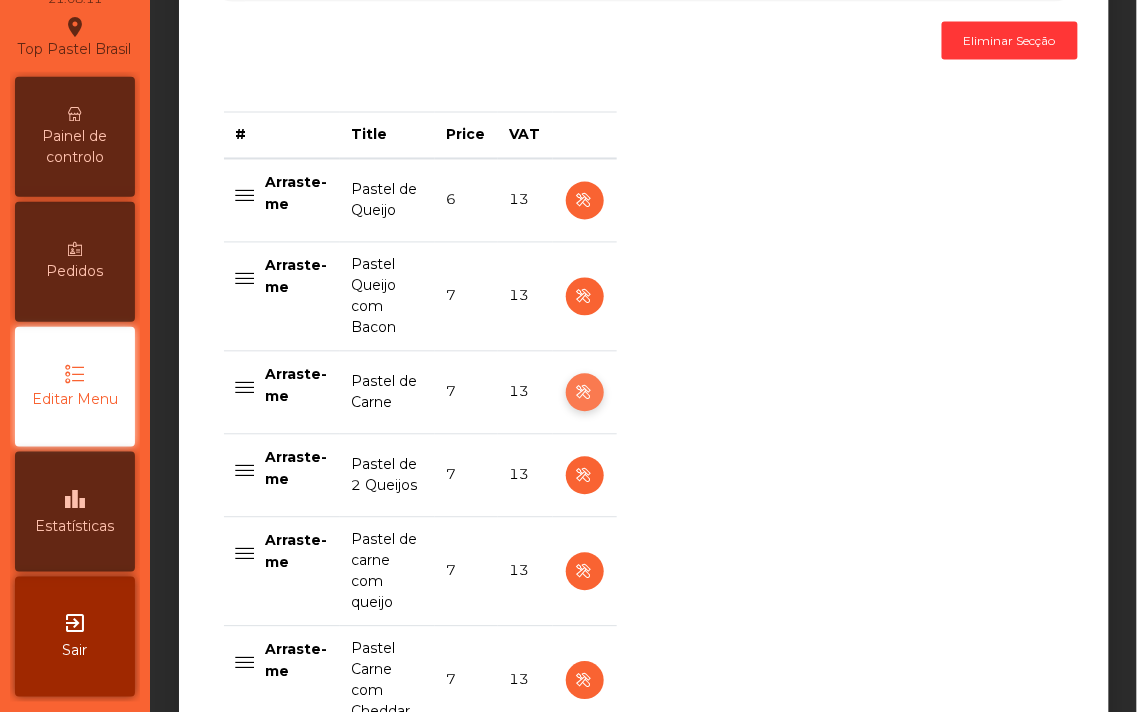 click at bounding box center (584, 201) 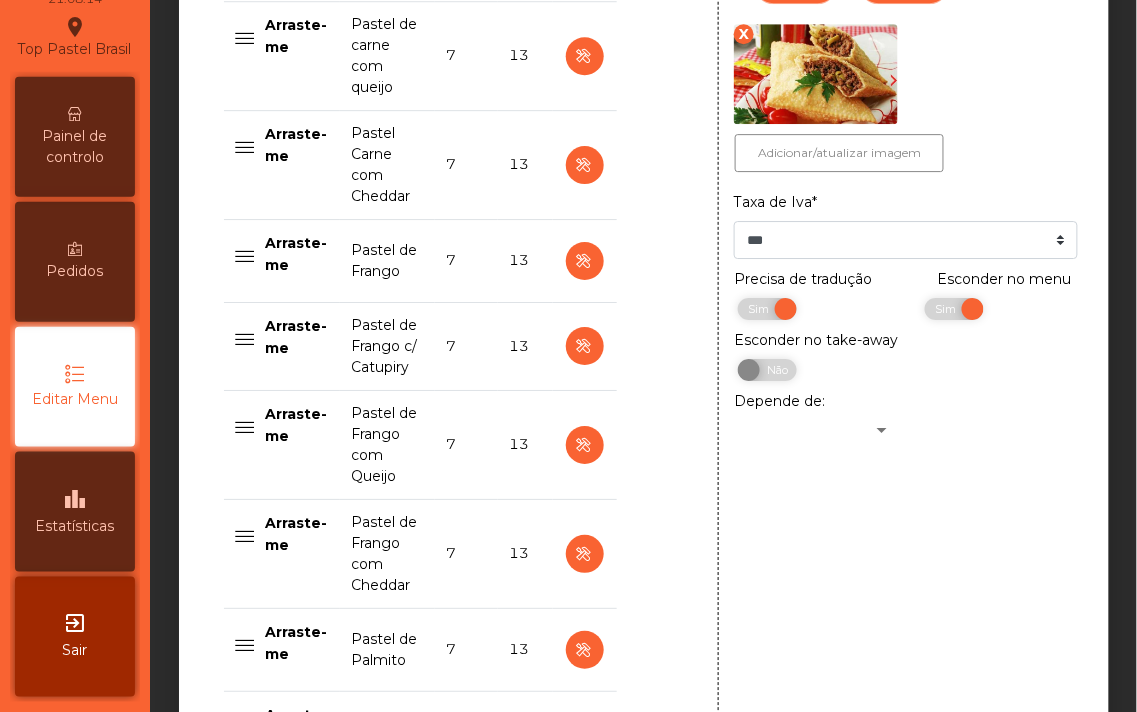 scroll, scrollTop: 1131, scrollLeft: 0, axis: vertical 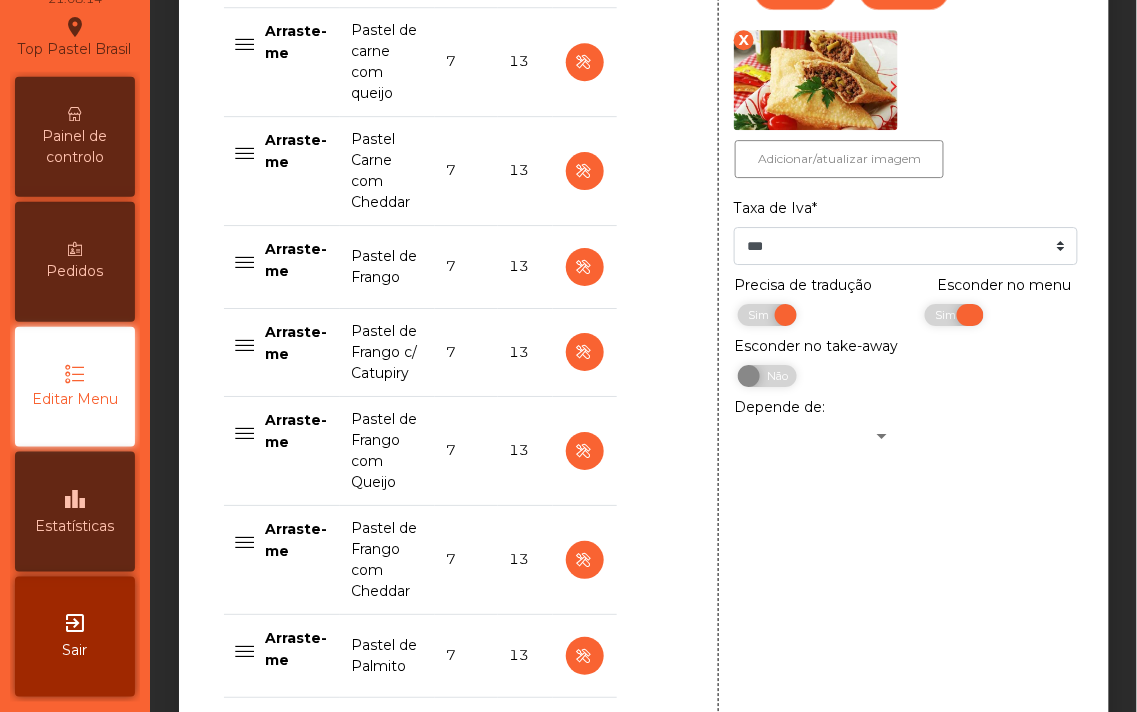 click on "Sim" at bounding box center [761, 315] 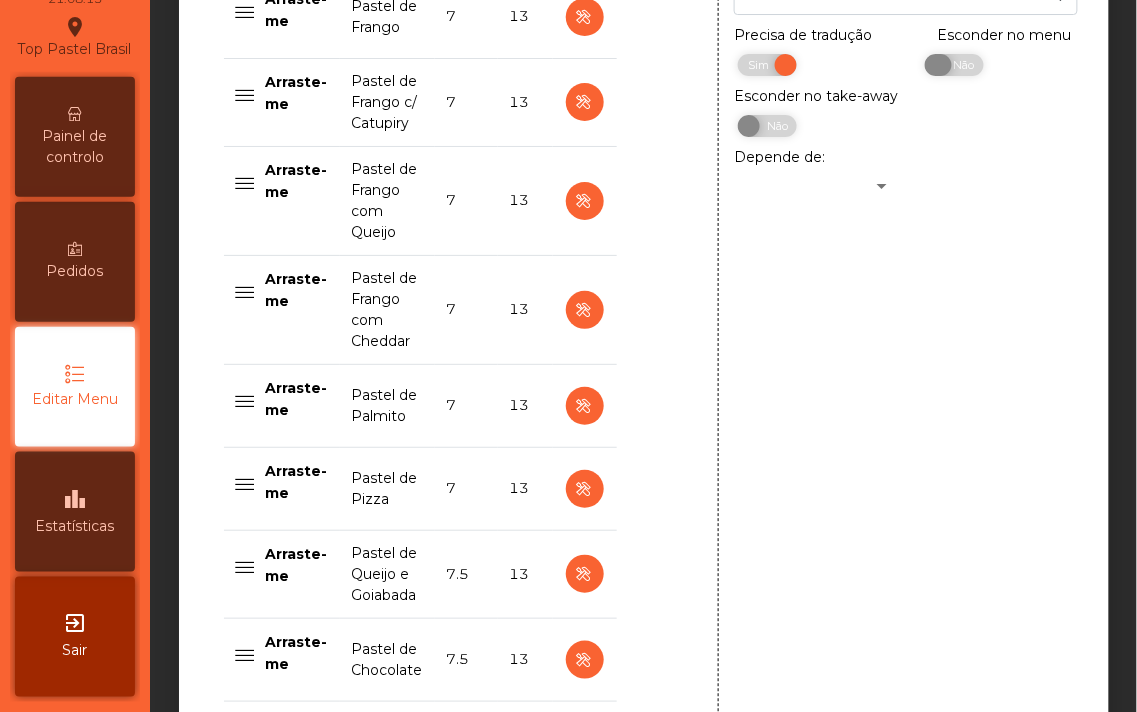 scroll, scrollTop: 1877, scrollLeft: 0, axis: vertical 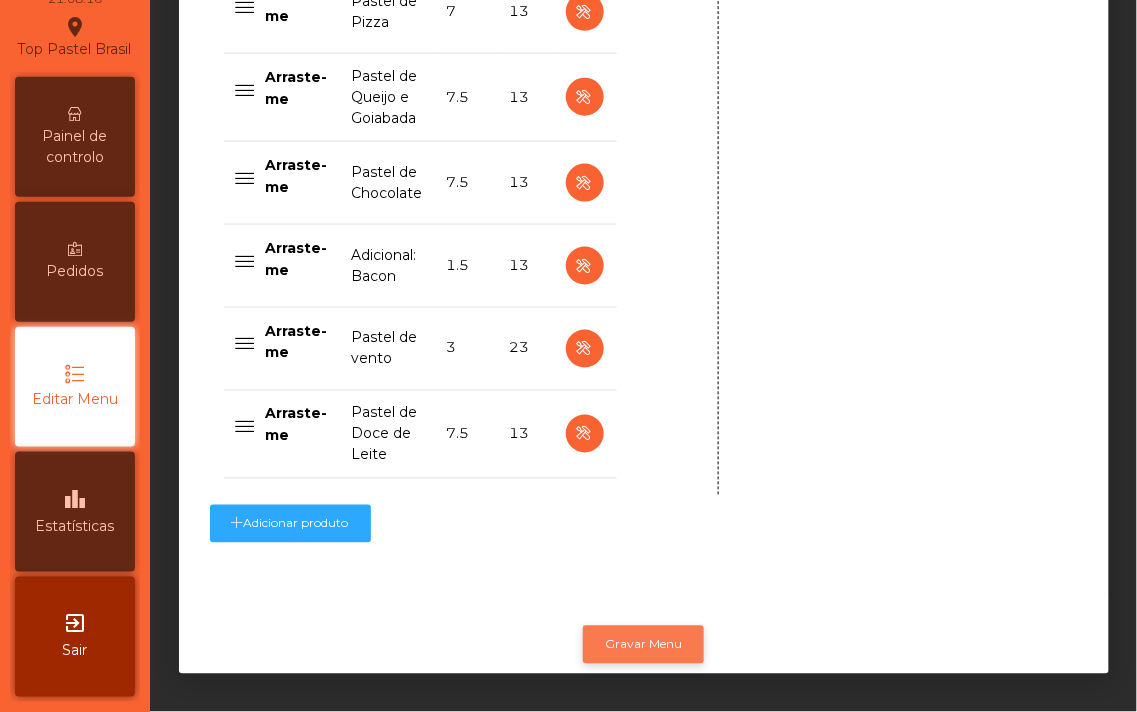 click on "Gravar Menu" at bounding box center (643, 645) 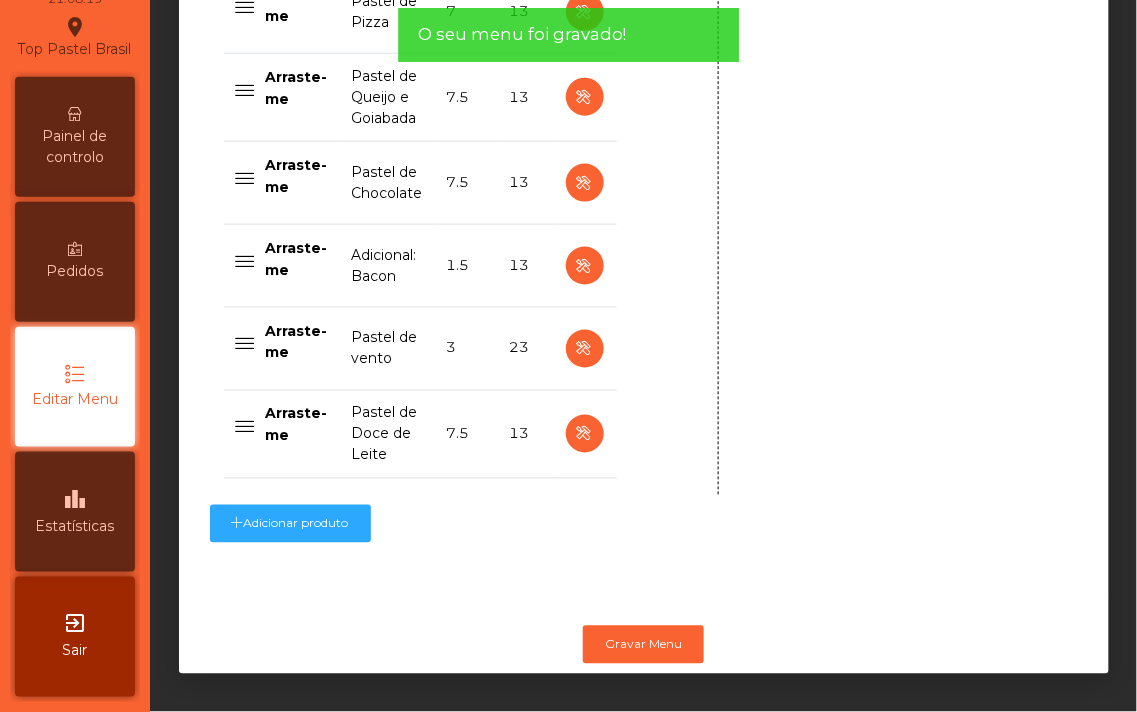 click on "Painel de controlo" at bounding box center [75, 147] 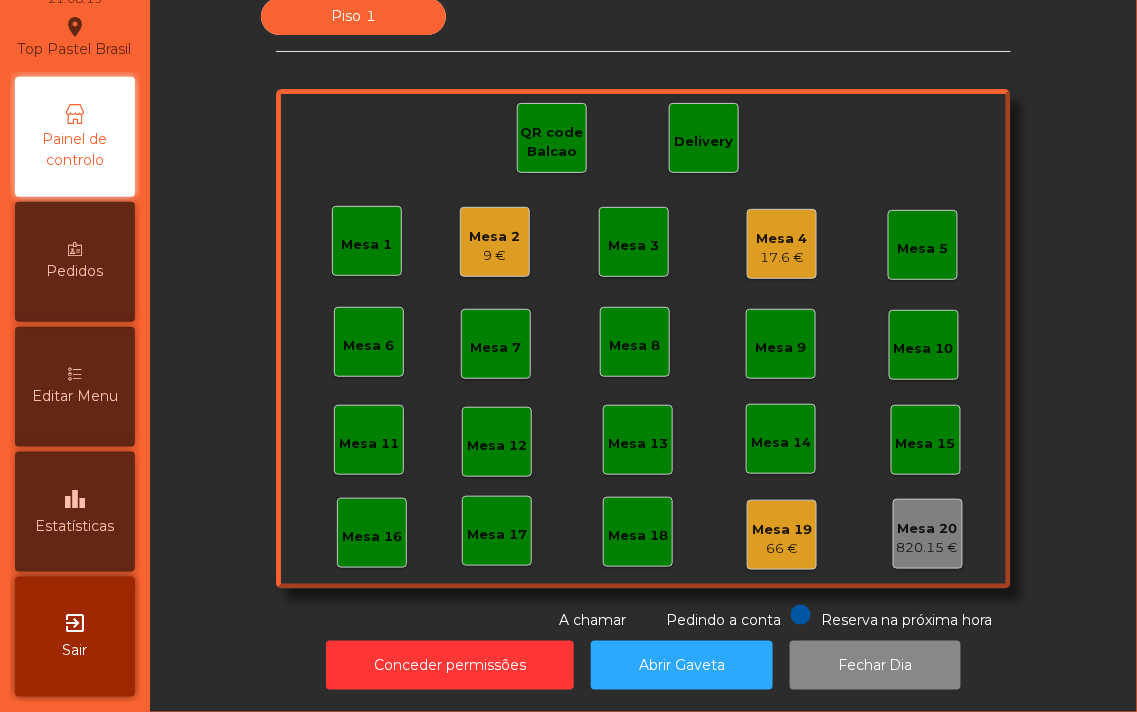 scroll, scrollTop: 0, scrollLeft: 0, axis: both 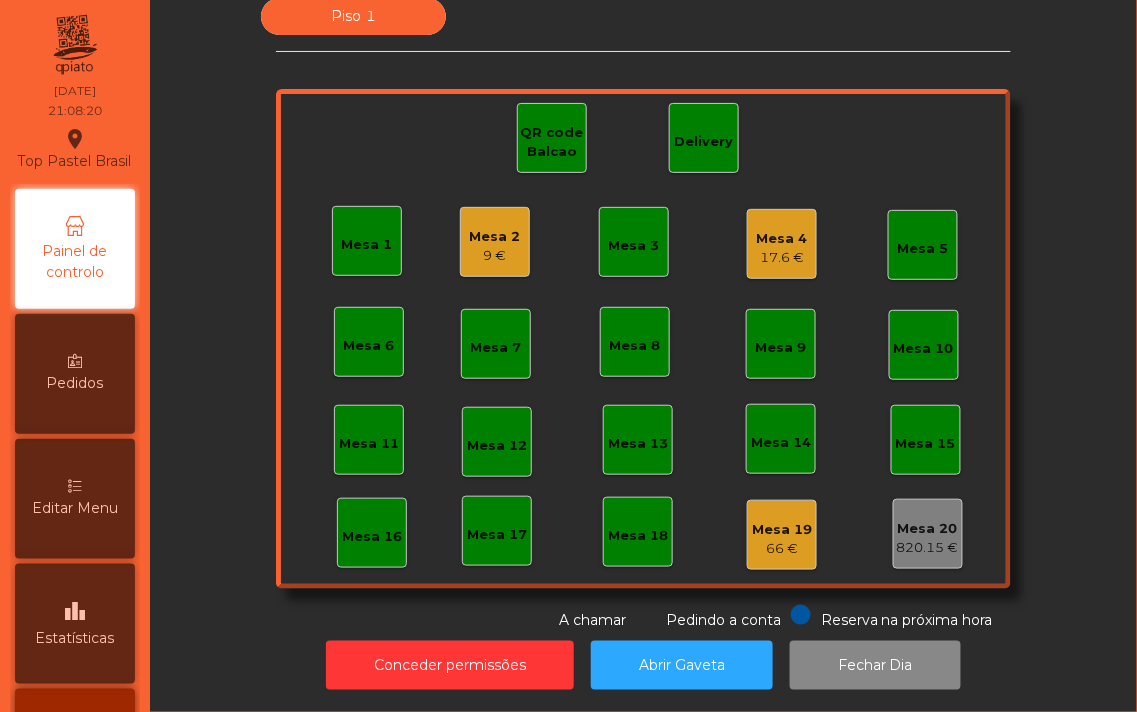click on "Mesa 1" at bounding box center [367, 241] 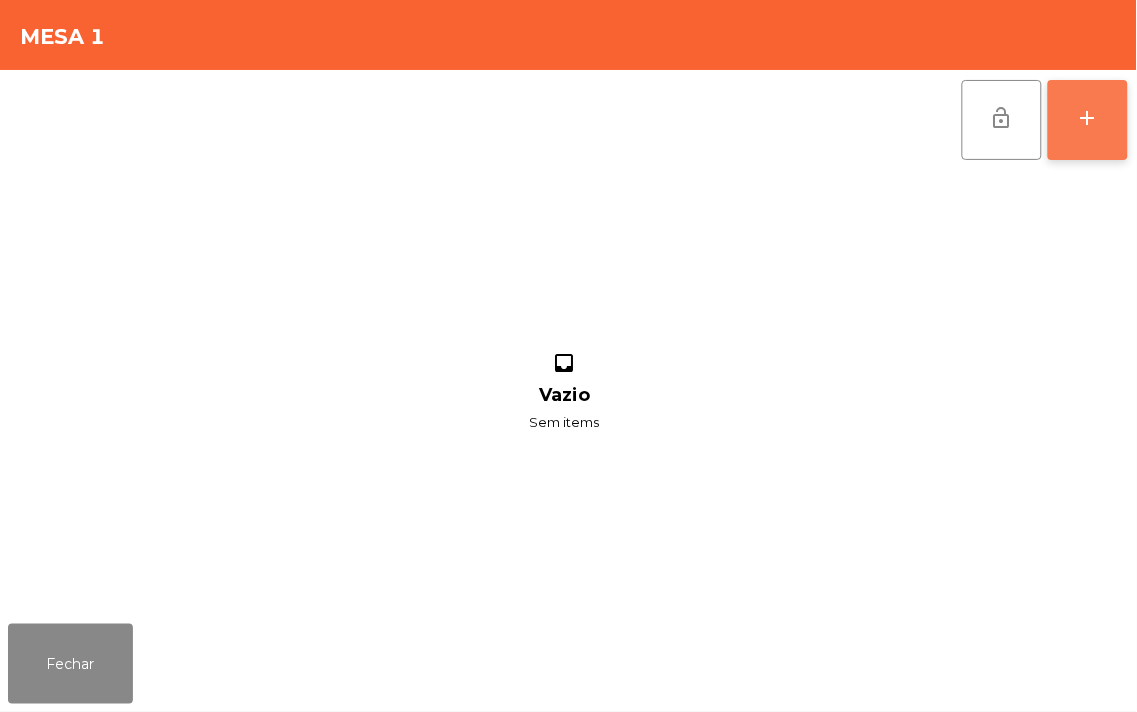 click on "add" at bounding box center (1088, 118) 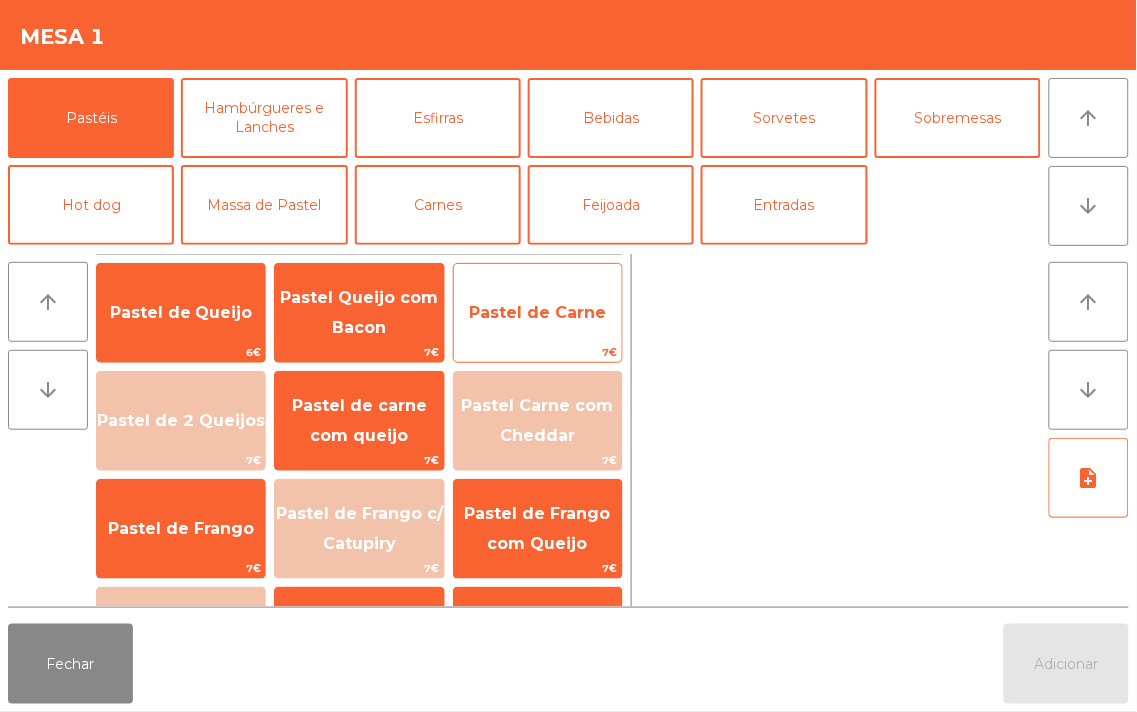 click on "Pastel de Carne" at bounding box center [181, 312] 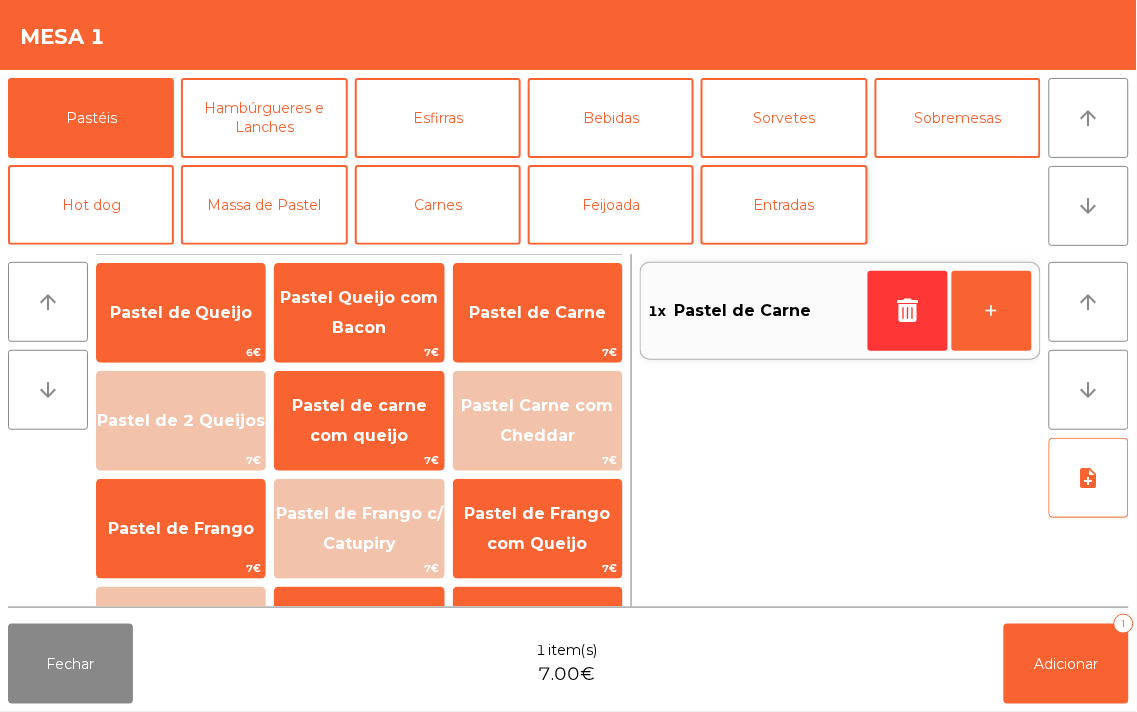 click on "Entradas" at bounding box center (784, 205) 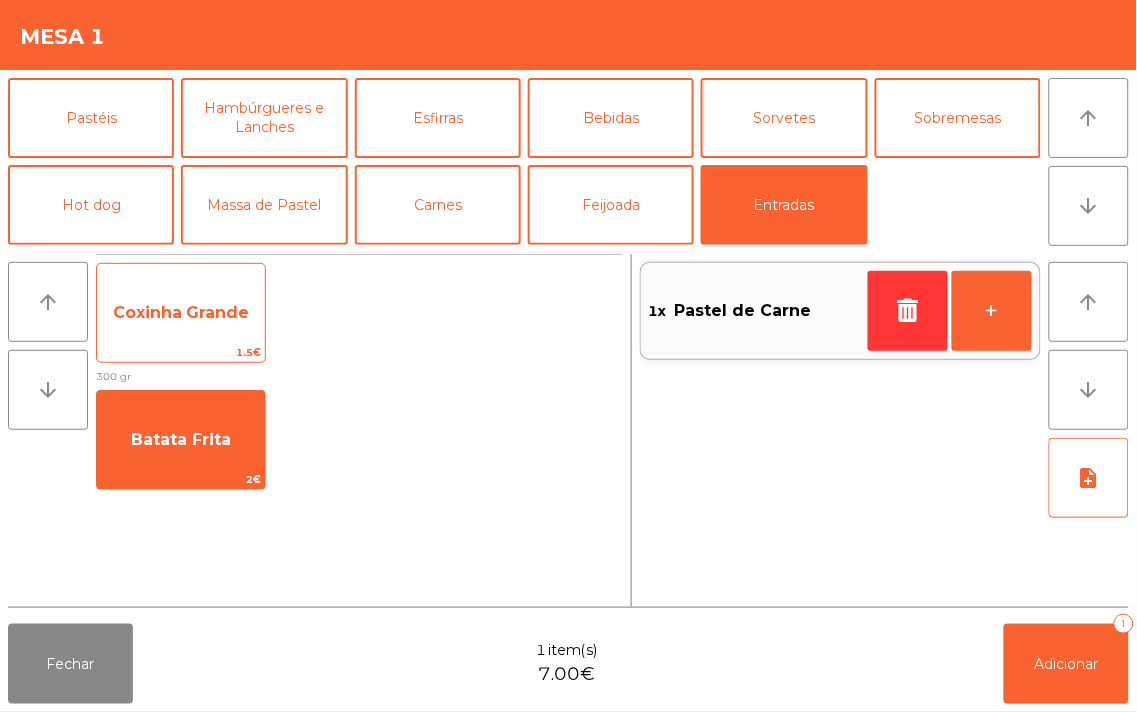 click on "Coxinha Grande" at bounding box center (181, 313) 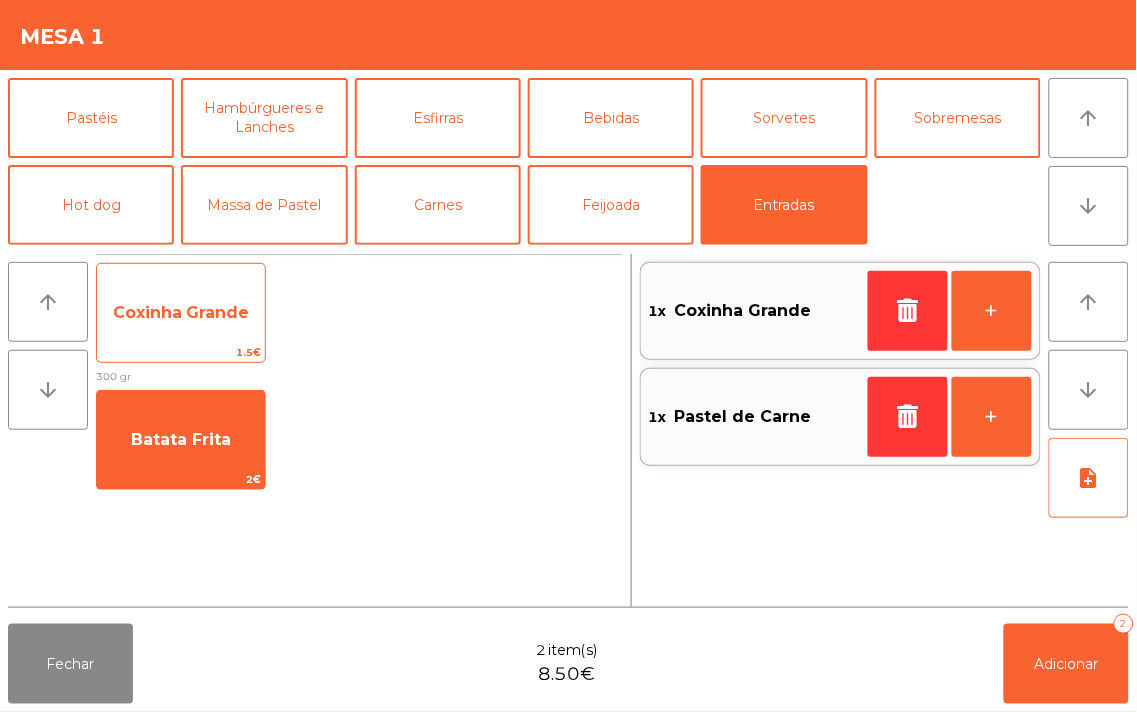 click on "Coxinha Grande" at bounding box center [181, 313] 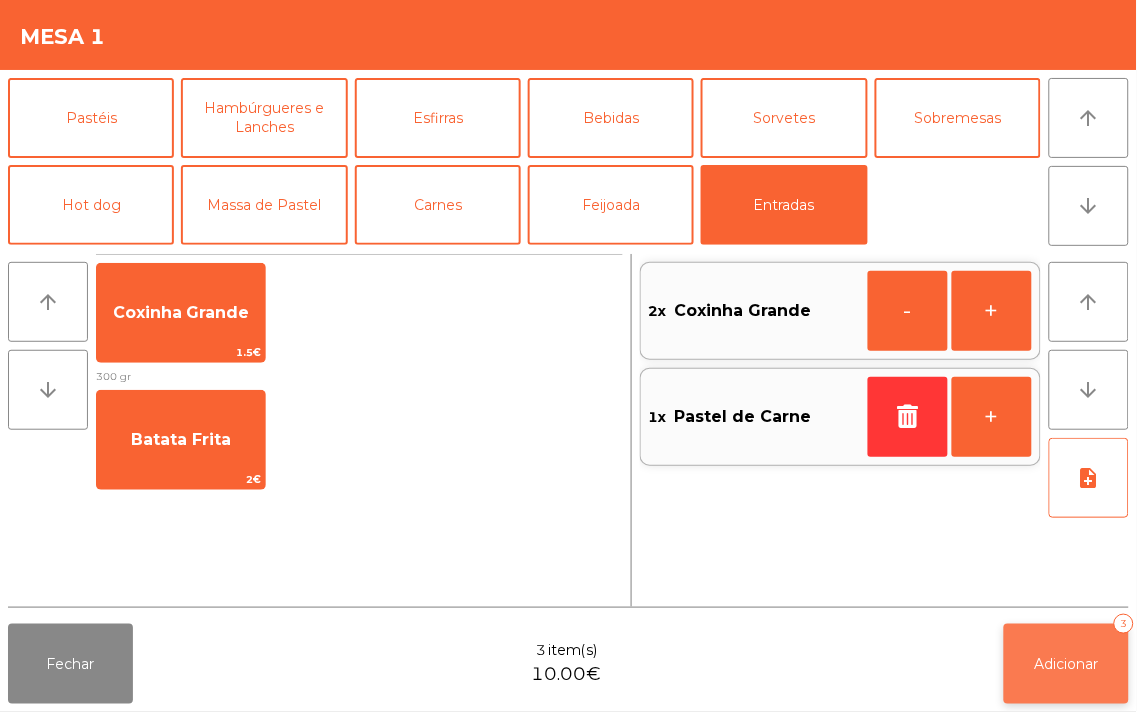 click on "Adicionar   3" at bounding box center (1066, 664) 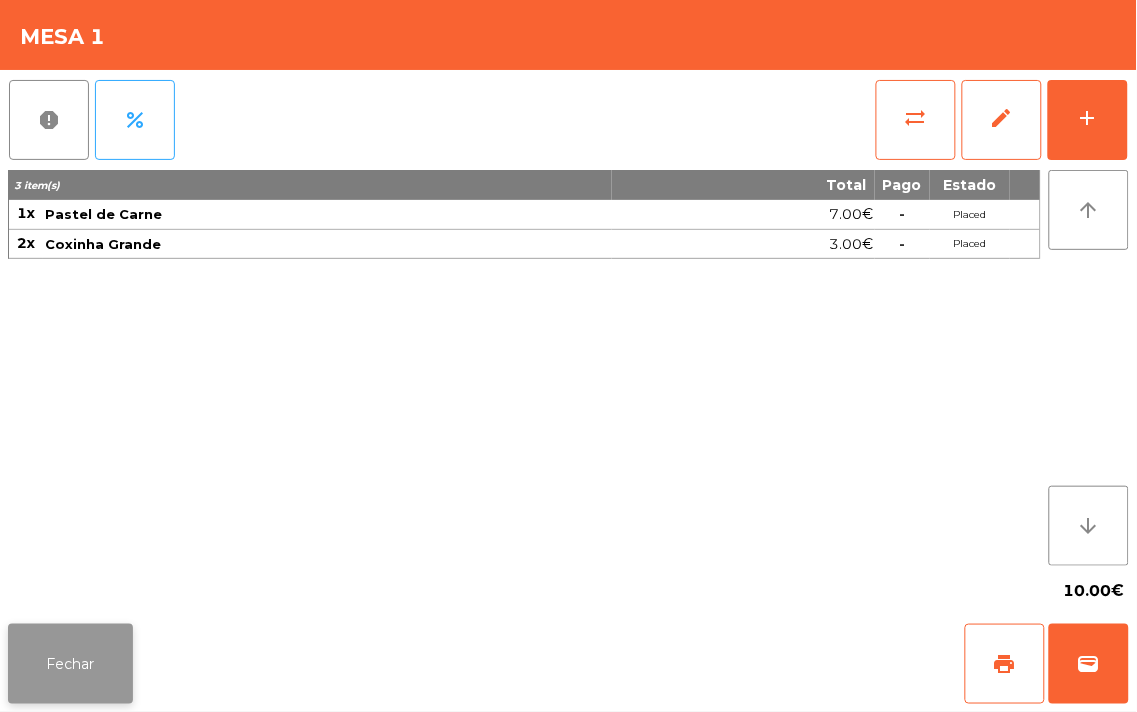 click on "Fechar" at bounding box center (70, 664) 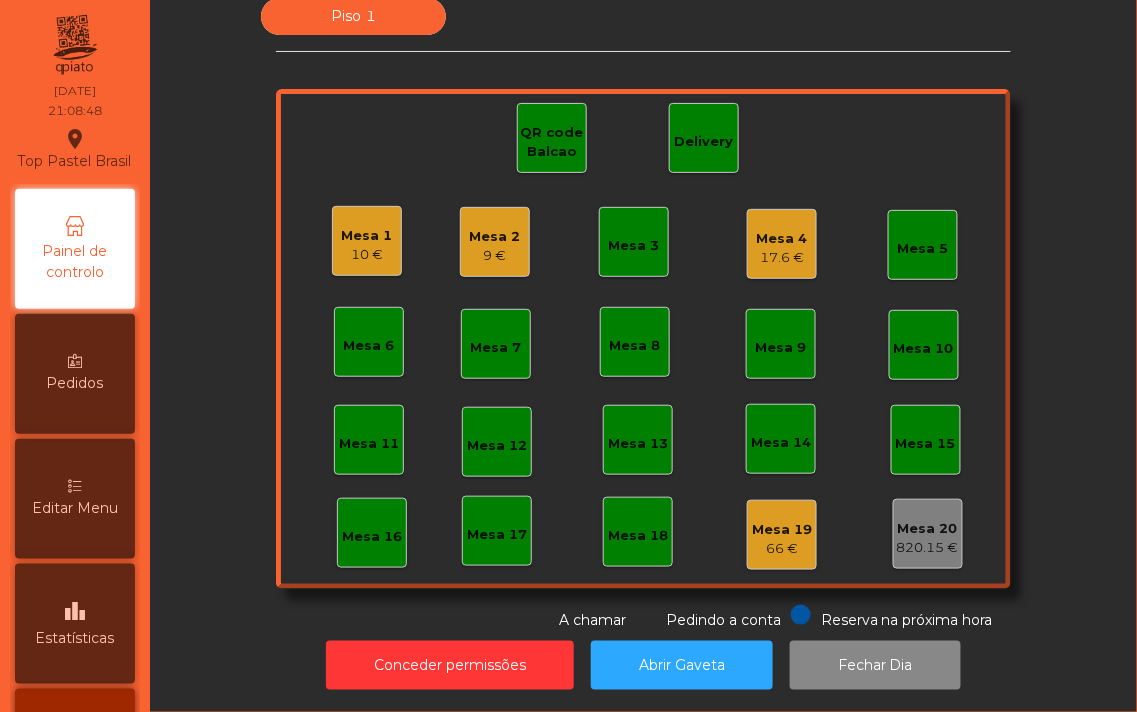 click on "Mesa 1" at bounding box center [367, 236] 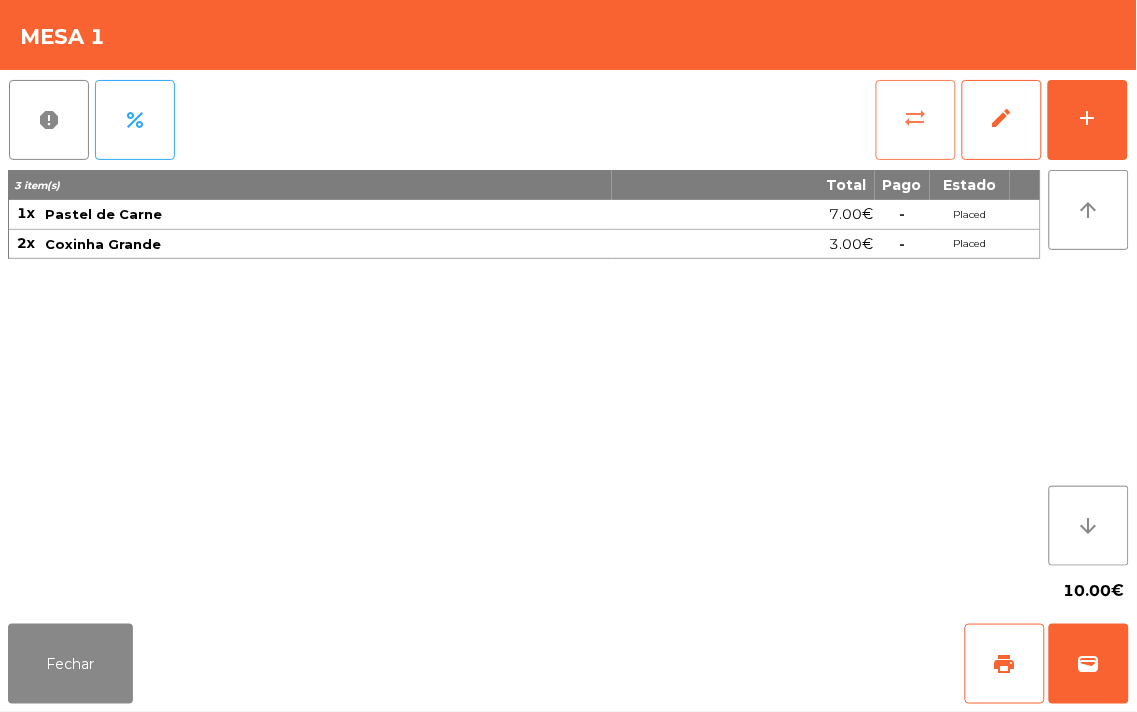 click on "sync_alt" at bounding box center [916, 118] 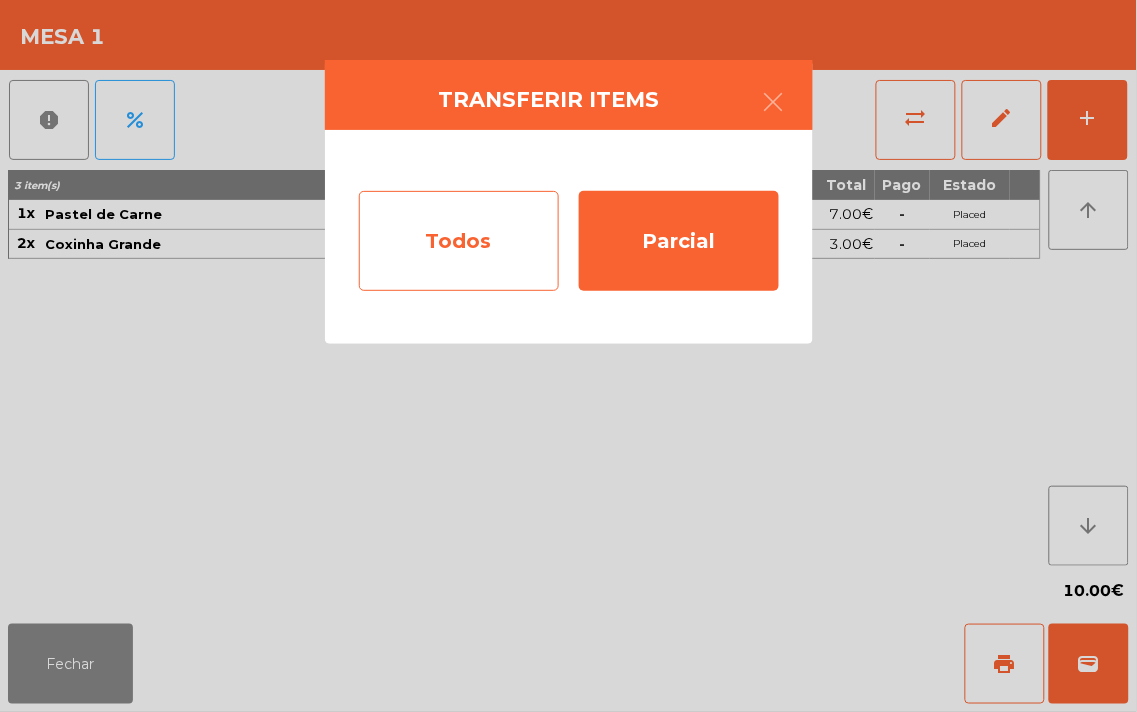 click on "Todos" at bounding box center (459, 241) 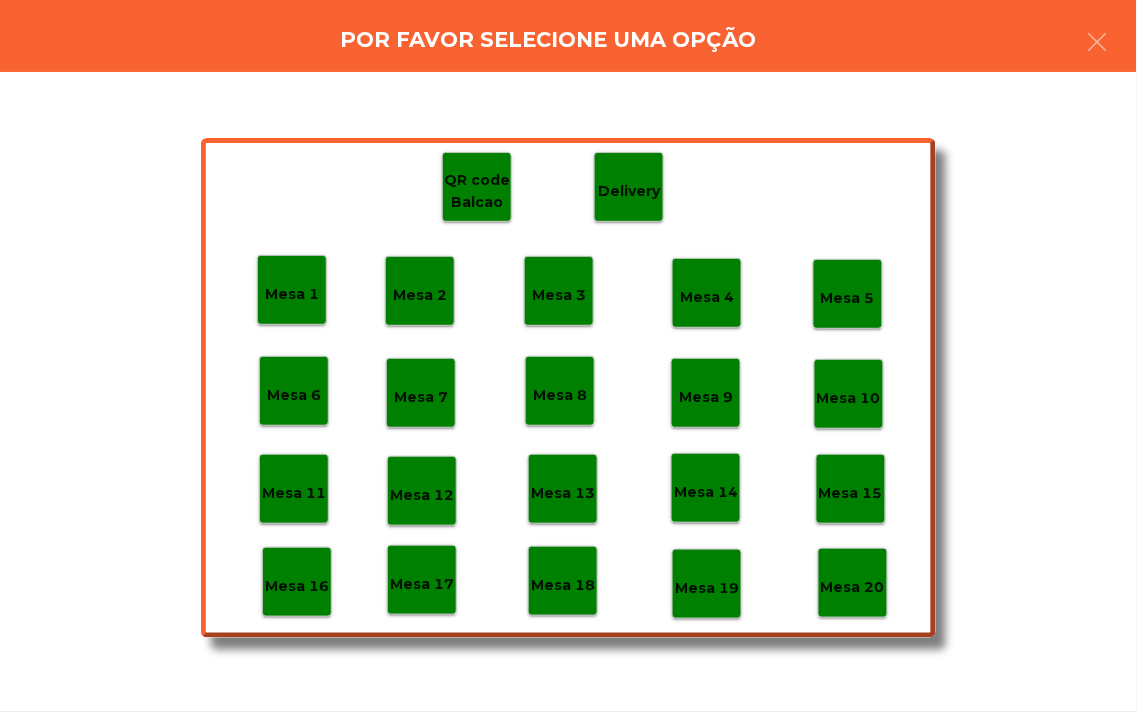 click on "Mesa 19" at bounding box center (292, 290) 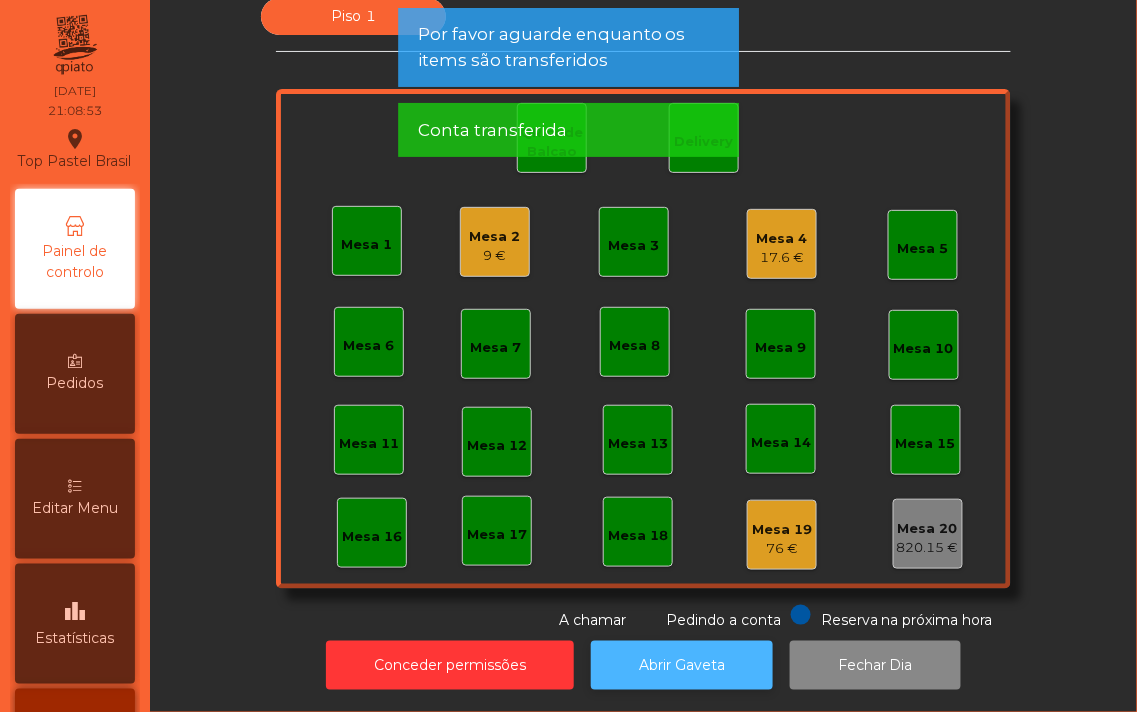 click on "Abrir Gaveta" at bounding box center [682, 665] 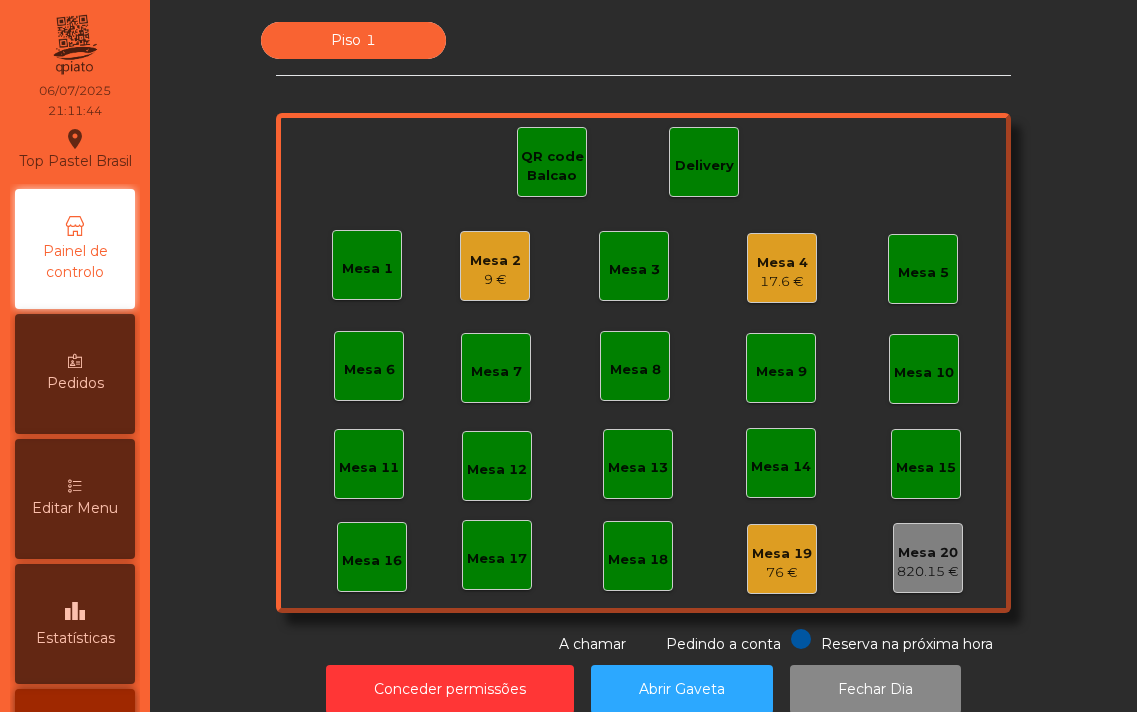 scroll, scrollTop: 0, scrollLeft: 0, axis: both 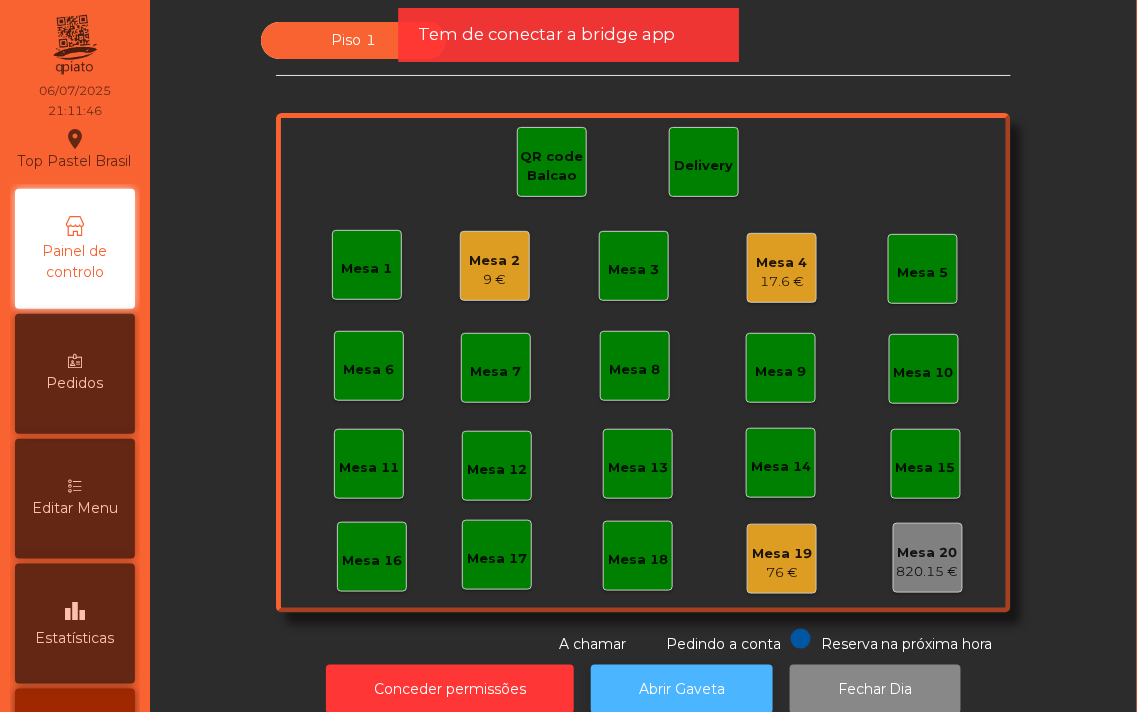 click on "Abrir Gaveta" at bounding box center (682, 689) 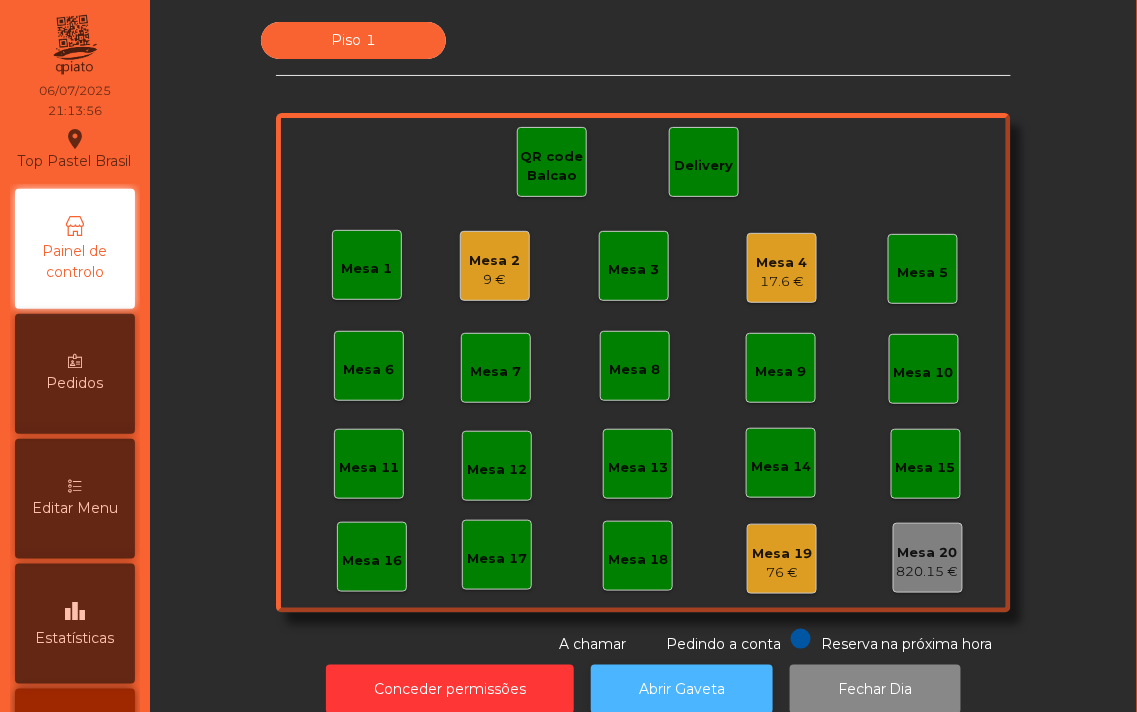 click on "Abrir Gaveta" at bounding box center (682, 689) 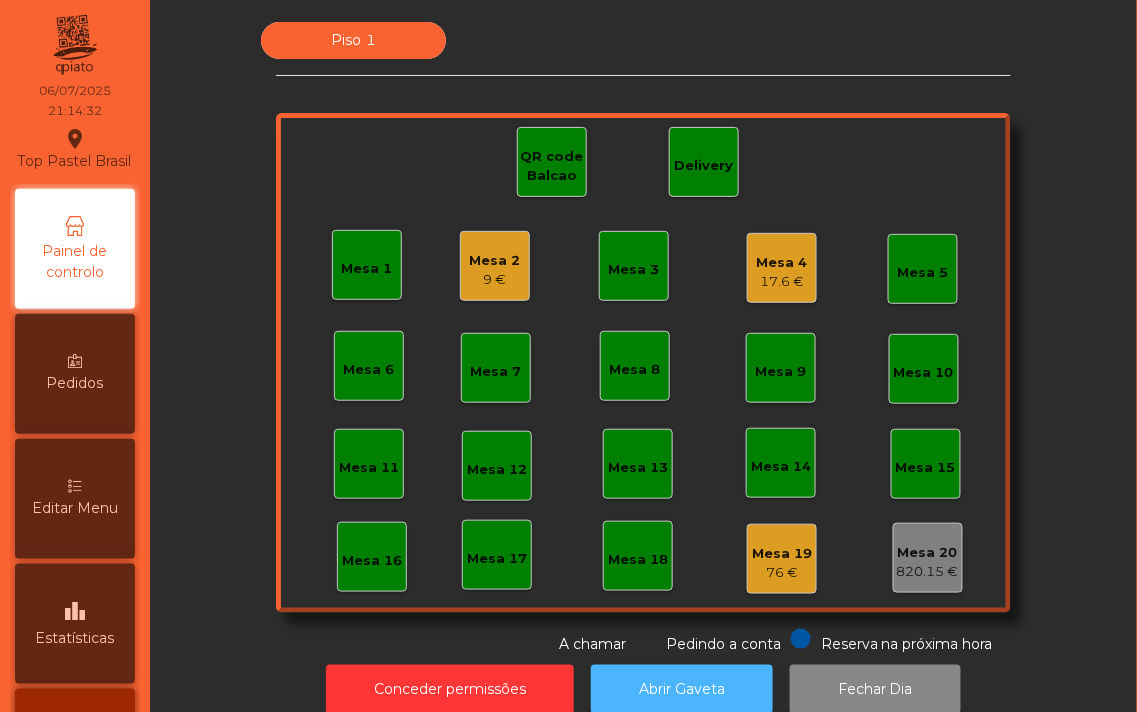 click on "Abrir Gaveta" at bounding box center (682, 689) 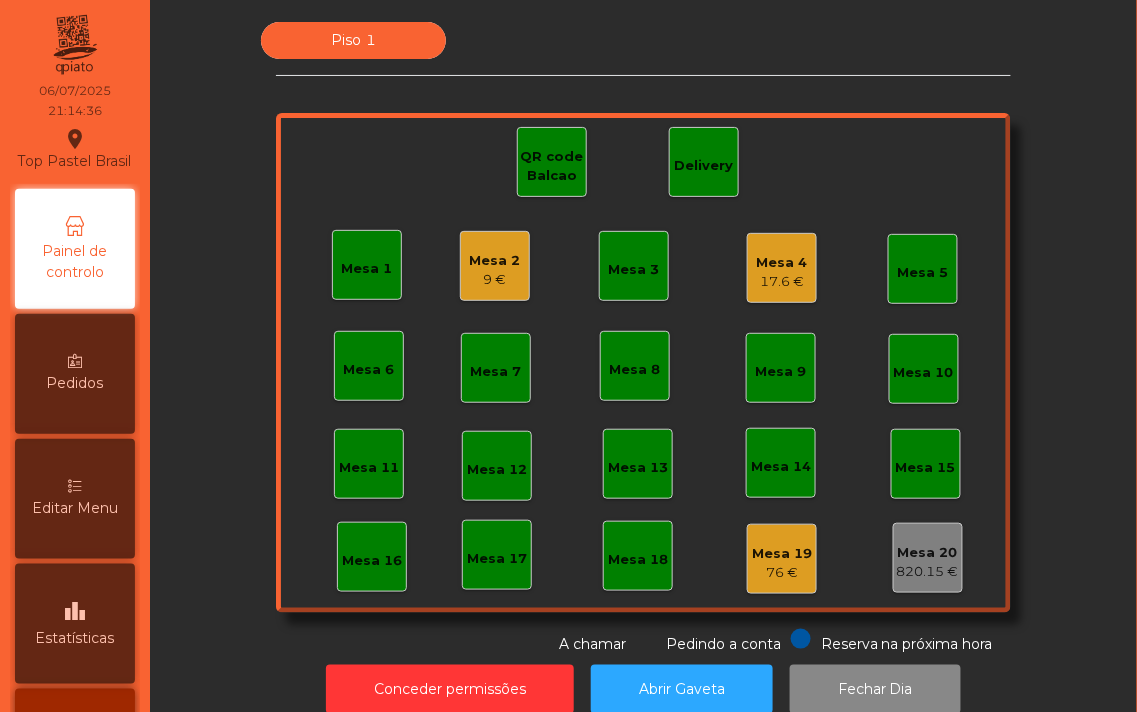 click on "17.6 €" at bounding box center (495, 280) 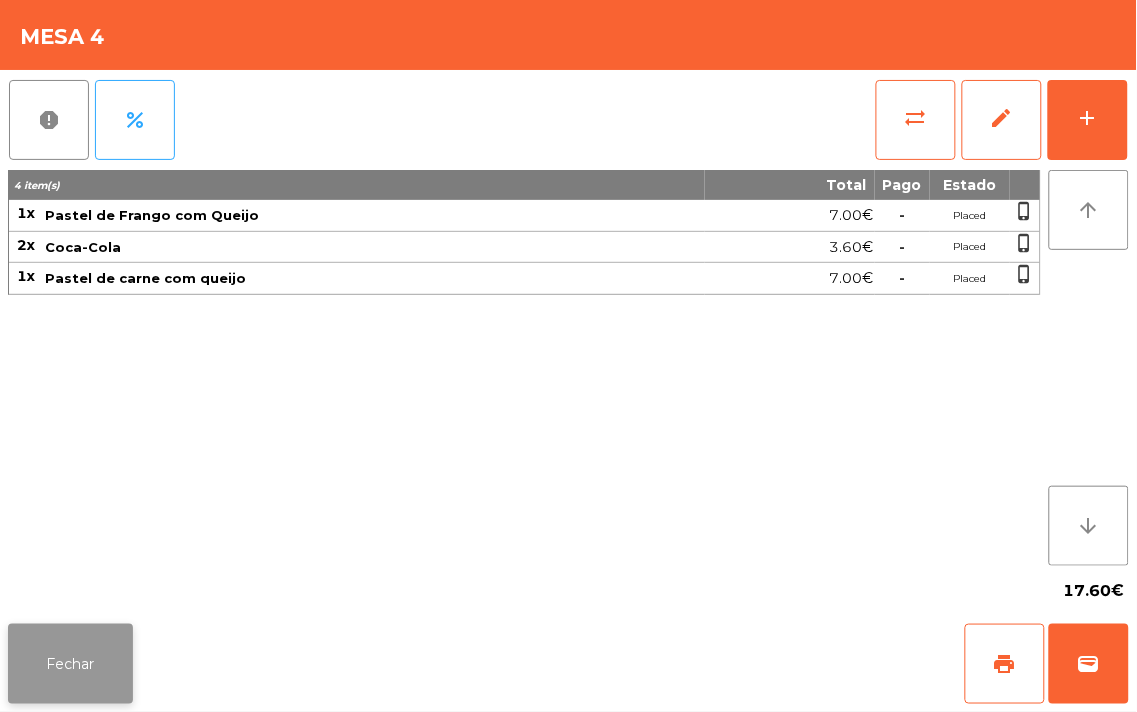 click on "Fechar" at bounding box center (70, 664) 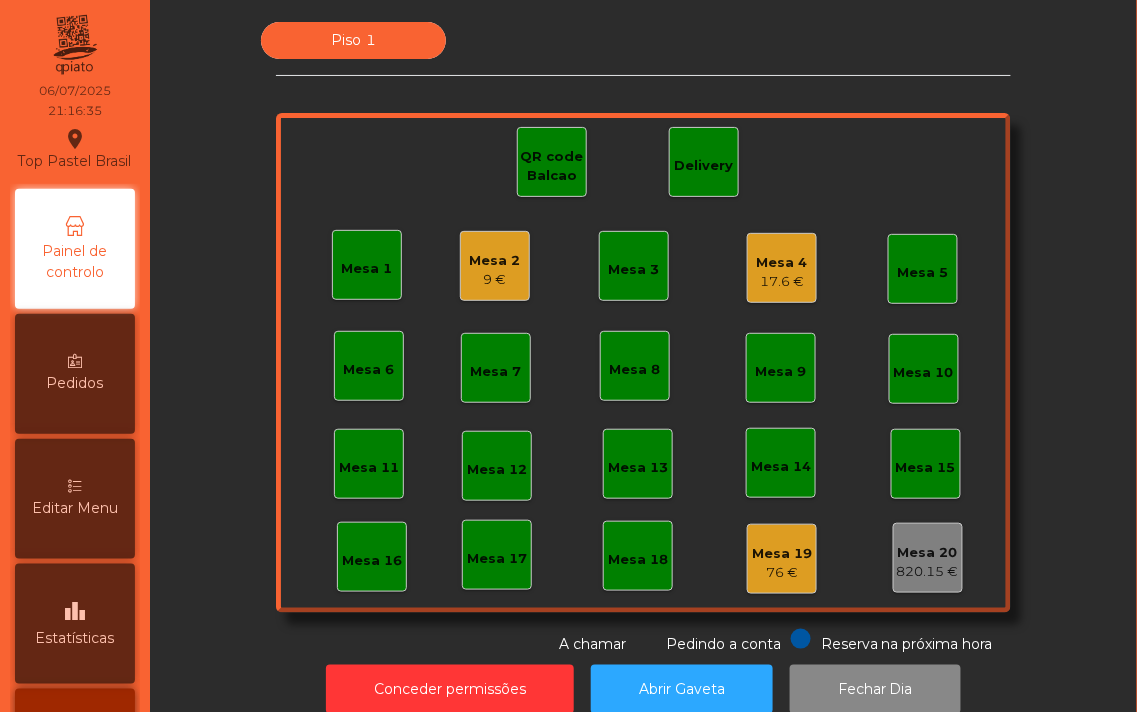 click on "17.6 €" at bounding box center (495, 280) 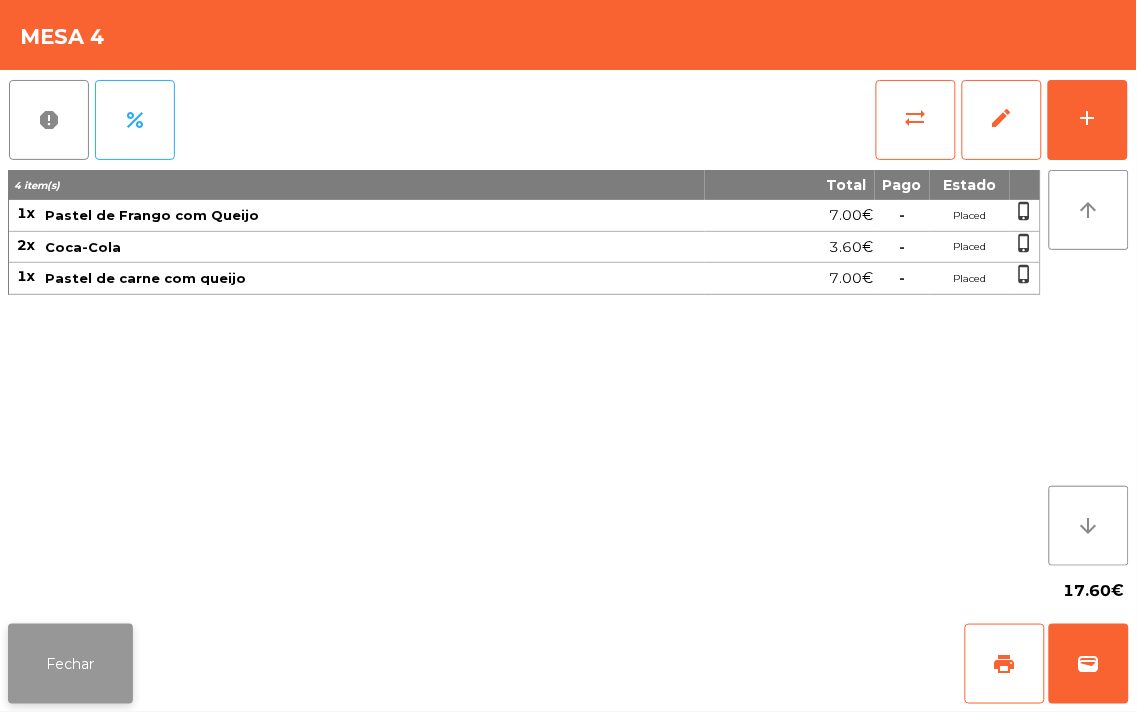 click on "Fechar" at bounding box center [70, 664] 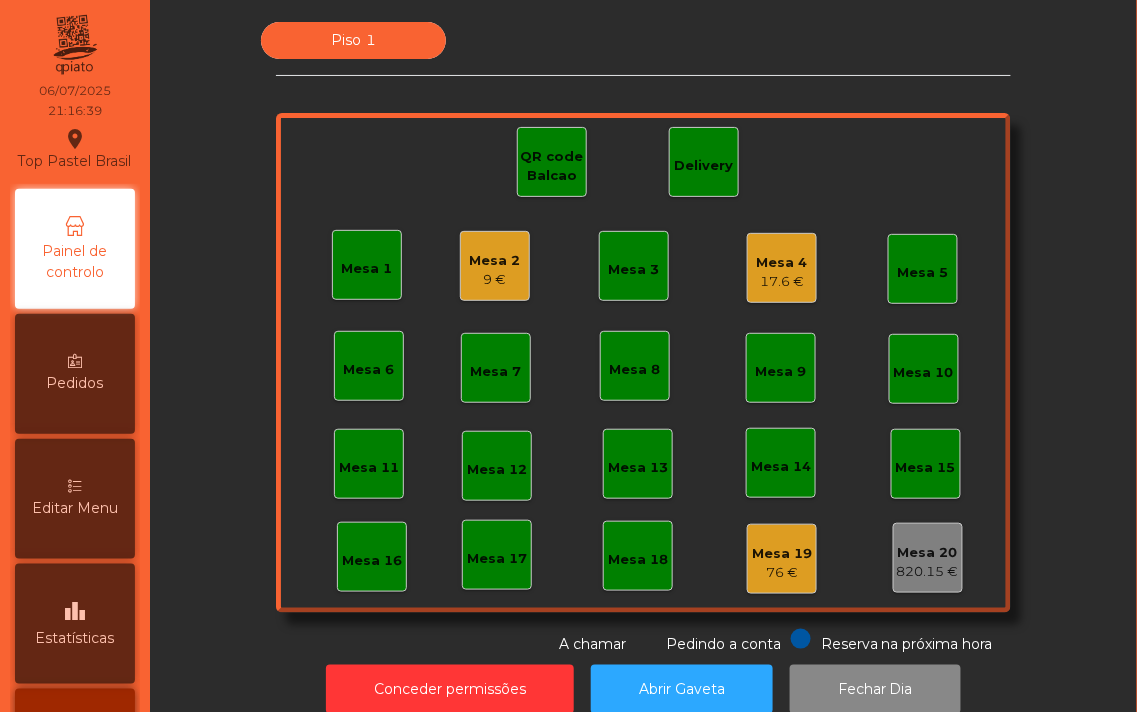 click on "Mesa 2" at bounding box center (495, 261) 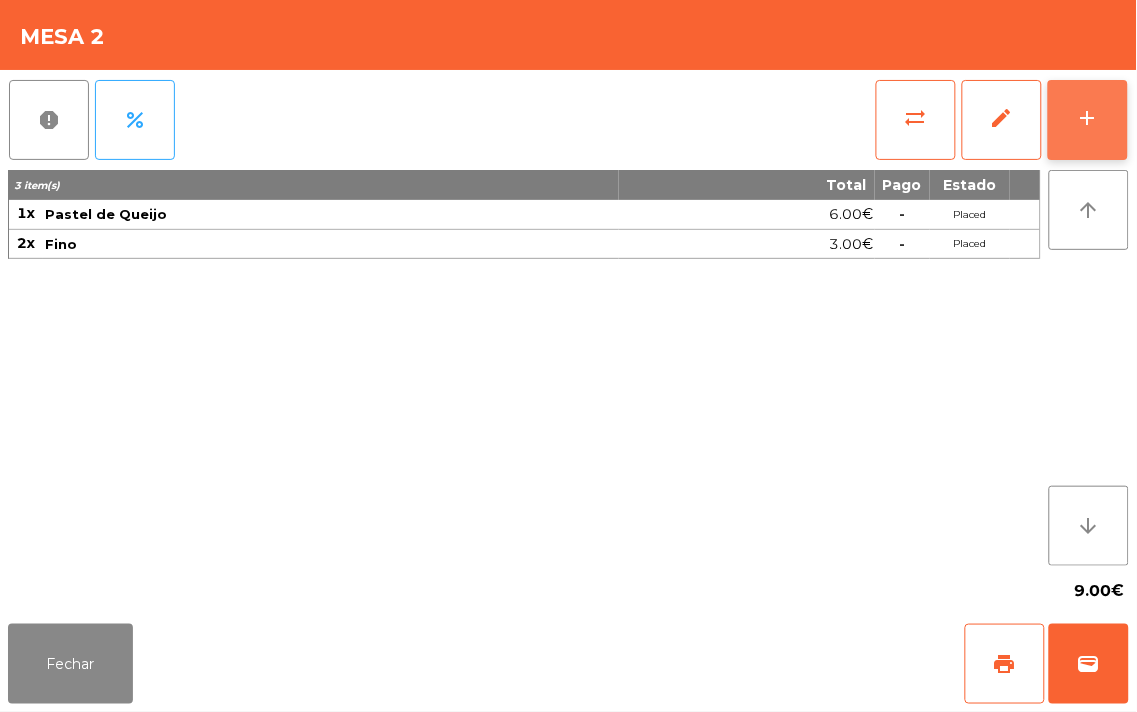 click on "add" at bounding box center (1088, 120) 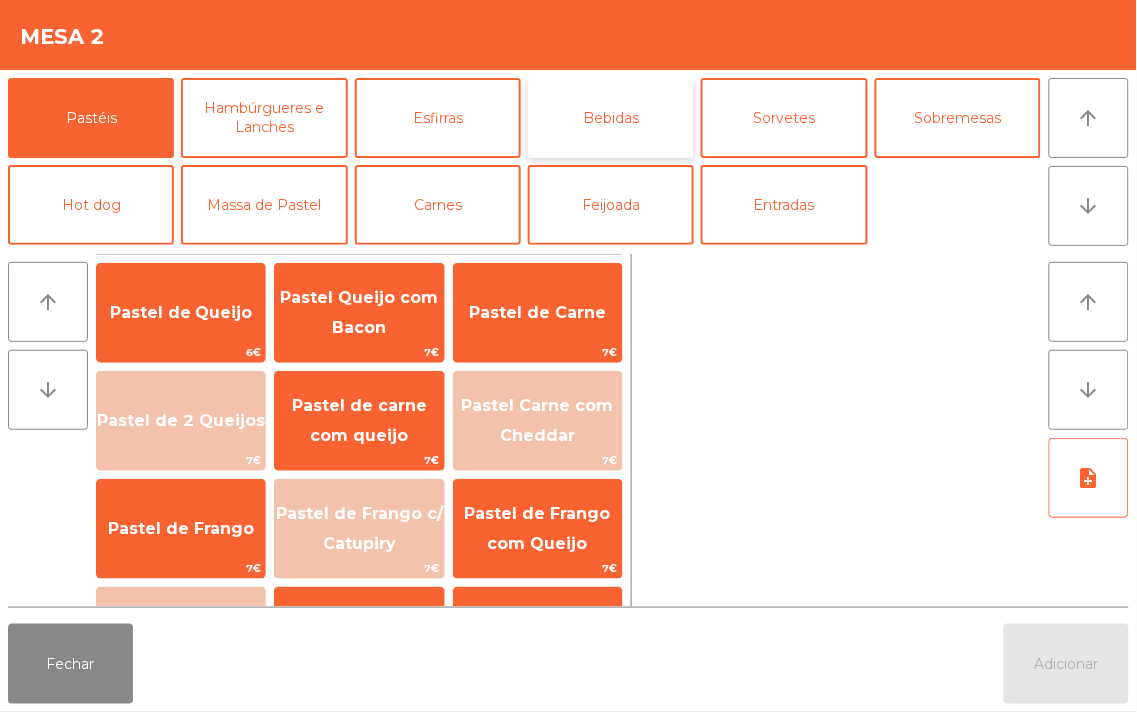 click on "Bebidas" at bounding box center (611, 118) 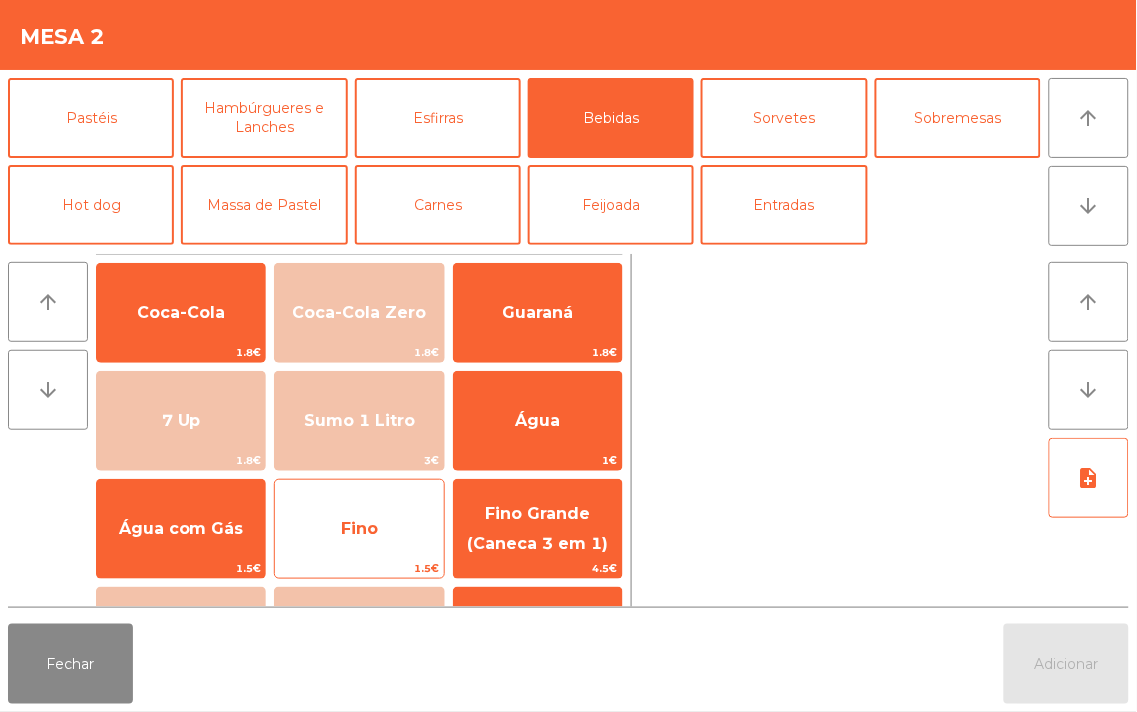 click on "Fino" at bounding box center [181, 313] 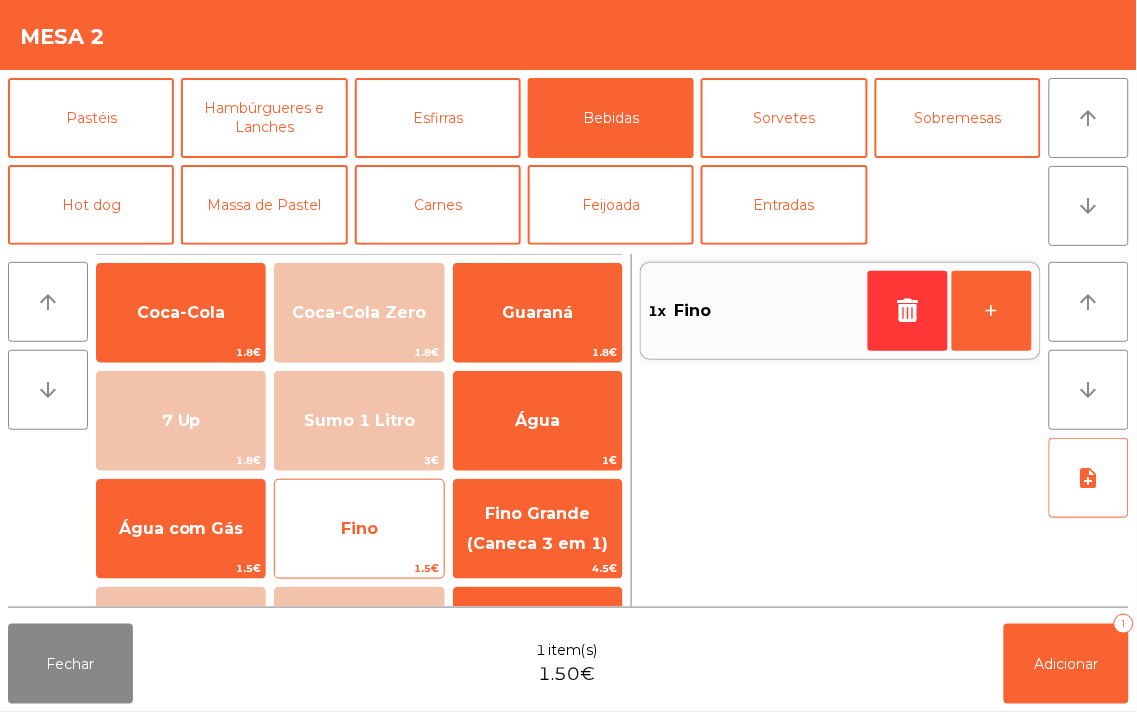 click on "Fino" at bounding box center [181, 312] 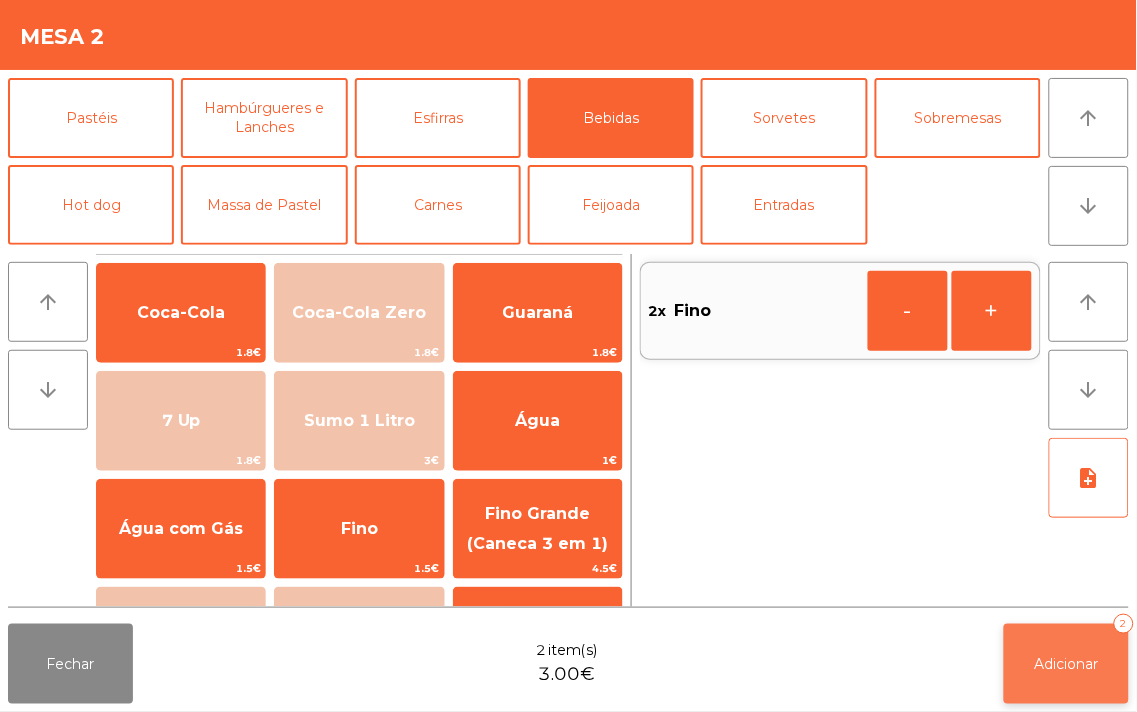 click on "Adicionar   2" at bounding box center (1066, 664) 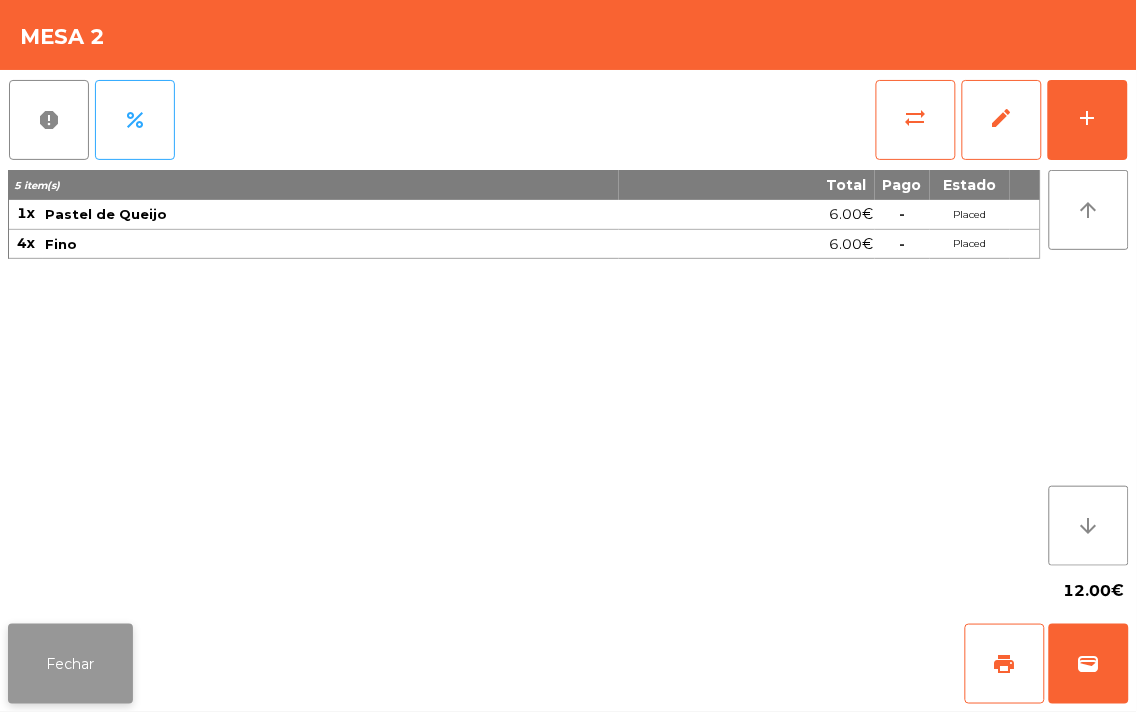 click on "Fechar" at bounding box center [70, 664] 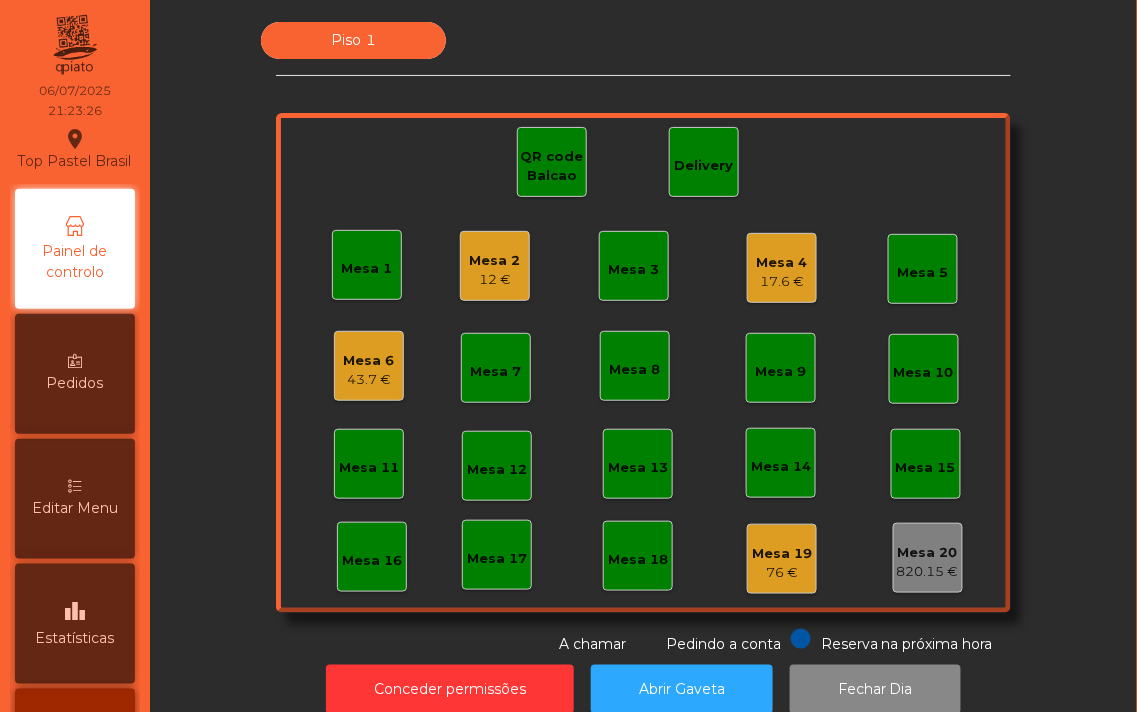 click on "Mesa 4   17.6 €" at bounding box center (495, 266) 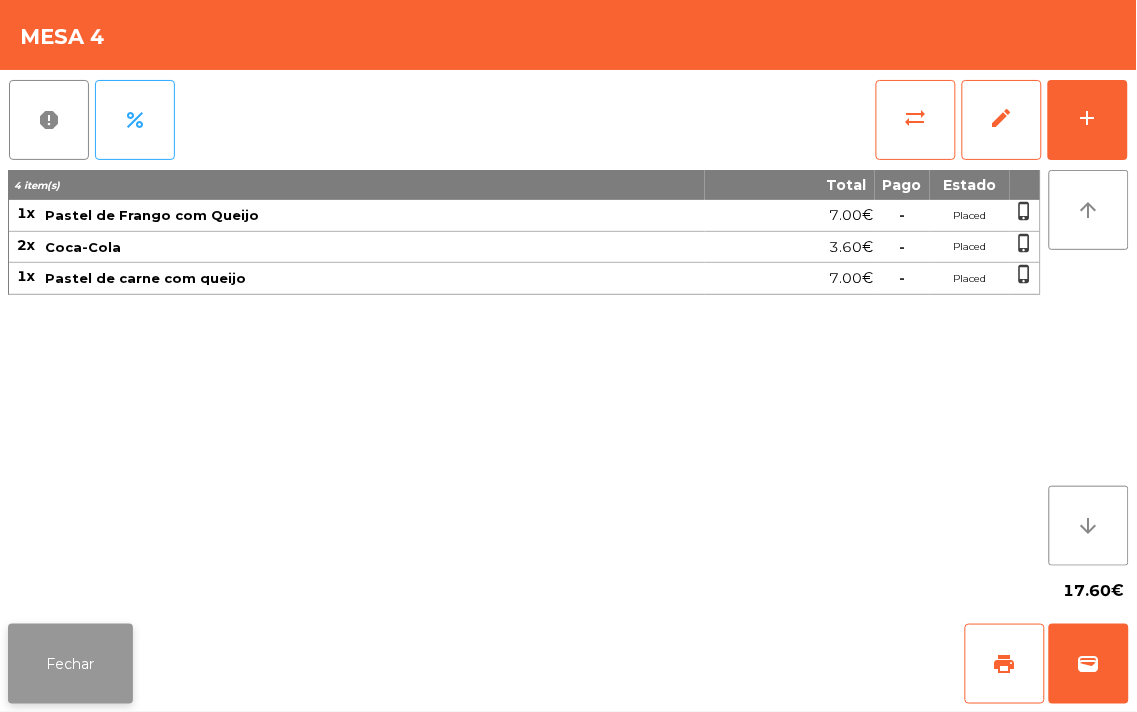 click on "Fechar" at bounding box center [70, 664] 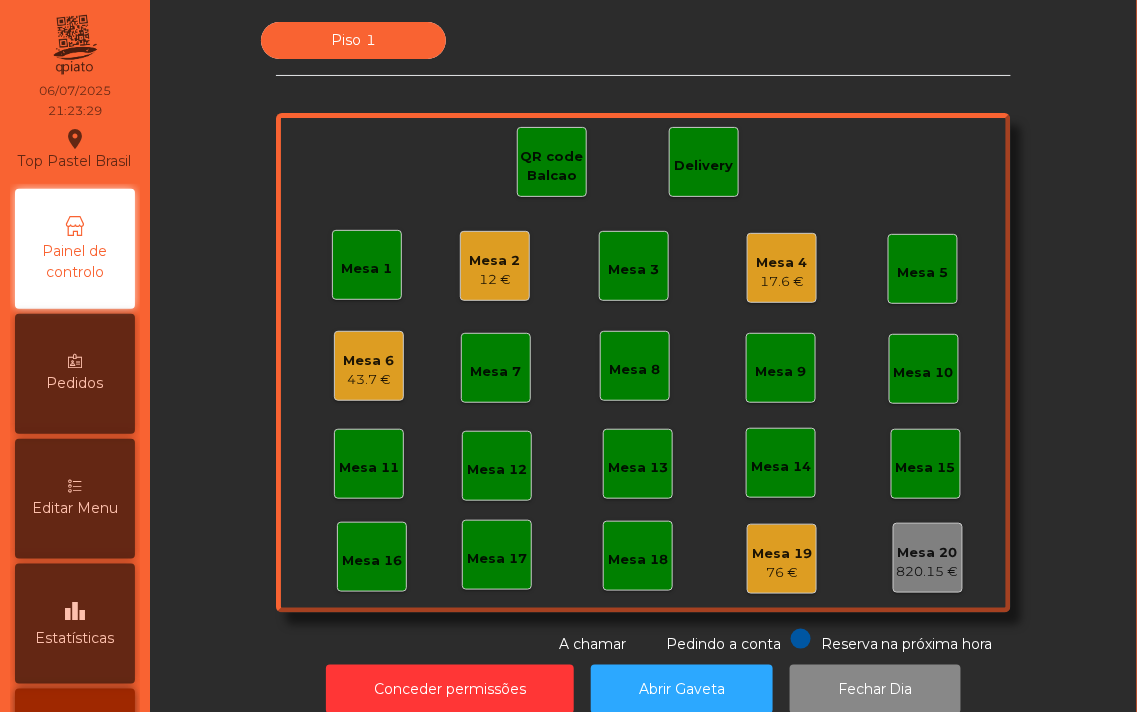 click on "Mesa 6" at bounding box center [495, 261] 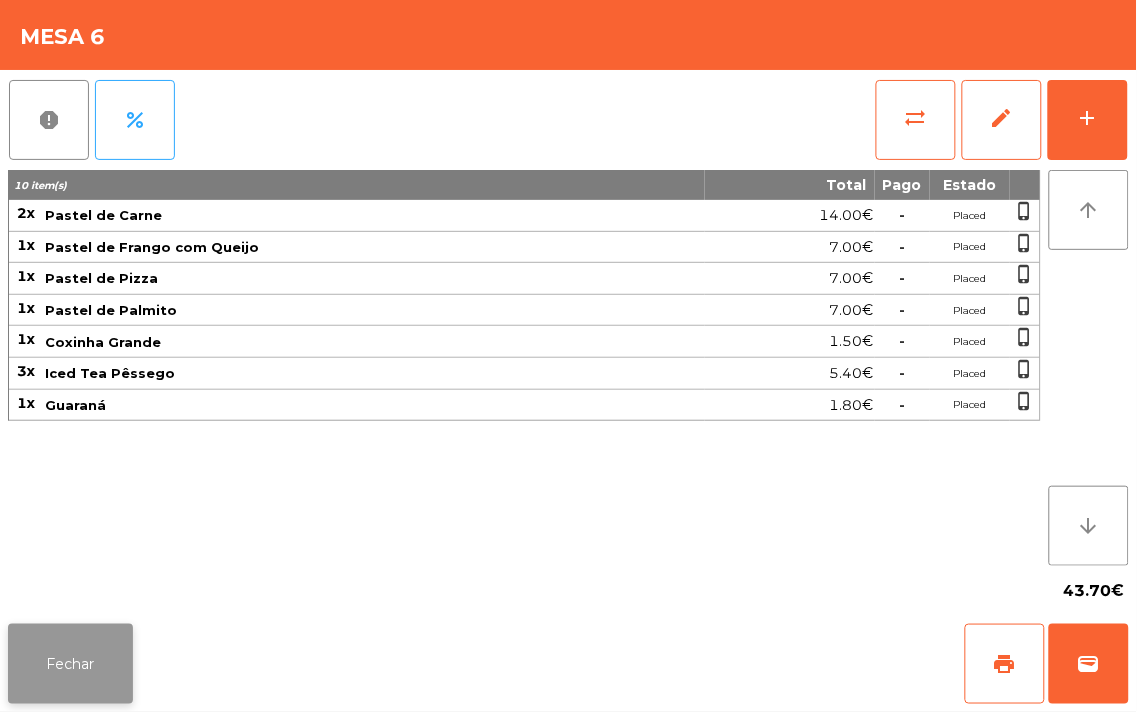 click on "Fechar" at bounding box center (70, 664) 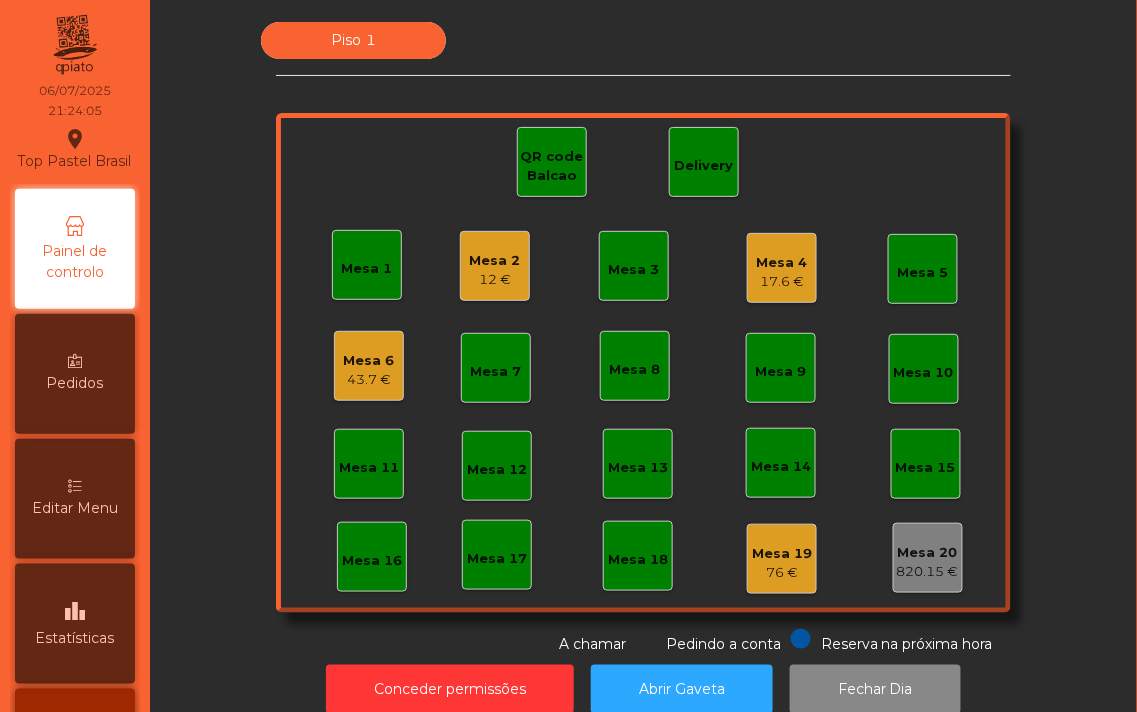 click on "Mesa 4" at bounding box center [495, 261] 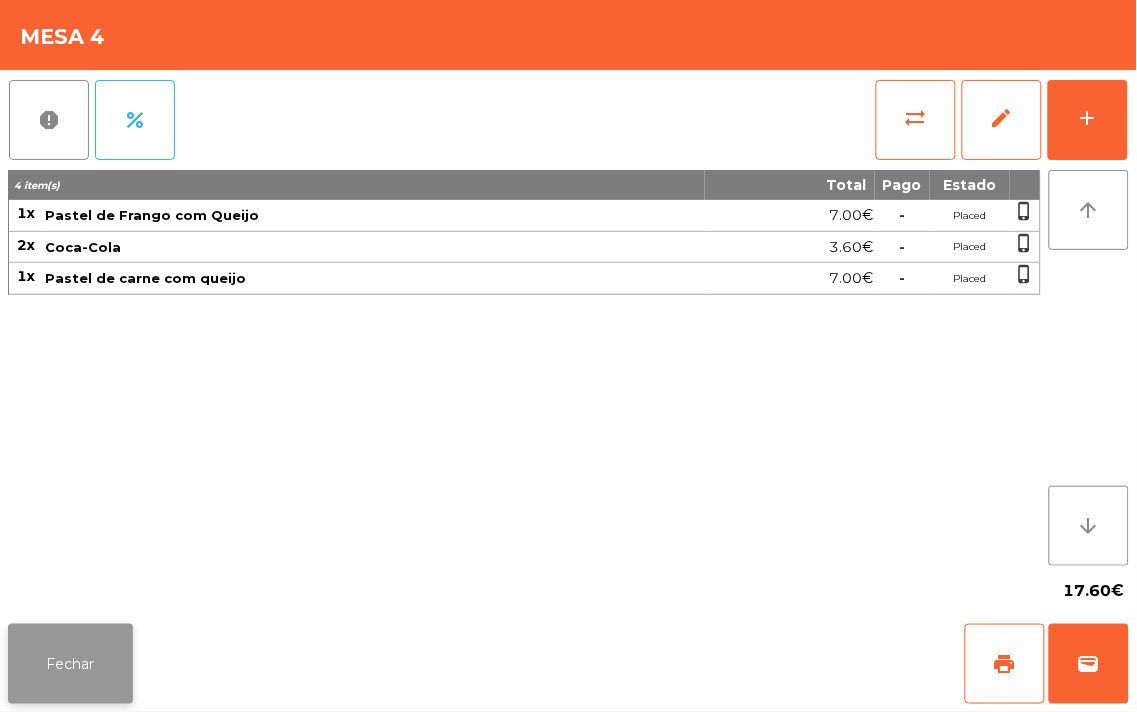 click on "Fechar" at bounding box center (70, 664) 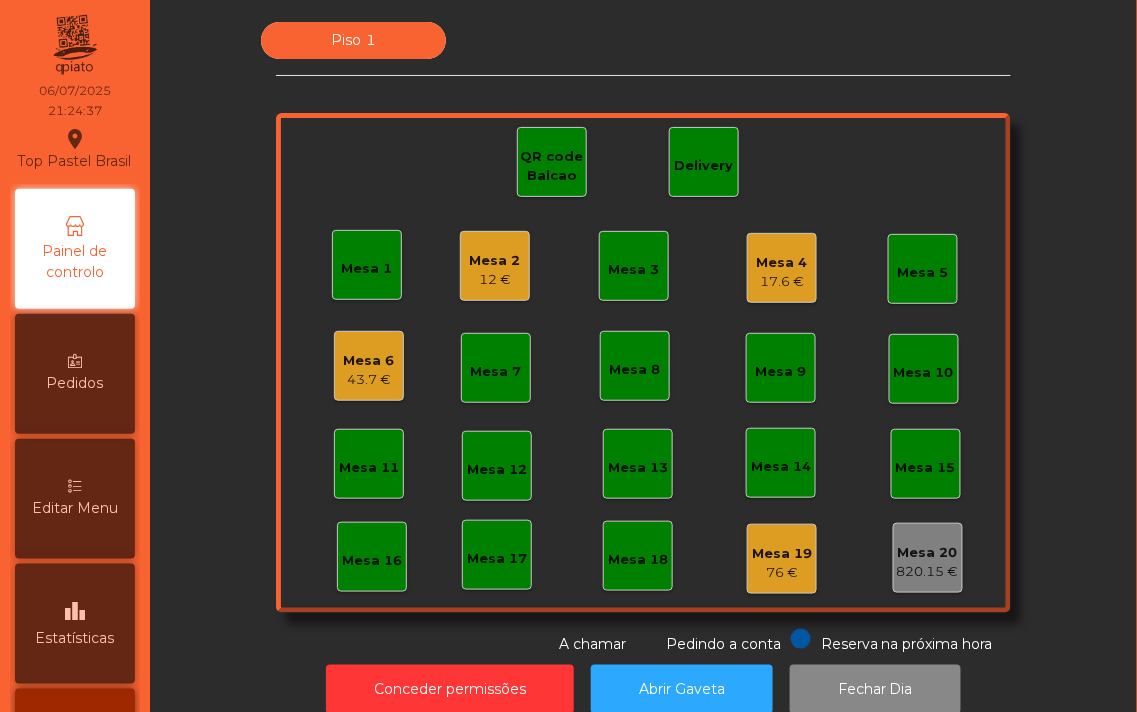 click on "Mesa 4   17.6 €" at bounding box center (782, 268) 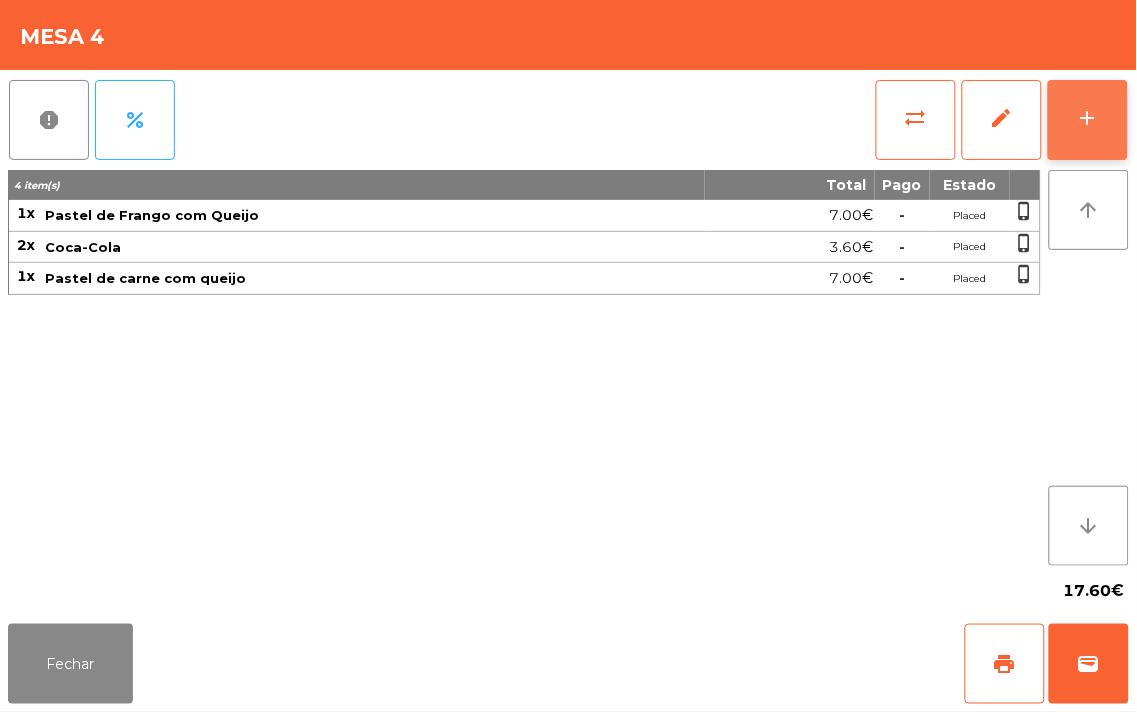 click on "add" at bounding box center (1088, 120) 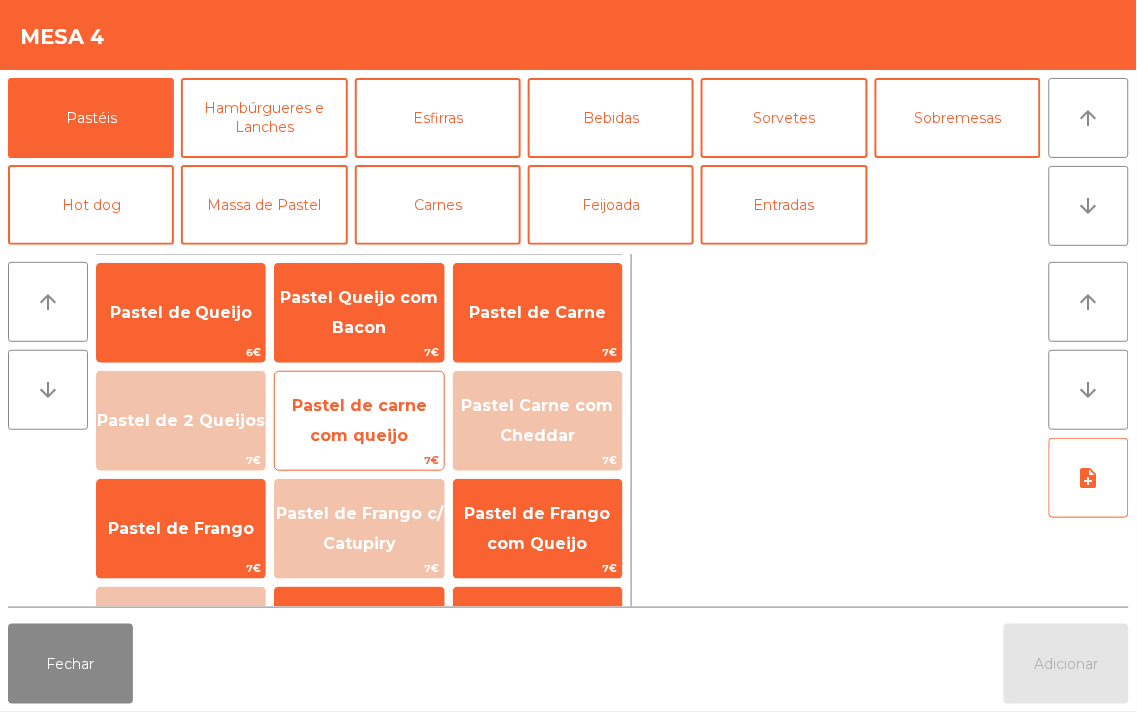 click on "Pastel de carne com queijo" at bounding box center (181, 312) 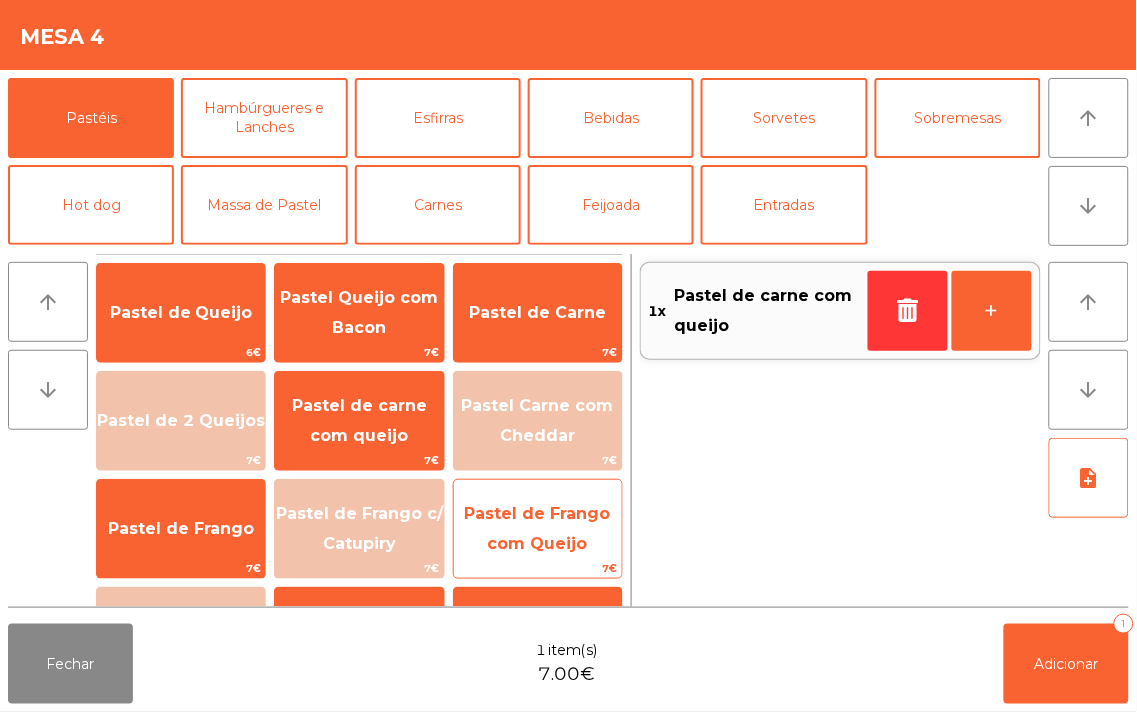 click on "Pastel de Frango com Queijo" at bounding box center [181, 312] 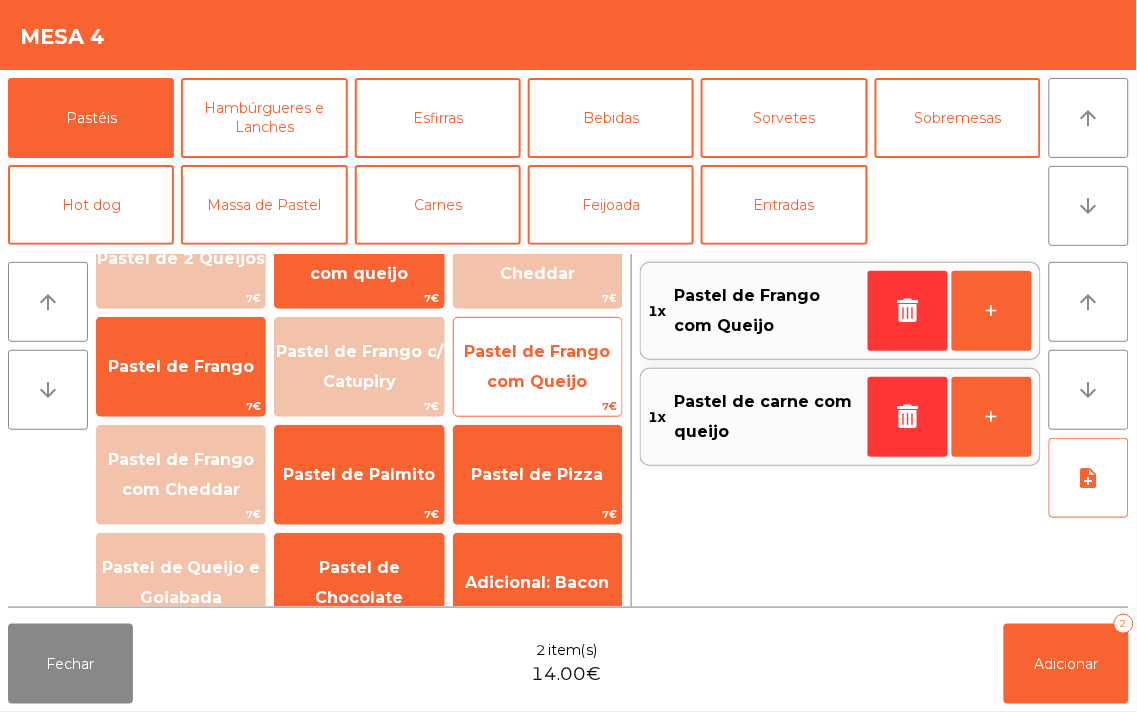 scroll, scrollTop: 166, scrollLeft: 0, axis: vertical 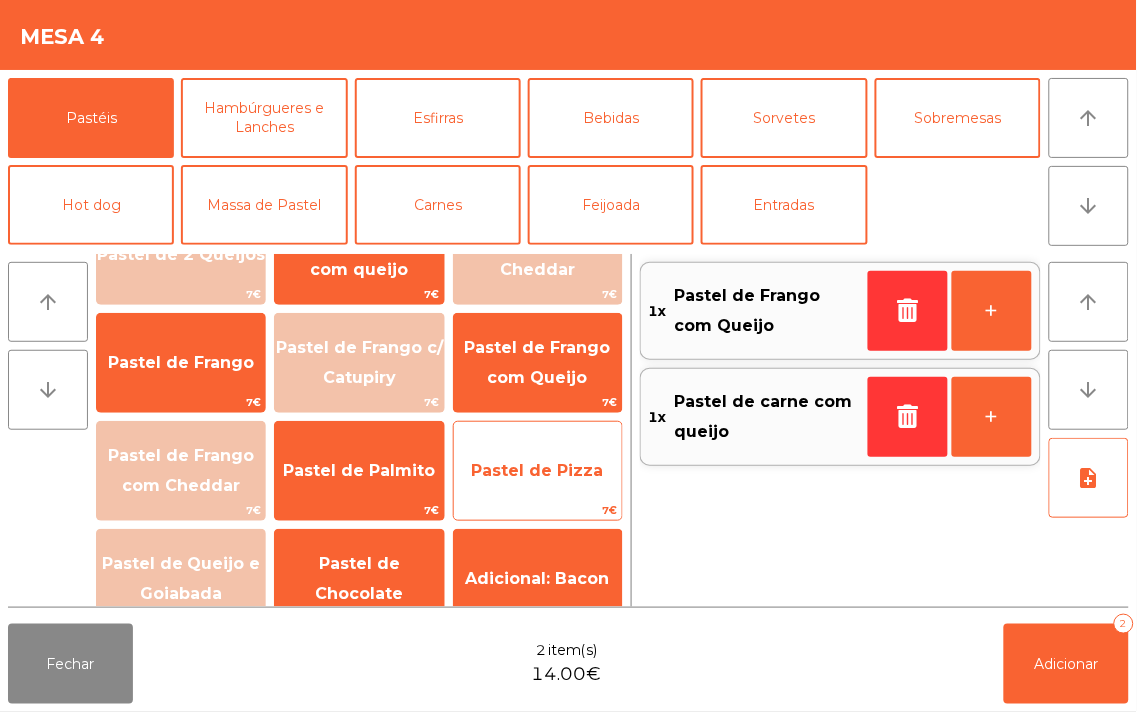 click on "Pastel de Pizza" at bounding box center [181, 146] 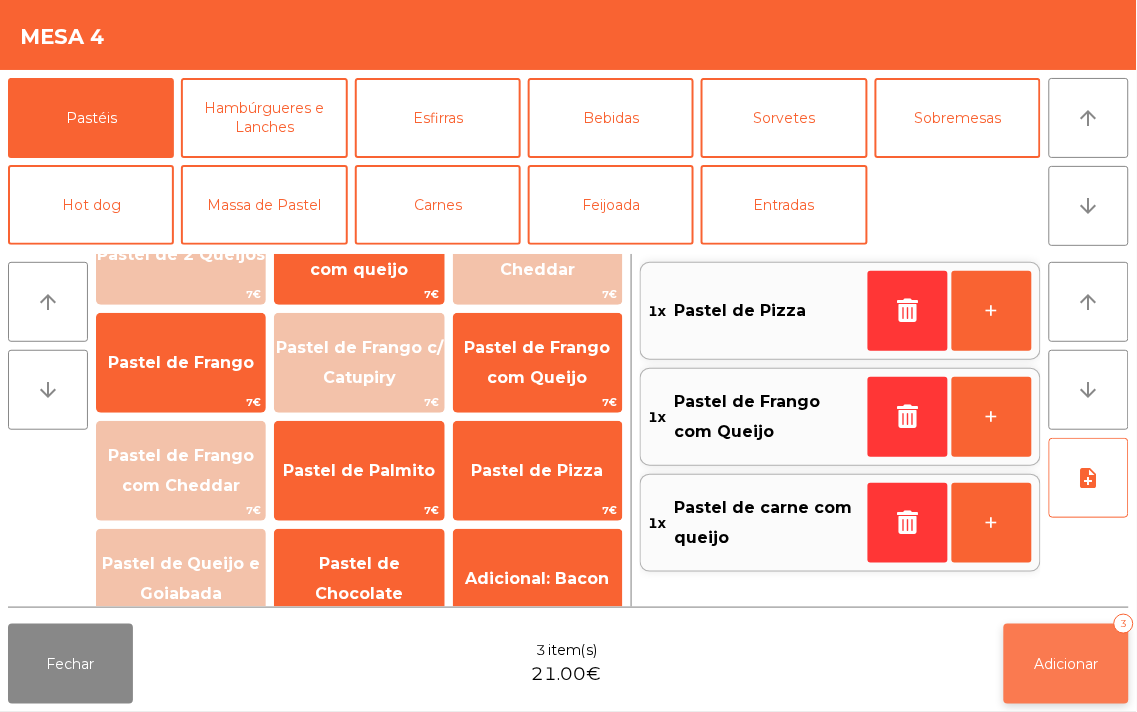 click on "Adicionar   3" at bounding box center (1066, 664) 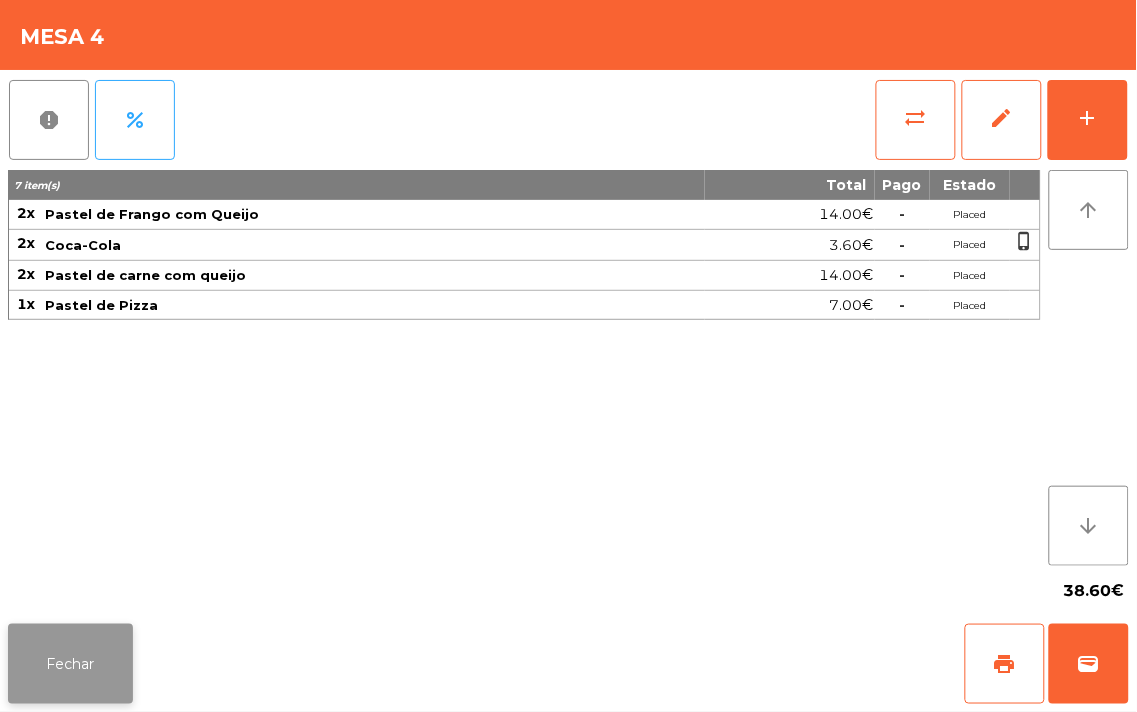 click on "Fechar" at bounding box center [70, 664] 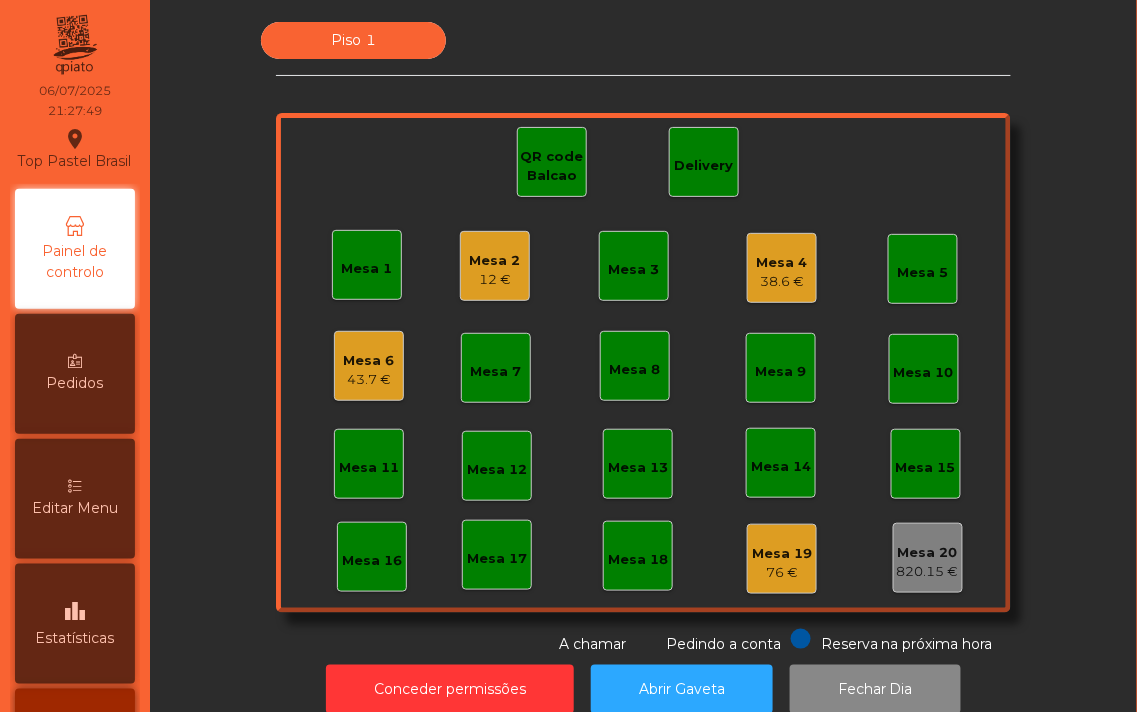 click on "12 €" at bounding box center (495, 280) 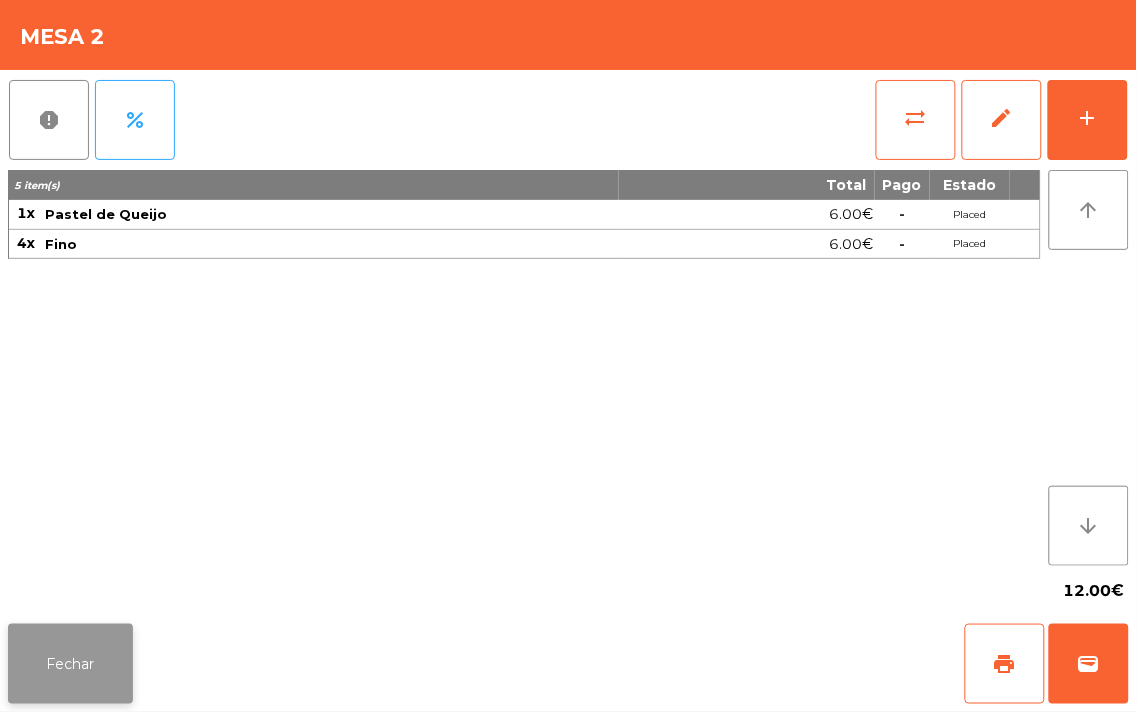click on "Fechar" at bounding box center [70, 664] 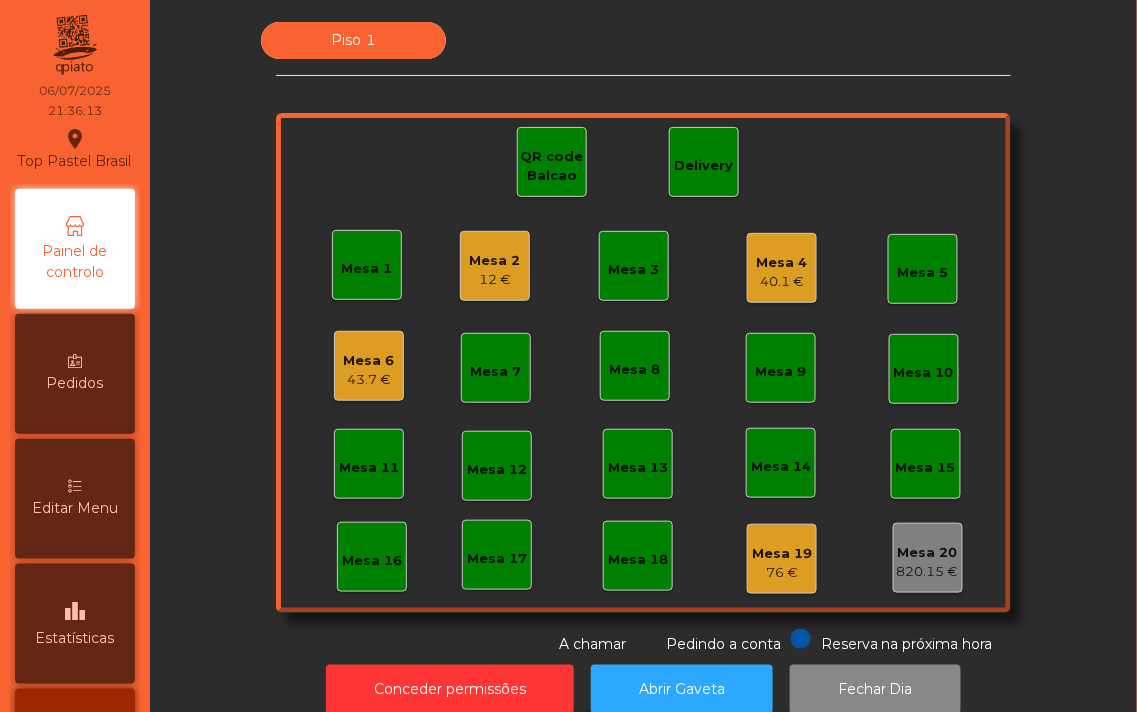 click on "Mesa 1" at bounding box center [367, 265] 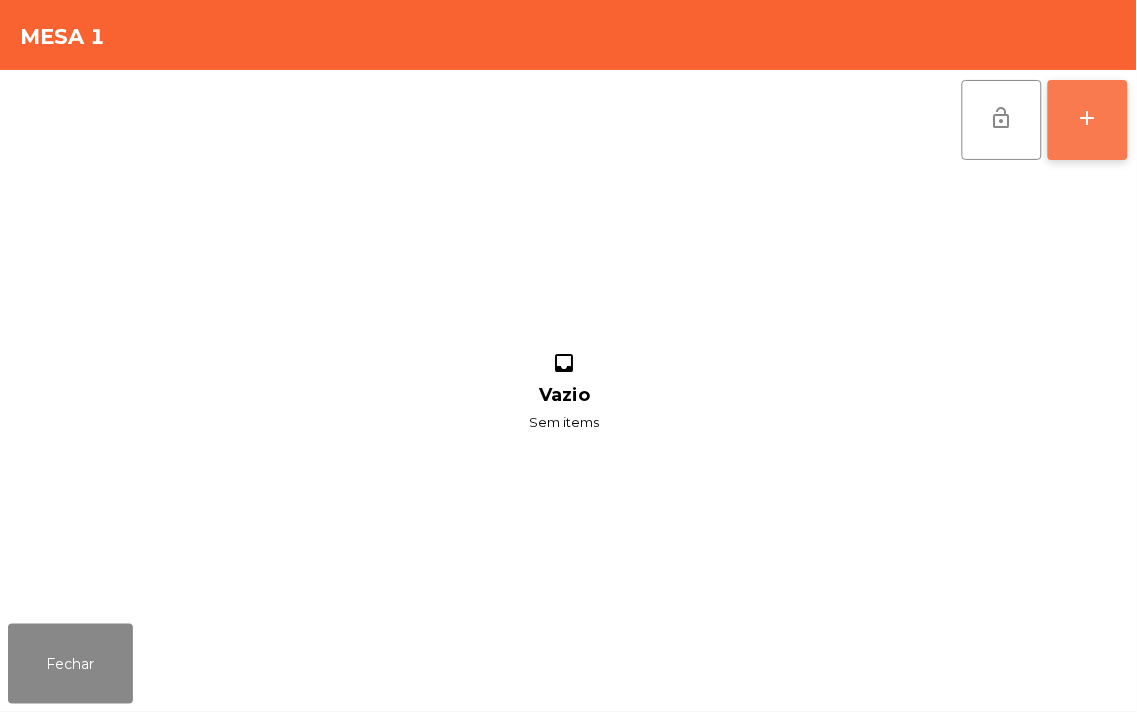 click on "add" at bounding box center (1088, 118) 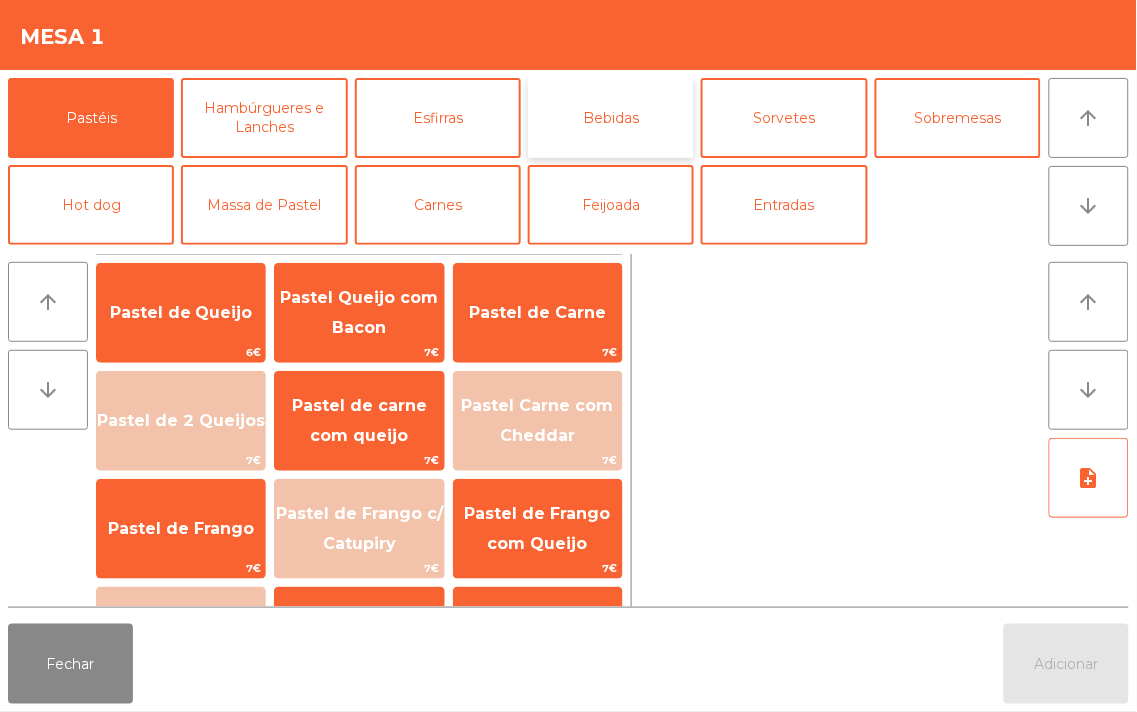 click on "Bebidas" at bounding box center [611, 118] 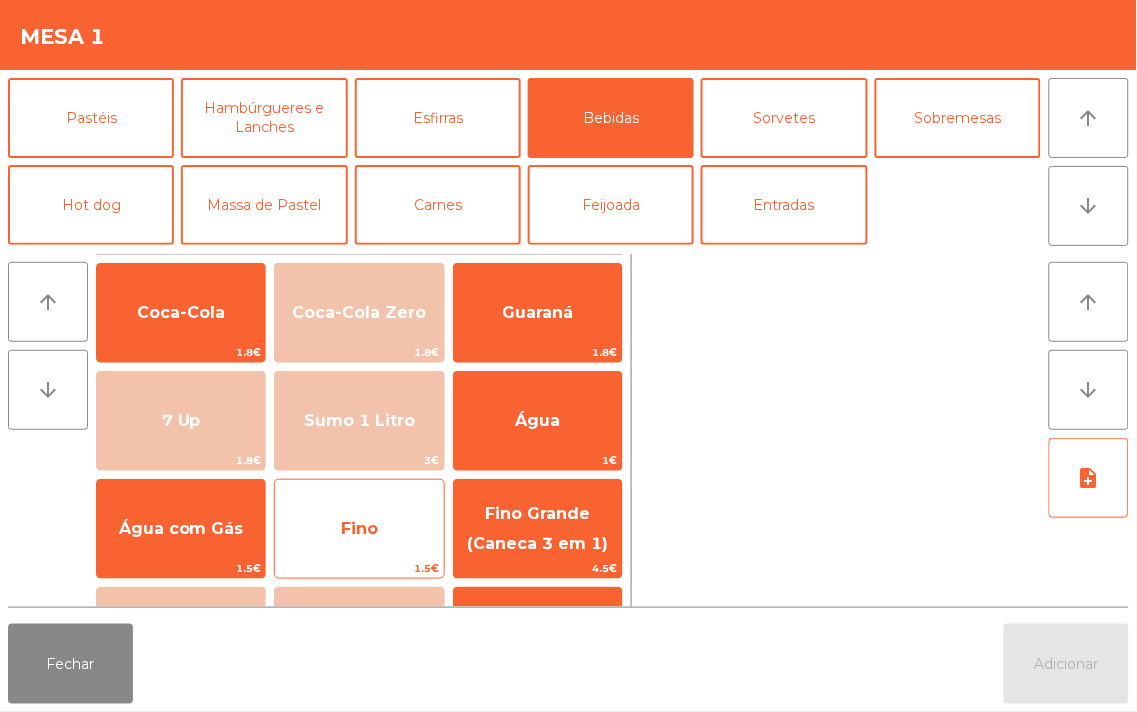 click on "Fino" at bounding box center [181, 313] 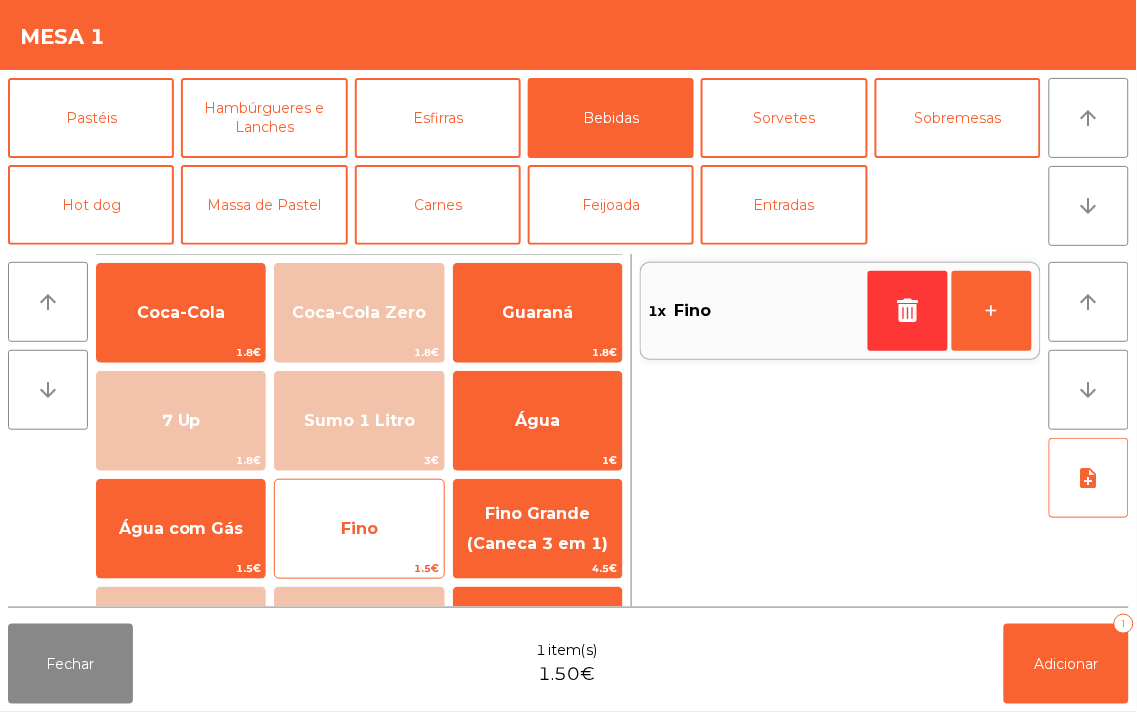 click on "Fino" at bounding box center [181, 313] 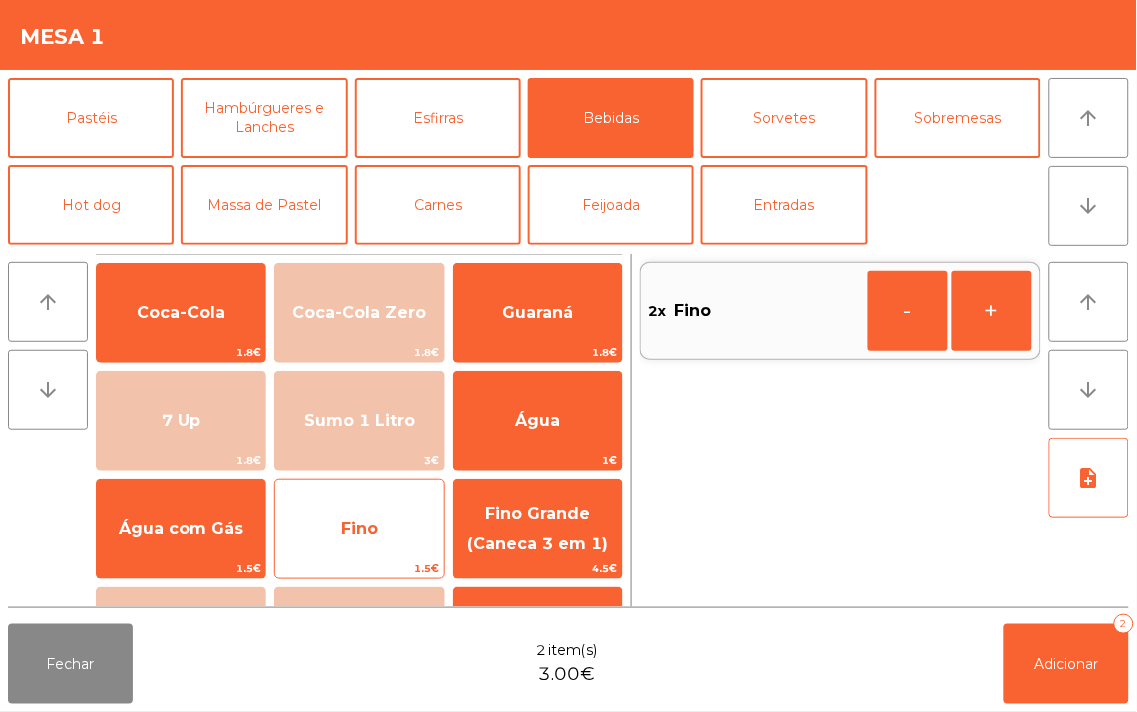 click on "Fino" at bounding box center (181, 313) 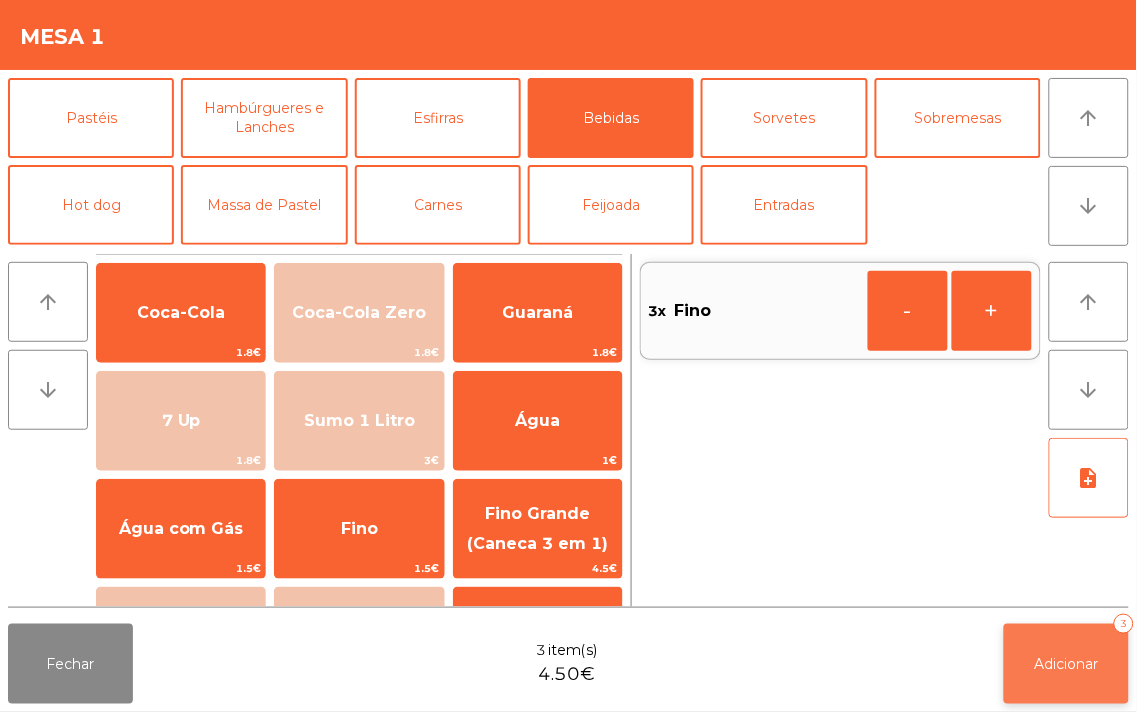 click on "Adicionar" at bounding box center [1067, 664] 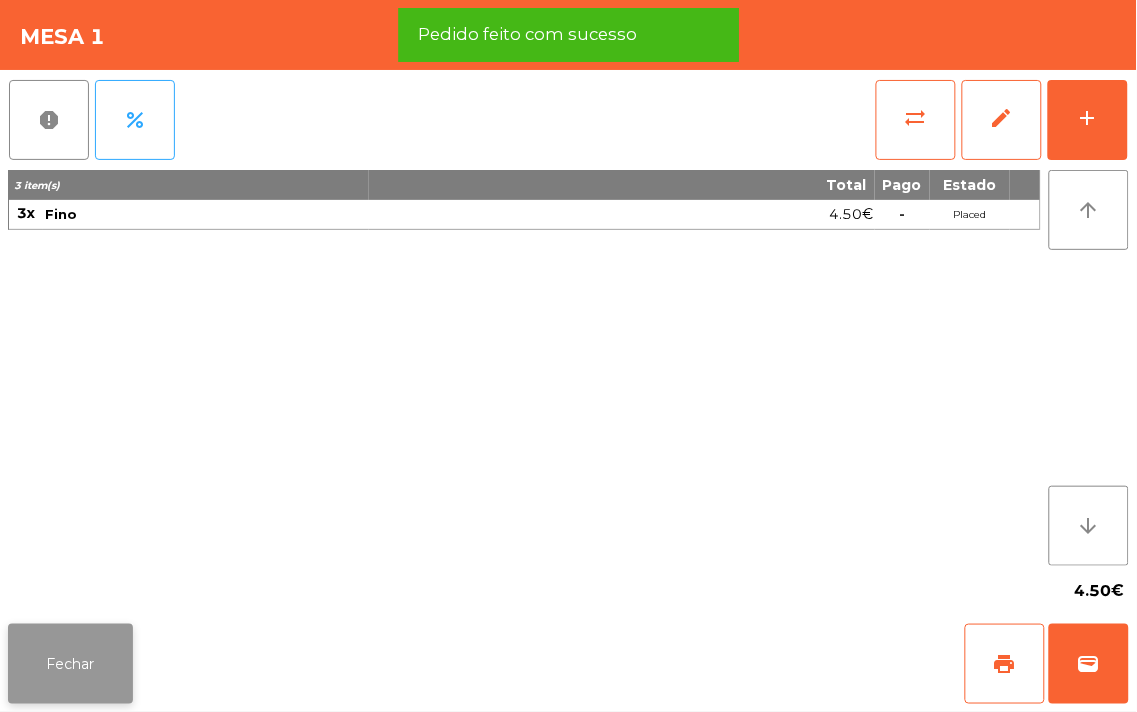 click on "Fechar" at bounding box center (70, 664) 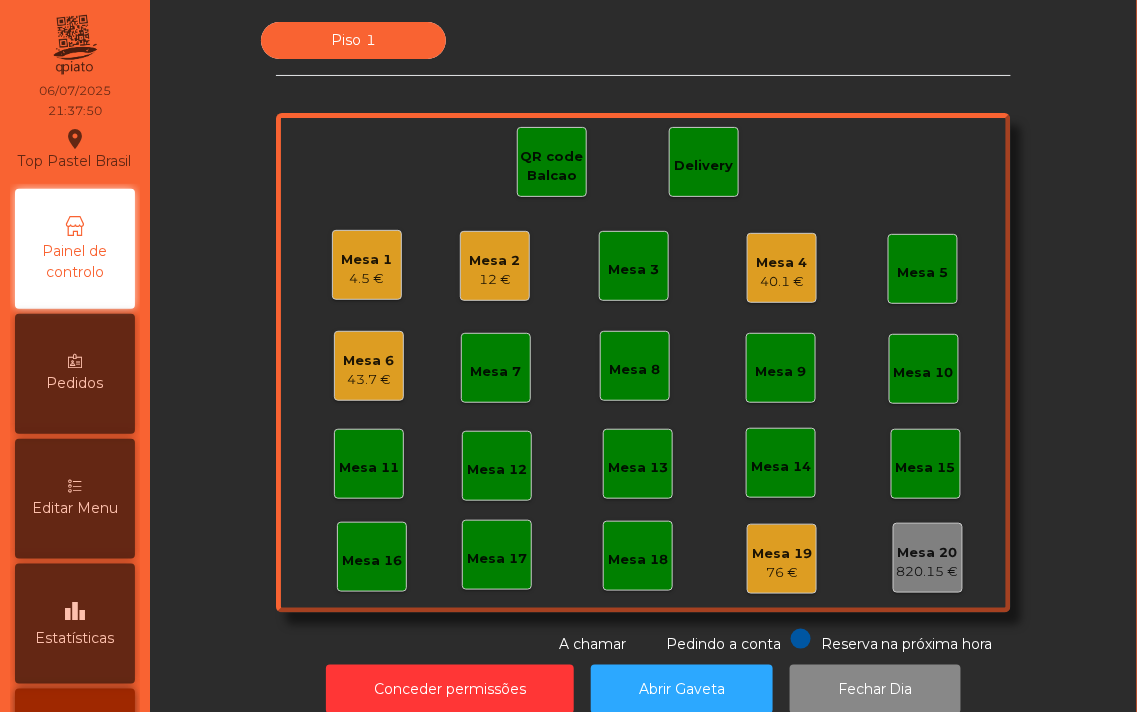 click on "40.1 €" at bounding box center (367, 279) 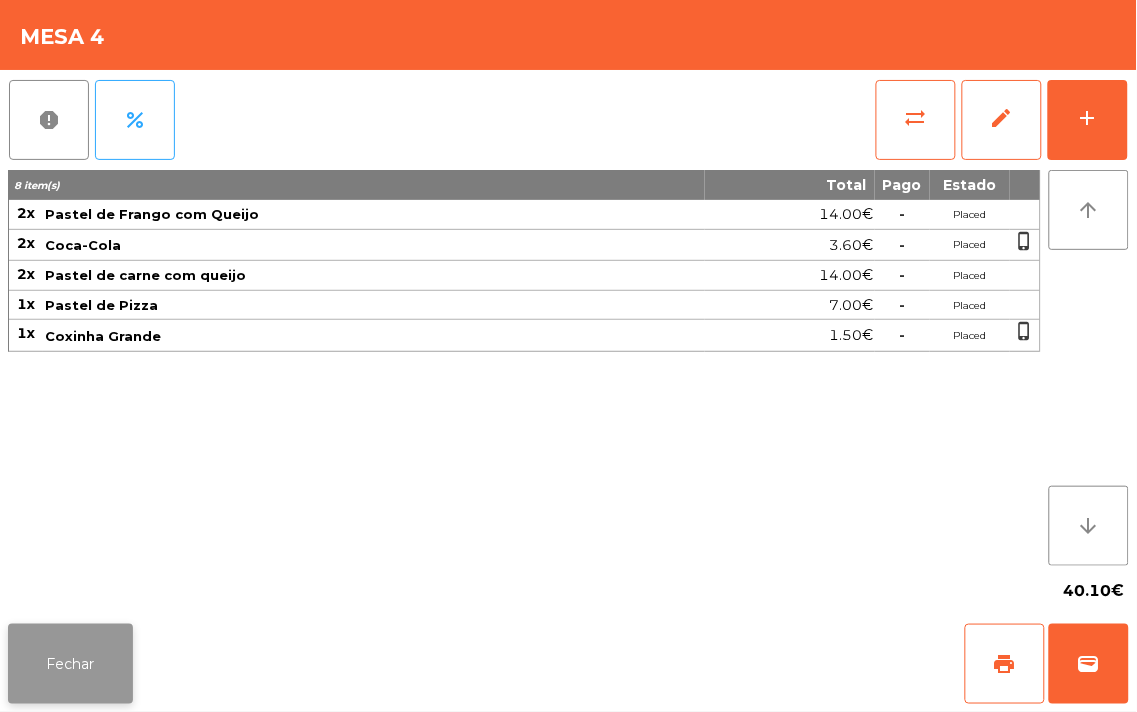 click on "Fechar" at bounding box center (70, 664) 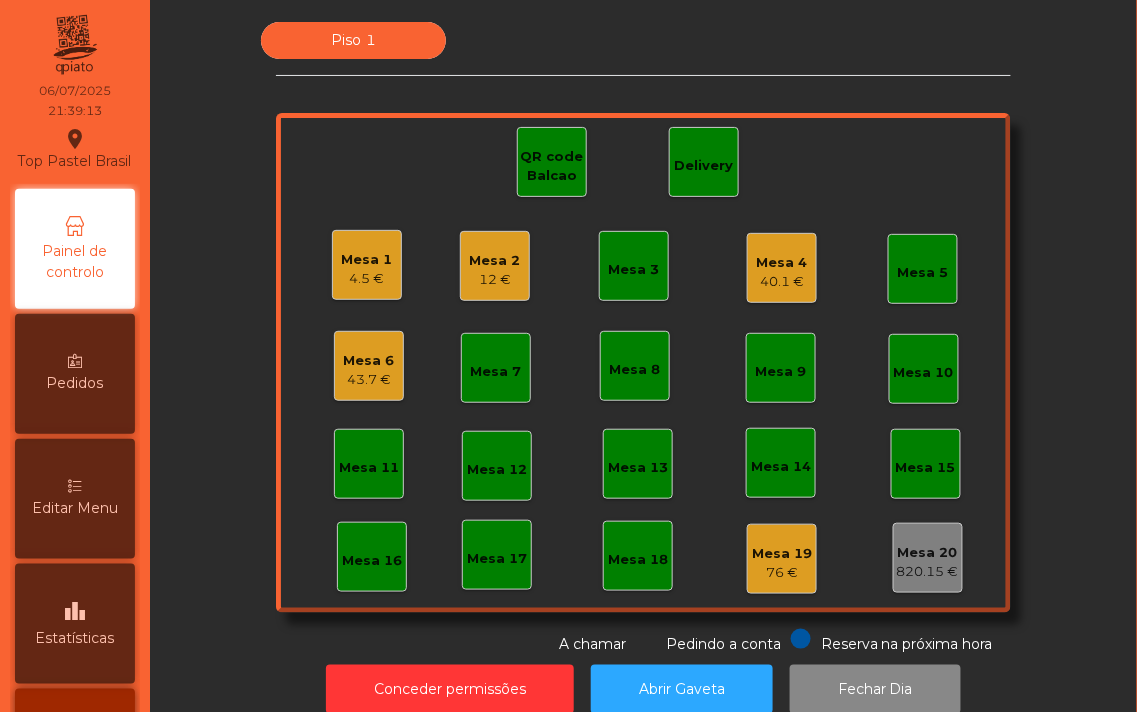 click on "43.7 €" at bounding box center (367, 279) 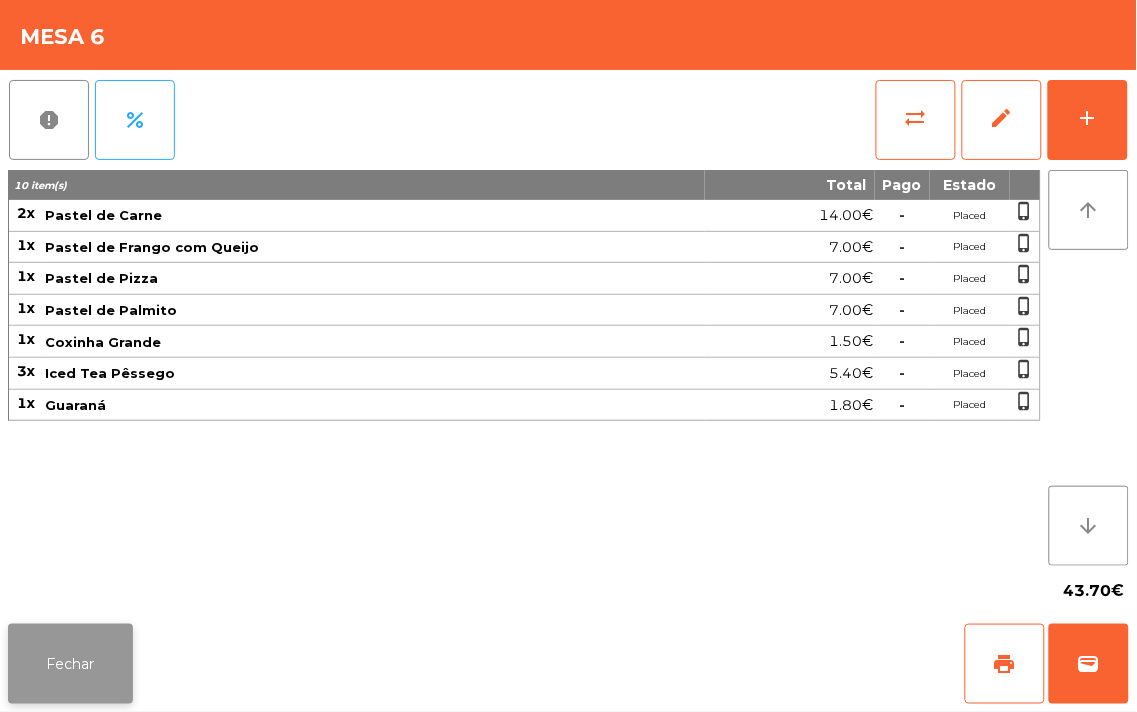 click on "Fechar" at bounding box center (70, 664) 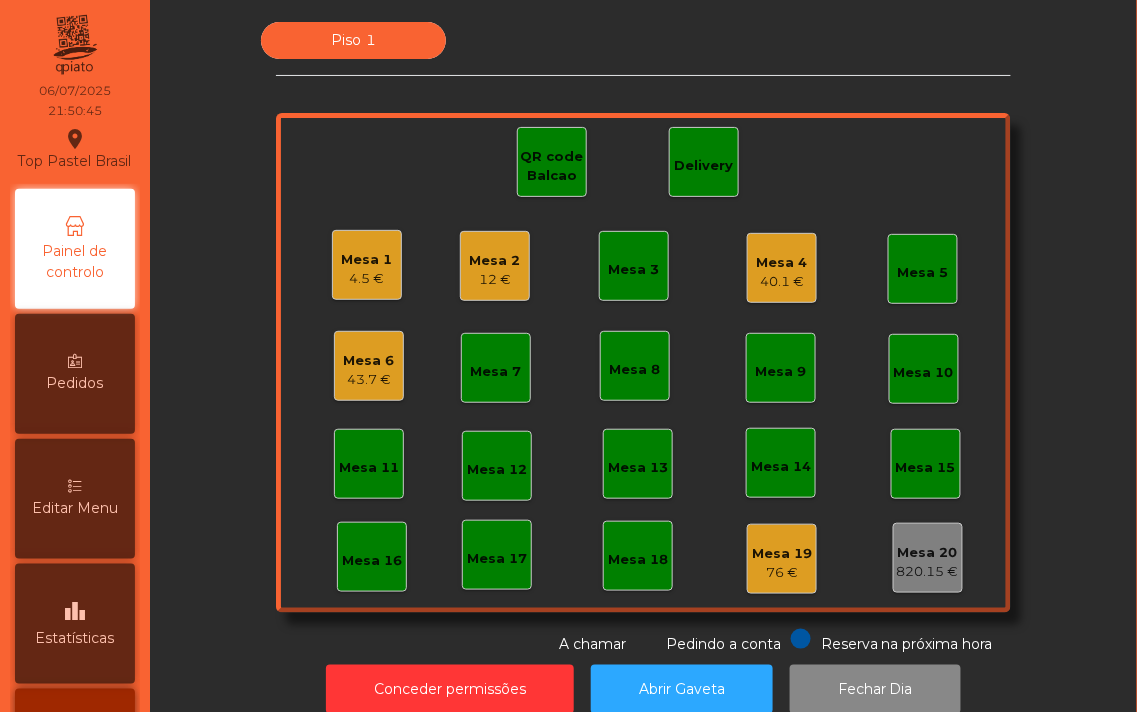 click on "12 €" at bounding box center [367, 279] 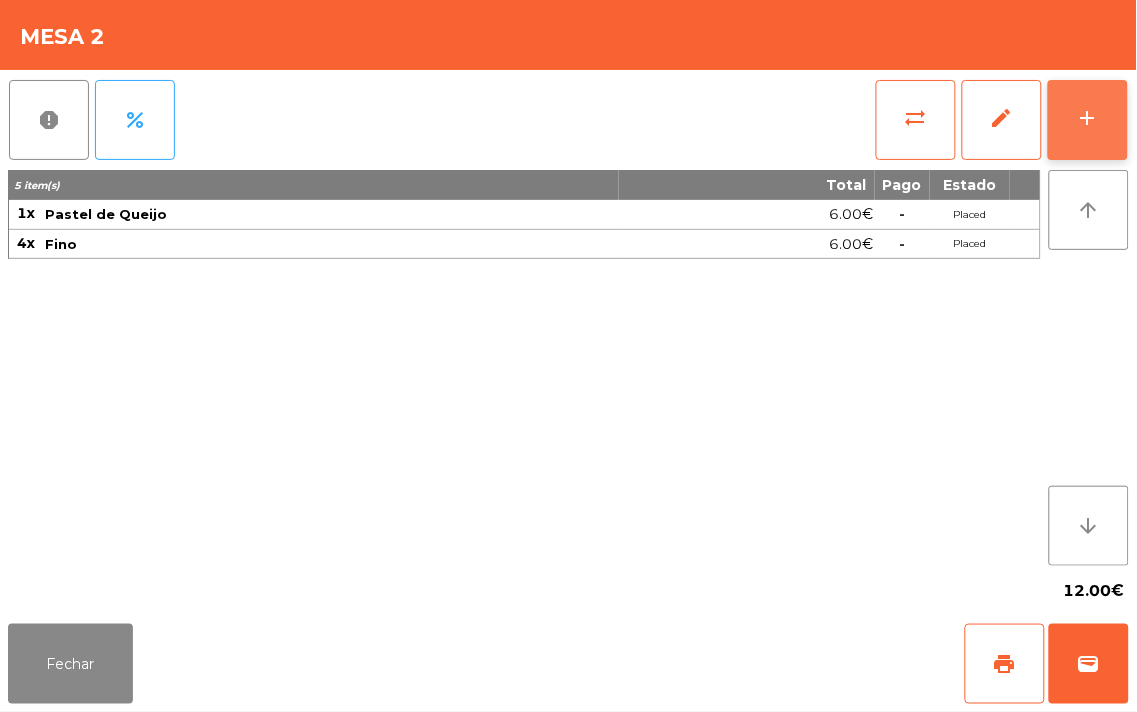click on "add" at bounding box center (1088, 120) 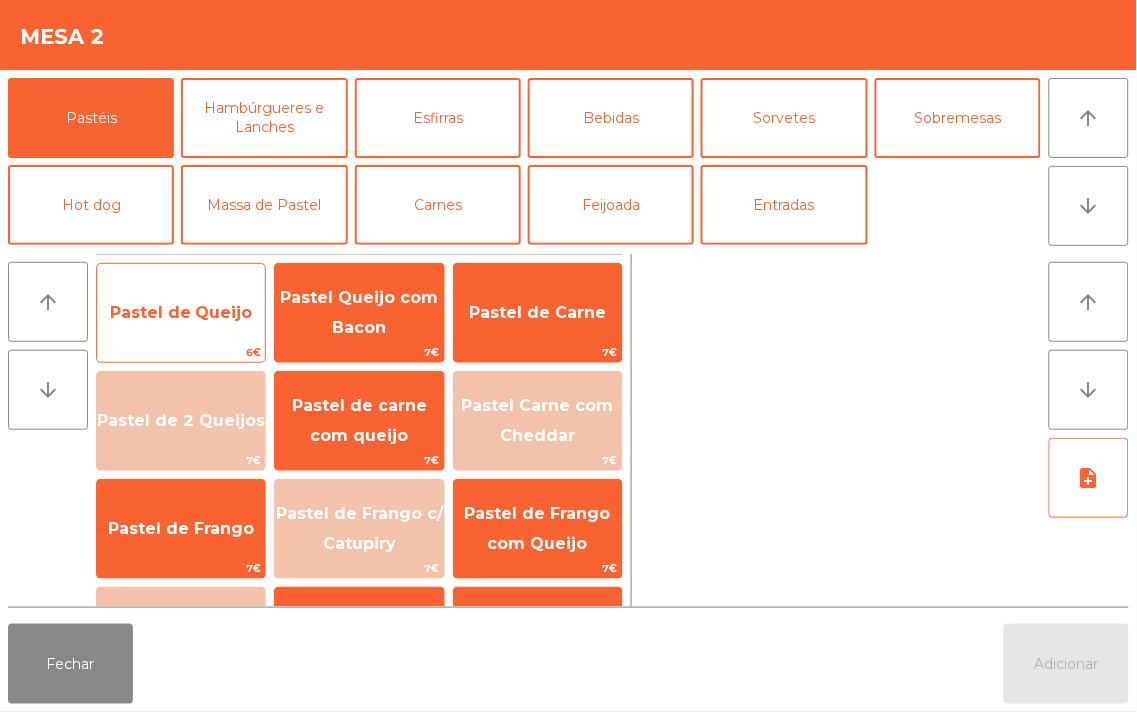 click on "Pastel de Queijo" at bounding box center [181, 313] 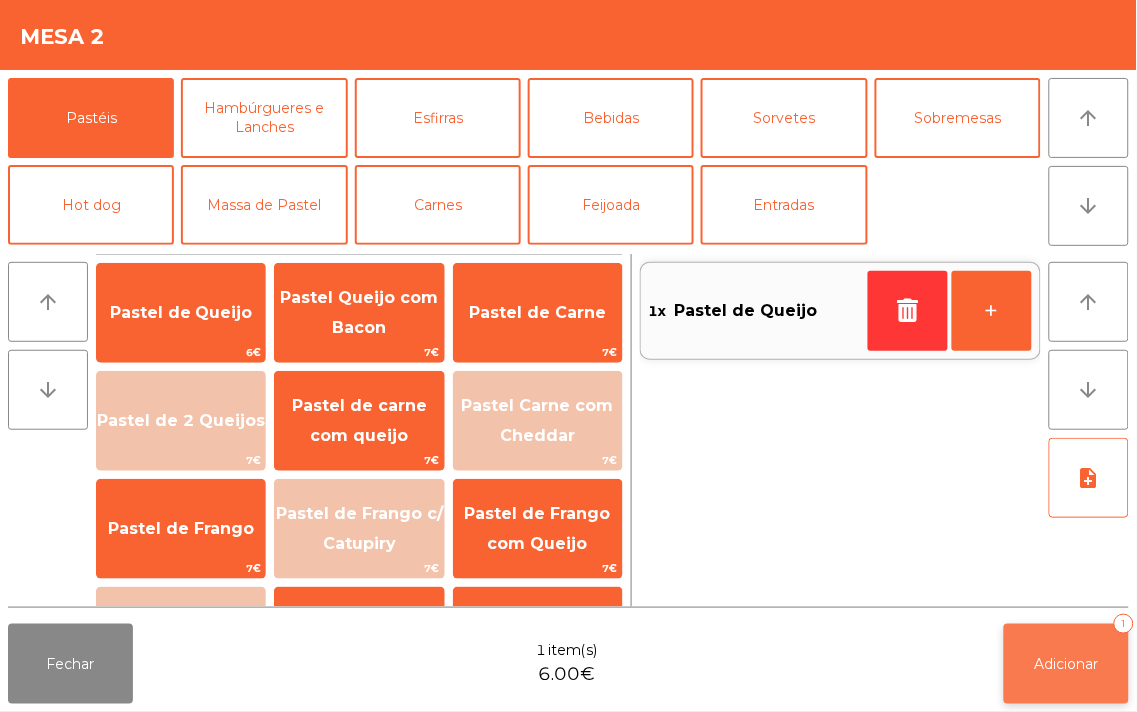 click on "Adicionar" at bounding box center [1067, 664] 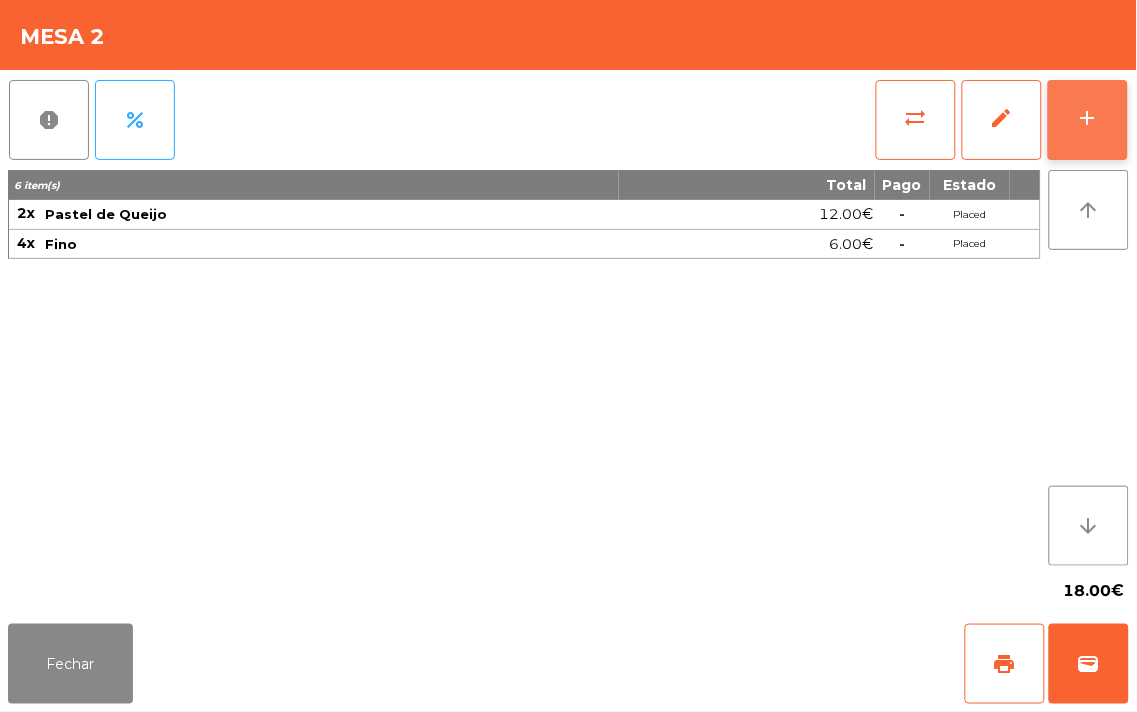 click on "add" at bounding box center (1088, 118) 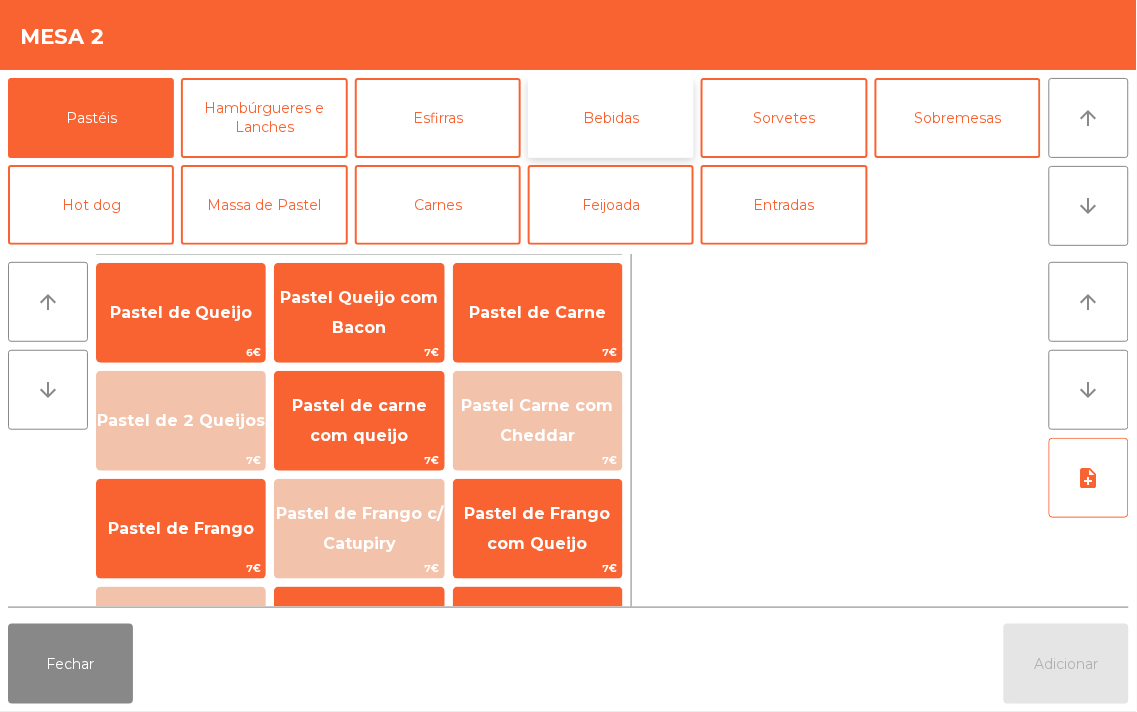 click on "Bebidas" at bounding box center [611, 118] 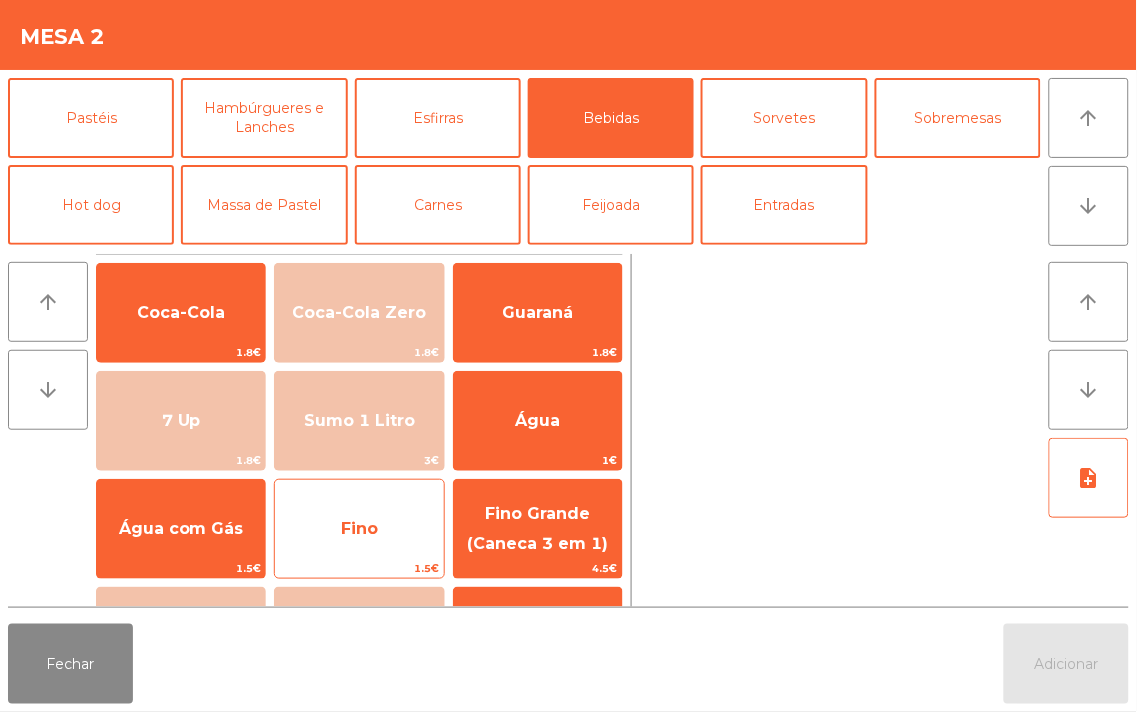 click on "Fino" at bounding box center (181, 313) 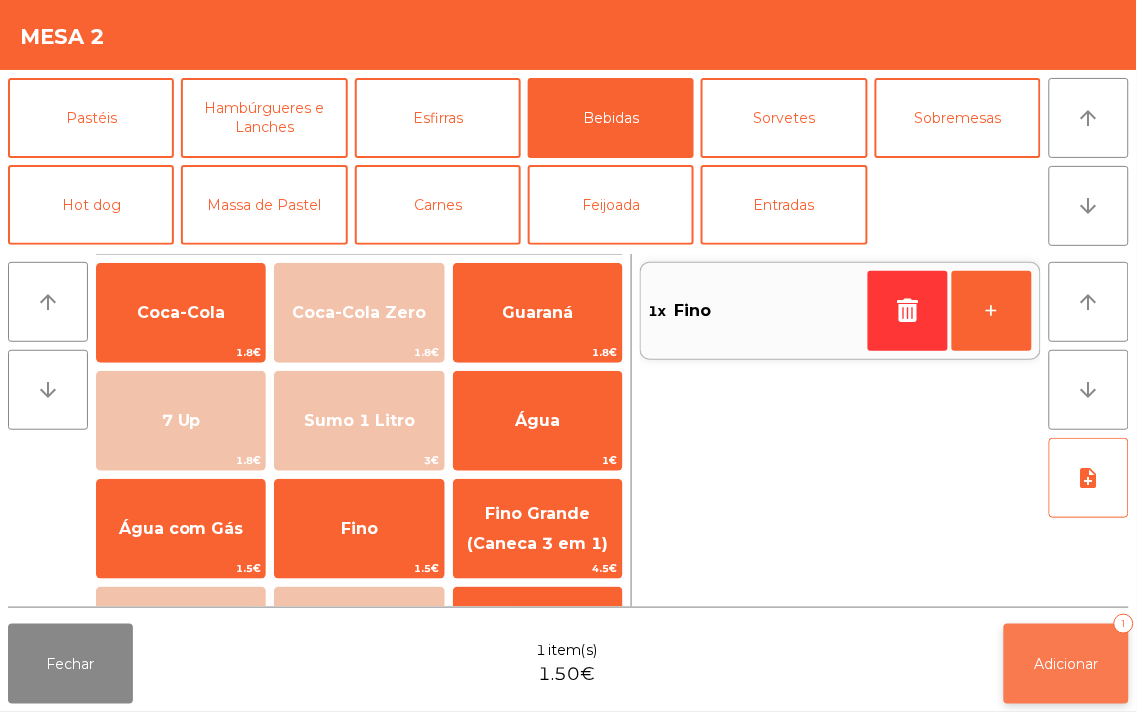 click on "Adicionar   1" at bounding box center (1066, 664) 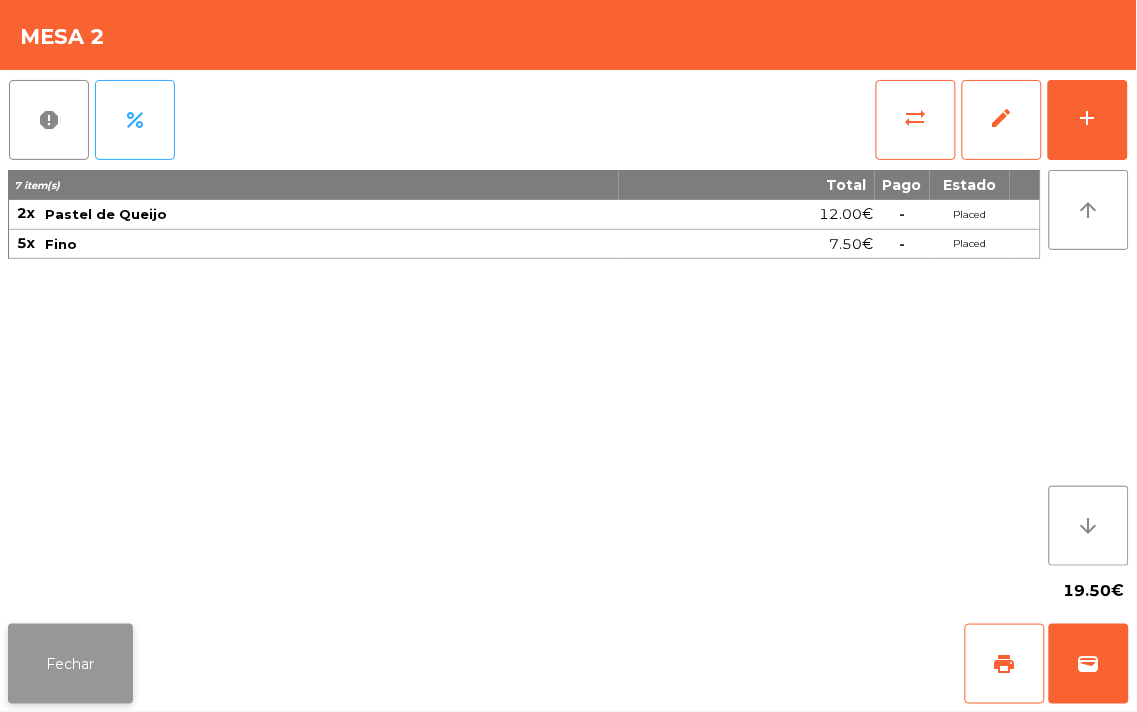 click on "Fechar" at bounding box center [70, 664] 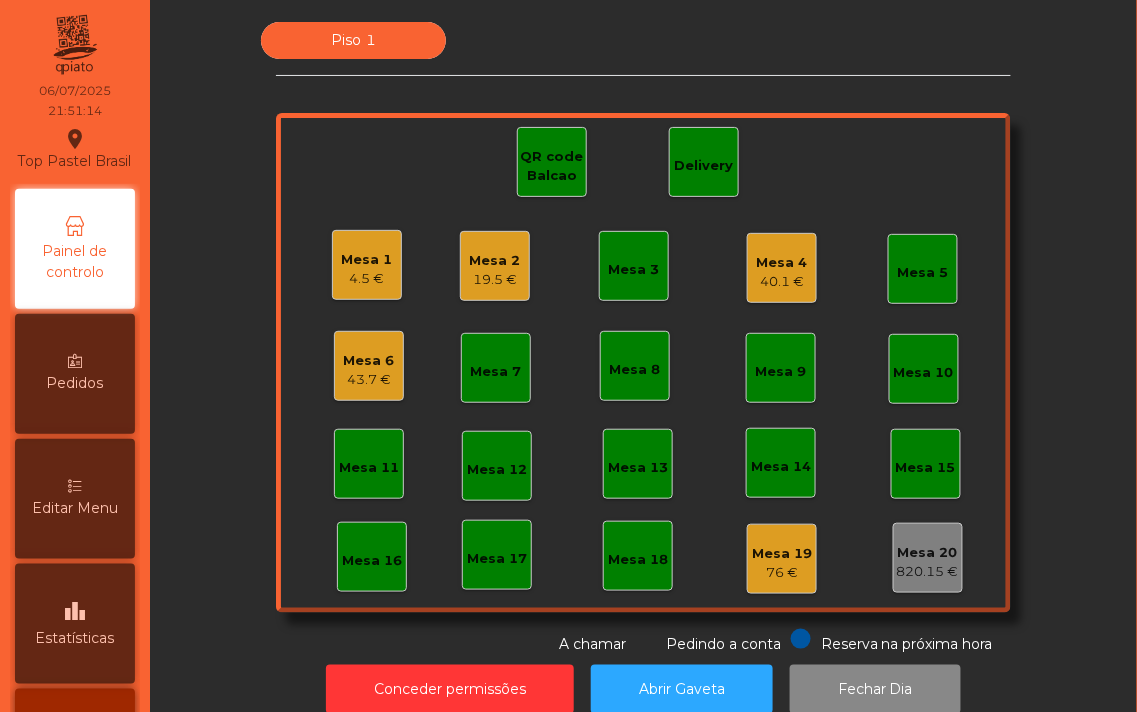 click on "leaderboard  Estatísticas" at bounding box center (75, 624) 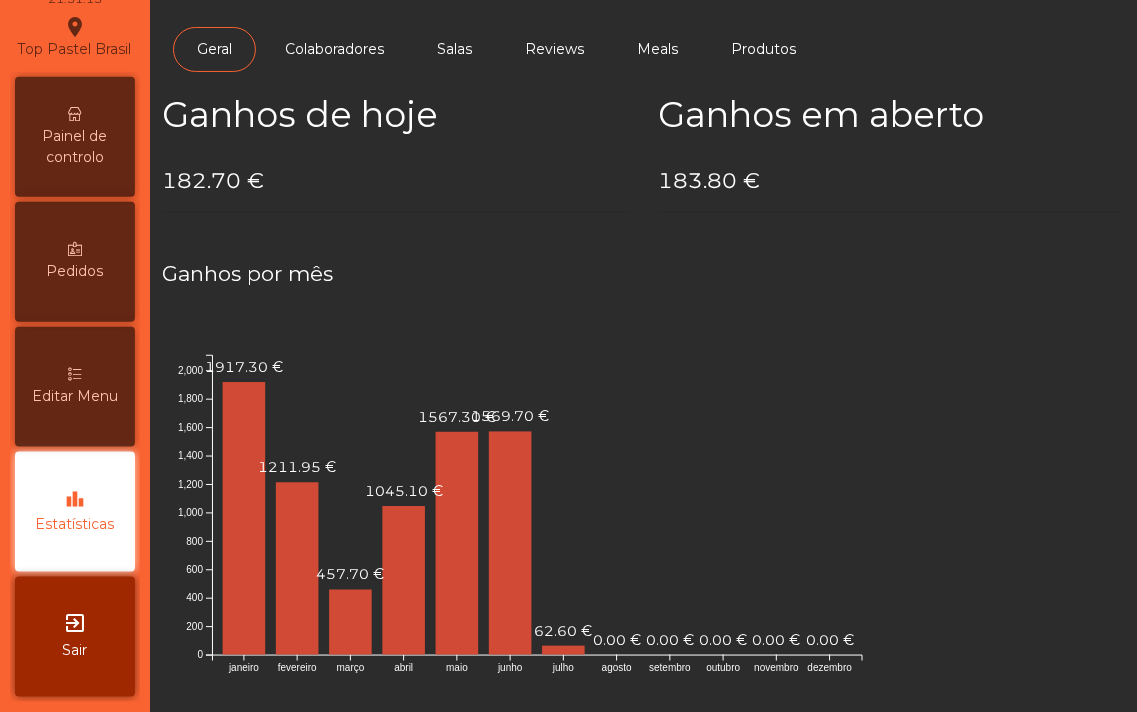 click on "Painel de controlo" at bounding box center [75, 147] 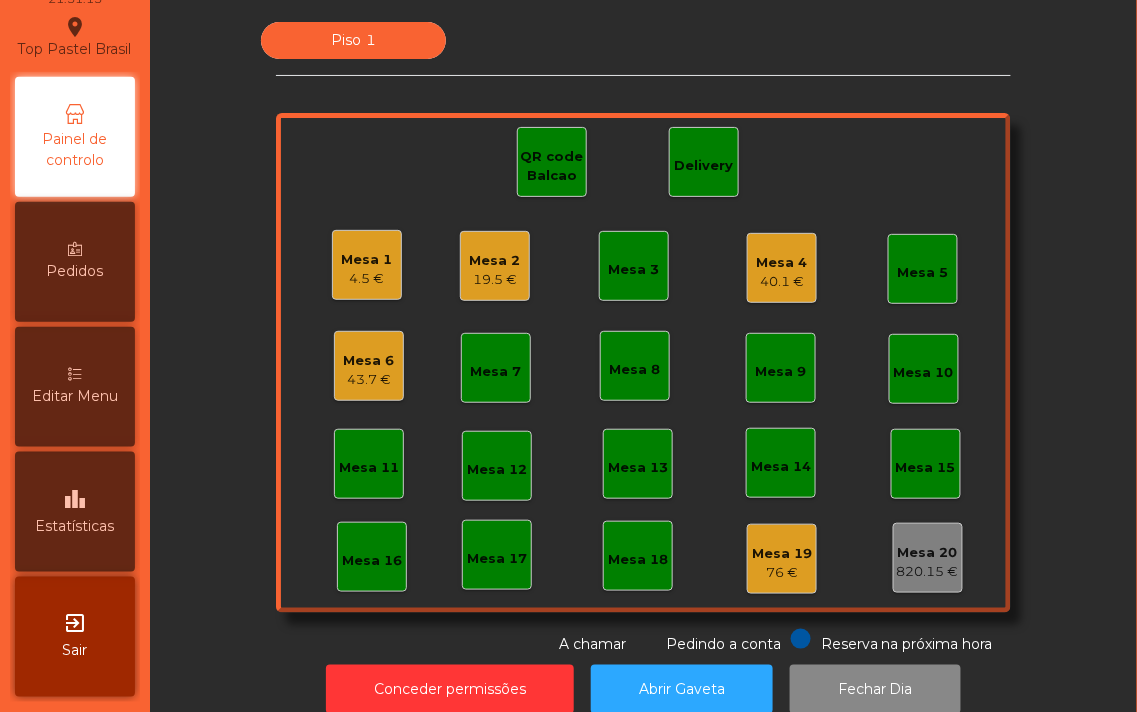scroll, scrollTop: 0, scrollLeft: 0, axis: both 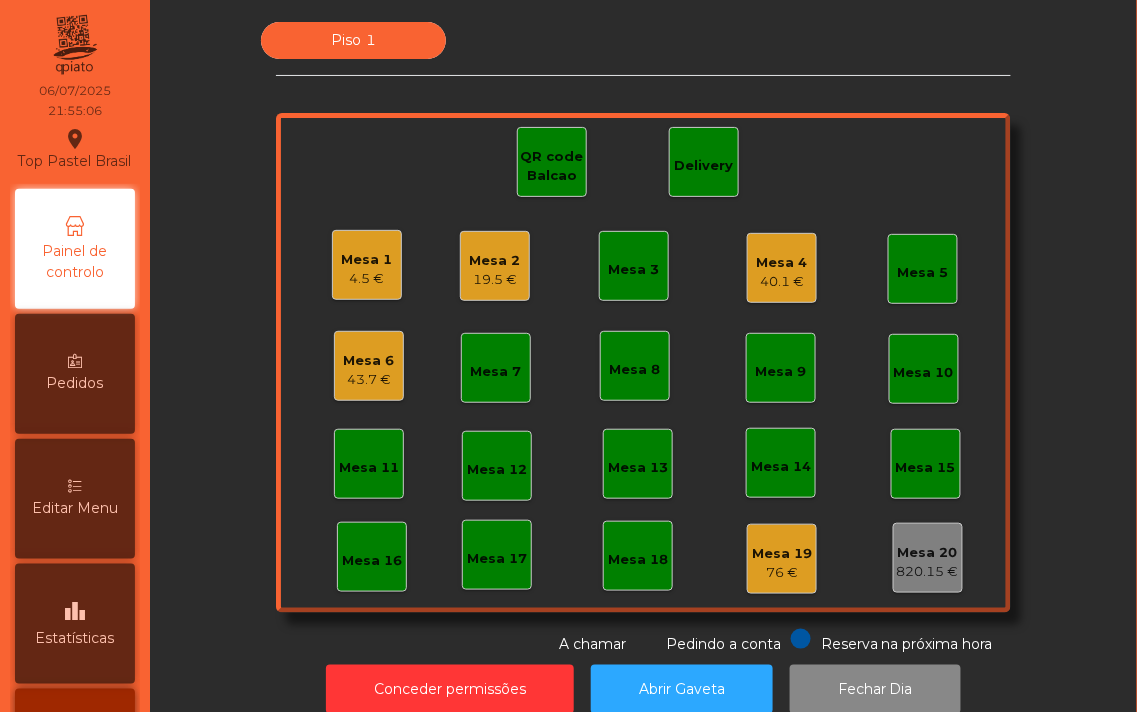 click on "QR code Balcao" at bounding box center [634, 270] 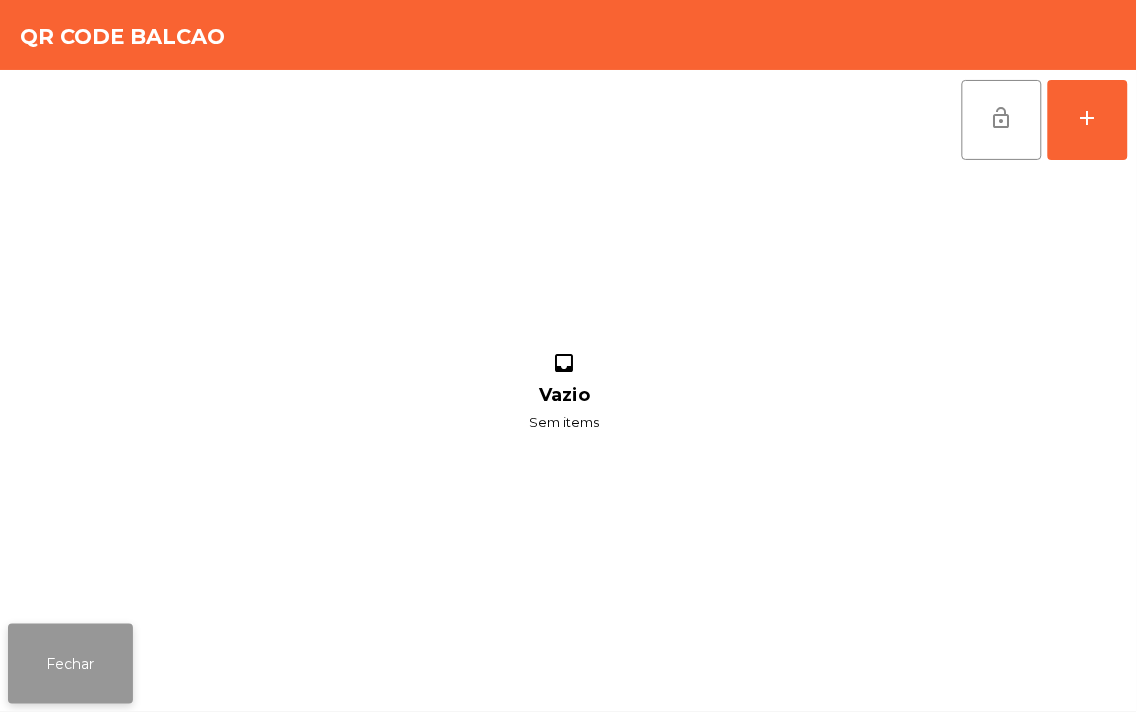click on "Fechar" at bounding box center (70, 664) 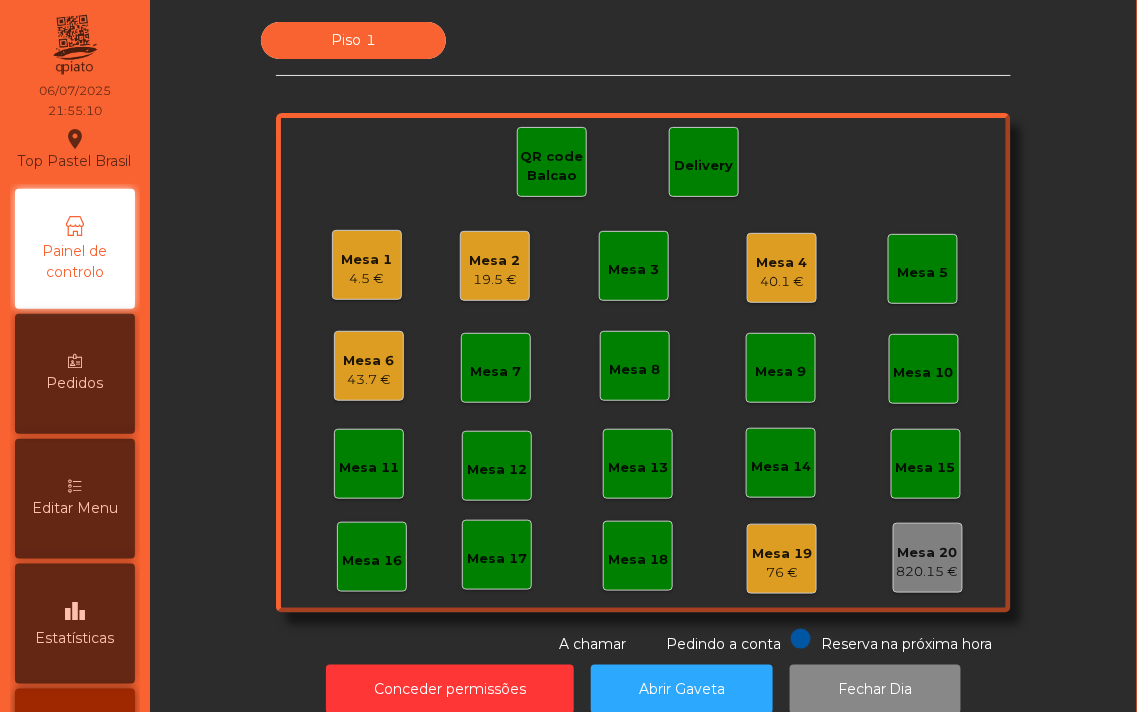 click on "Mesa 4" at bounding box center (367, 260) 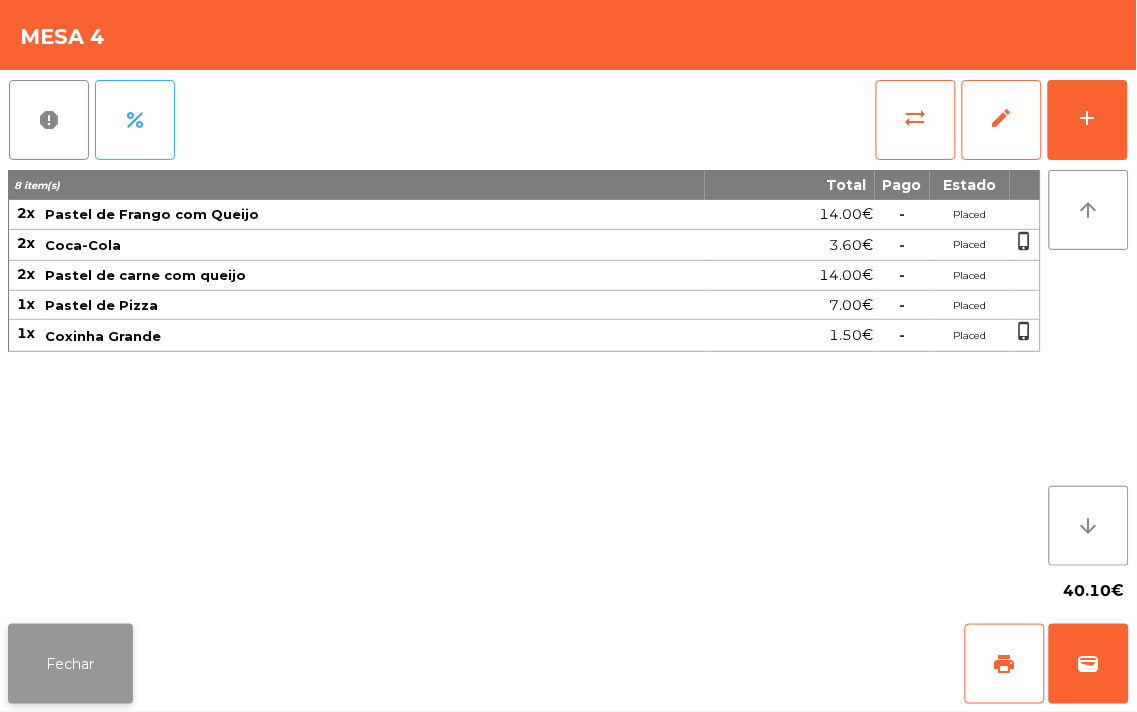 click on "Fechar" at bounding box center (70, 664) 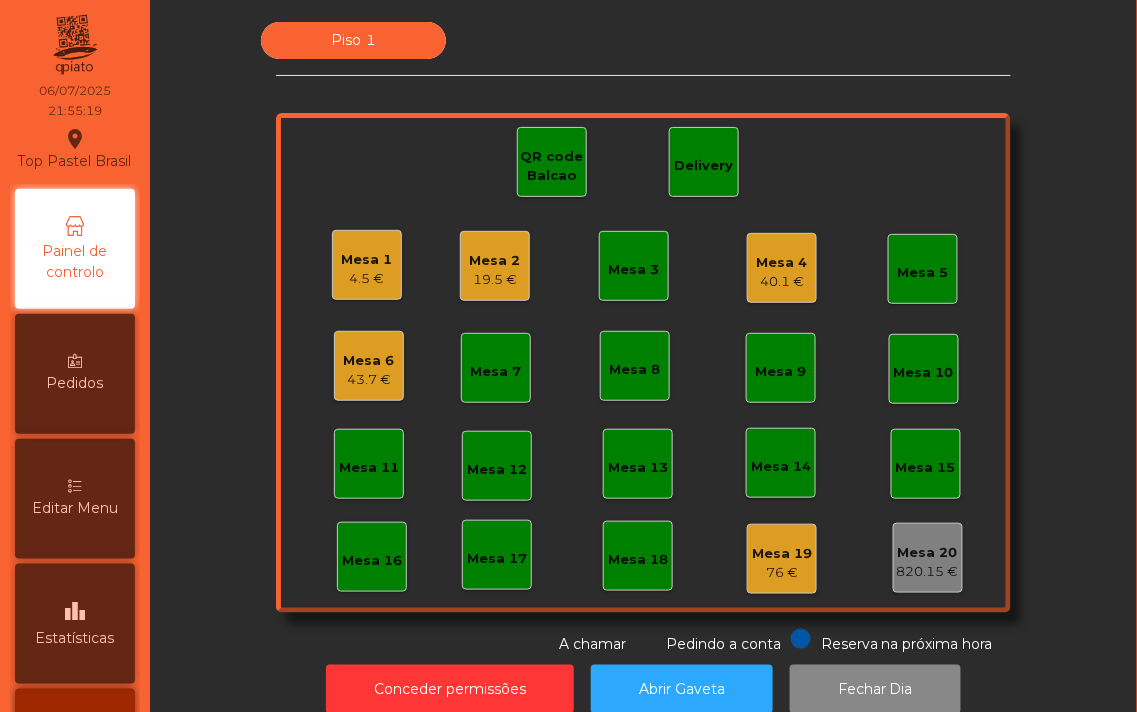 click on "43.7 €" at bounding box center (367, 279) 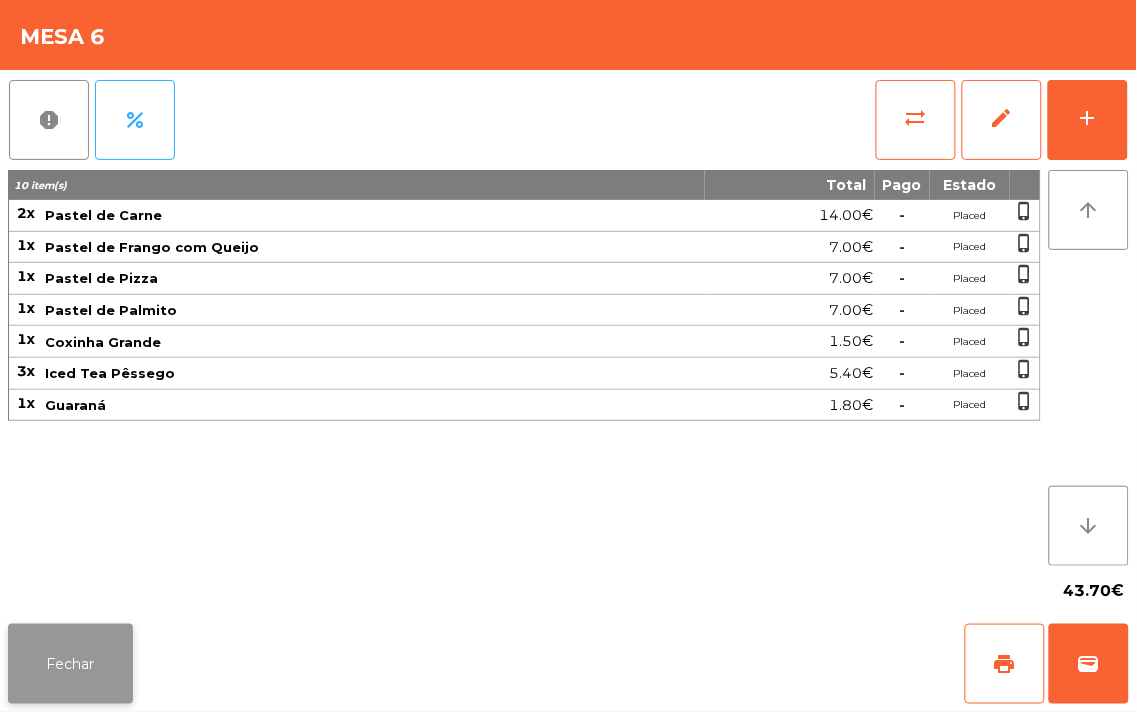 click on "Fechar" at bounding box center (70, 664) 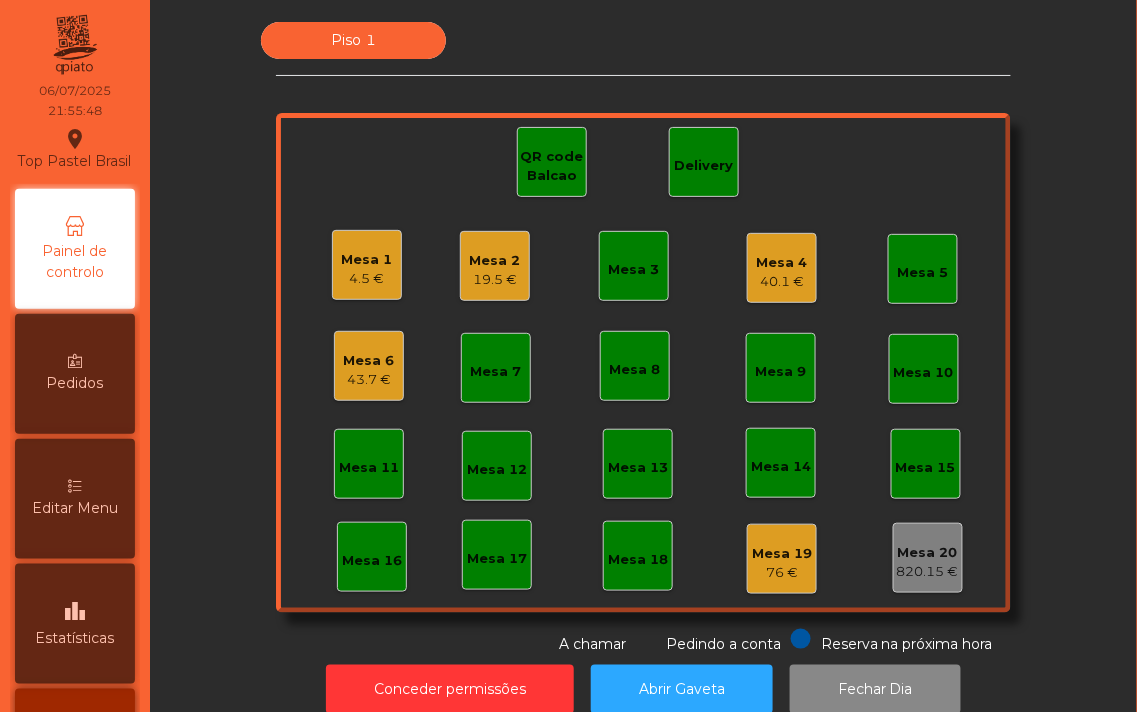 click on "40.1 €" at bounding box center (367, 279) 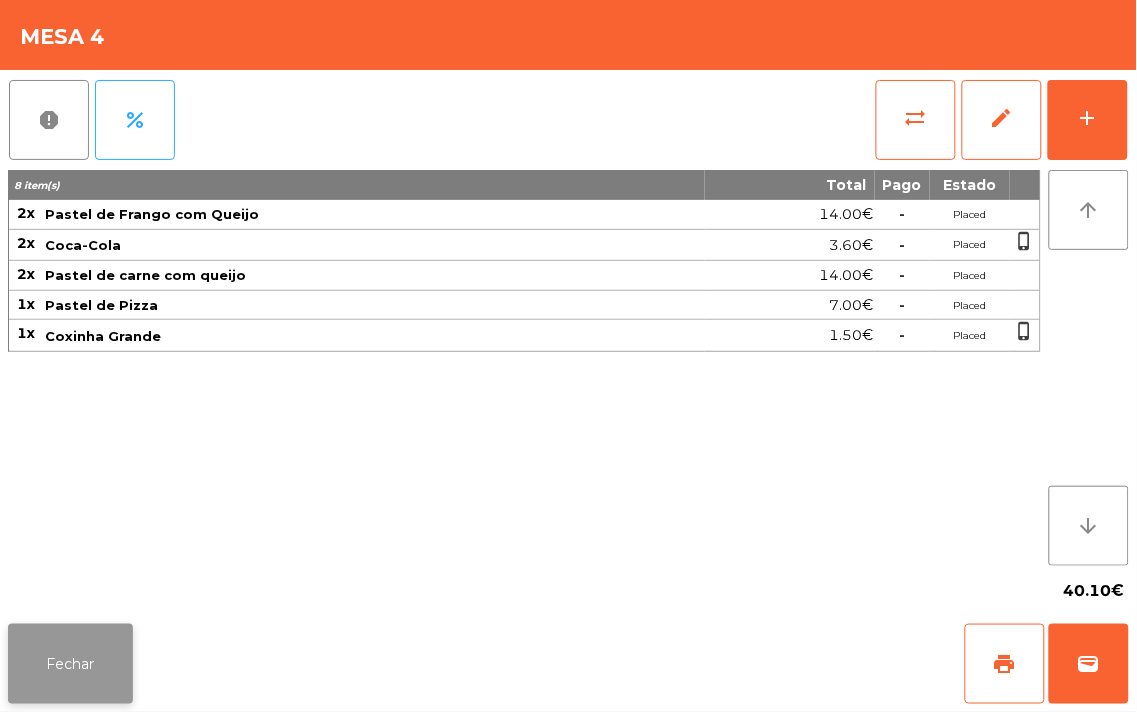 click on "Fechar" at bounding box center (70, 664) 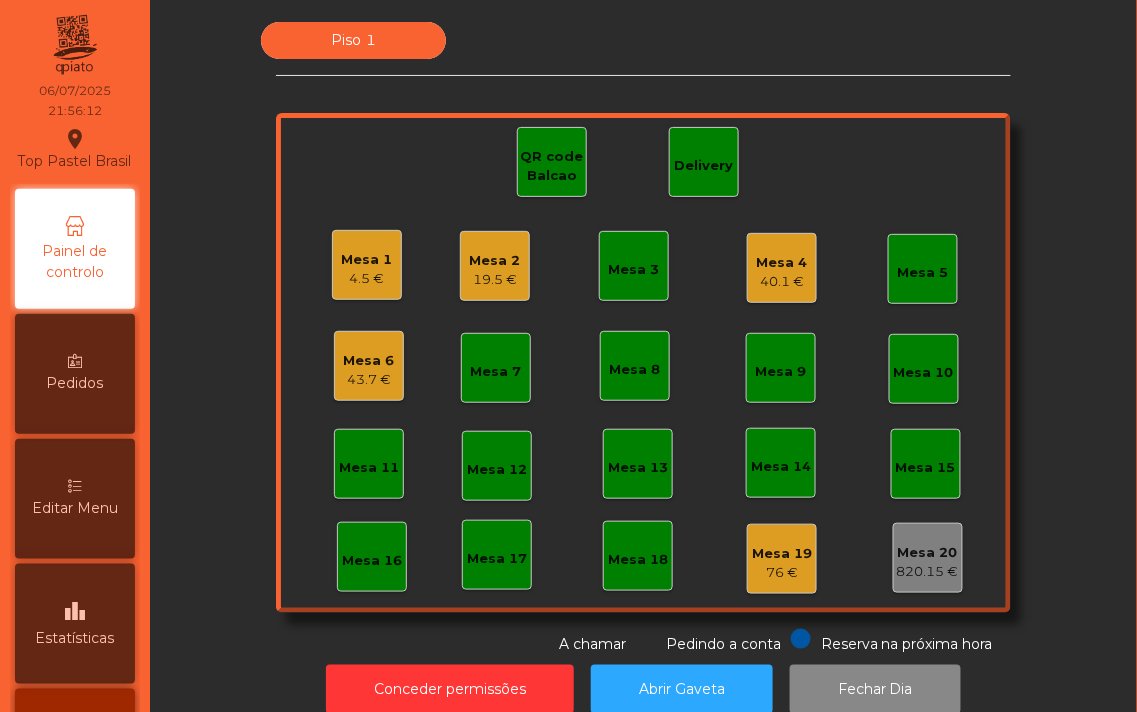 click on "Mesa 2" at bounding box center (367, 260) 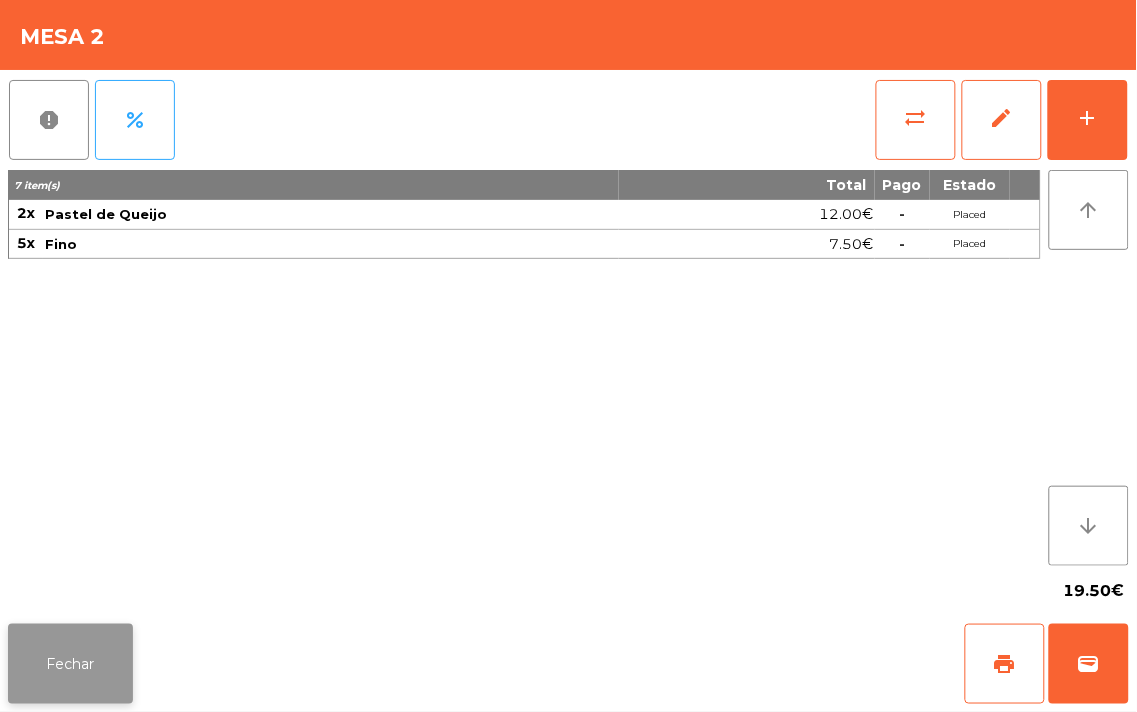 click on "Fechar" at bounding box center (70, 664) 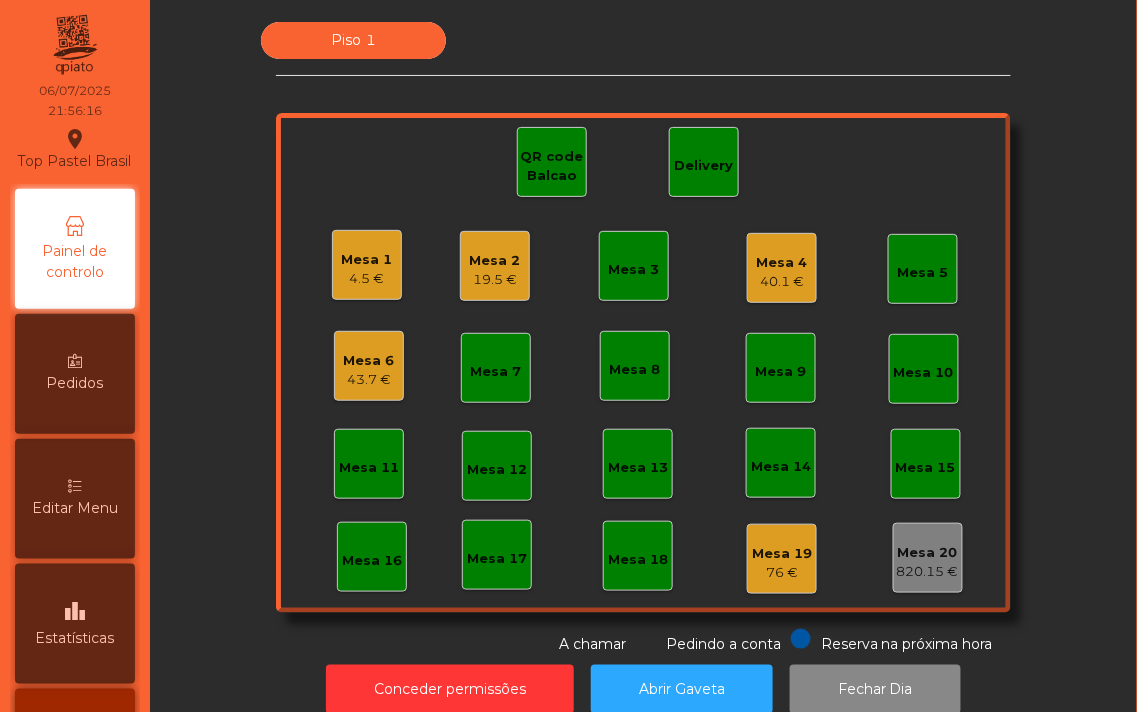 click on "Mesa 1" at bounding box center (367, 260) 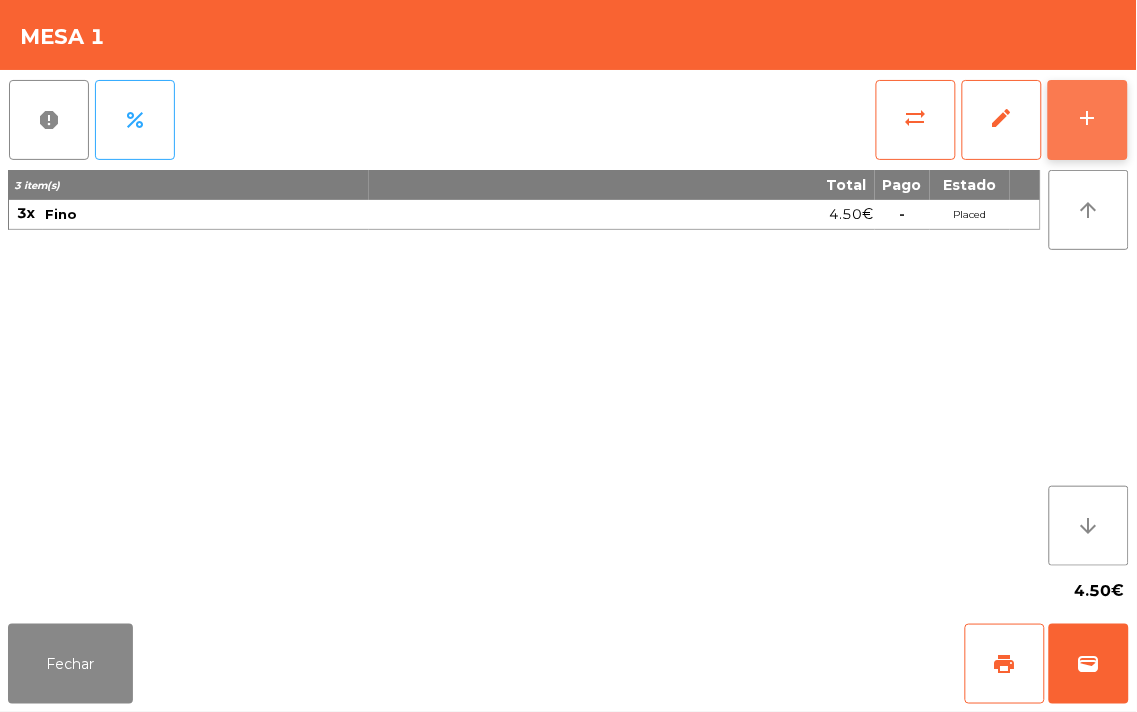 click on "add" at bounding box center [1088, 118] 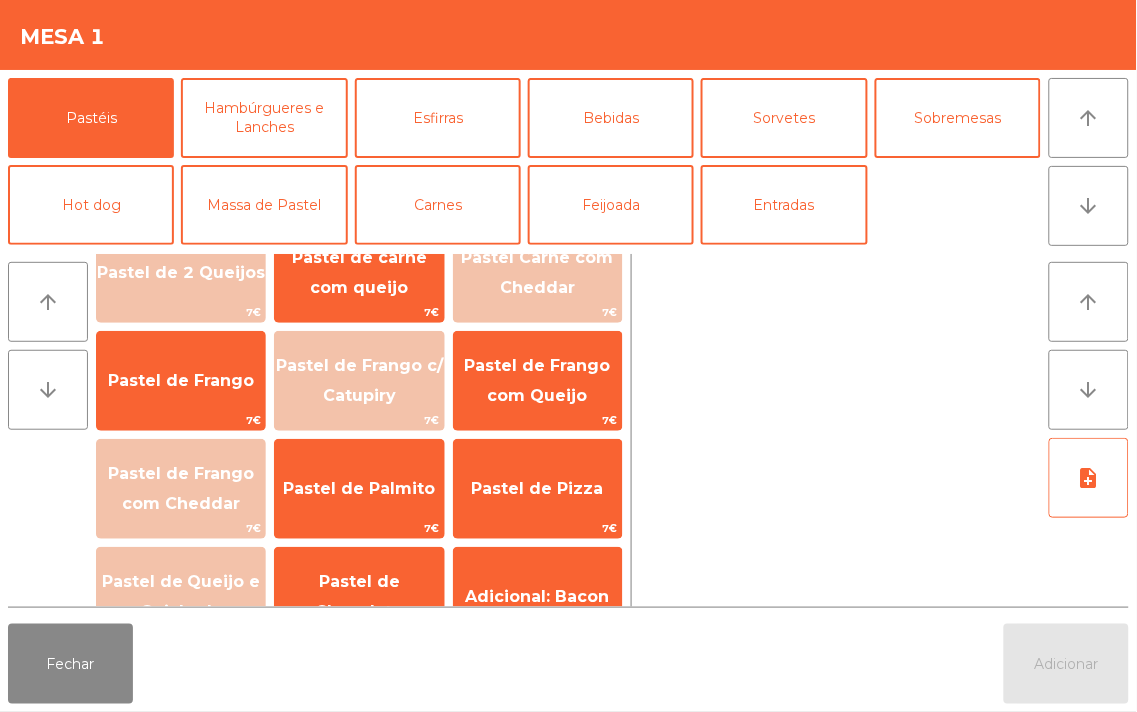 scroll, scrollTop: 128, scrollLeft: 0, axis: vertical 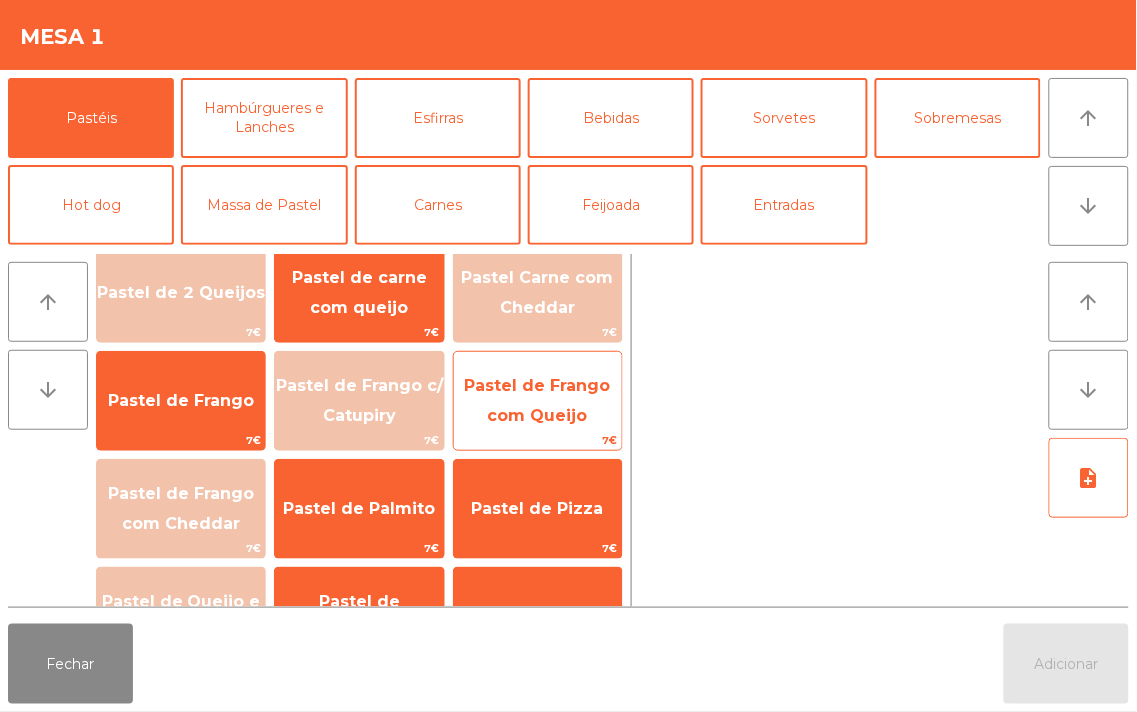 click on "Pastel de Frango com Queijo" at bounding box center [181, 184] 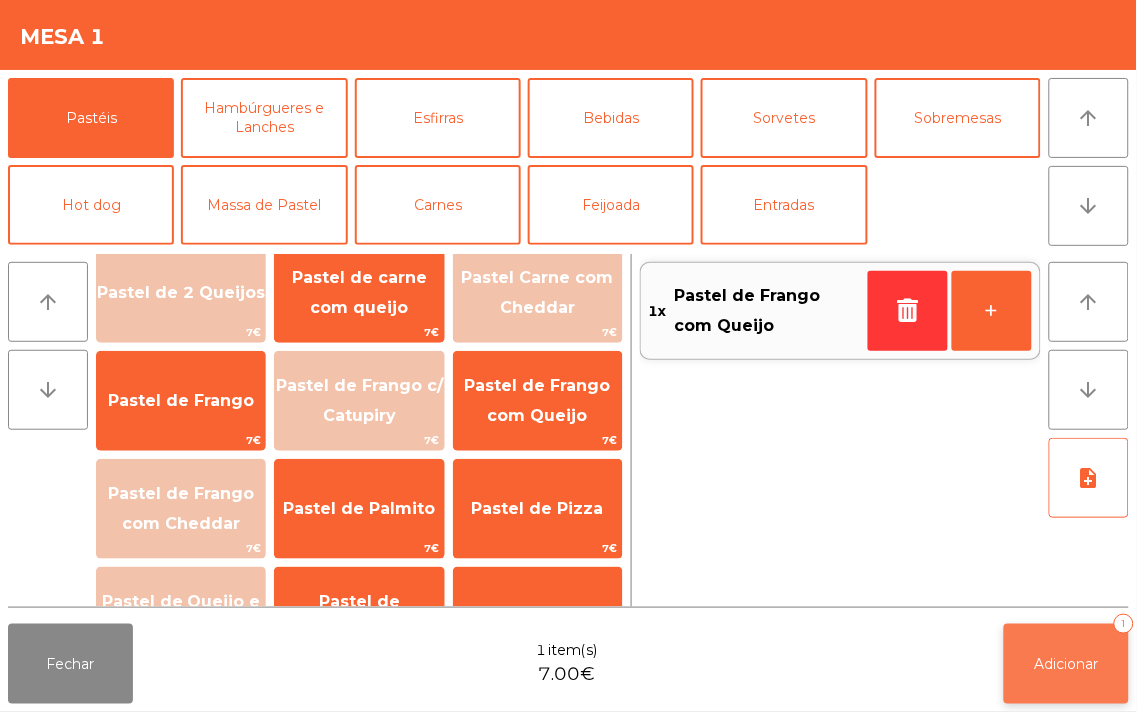 click on "Adicionar" at bounding box center (1067, 664) 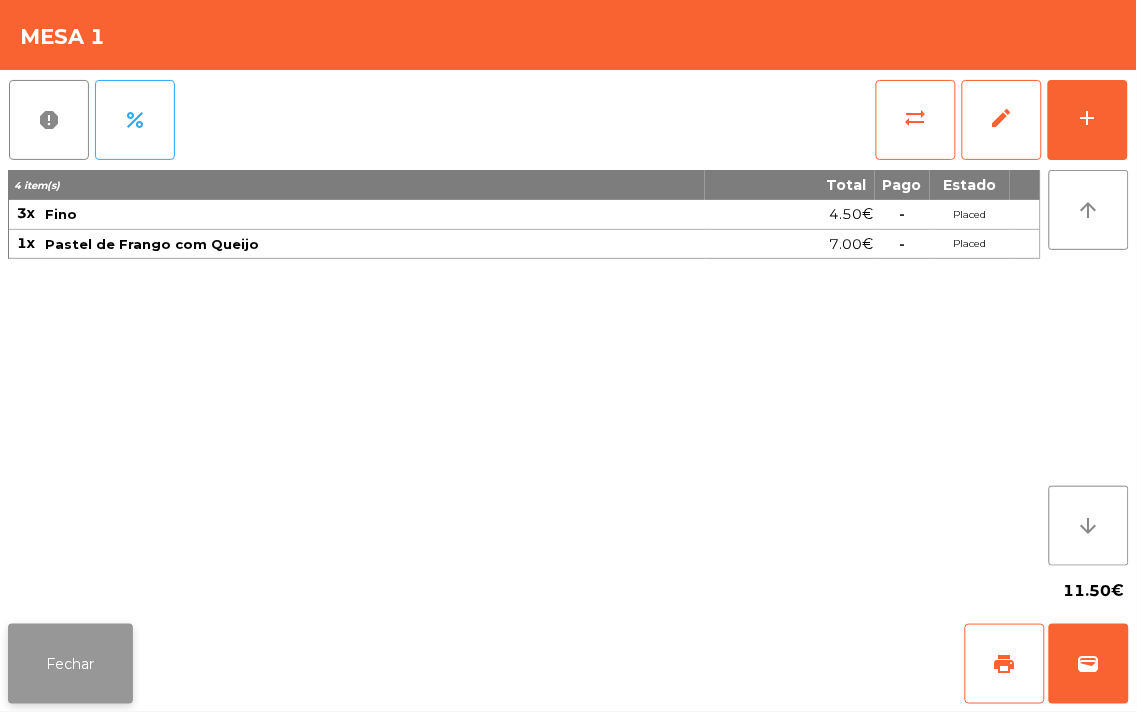 click on "Fechar" at bounding box center [70, 664] 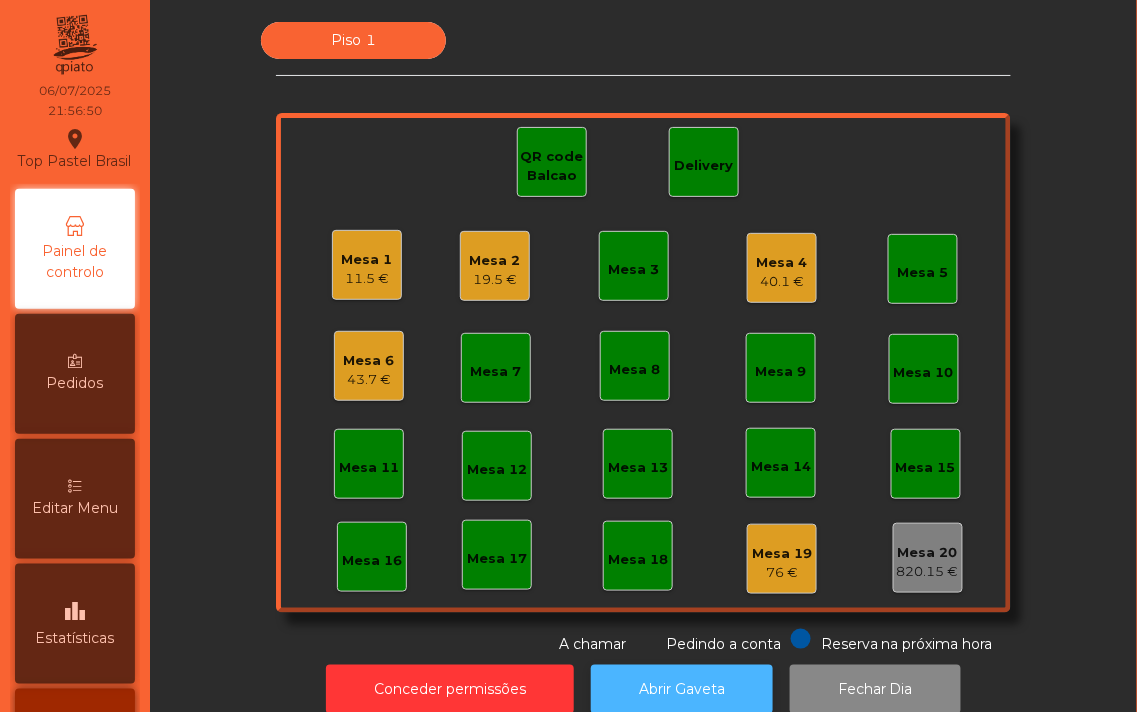 click on "Abrir Gaveta" at bounding box center (682, 689) 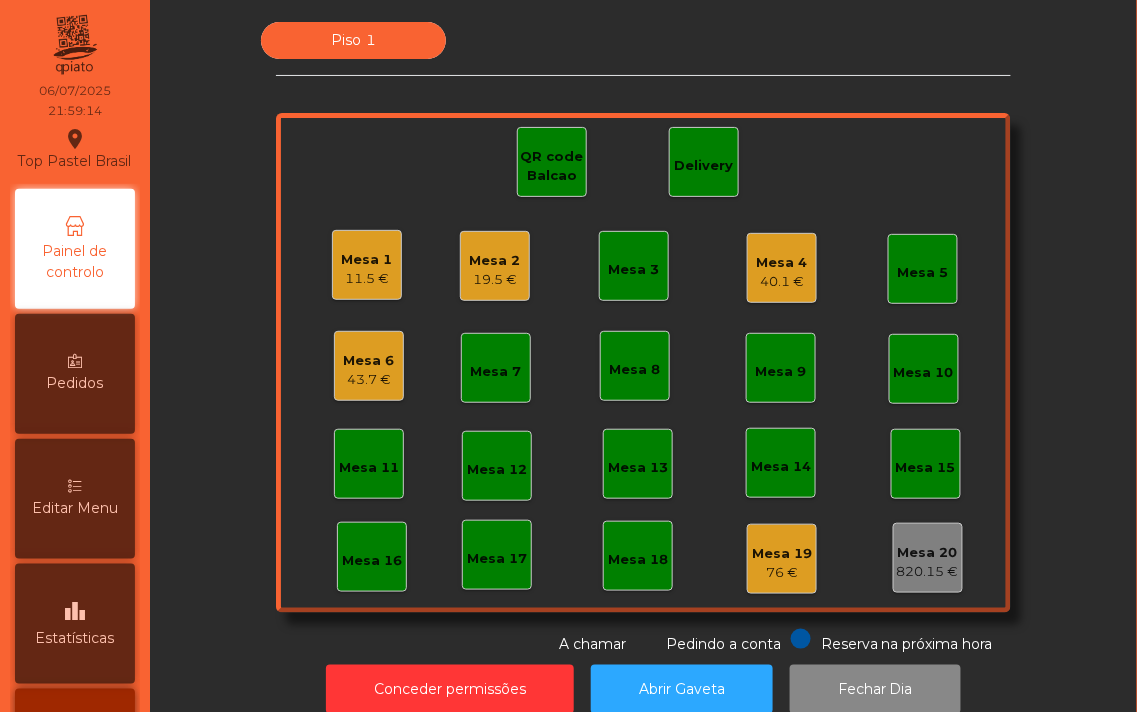 click on "40.1 €" at bounding box center [367, 279] 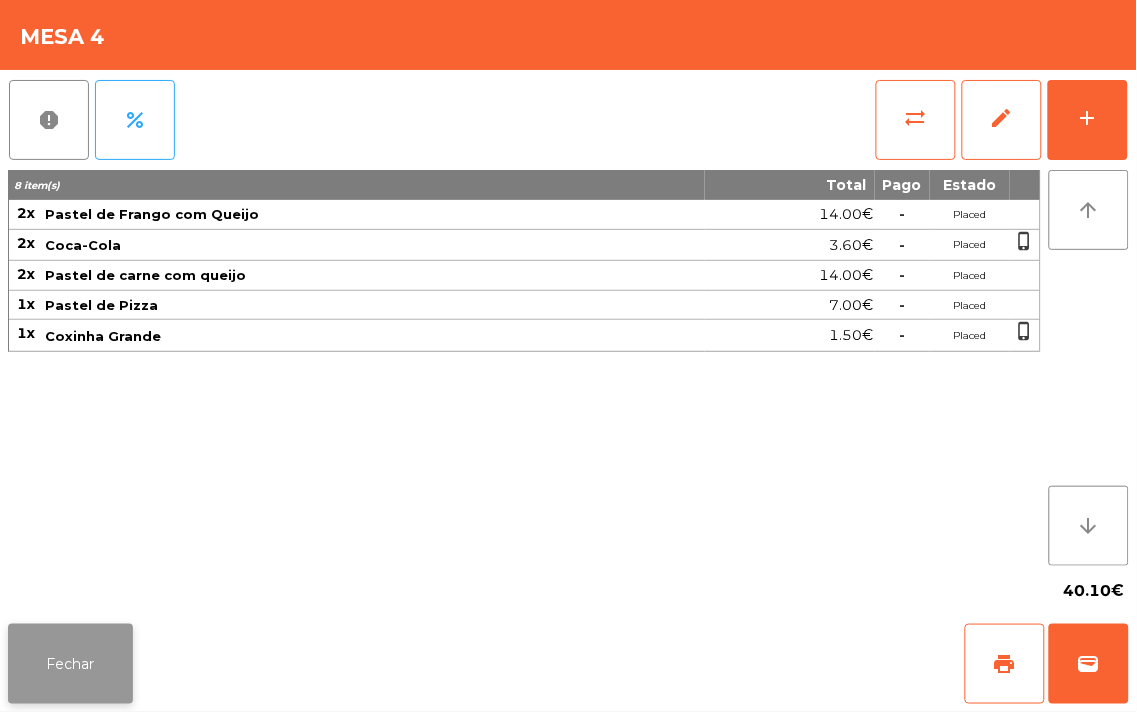 click on "Fechar" at bounding box center (70, 664) 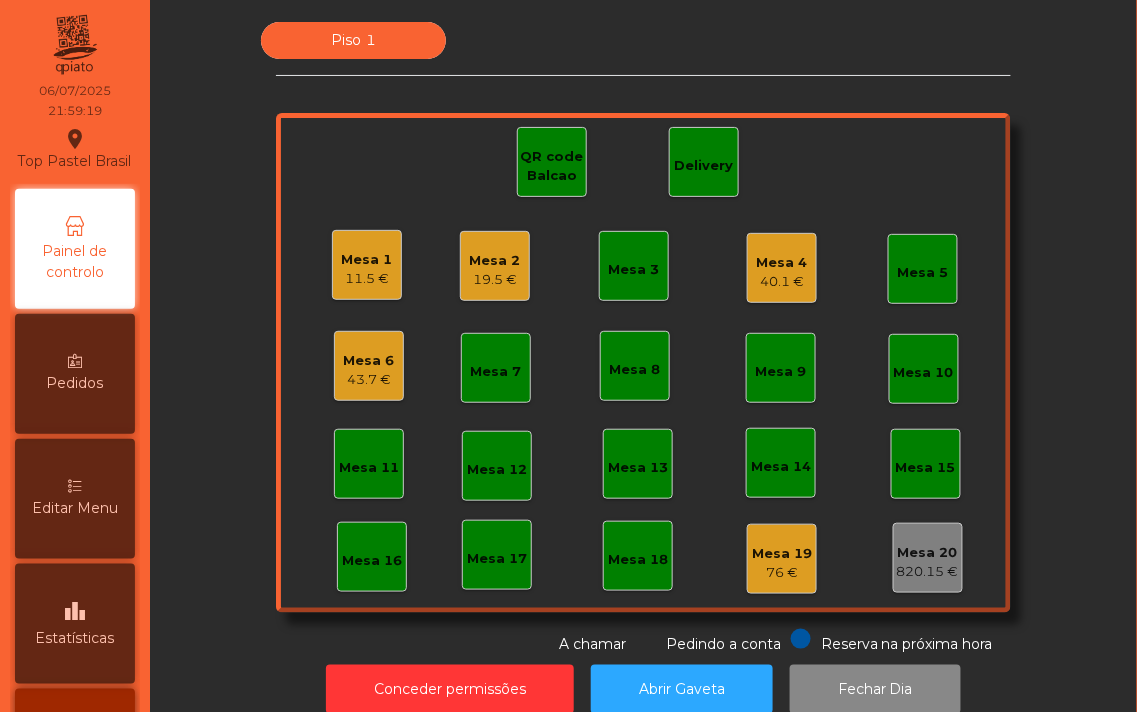click on "Mesa 6" at bounding box center (367, 260) 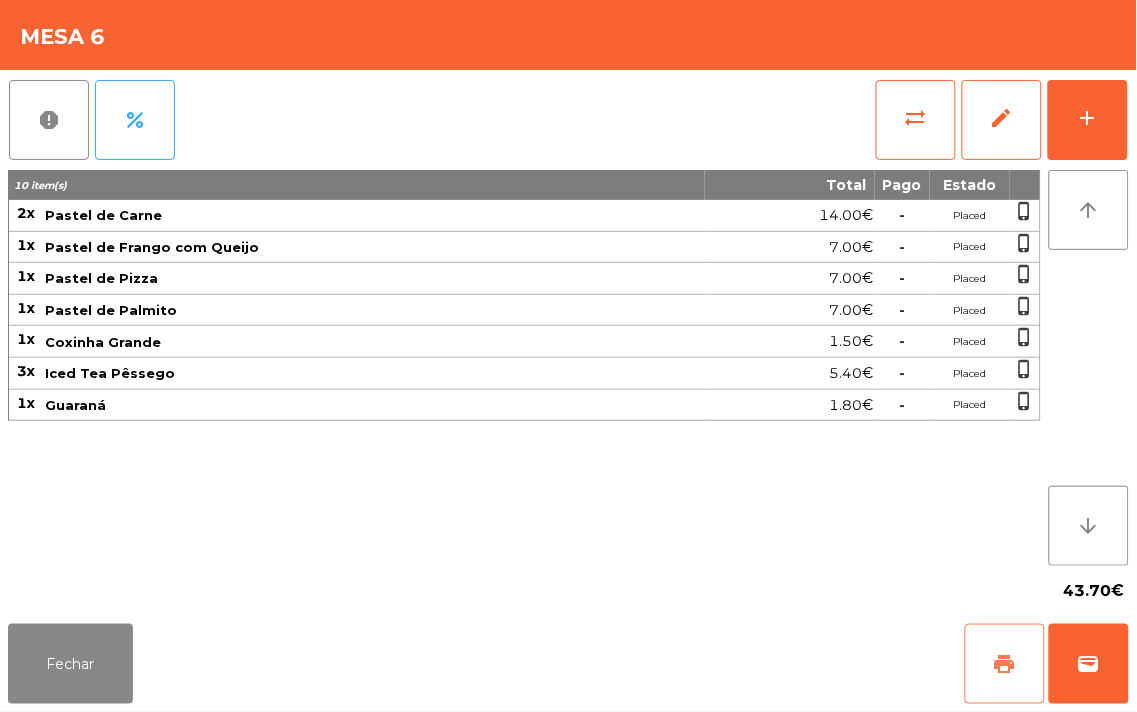 click on "print" at bounding box center [1005, 664] 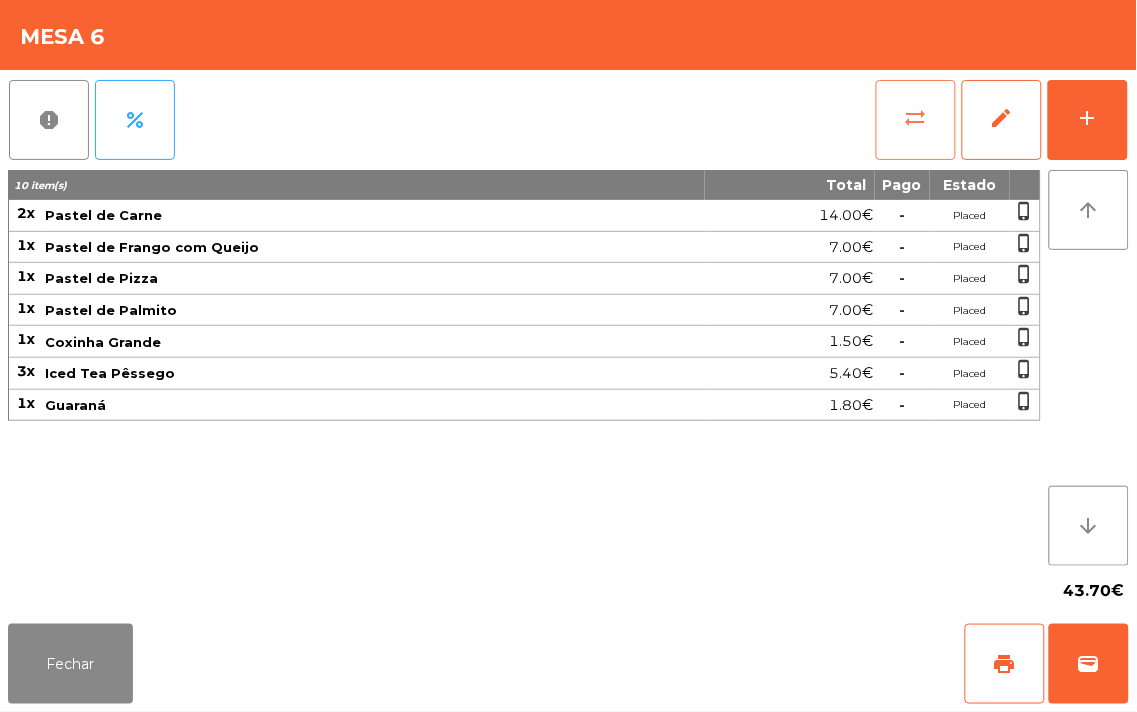 click on "sync_alt" at bounding box center [916, 118] 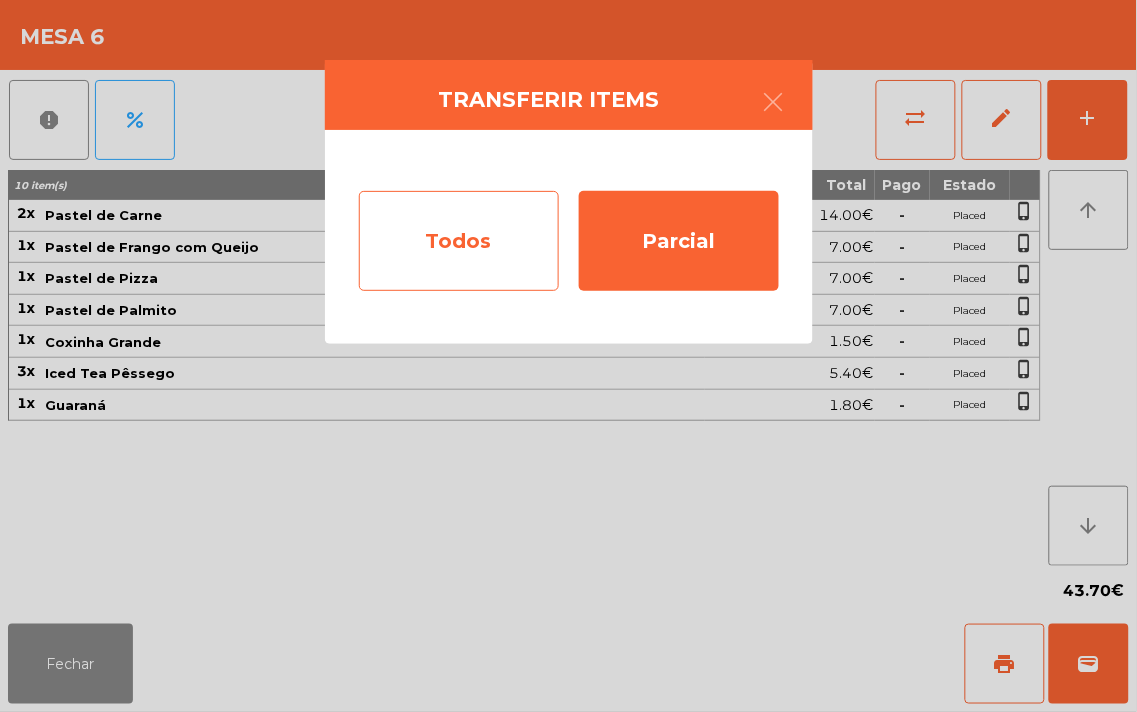 click on "Todos" at bounding box center [459, 241] 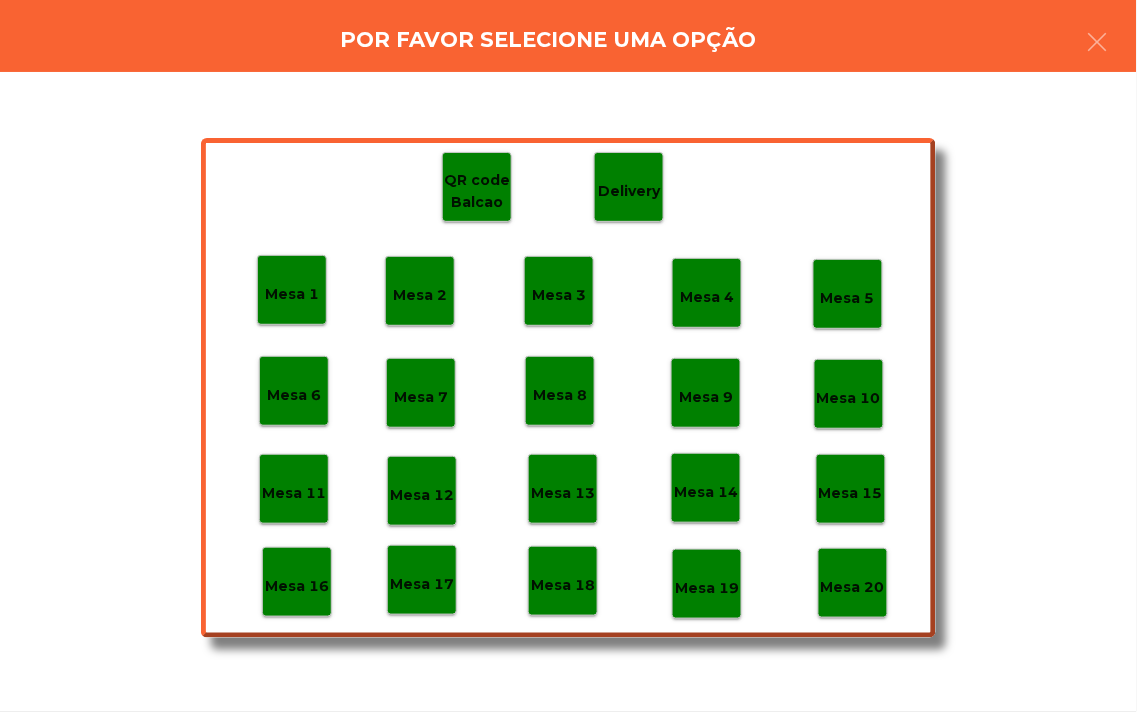 click on "Mesa 19" at bounding box center [292, 294] 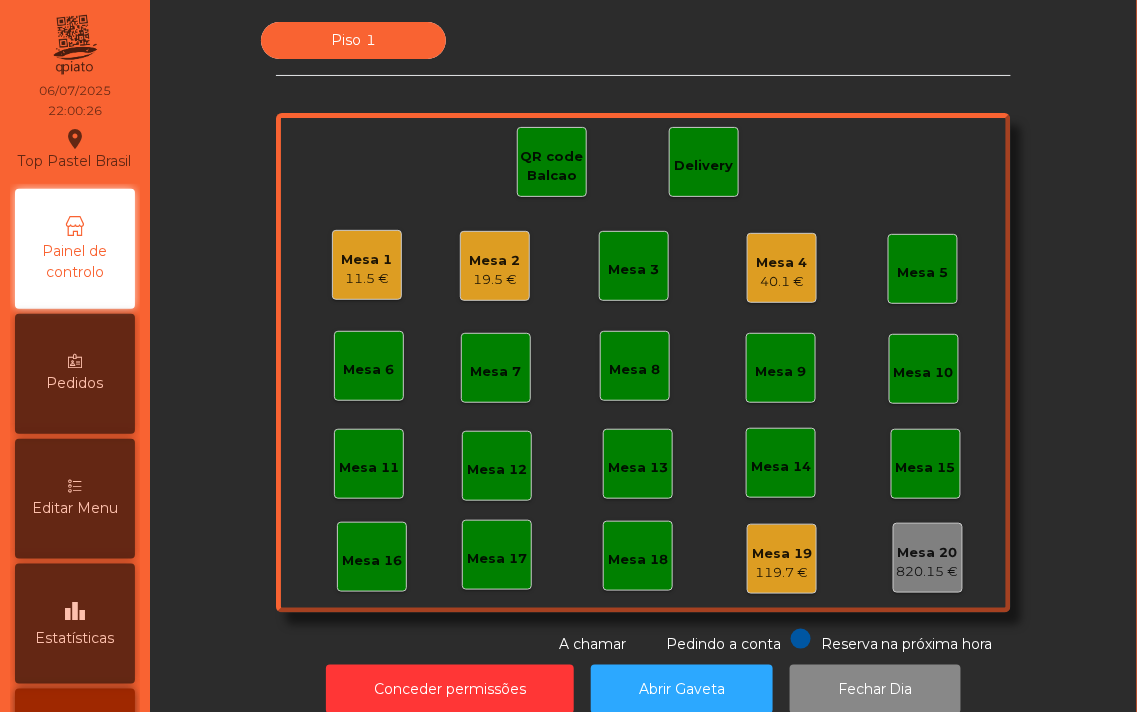 click on "Mesa 1" at bounding box center (367, 260) 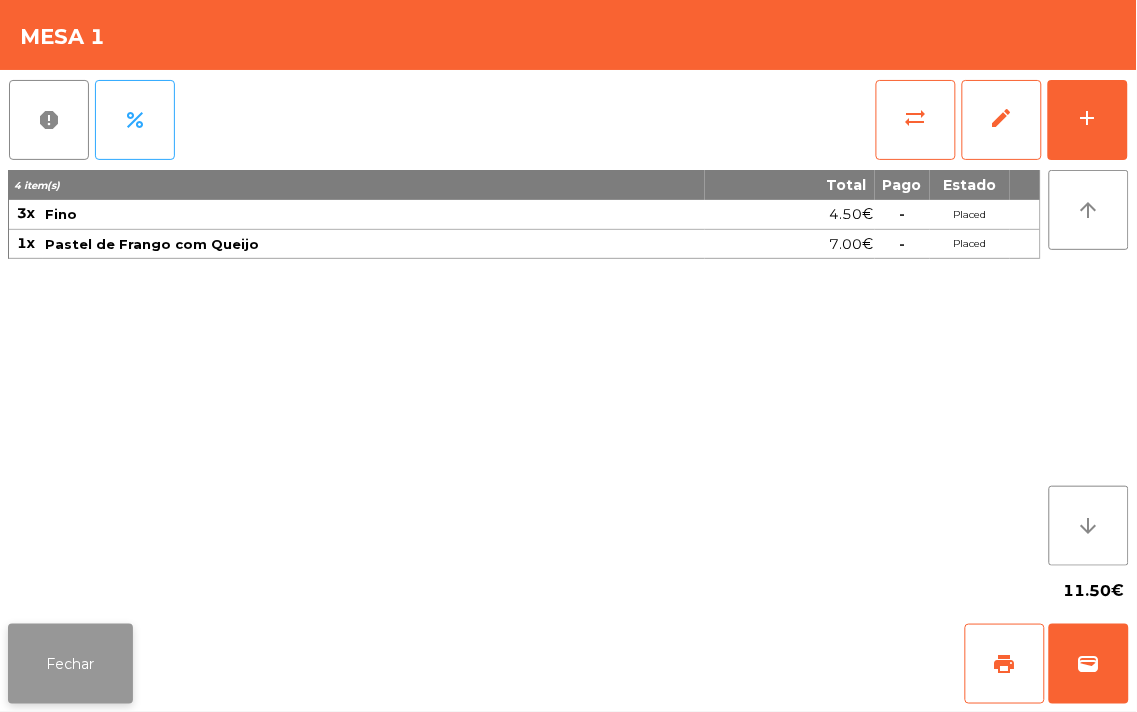 click on "Fechar" at bounding box center (70, 664) 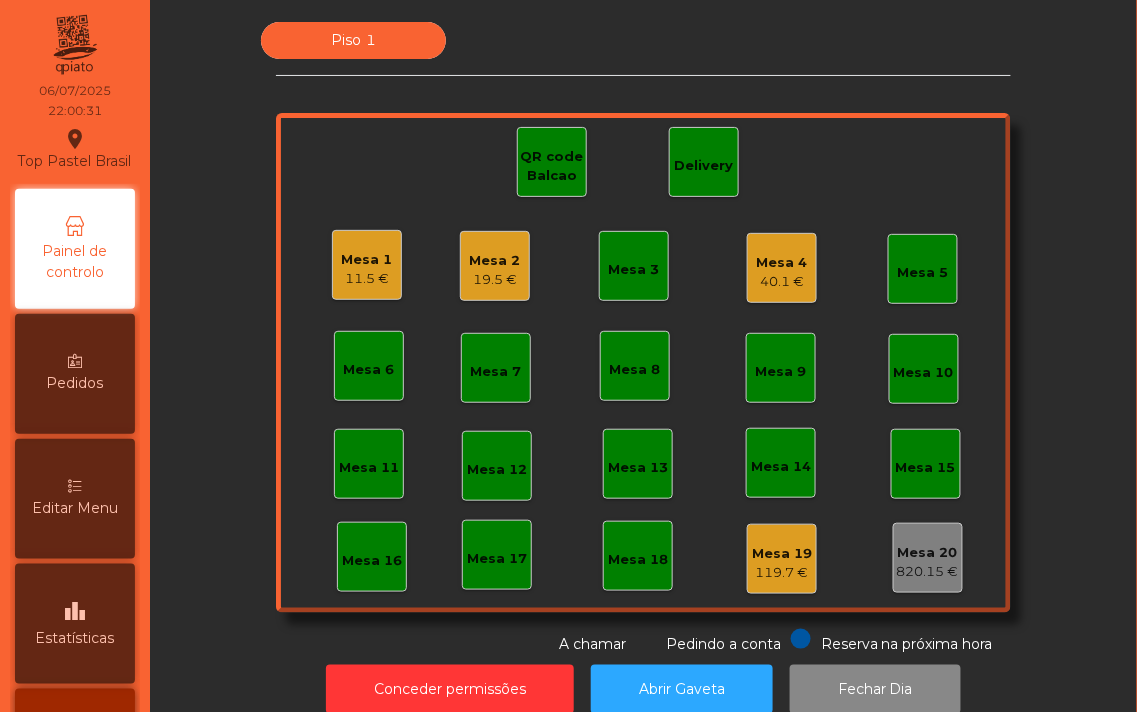 click on "Mesa 4" at bounding box center [367, 260] 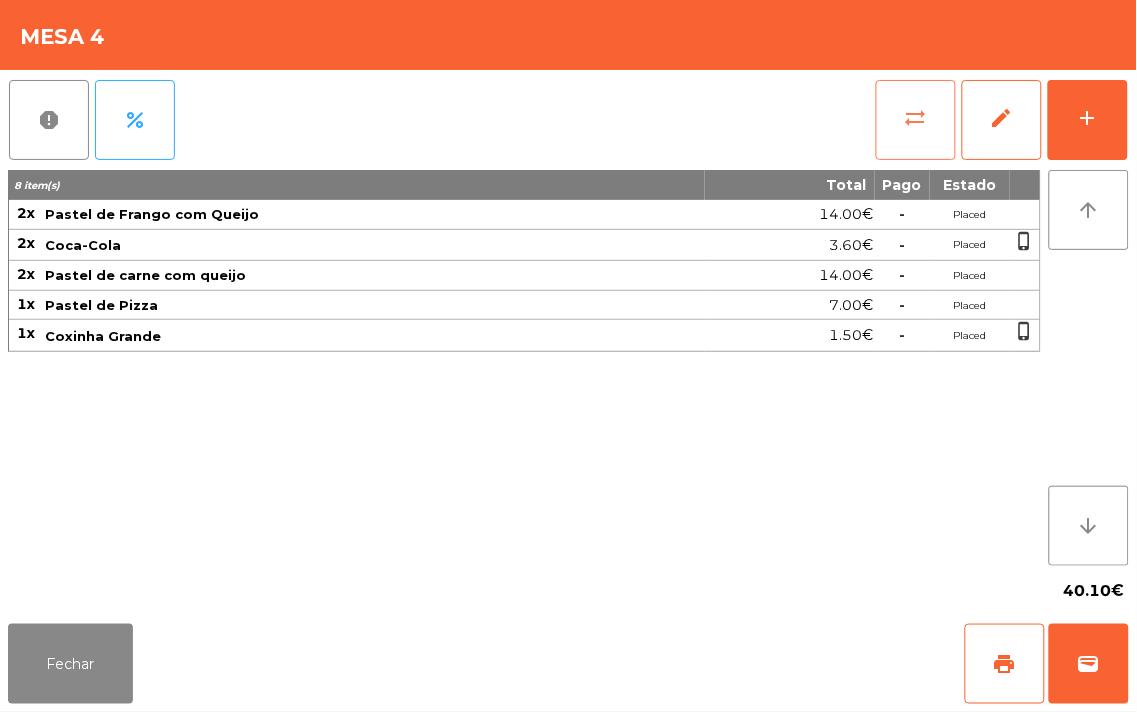 click on "sync_alt" at bounding box center (916, 118) 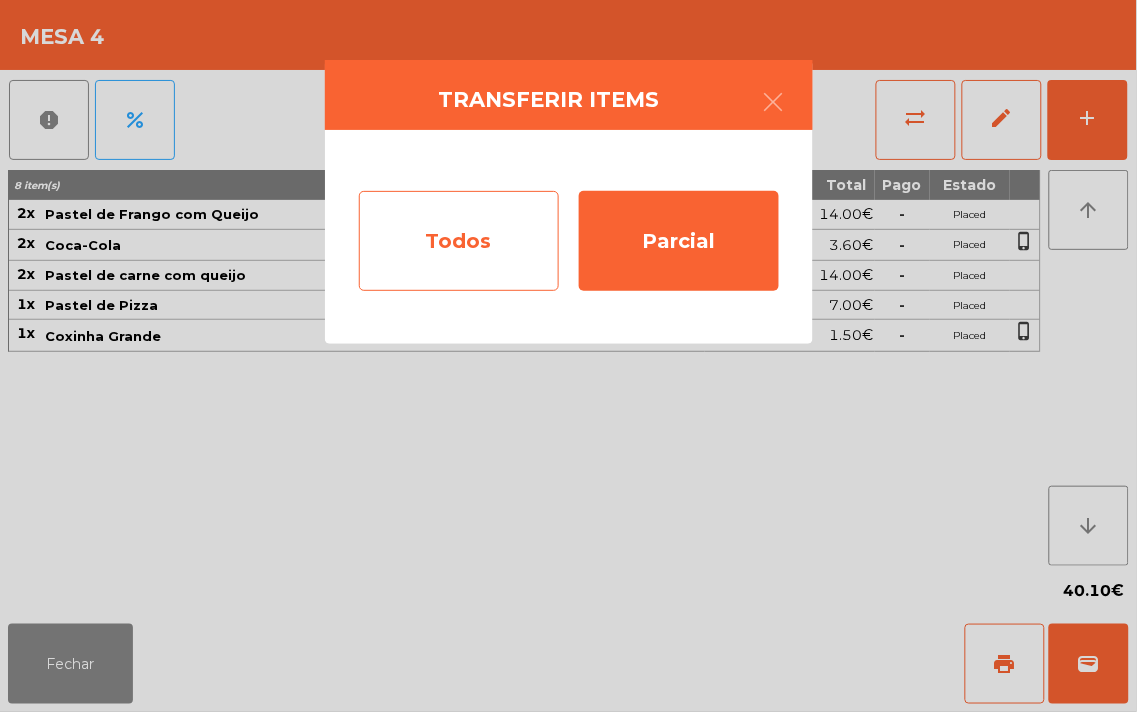 click on "Todos" at bounding box center [459, 241] 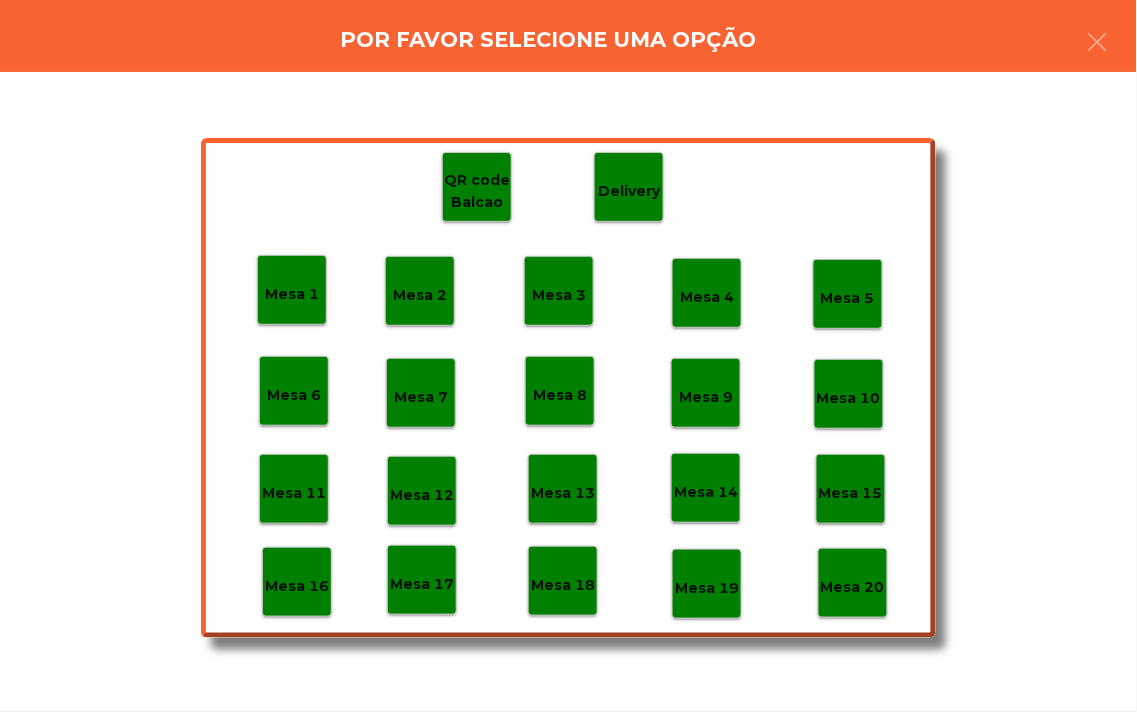 click on "Mesa 19" at bounding box center [707, 584] 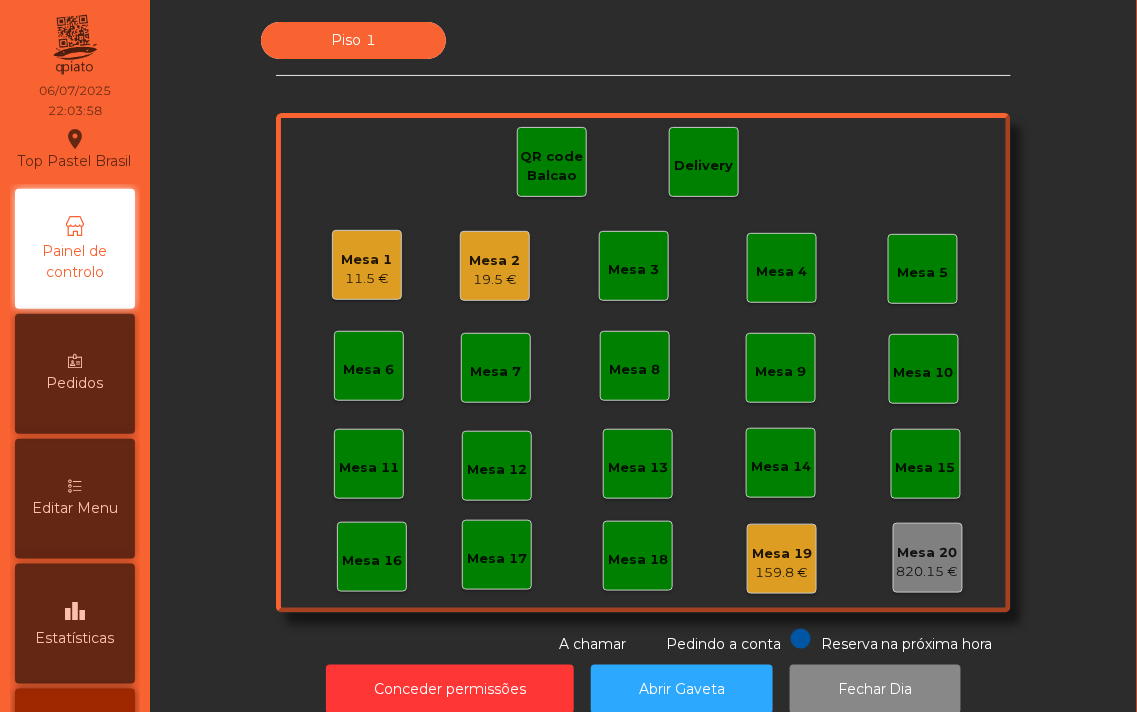 click on "11.5 €" at bounding box center (367, 279) 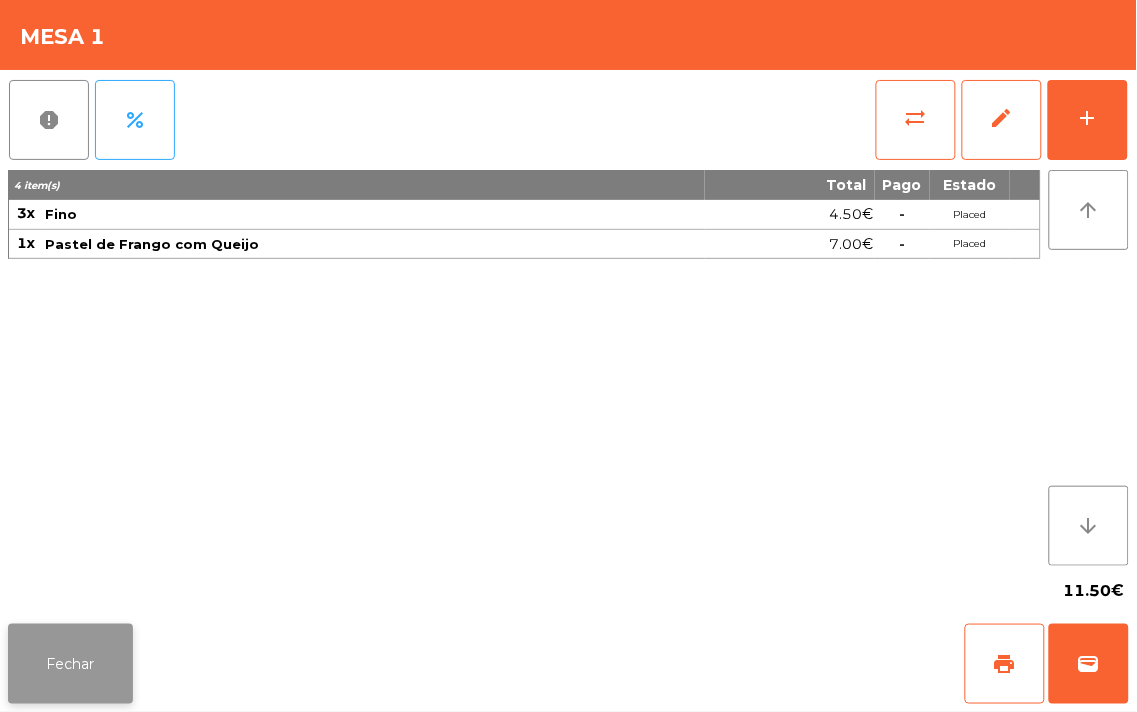click on "Fechar" at bounding box center [70, 664] 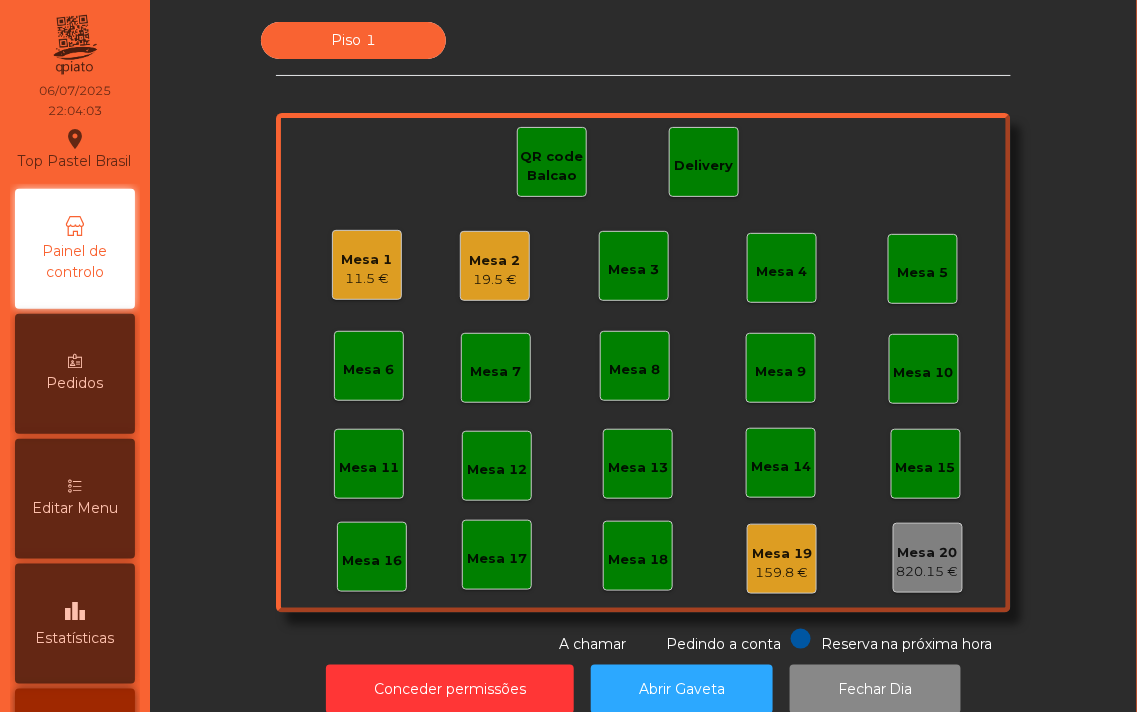 click on "Mesa 2" at bounding box center [367, 260] 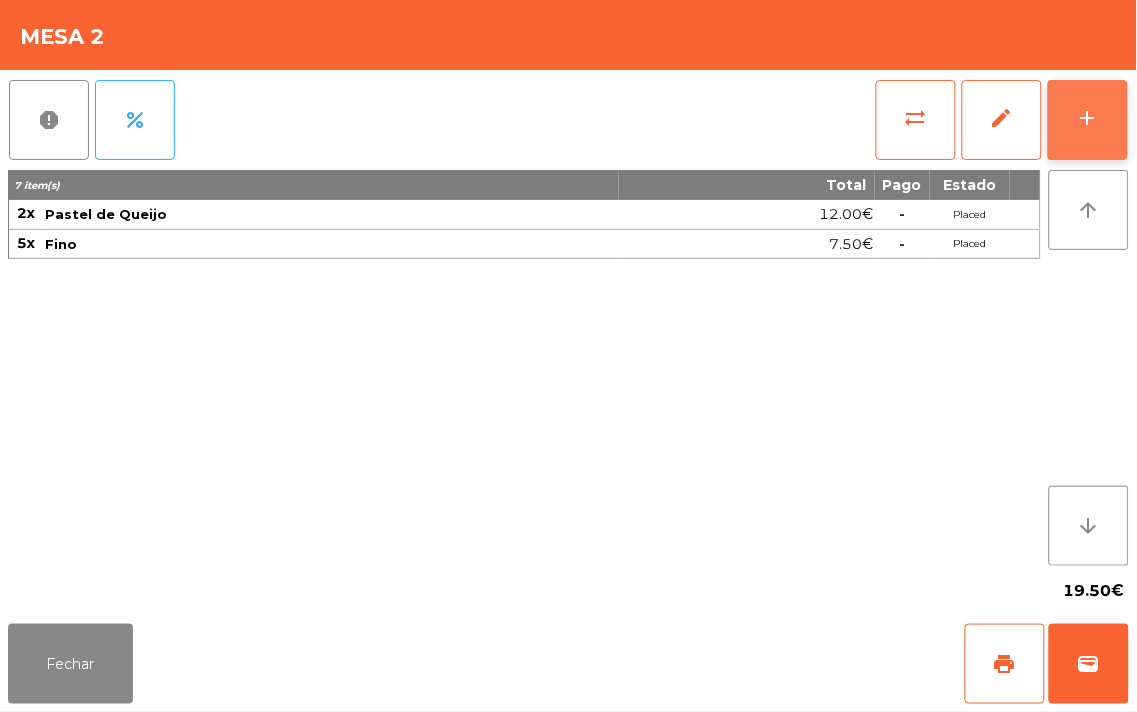 click on "add" at bounding box center [1088, 120] 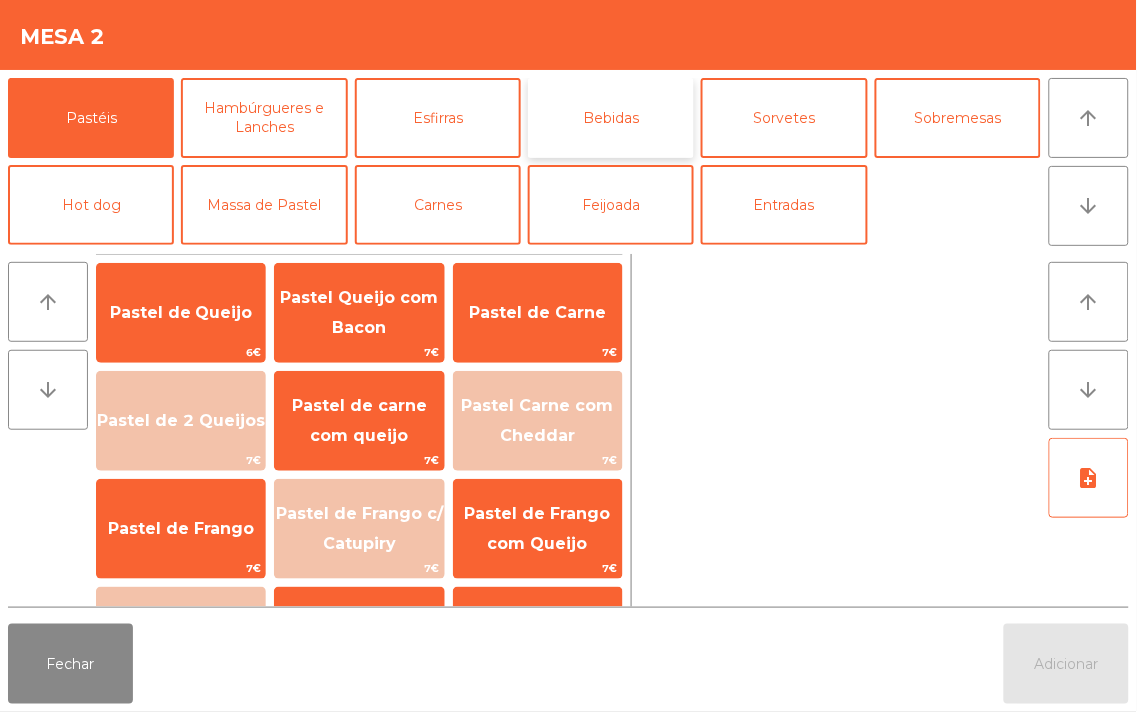click on "Bebidas" at bounding box center (611, 118) 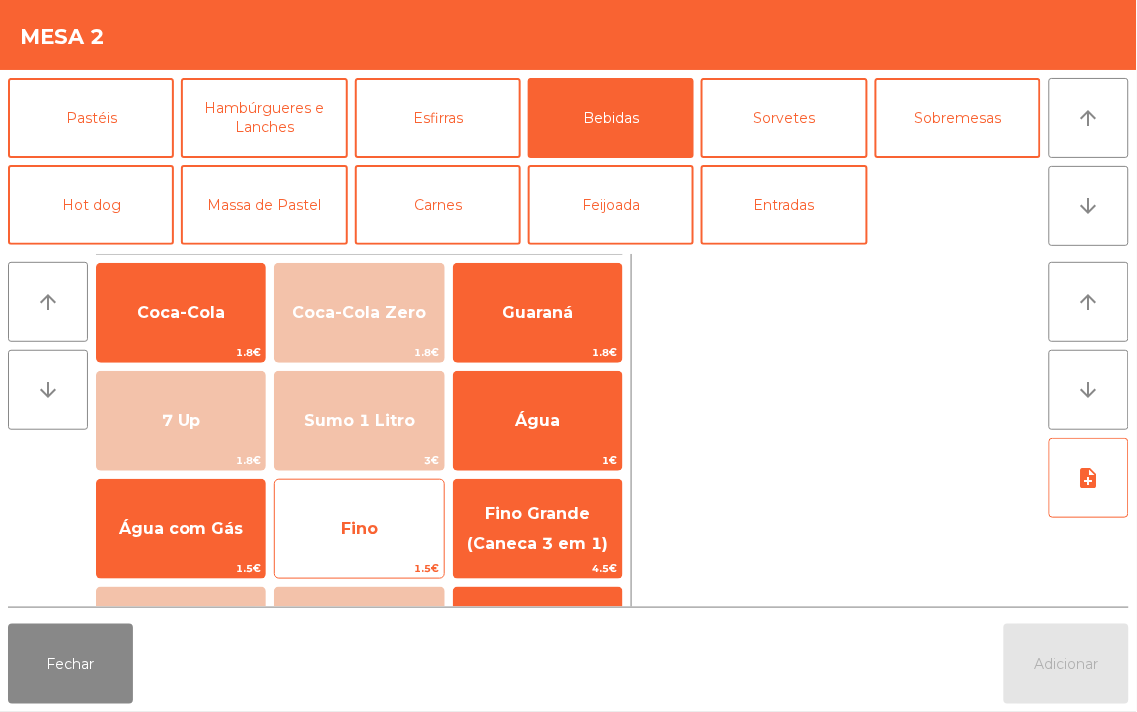 click on "Fino" at bounding box center (181, 312) 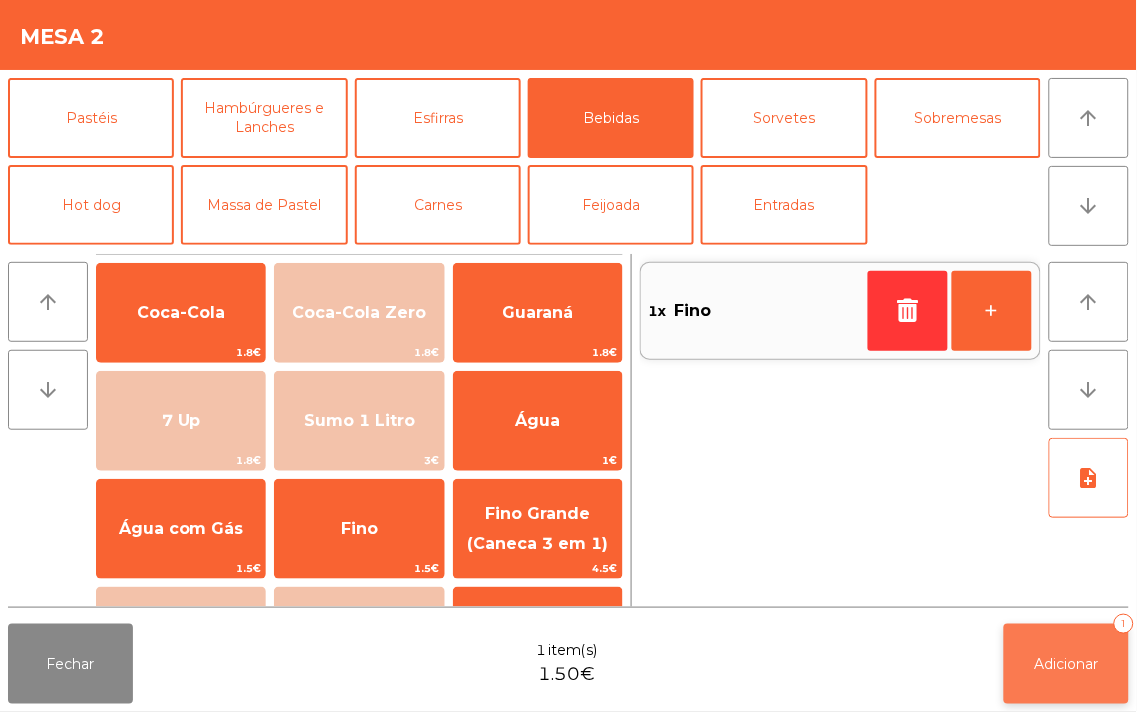 click on "Adicionar" at bounding box center [1067, 664] 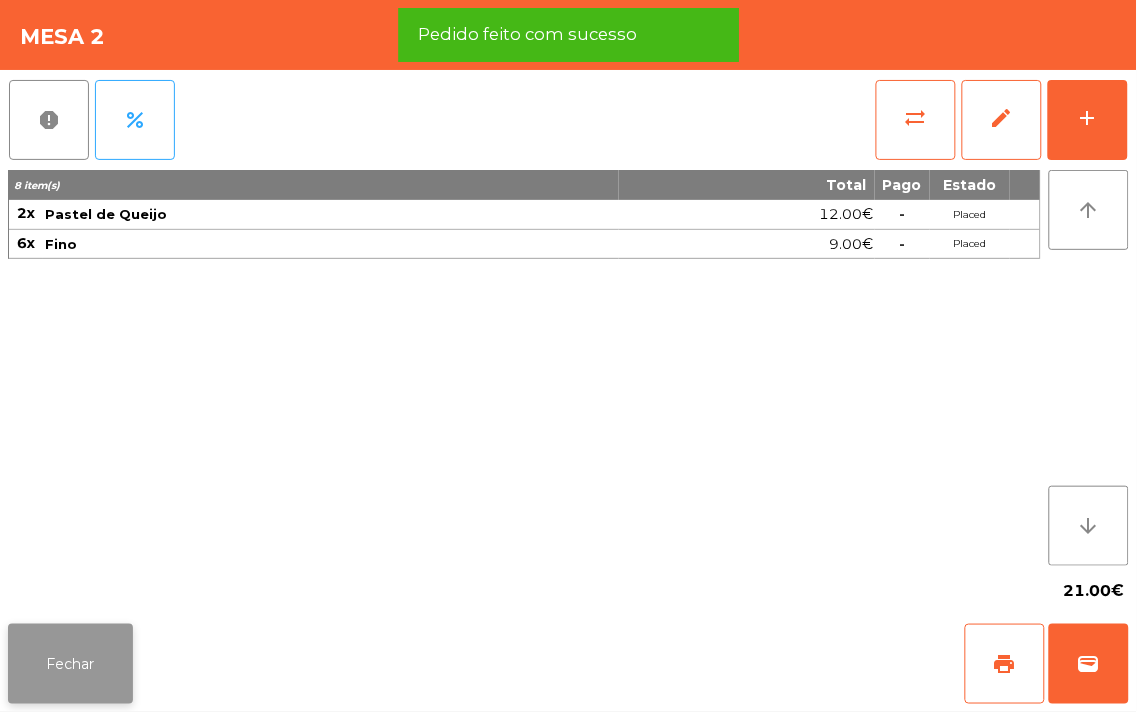 click on "Fechar" at bounding box center (70, 664) 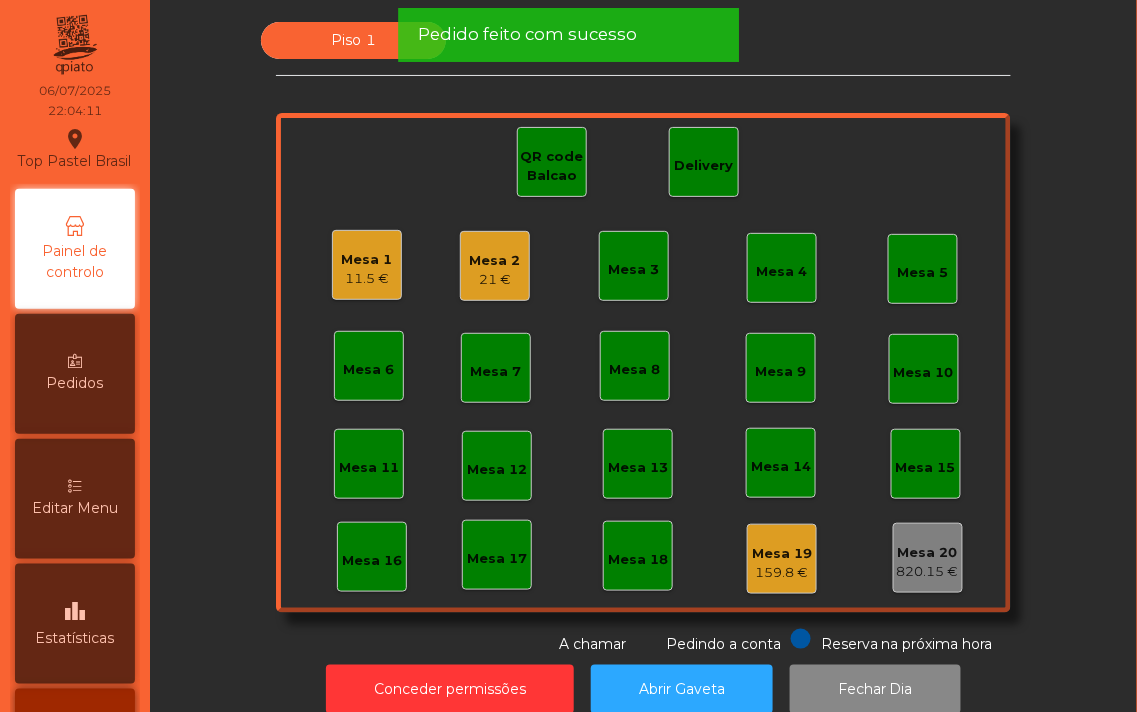 click on "Mesa 1" at bounding box center (367, 260) 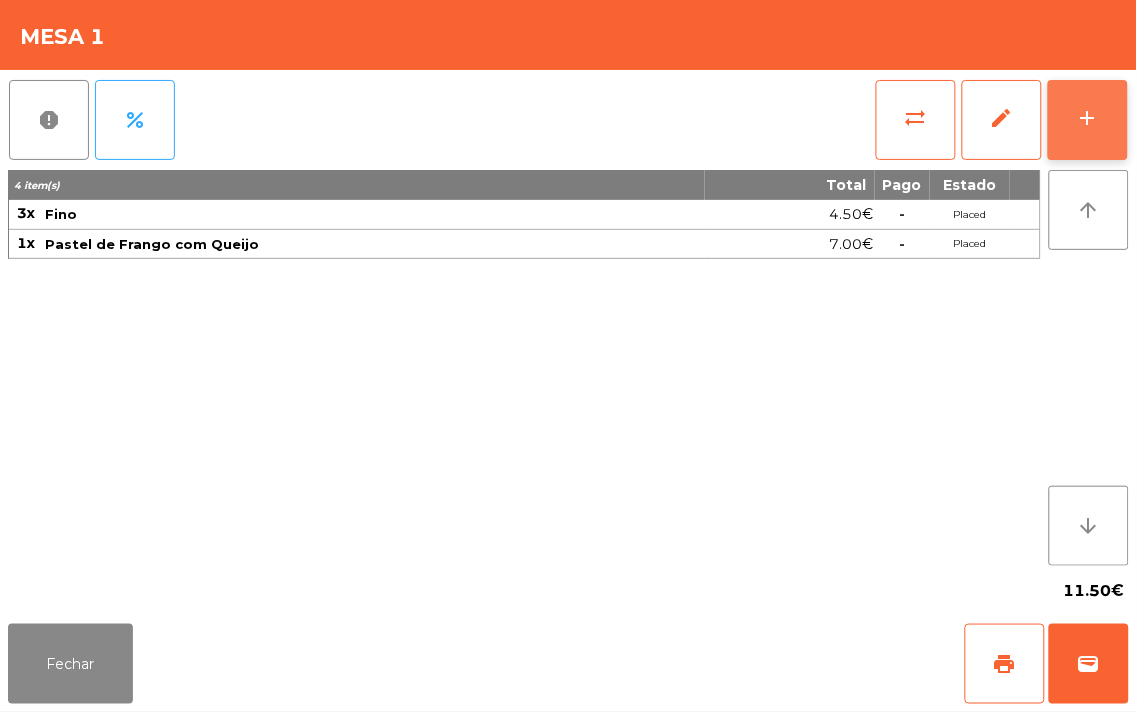 click on "add" at bounding box center [1088, 118] 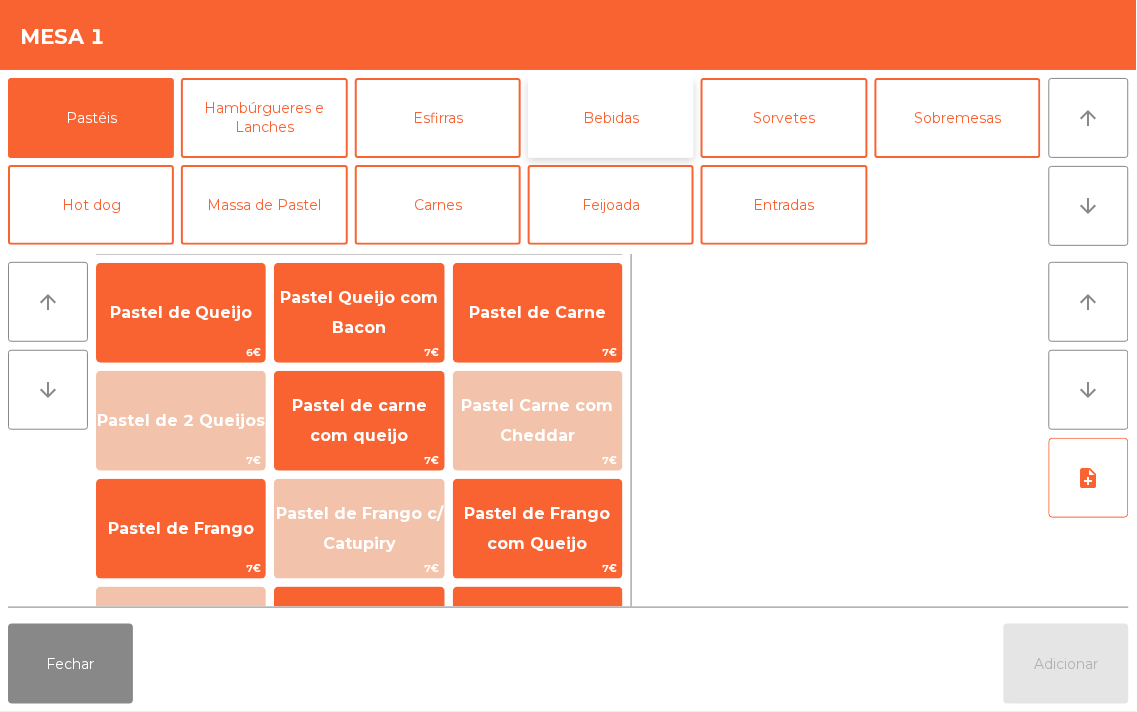click on "Bebidas" at bounding box center [611, 118] 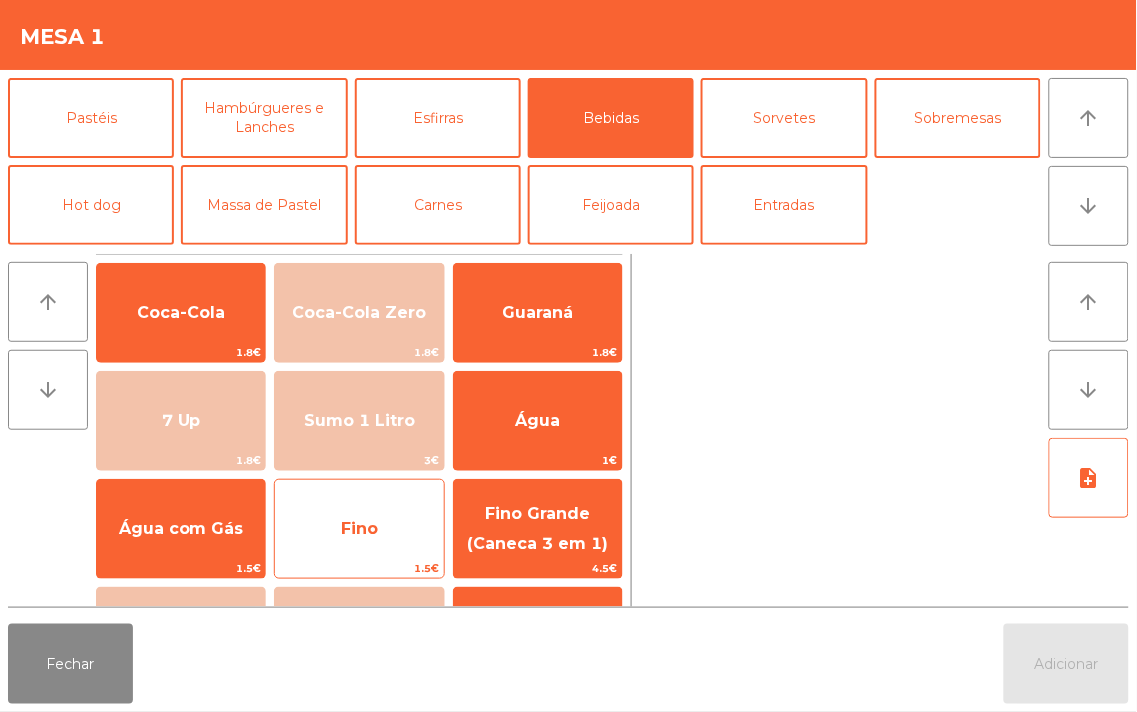 click on "Fino" at bounding box center (181, 313) 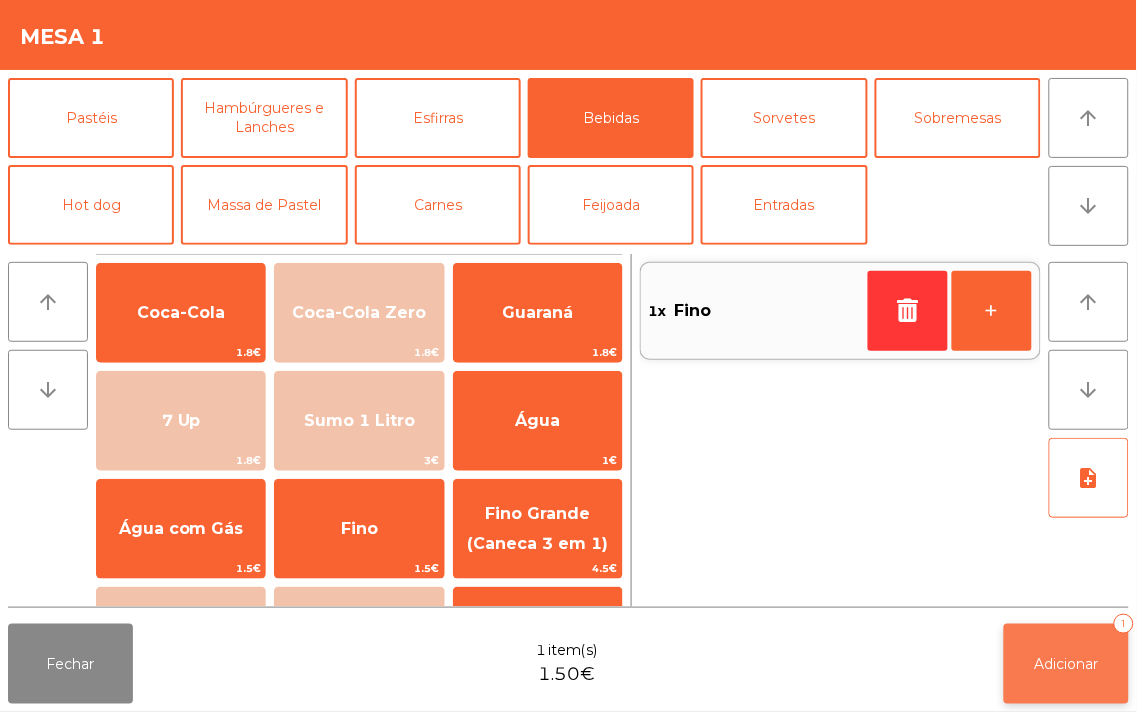 click on "Adicionar" at bounding box center [1067, 664] 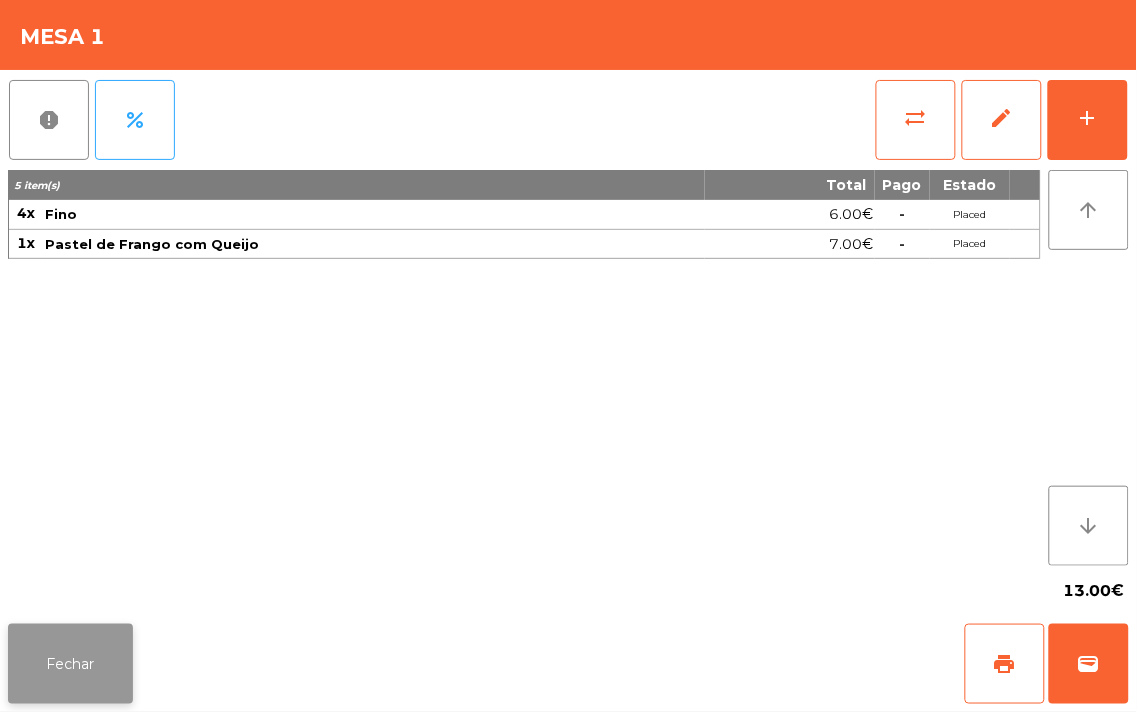 click on "Fechar" at bounding box center (70, 664) 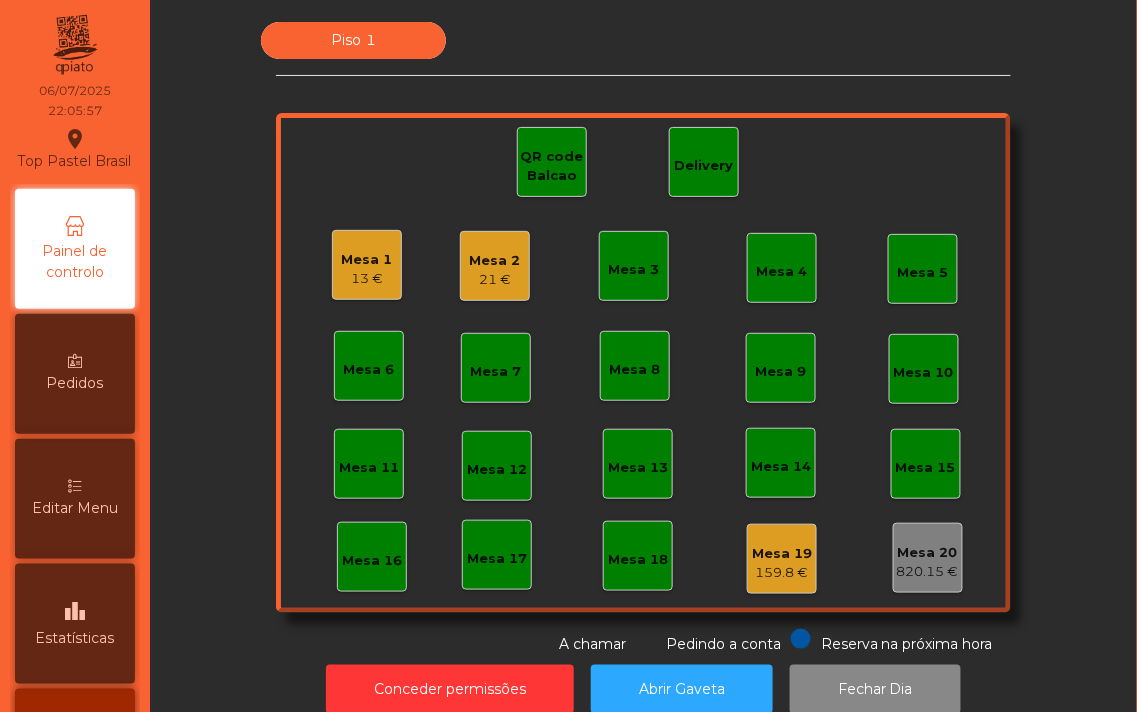 click on "[PRICE]" at bounding box center [367, 279] 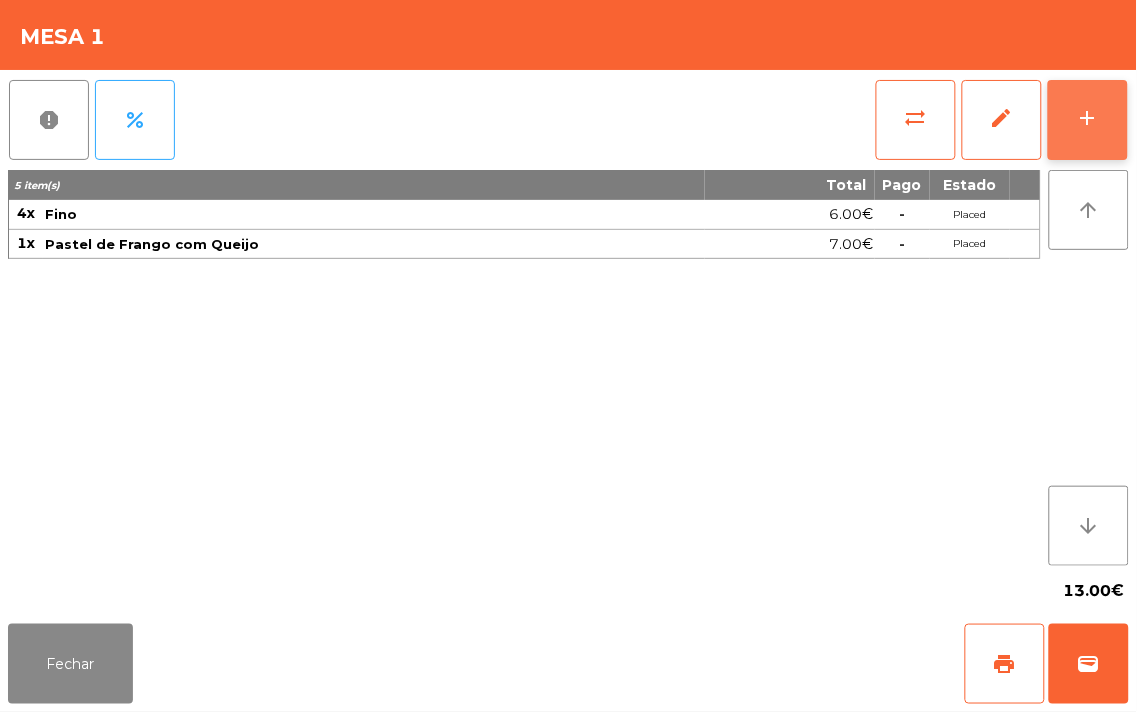 click on "add" at bounding box center [1088, 118] 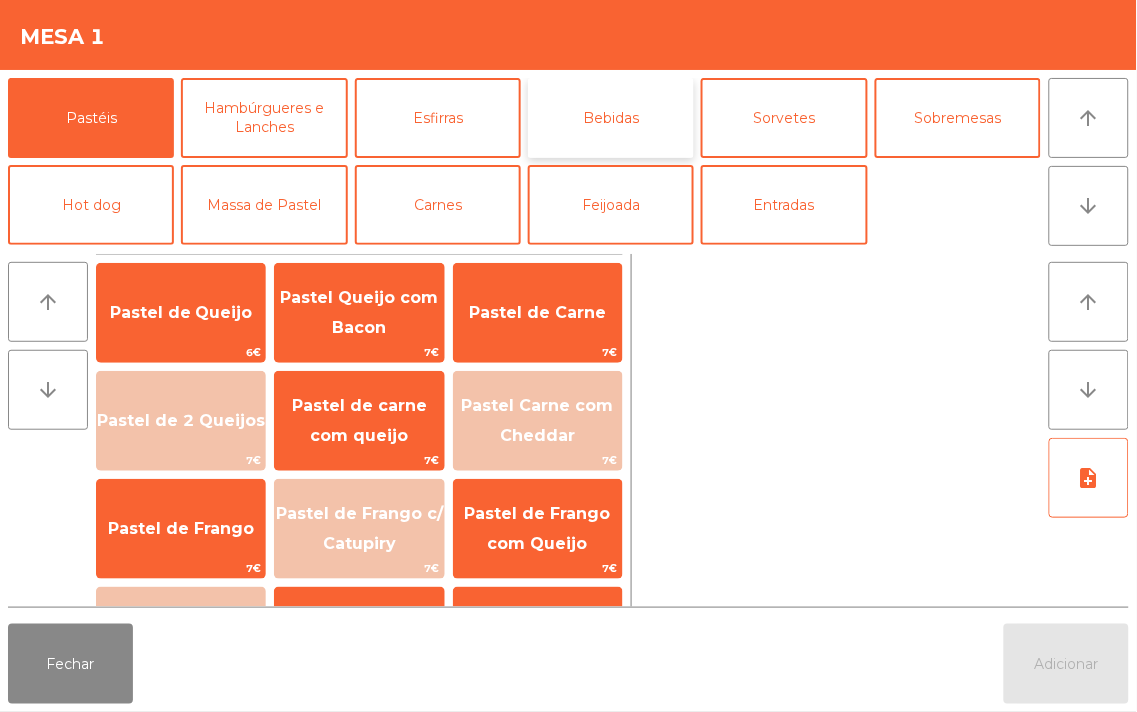 click on "Bebidas" at bounding box center (611, 118) 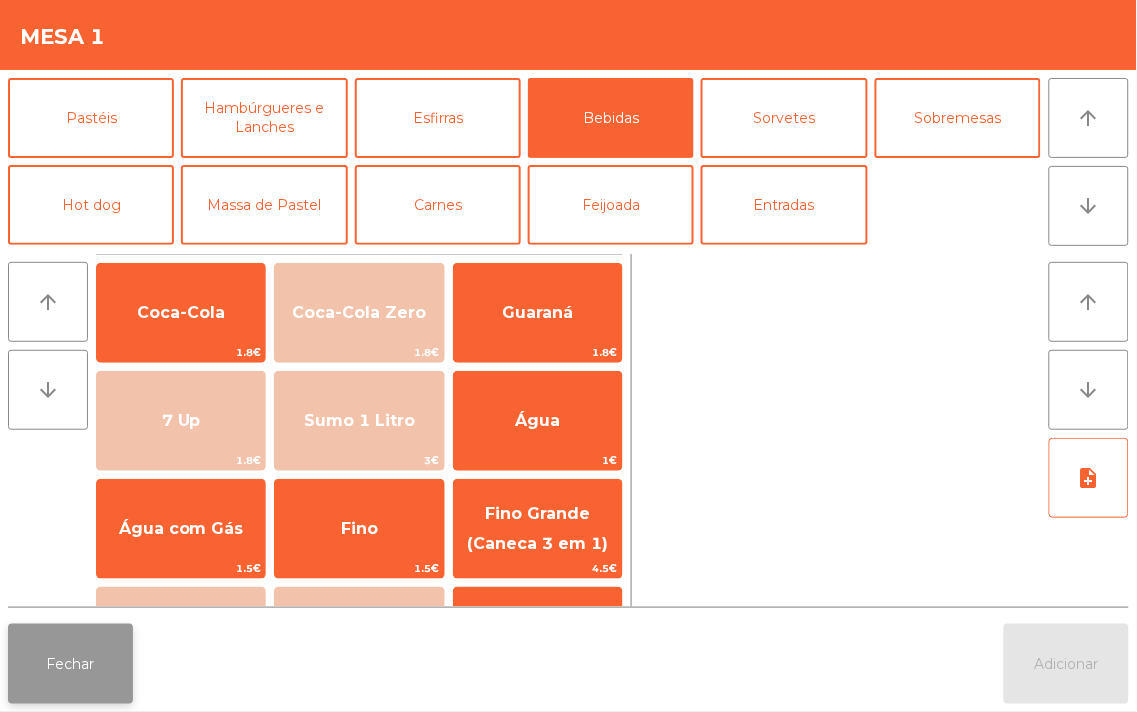 click on "Fechar" at bounding box center [70, 664] 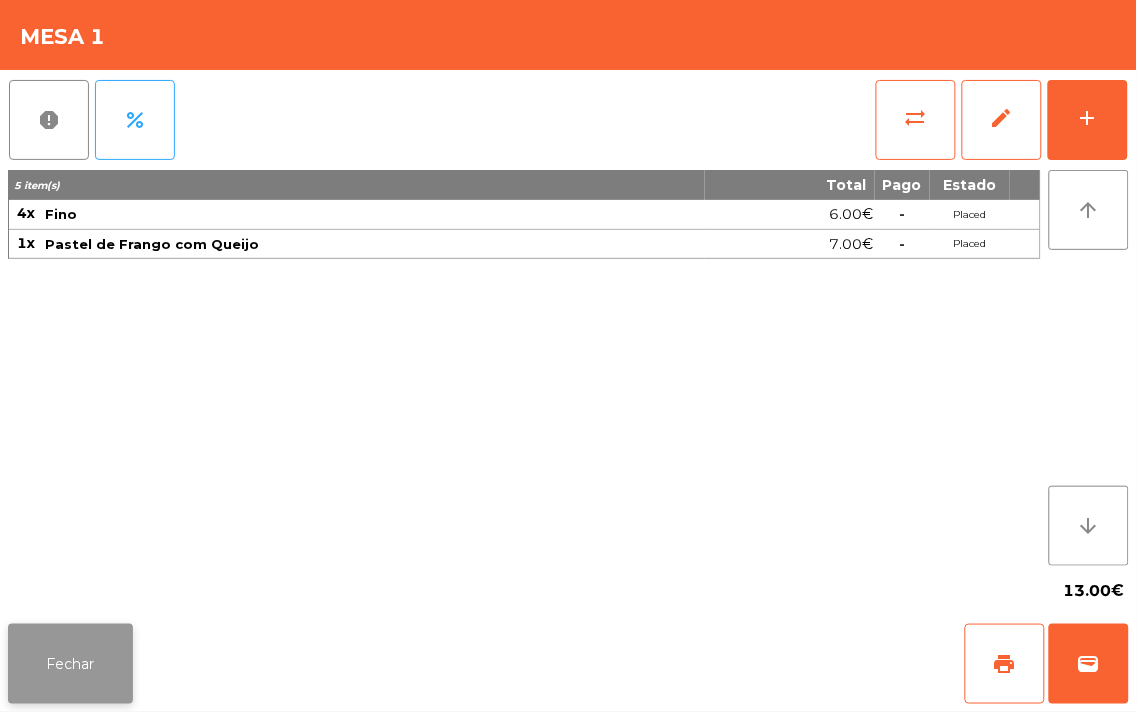 click on "Fechar" at bounding box center [70, 664] 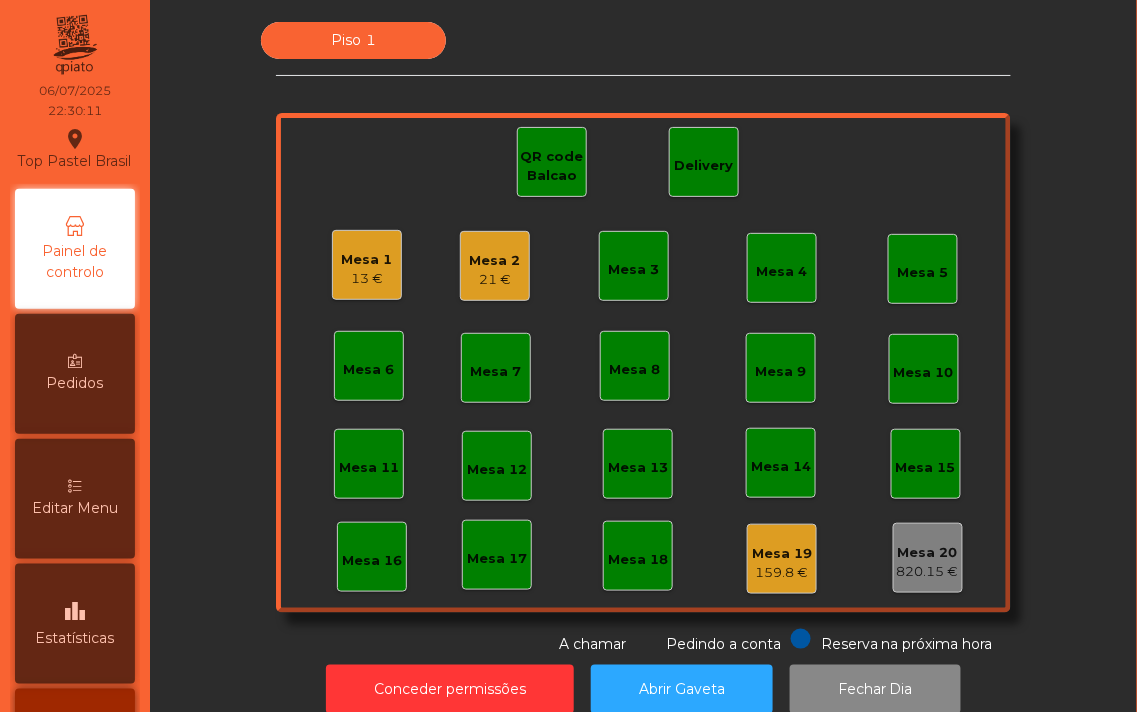 click on "[PRICE]" at bounding box center [367, 279] 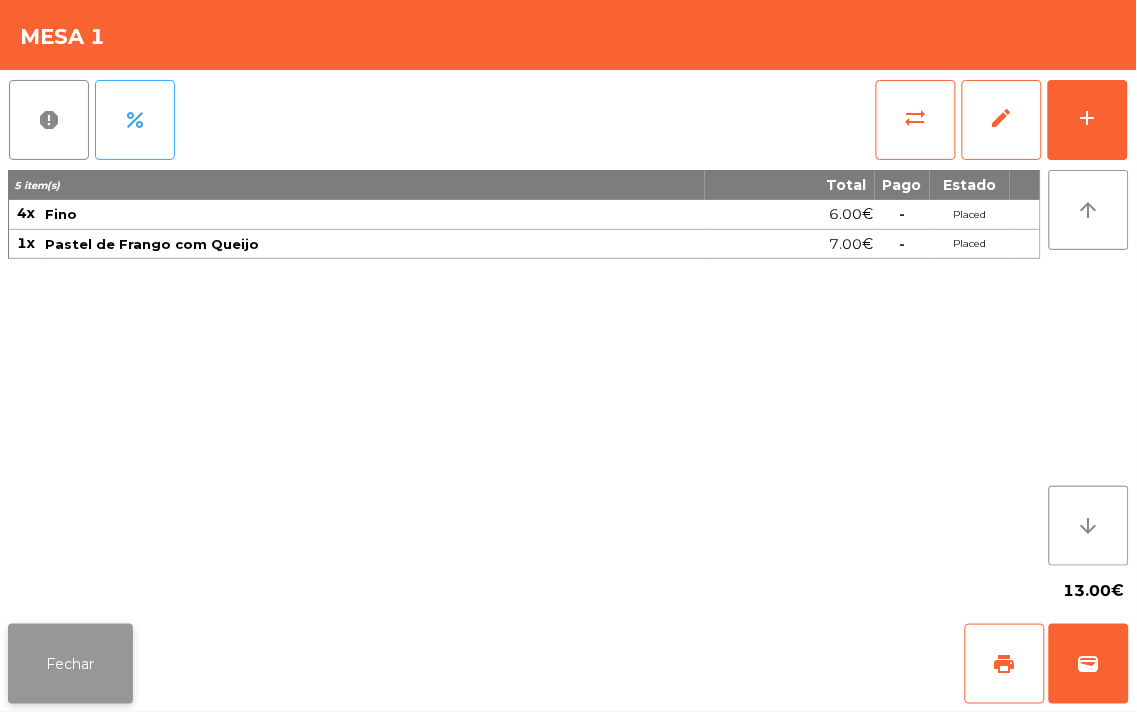 click on "Fechar" at bounding box center (70, 664) 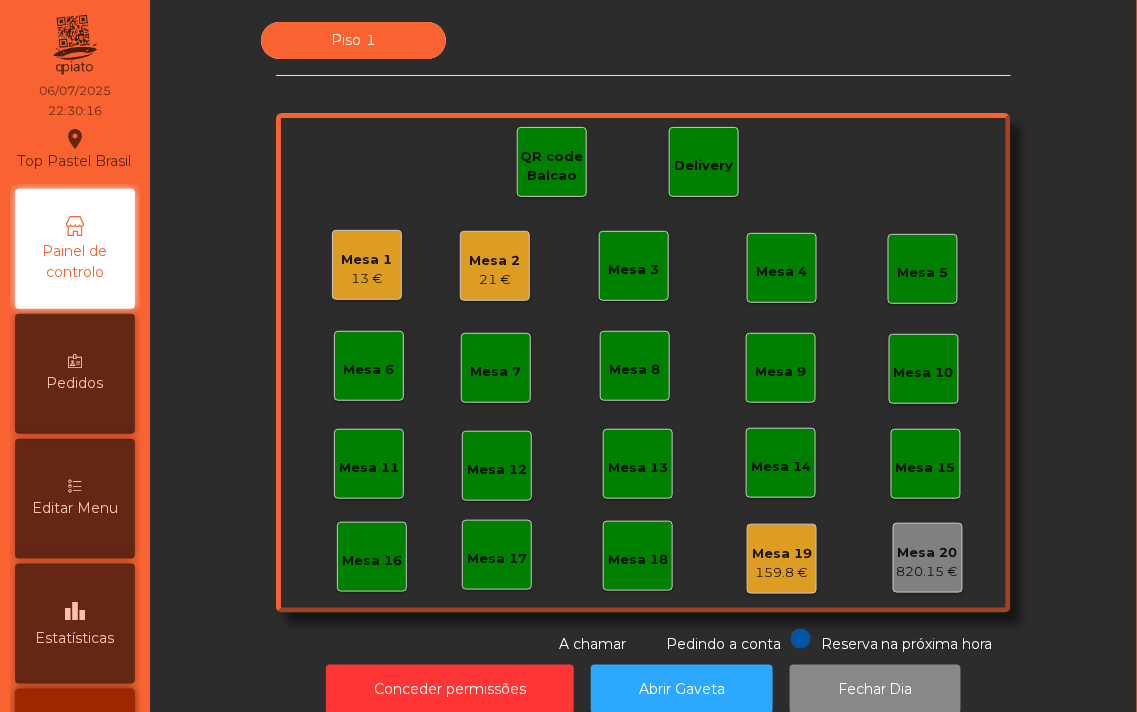 click on "[PRICE]" at bounding box center [367, 279] 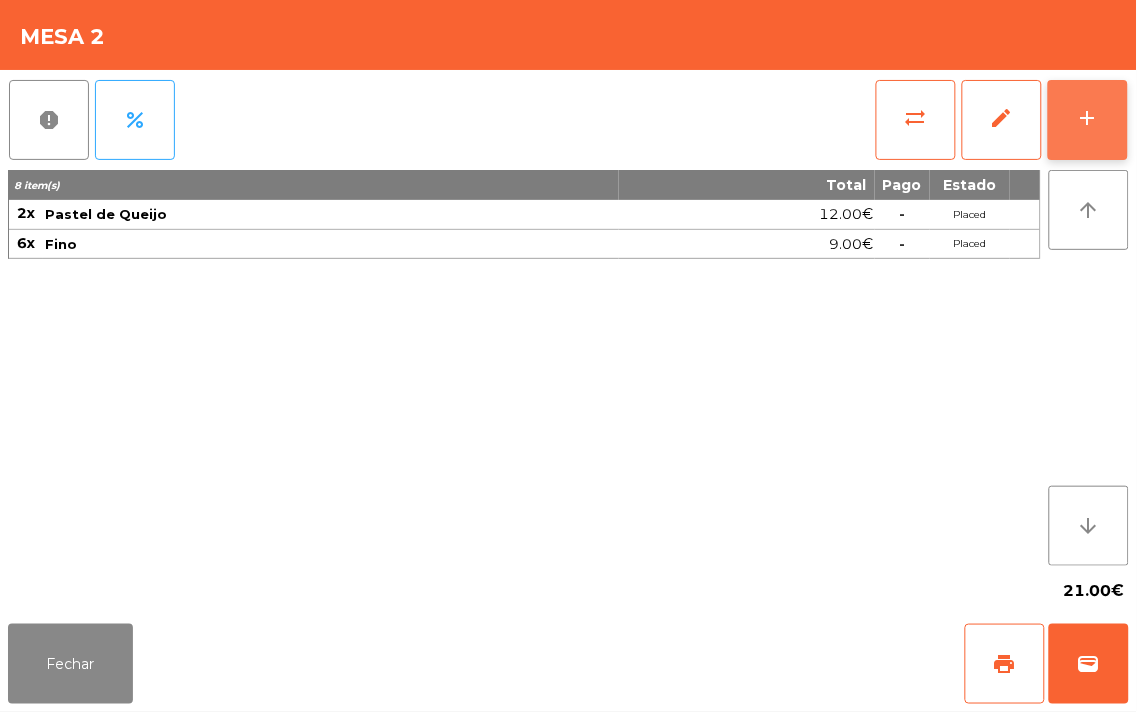 click on "add" at bounding box center (1088, 118) 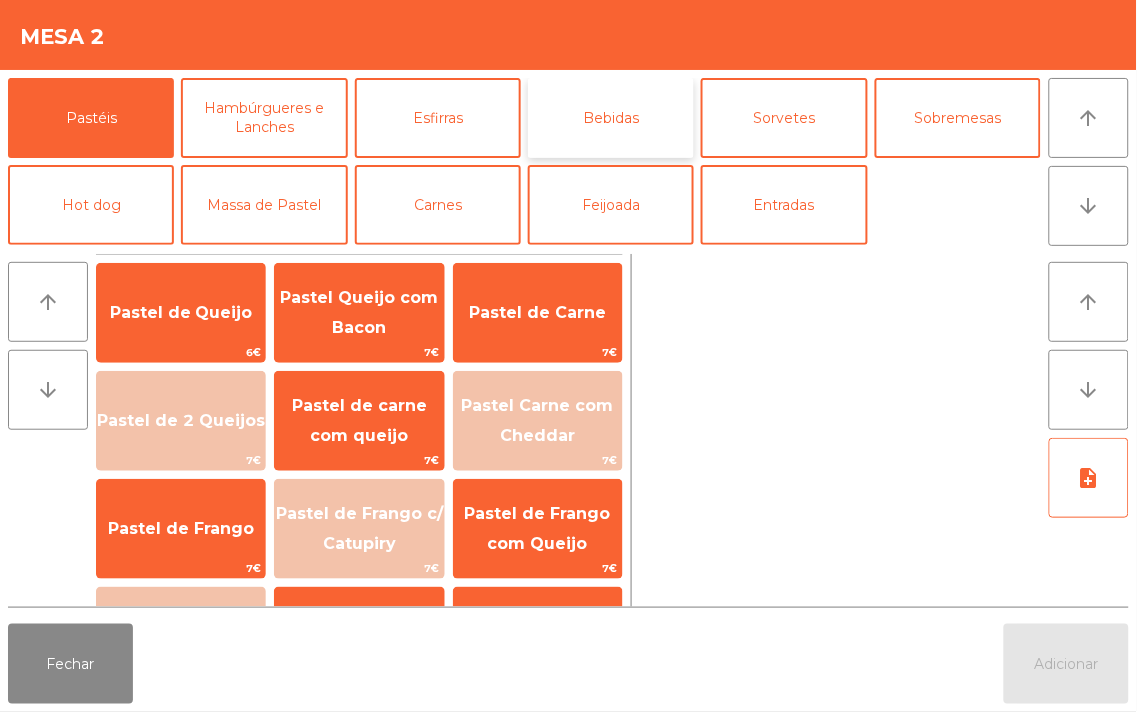 click on "Bebidas" at bounding box center [611, 118] 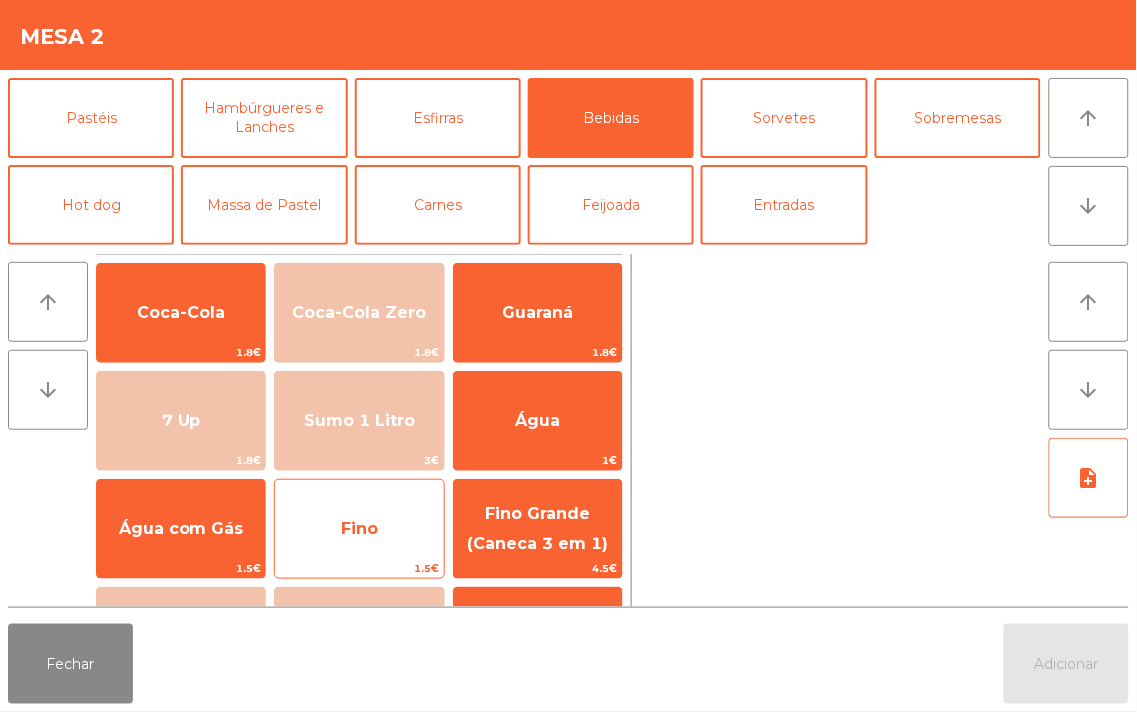 click on "Fino" at bounding box center [181, 312] 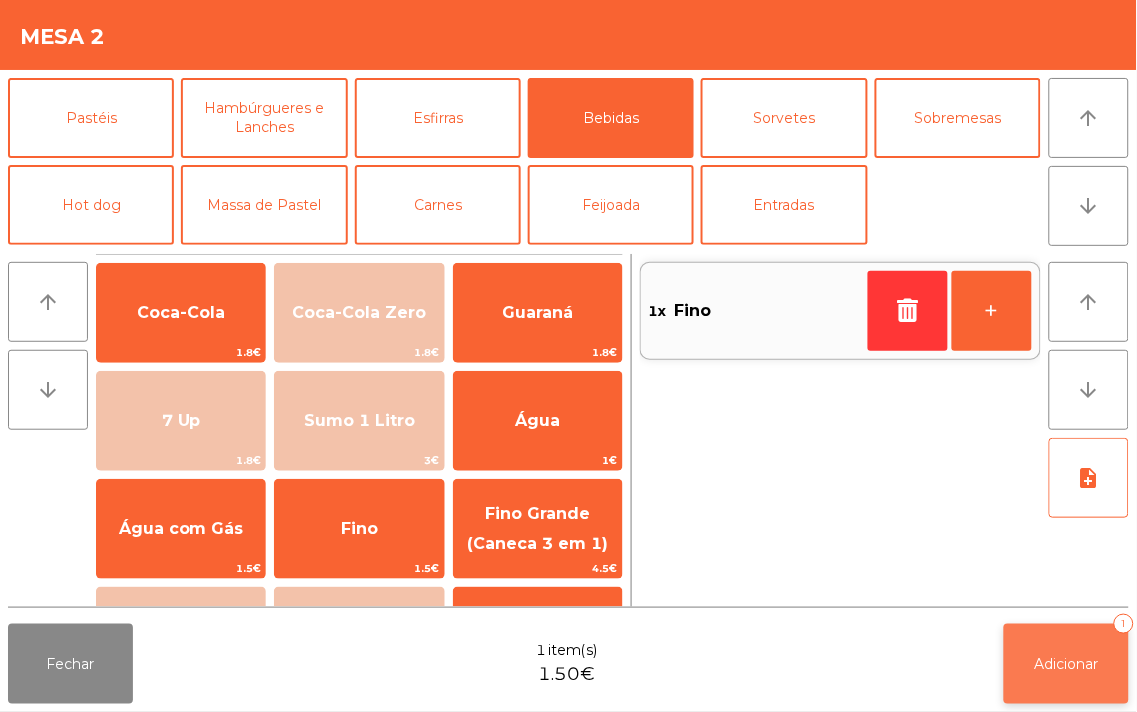 click on "Adicionar" at bounding box center [1067, 664] 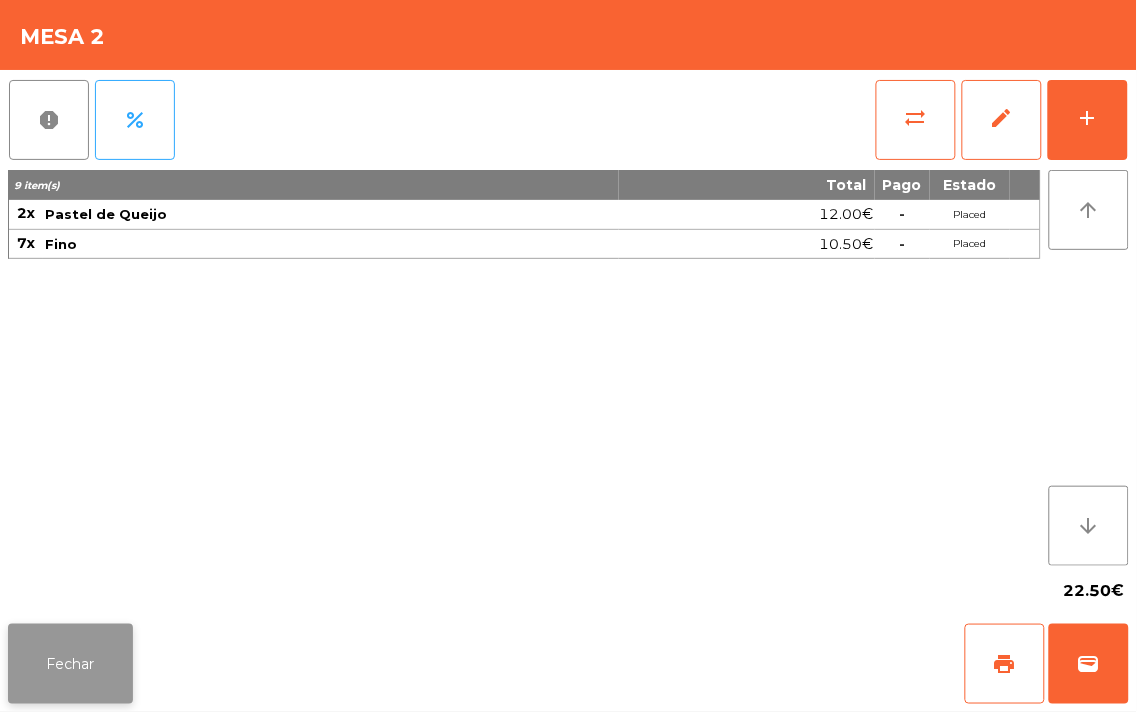 click on "Fechar" at bounding box center [70, 664] 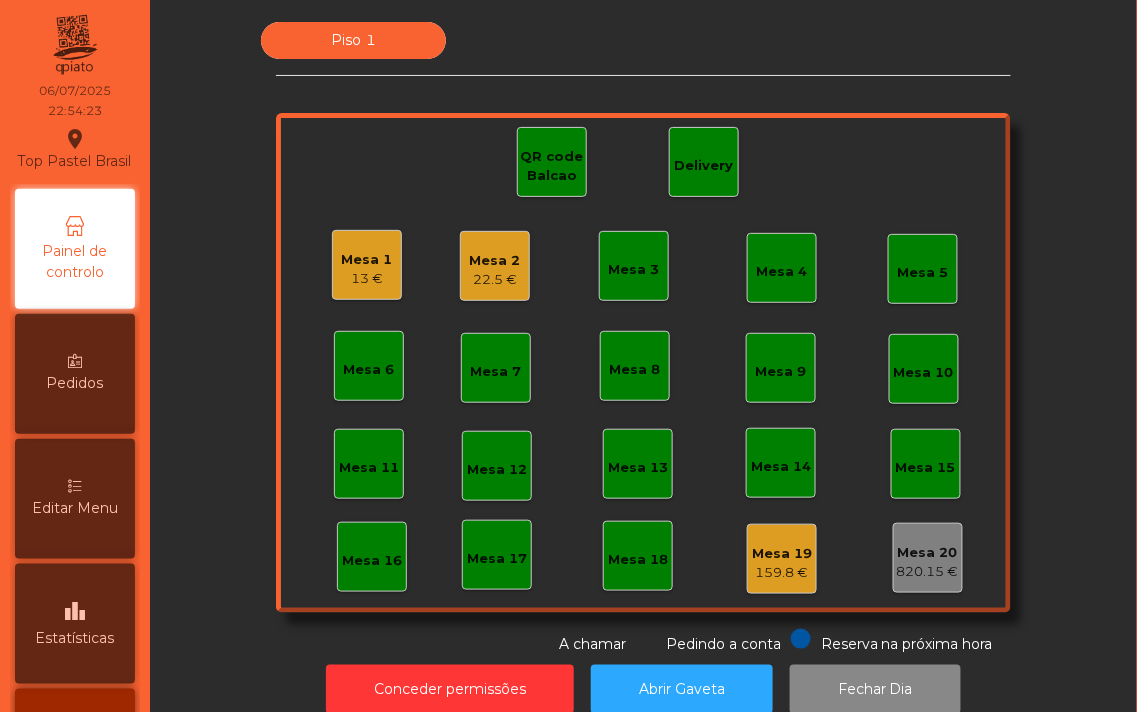 click on "[PRICE]" at bounding box center [367, 279] 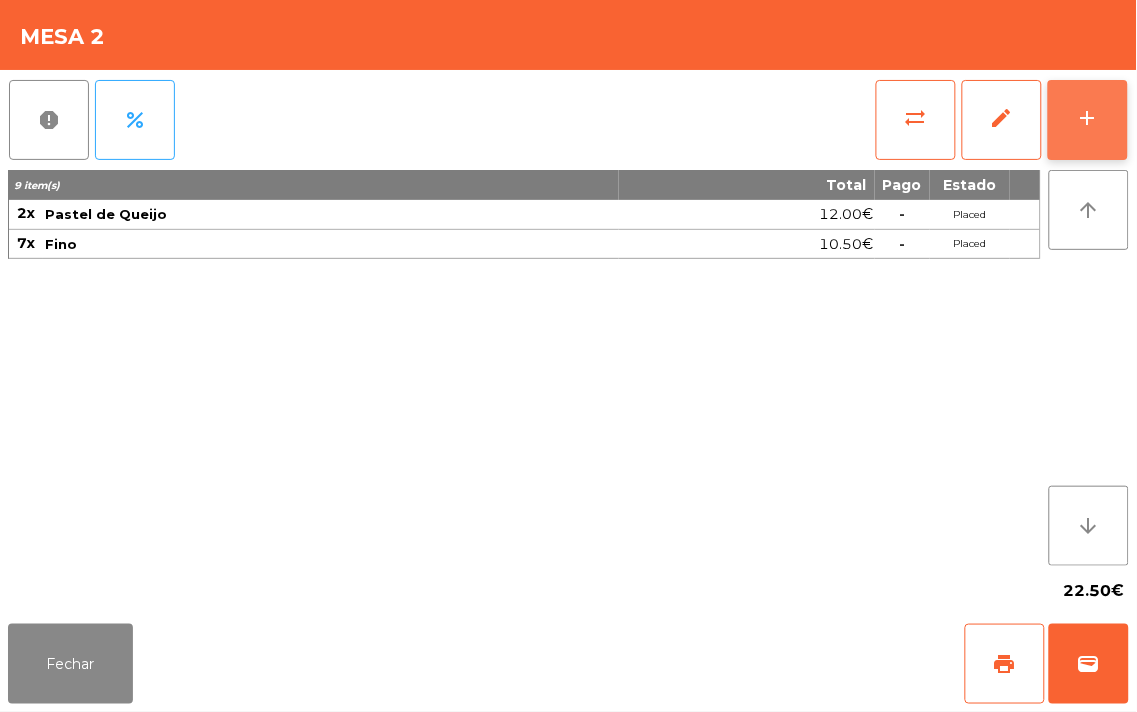 click on "add" at bounding box center [1088, 118] 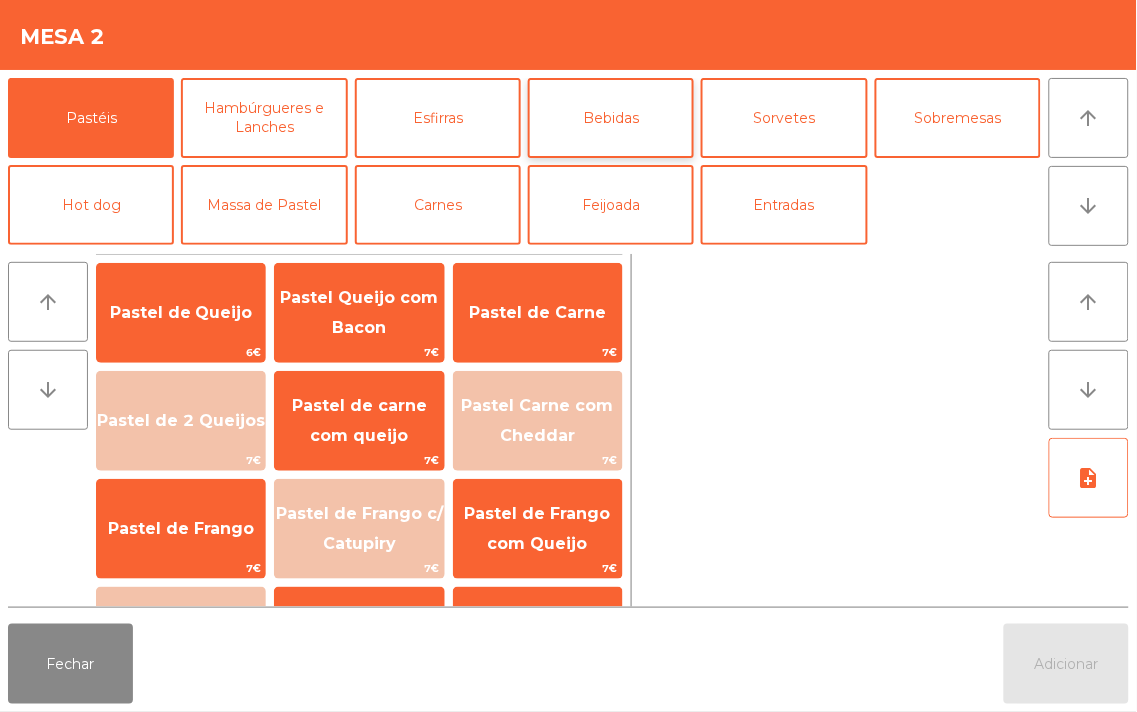 click on "Bebidas" at bounding box center (611, 118) 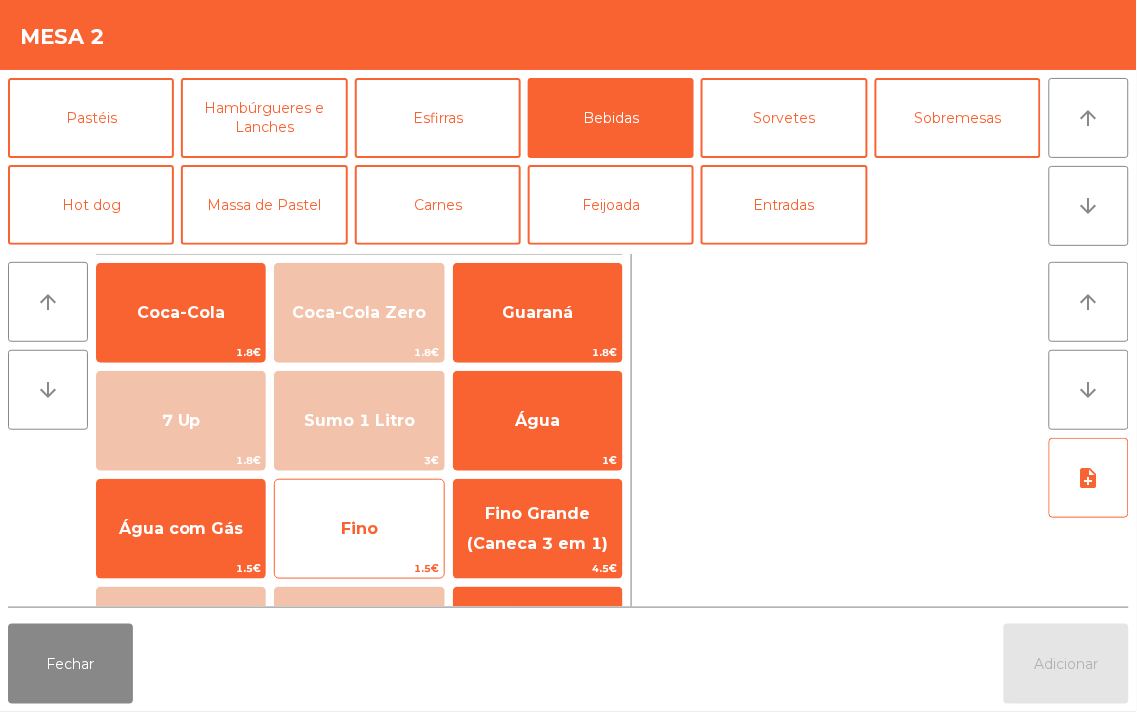 click on "Fino" at bounding box center (181, 313) 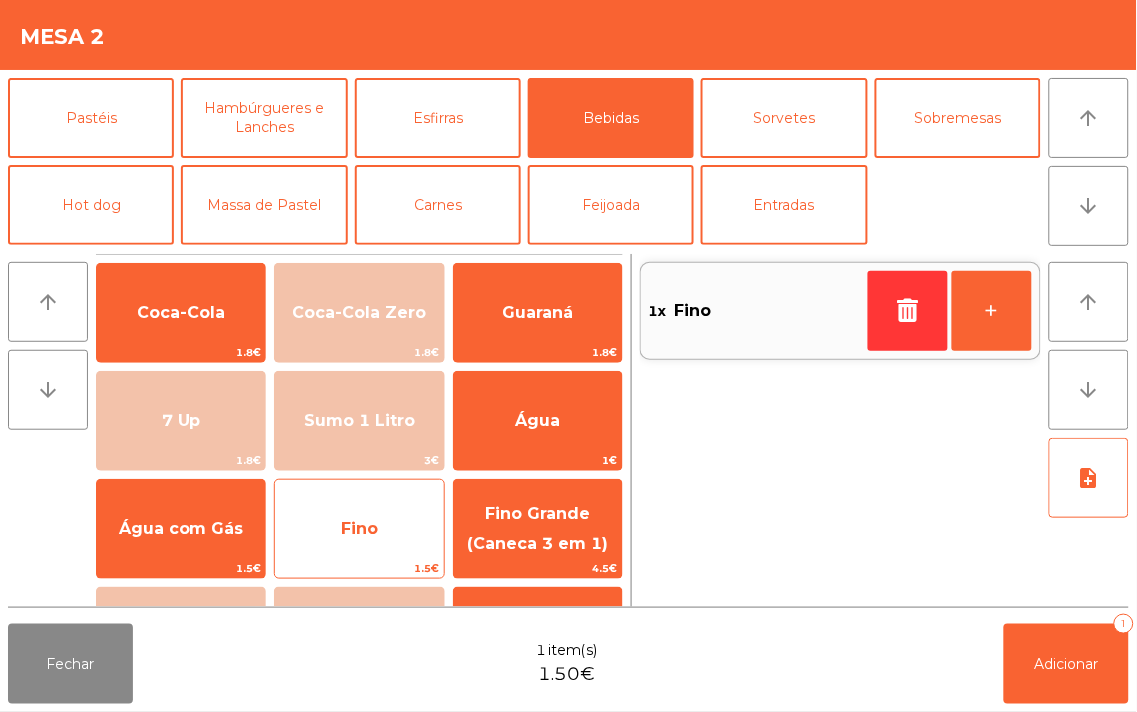 click on "Fino" at bounding box center [181, 313] 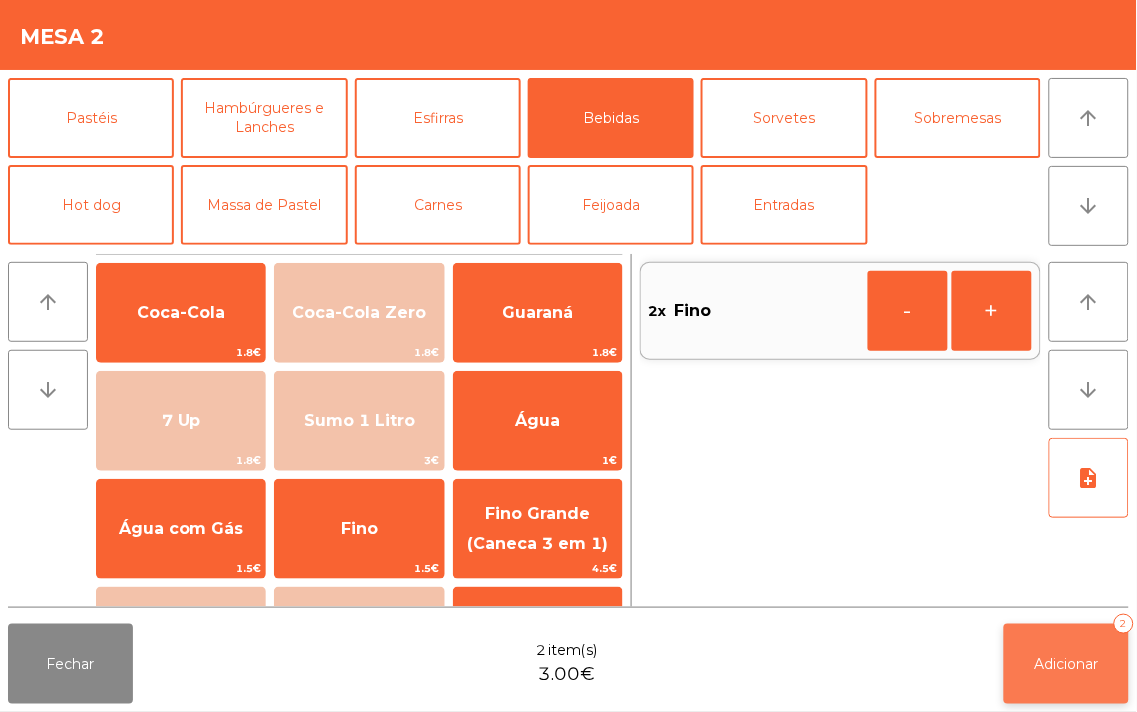 click on "Adicionar" at bounding box center [1067, 664] 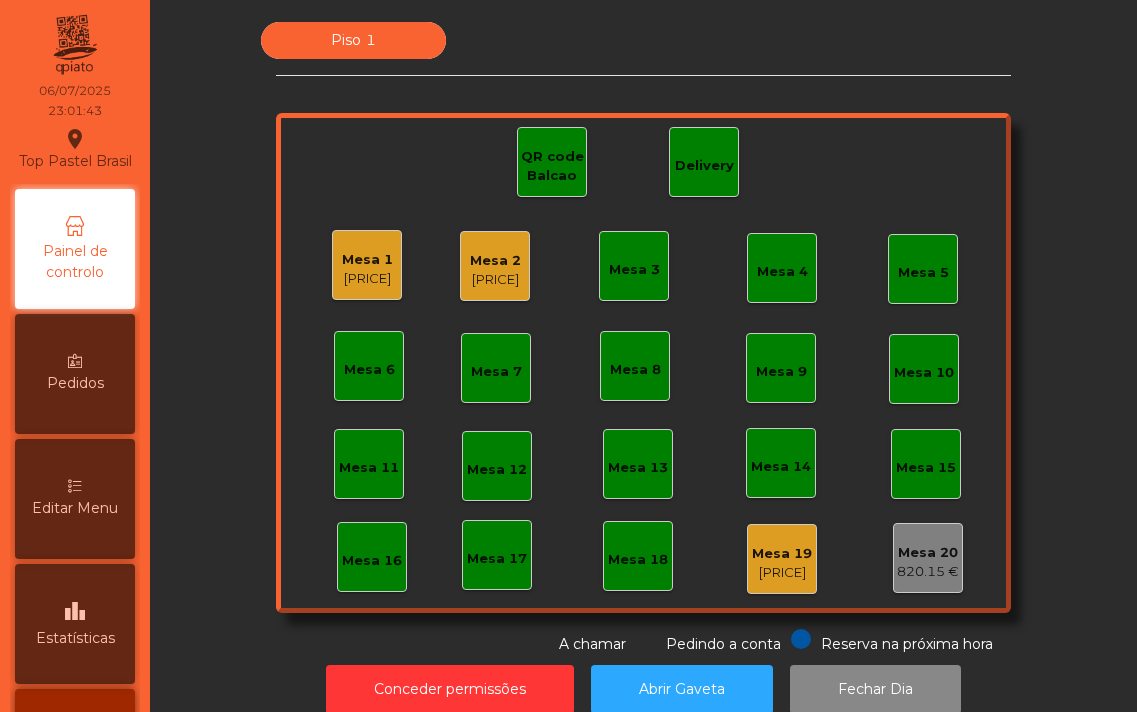 scroll, scrollTop: 0, scrollLeft: 0, axis: both 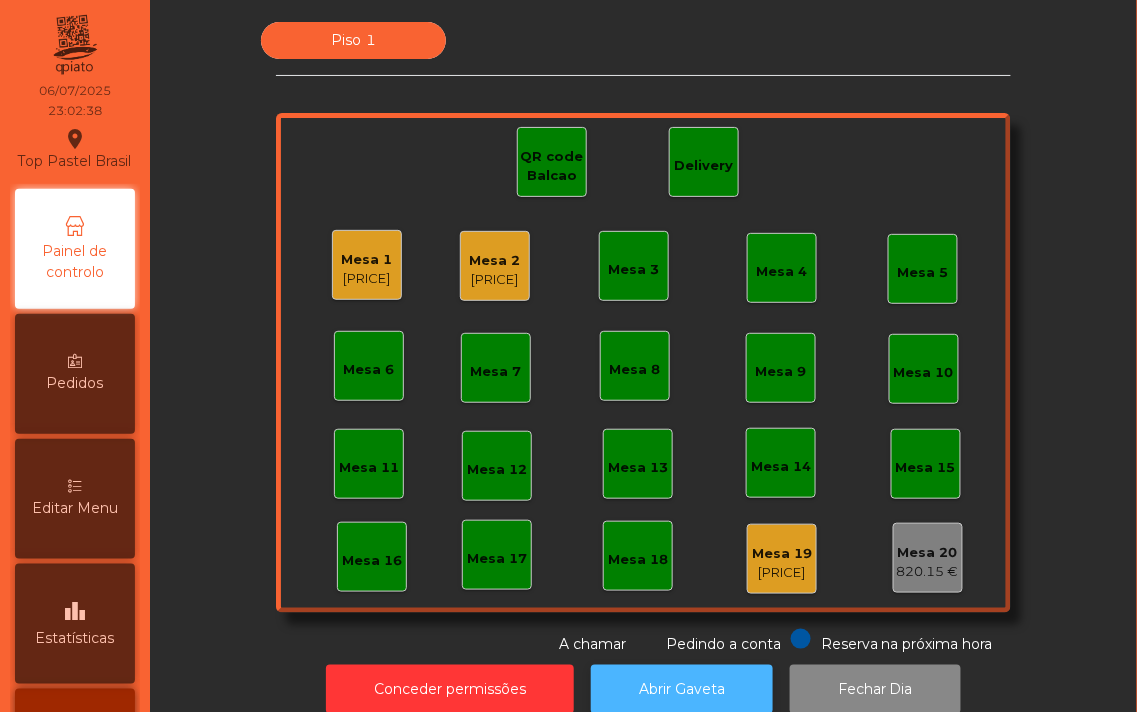 click on "Abrir Gaveta" at bounding box center (682, 689) 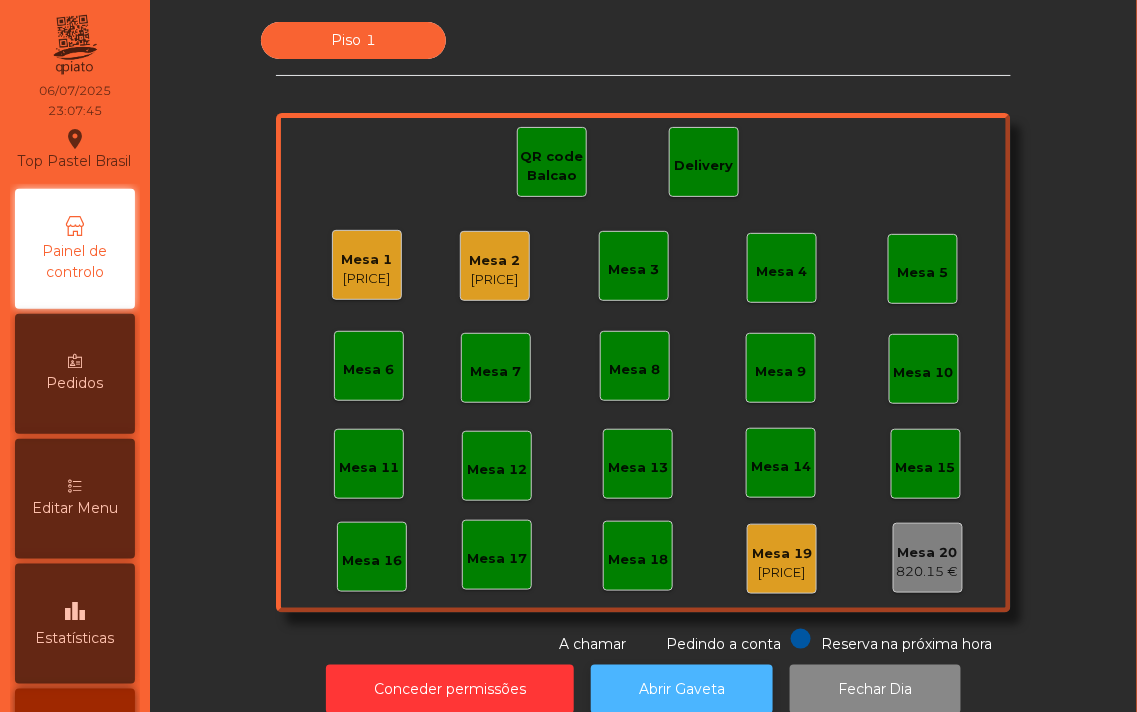 click on "Abrir Gaveta" at bounding box center (682, 689) 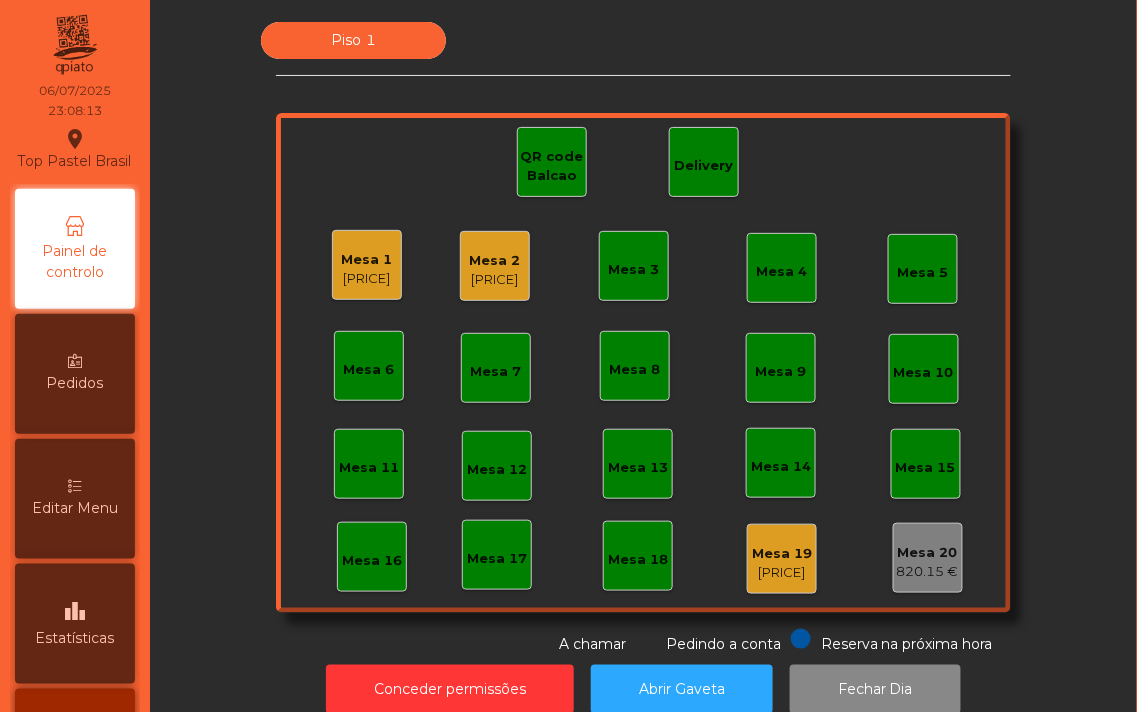 click on "Mesa 3" at bounding box center (634, 266) 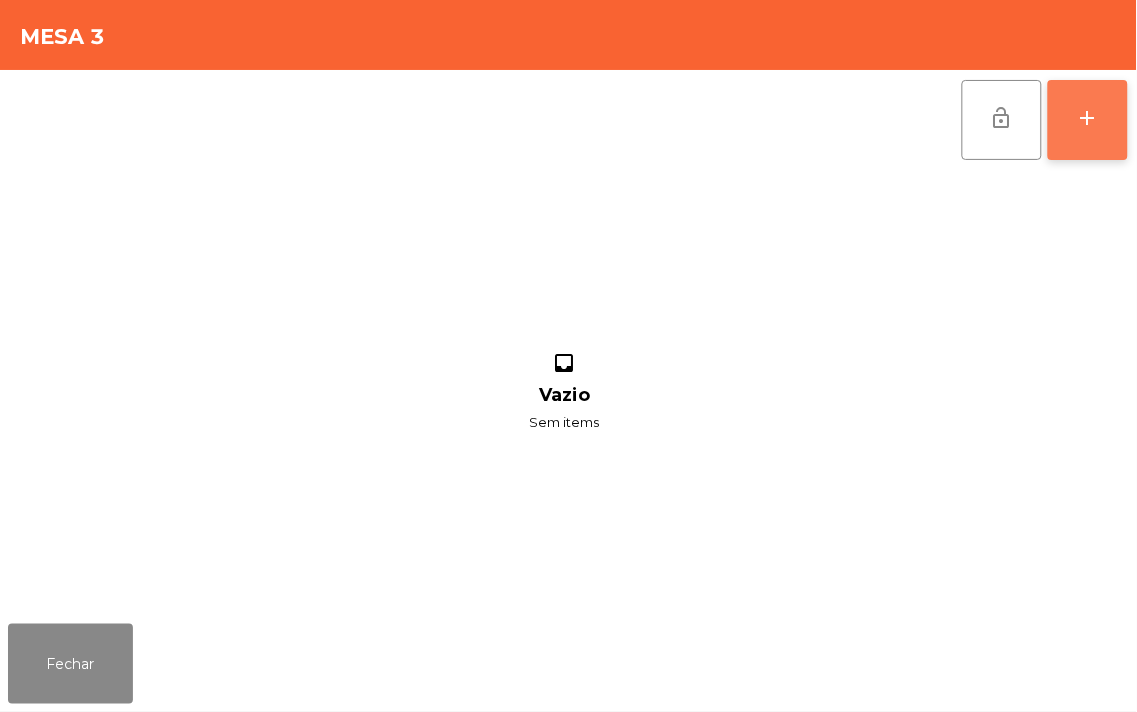 click on "add" at bounding box center (1088, 118) 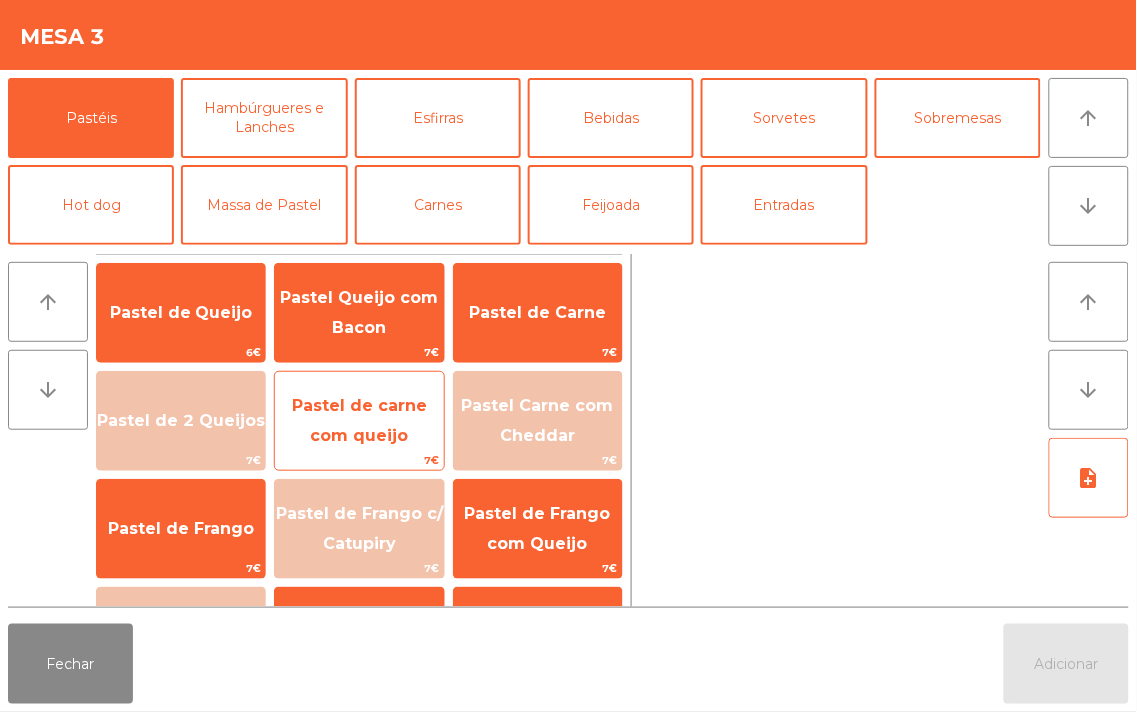 click on "7€" at bounding box center [181, 352] 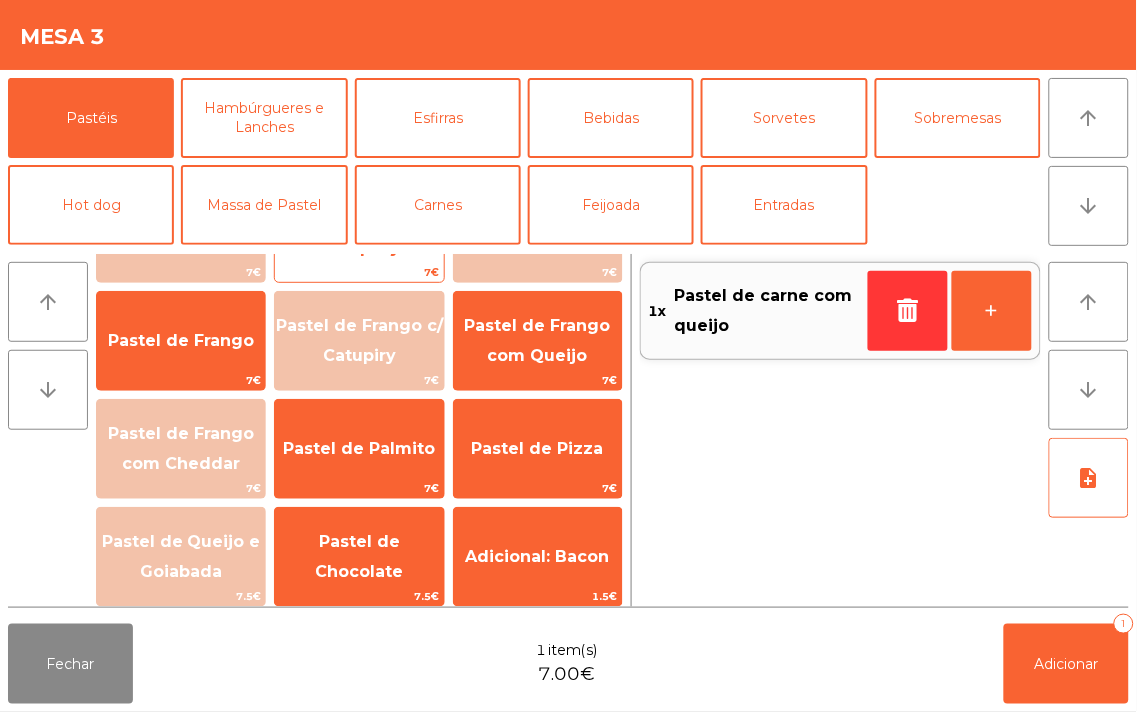 scroll, scrollTop: 187, scrollLeft: 0, axis: vertical 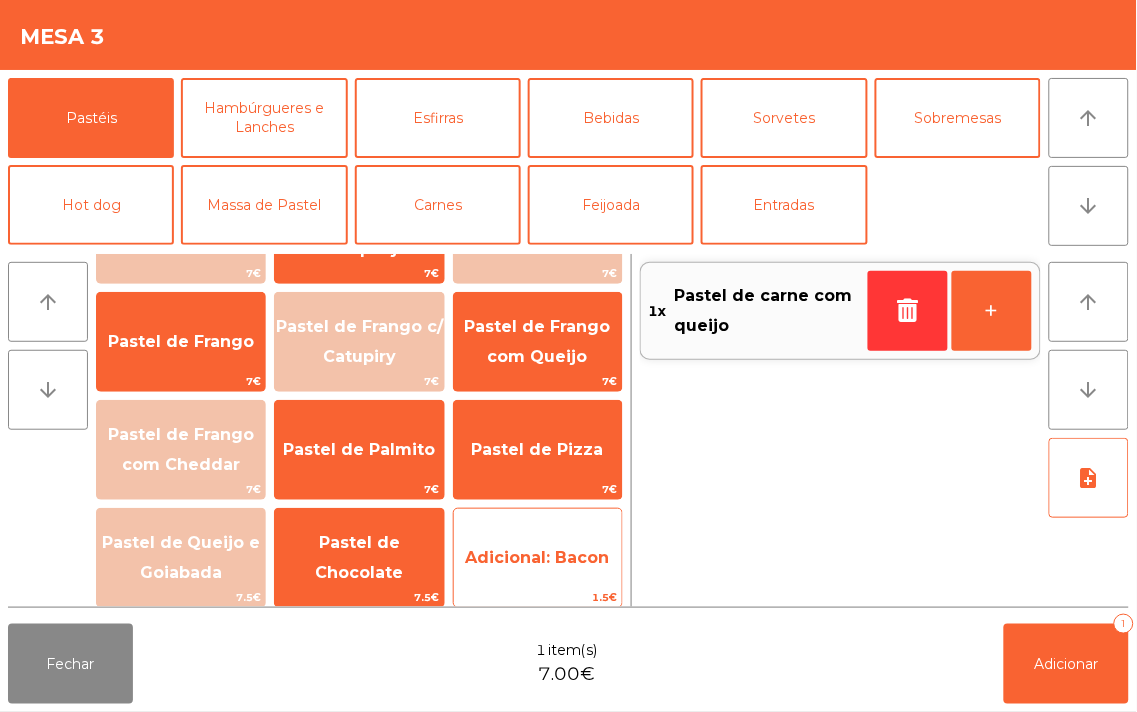 click on "Adicional: Bacon" at bounding box center (181, 126) 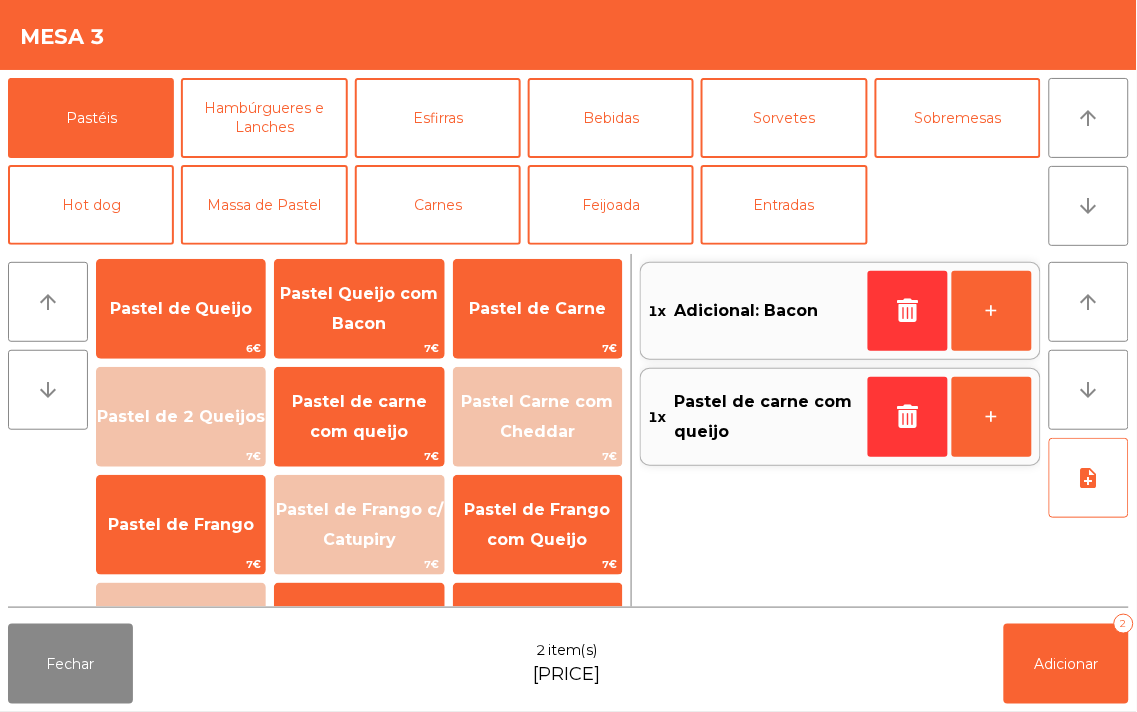 scroll, scrollTop: 1, scrollLeft: 0, axis: vertical 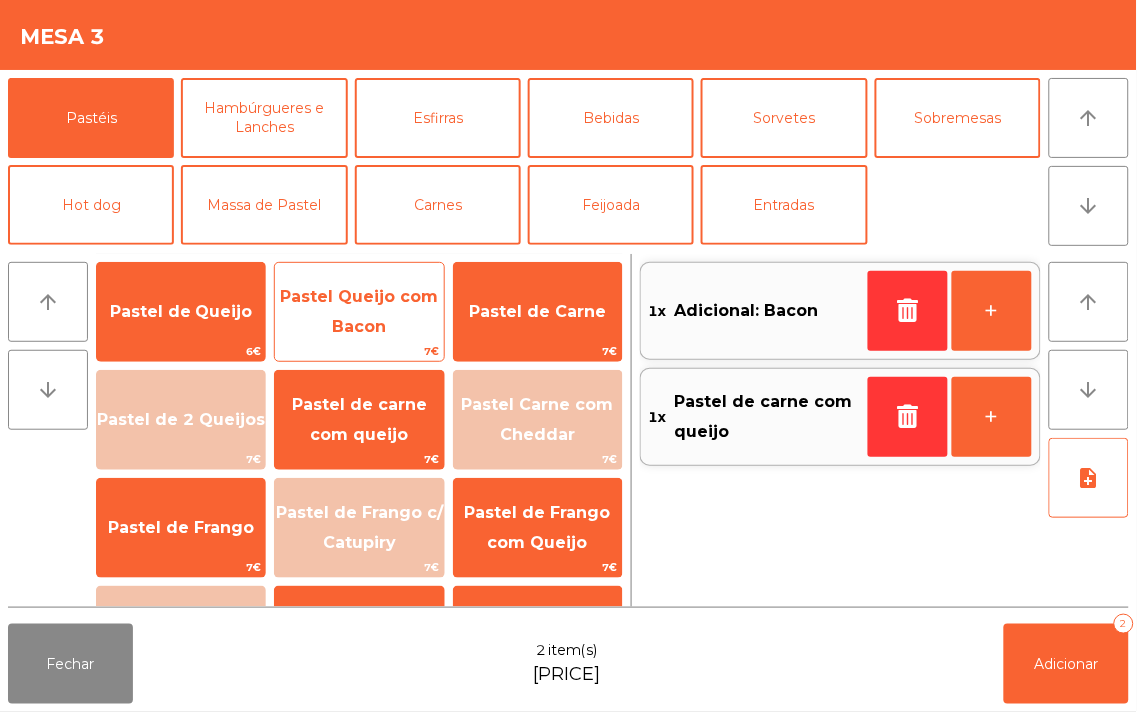 click on "Pastel Queijo com Bacon" at bounding box center [181, 311] 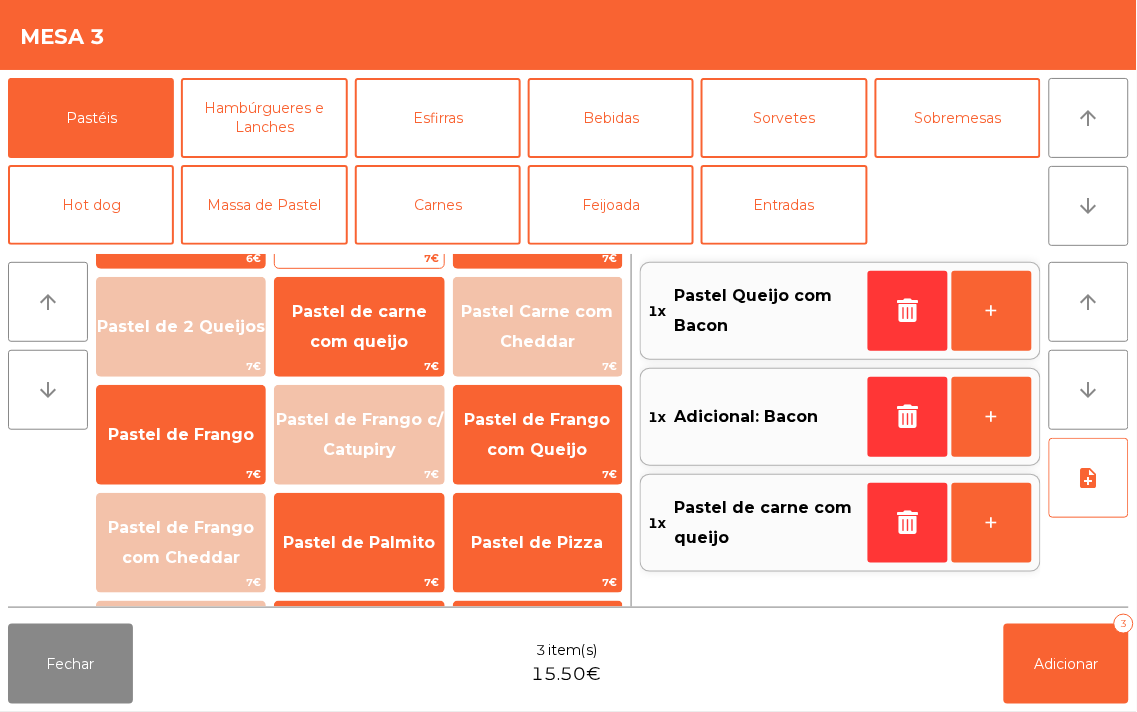 scroll, scrollTop: 97, scrollLeft: 0, axis: vertical 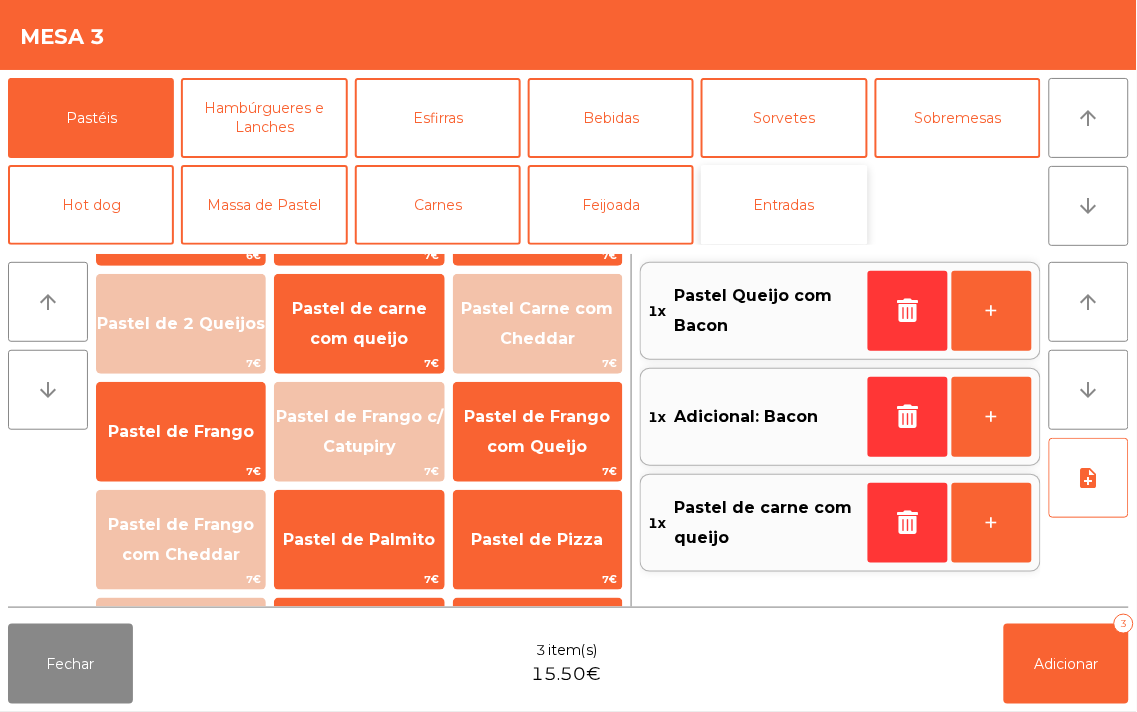 click on "Entradas" at bounding box center [784, 205] 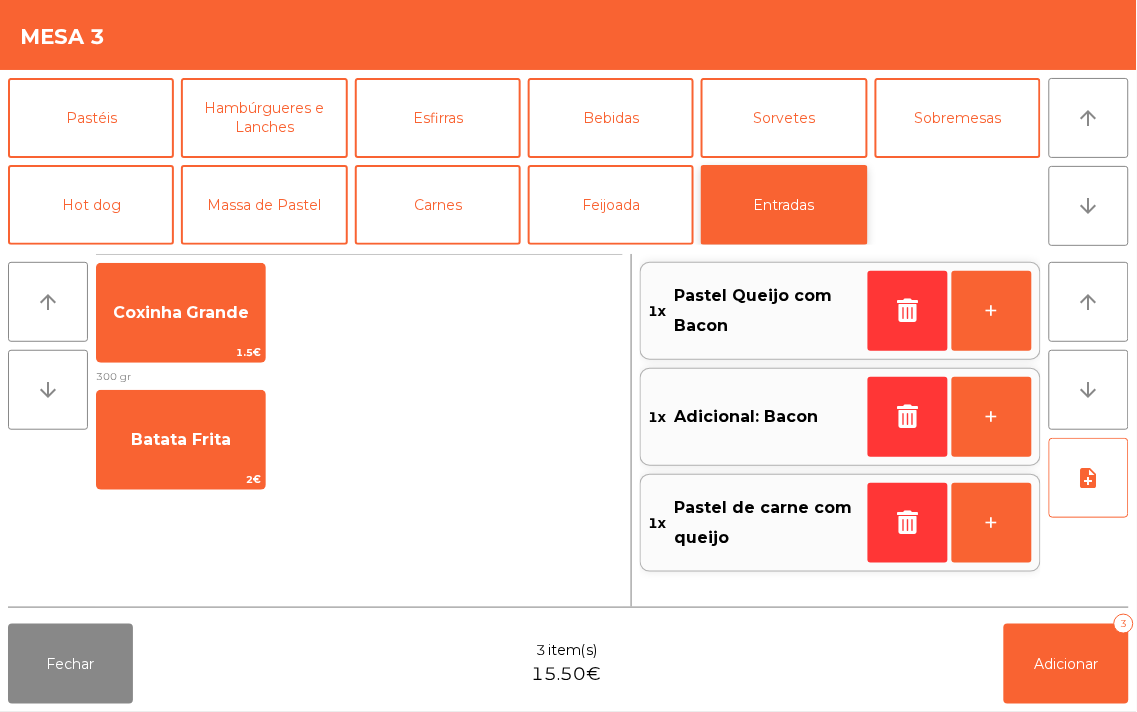 scroll, scrollTop: 0, scrollLeft: 0, axis: both 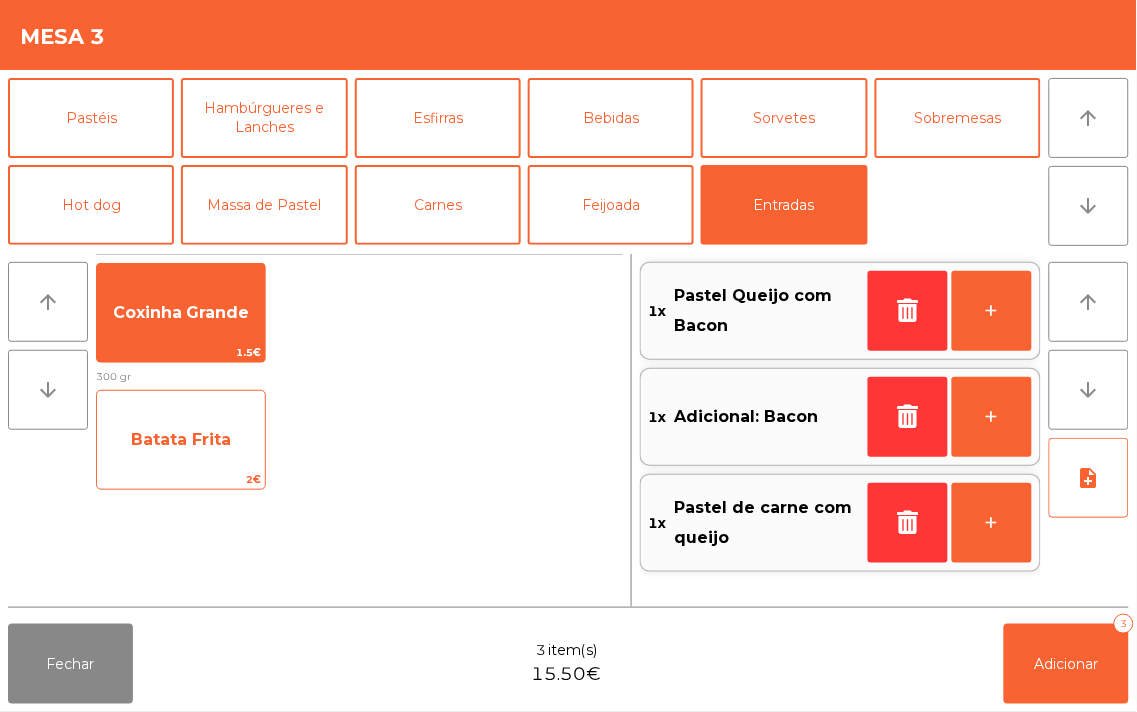 click on "Batata Frita" at bounding box center (181, 312) 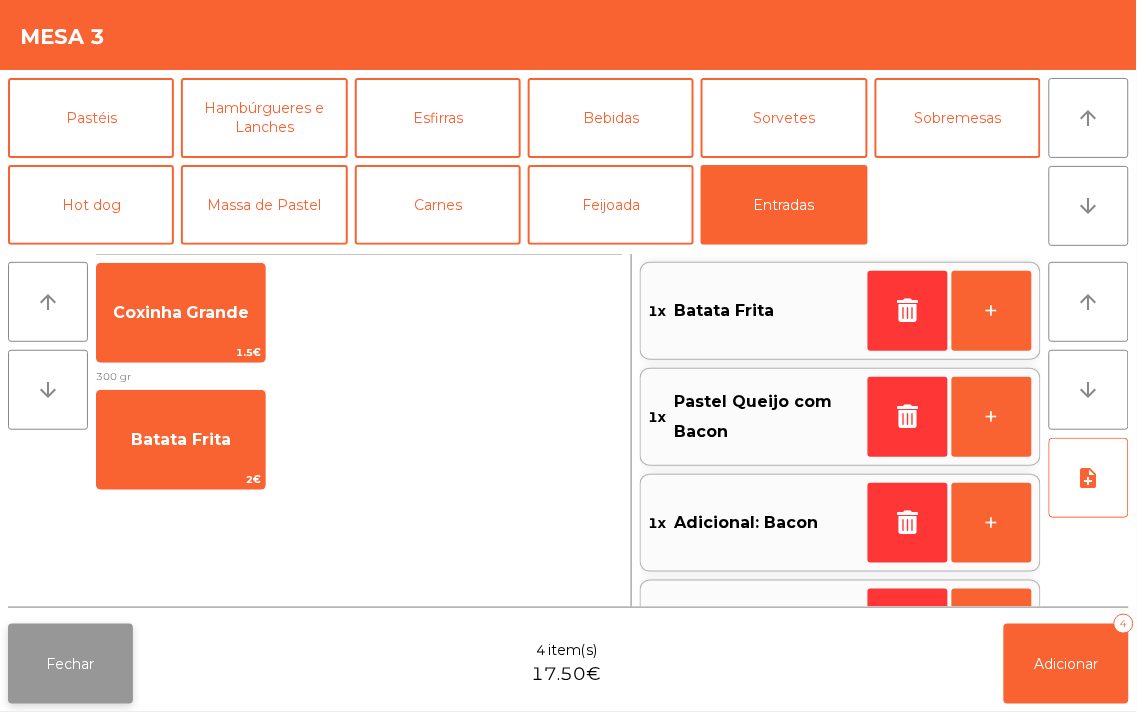 click on "Fechar" at bounding box center (70, 664) 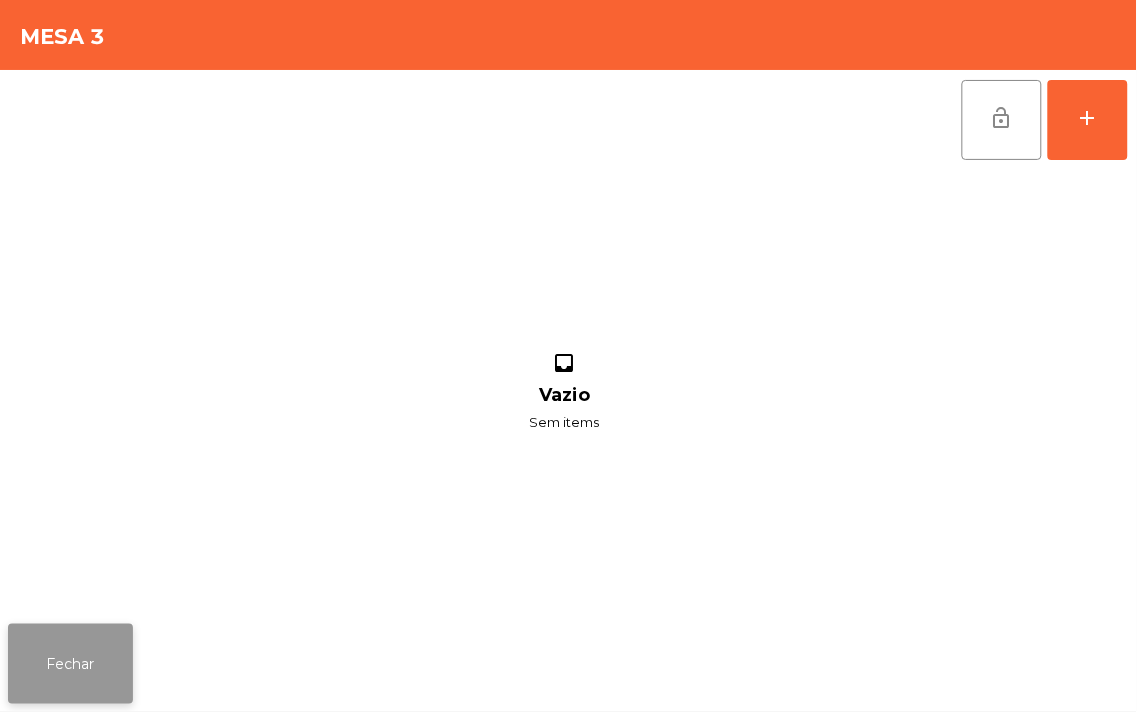 click on "Fechar" at bounding box center (70, 664) 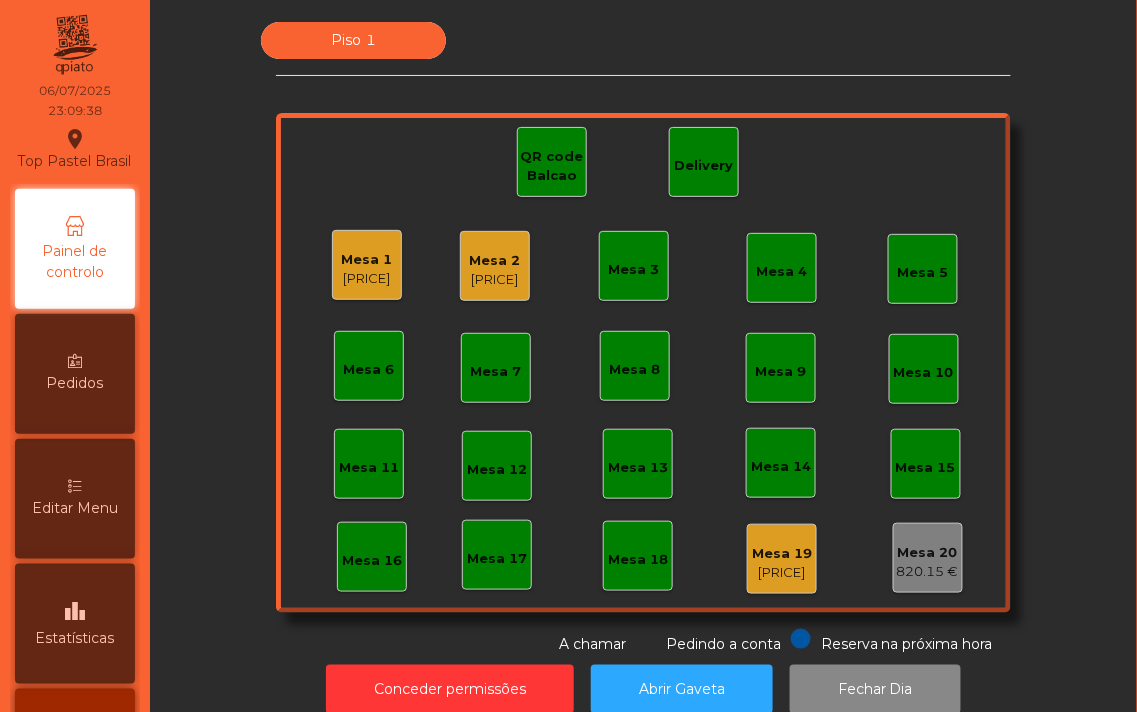 click on "Mesa 1" at bounding box center [367, 260] 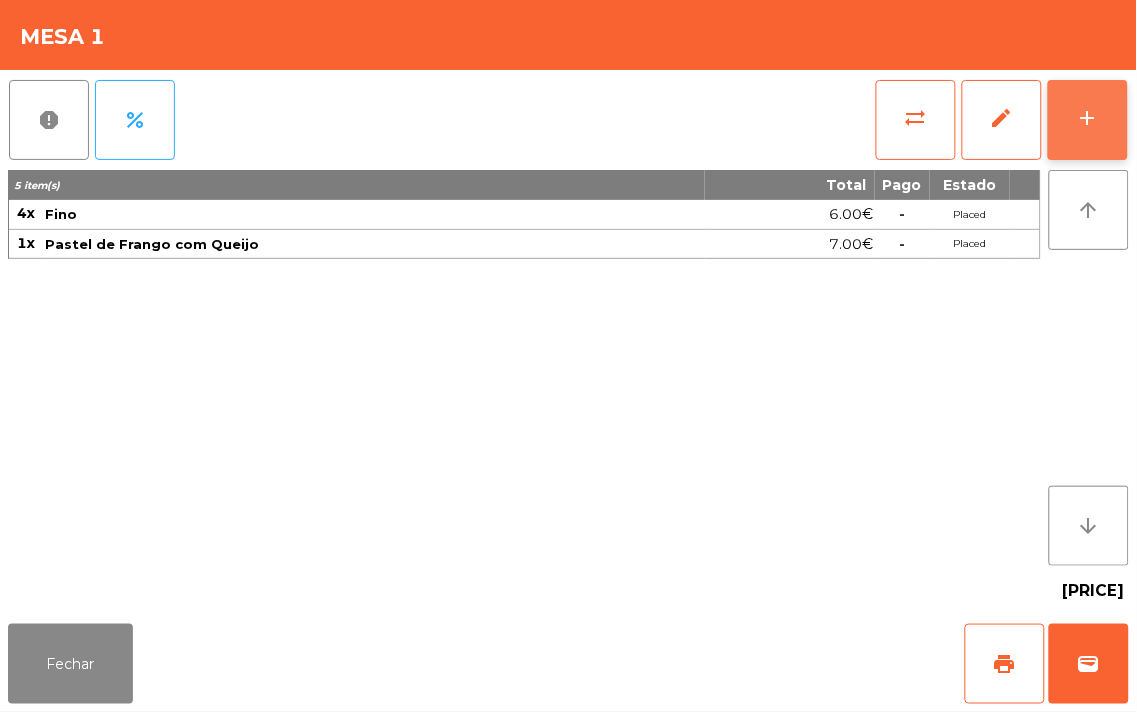 click on "add" at bounding box center [1088, 120] 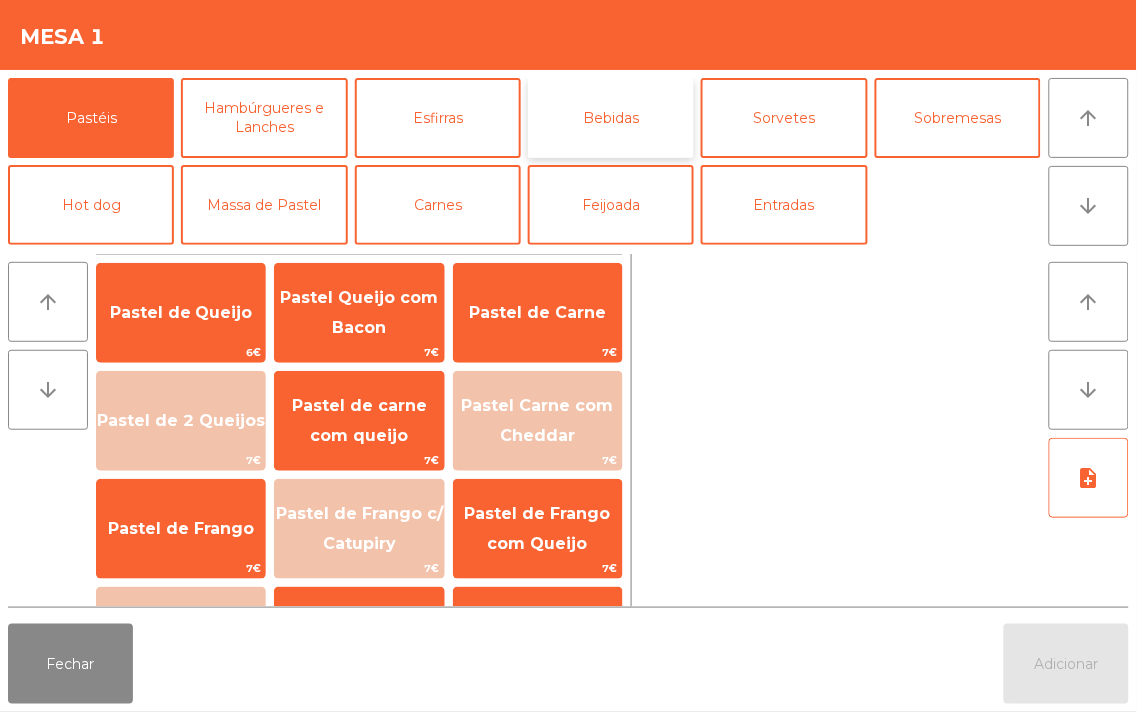 click on "Bebidas" at bounding box center (611, 118) 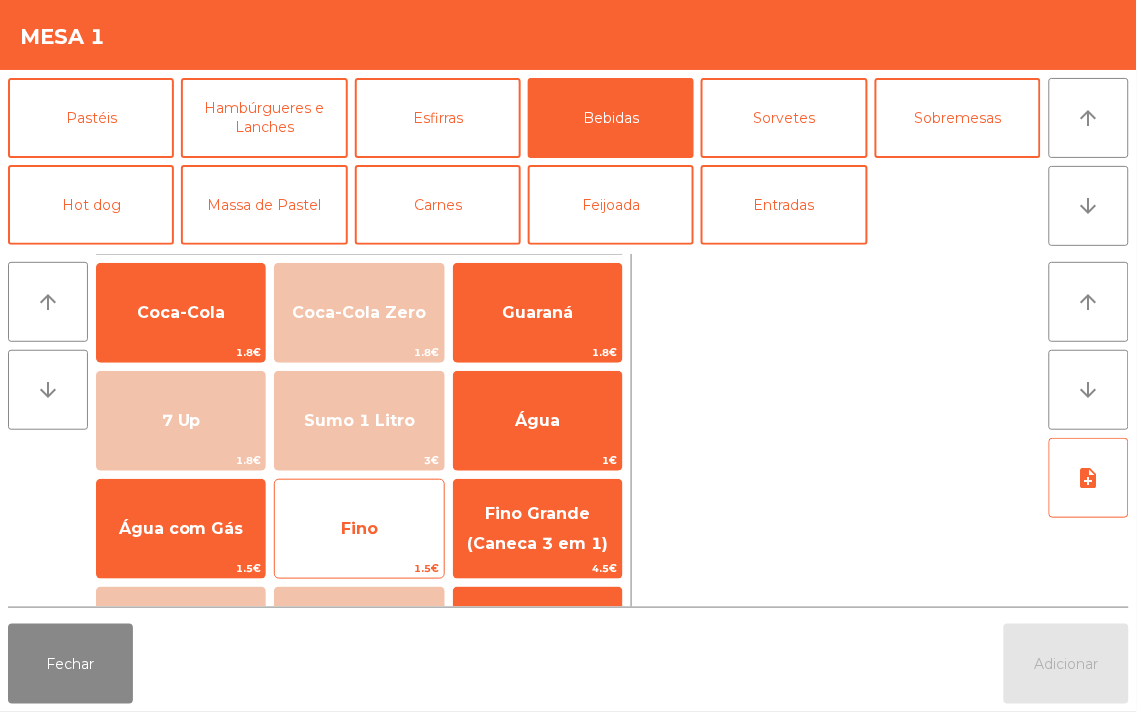 click on "Fino" at bounding box center (181, 313) 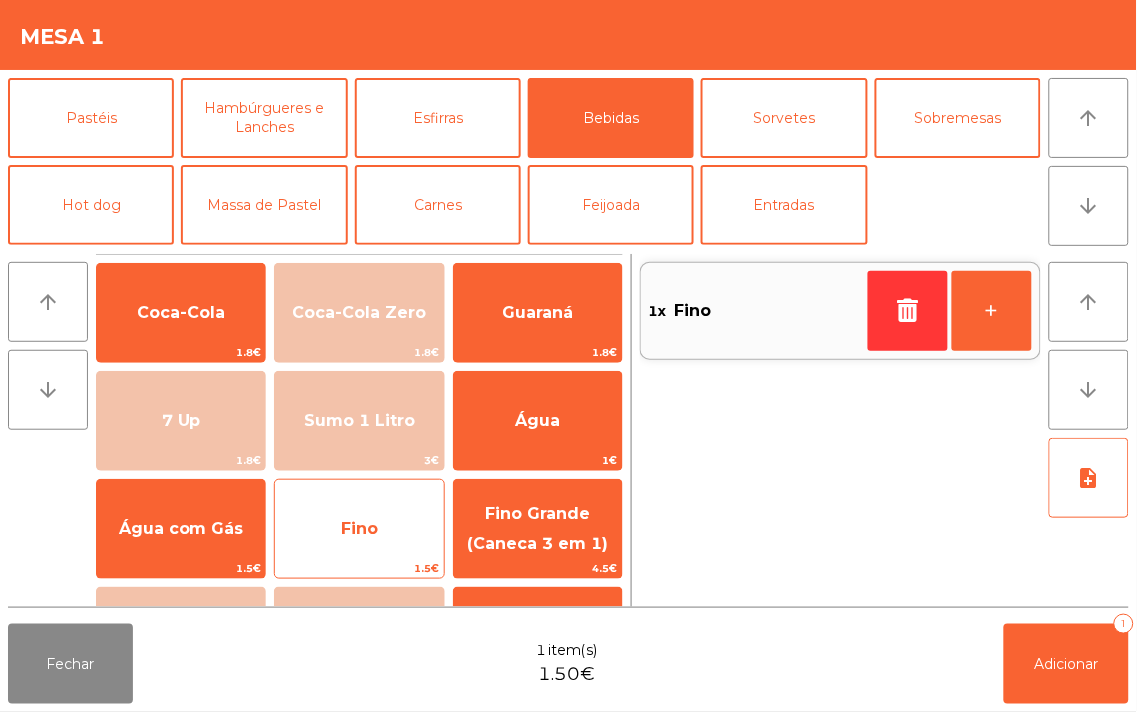 click on "Fino" at bounding box center (181, 313) 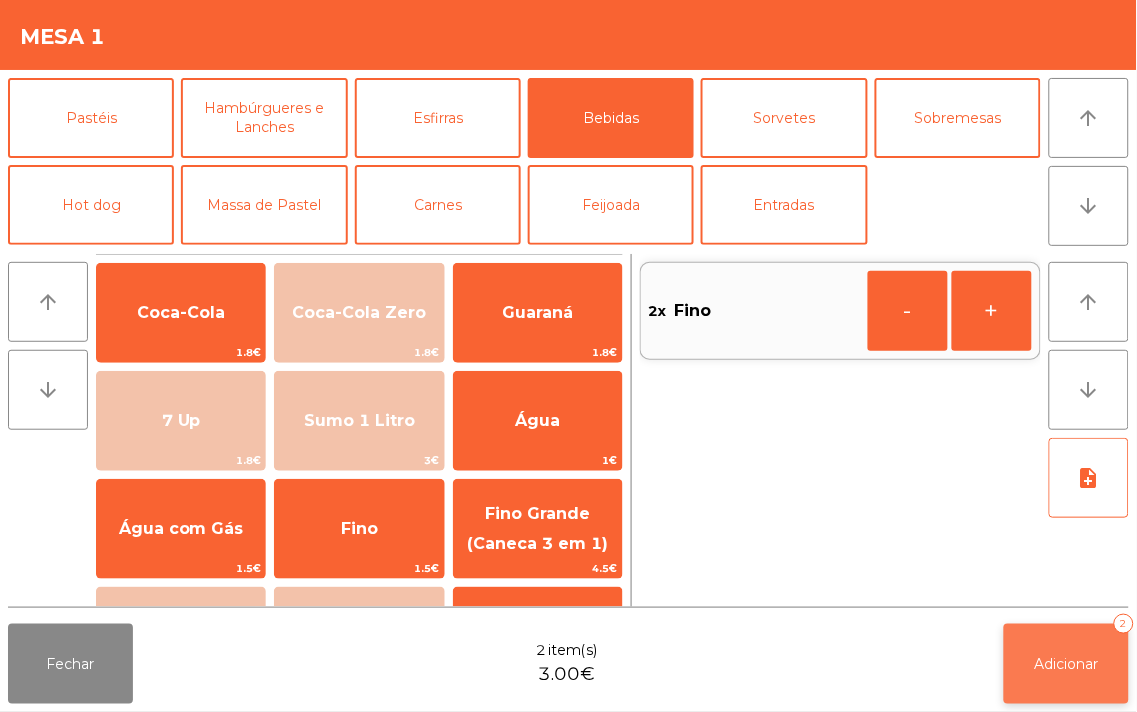 click on "Adicionar" at bounding box center (1067, 664) 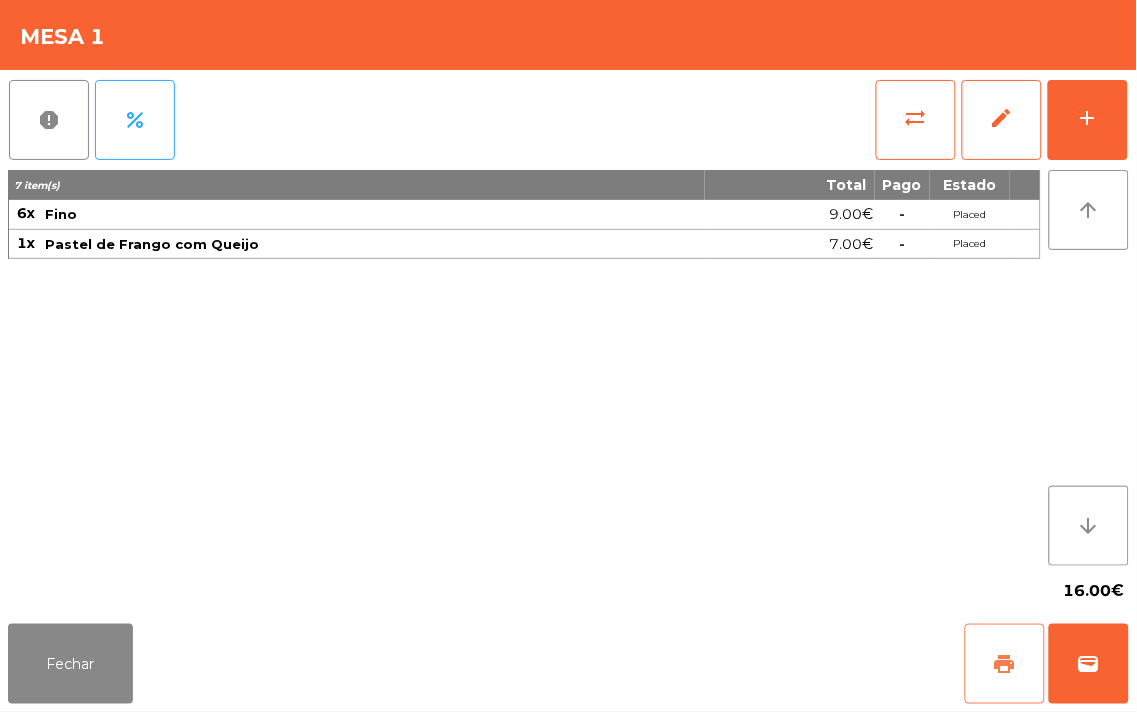 click on "print" at bounding box center [1005, 664] 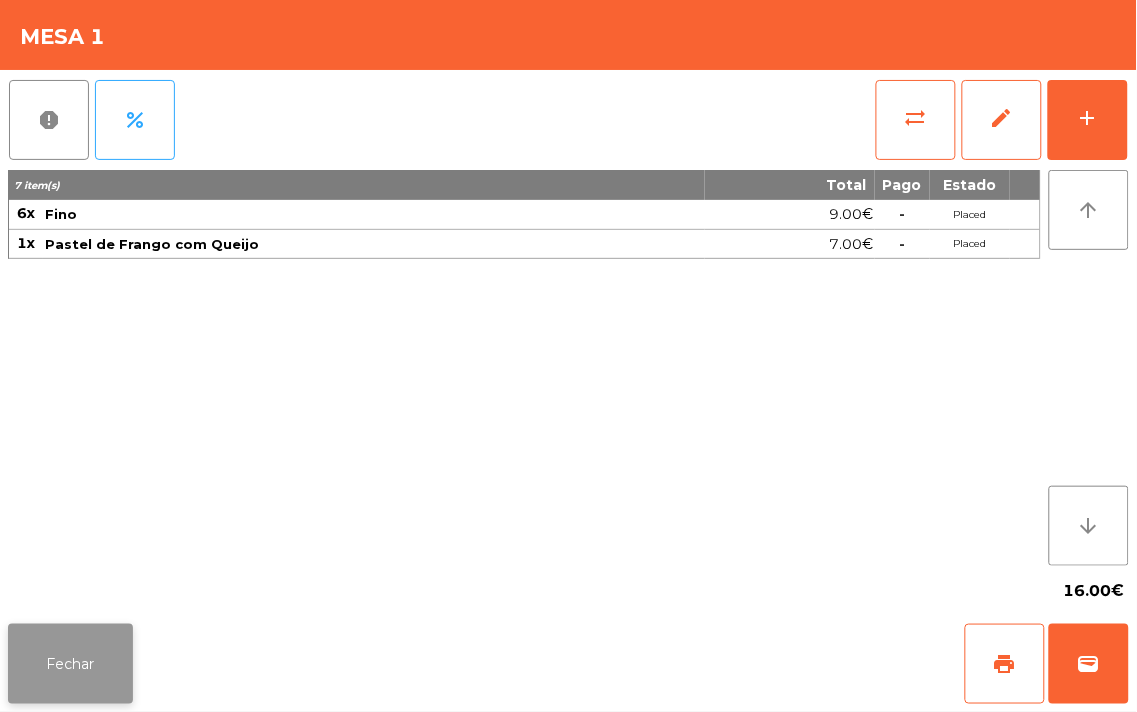 click on "Fechar" at bounding box center (70, 664) 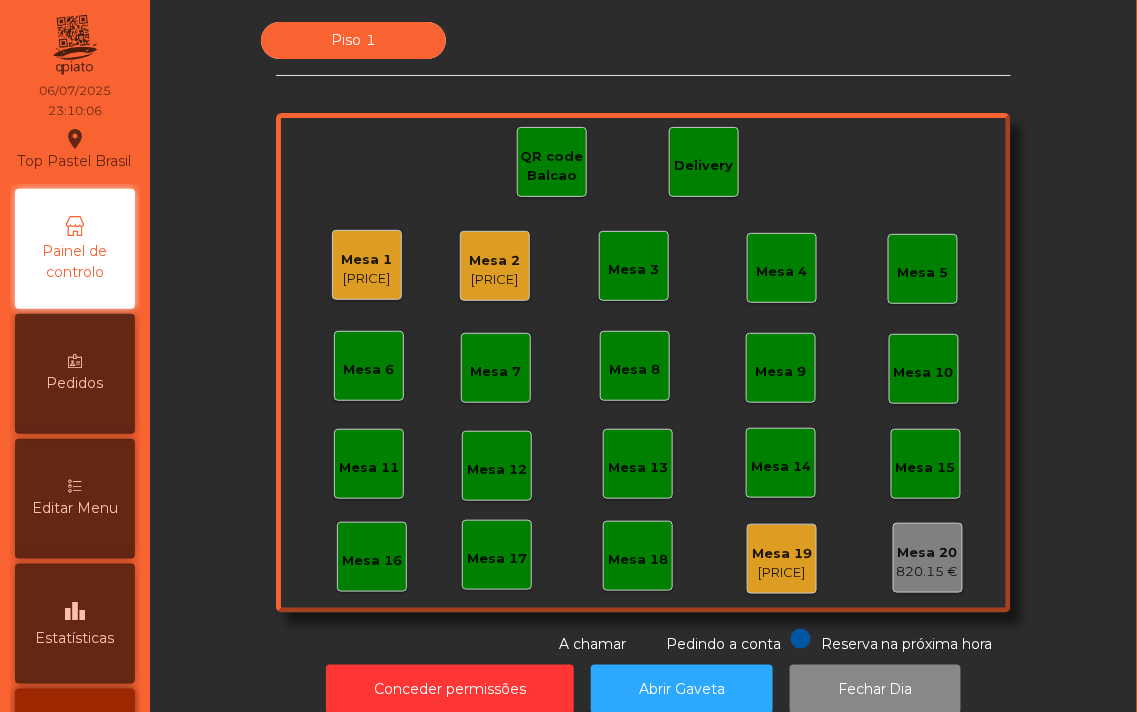 click on "[PRICE]" at bounding box center (367, 279) 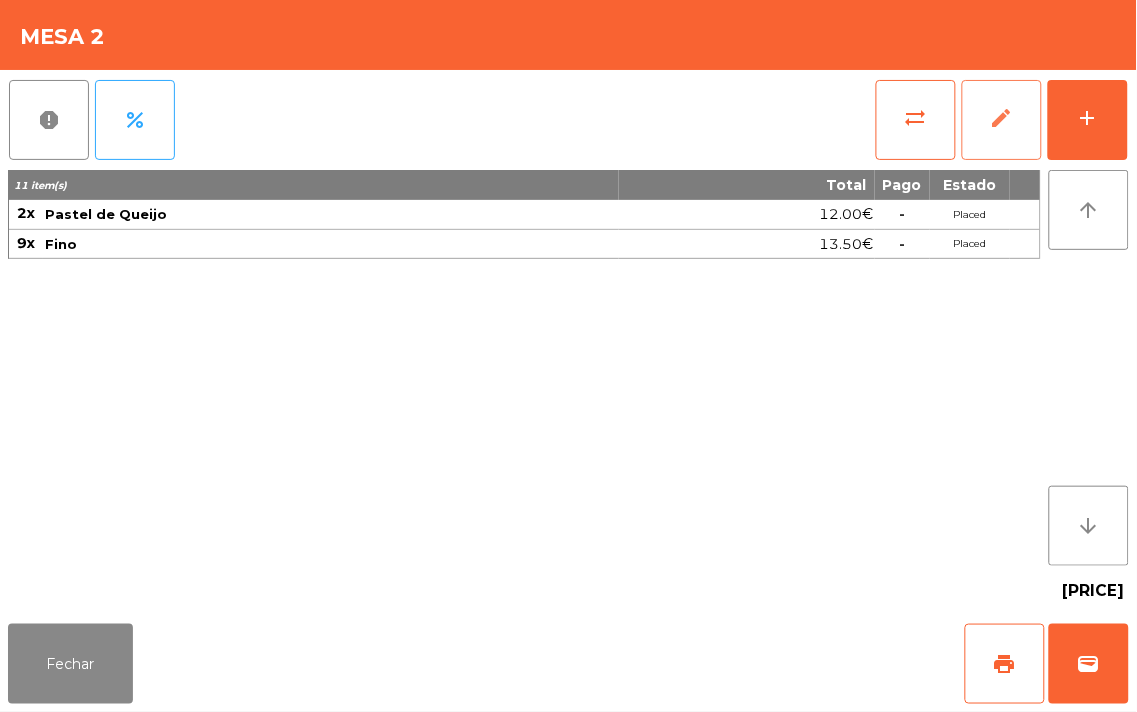 click on "edit" at bounding box center [1002, 120] 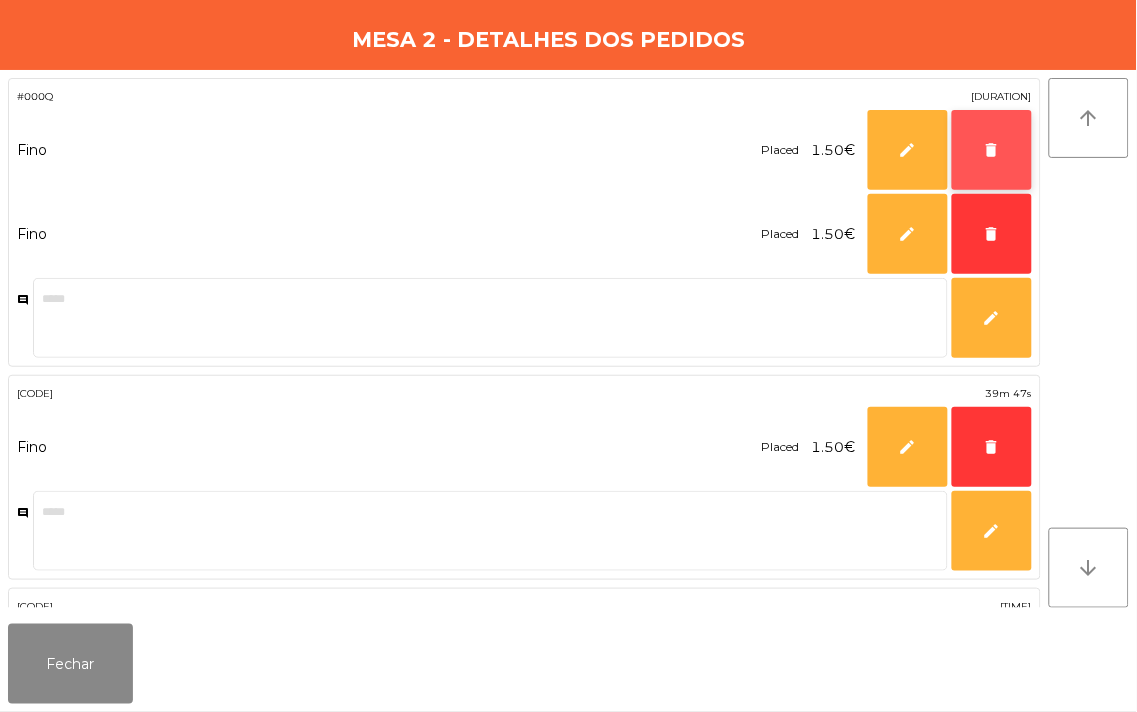click on "delete" at bounding box center (992, 150) 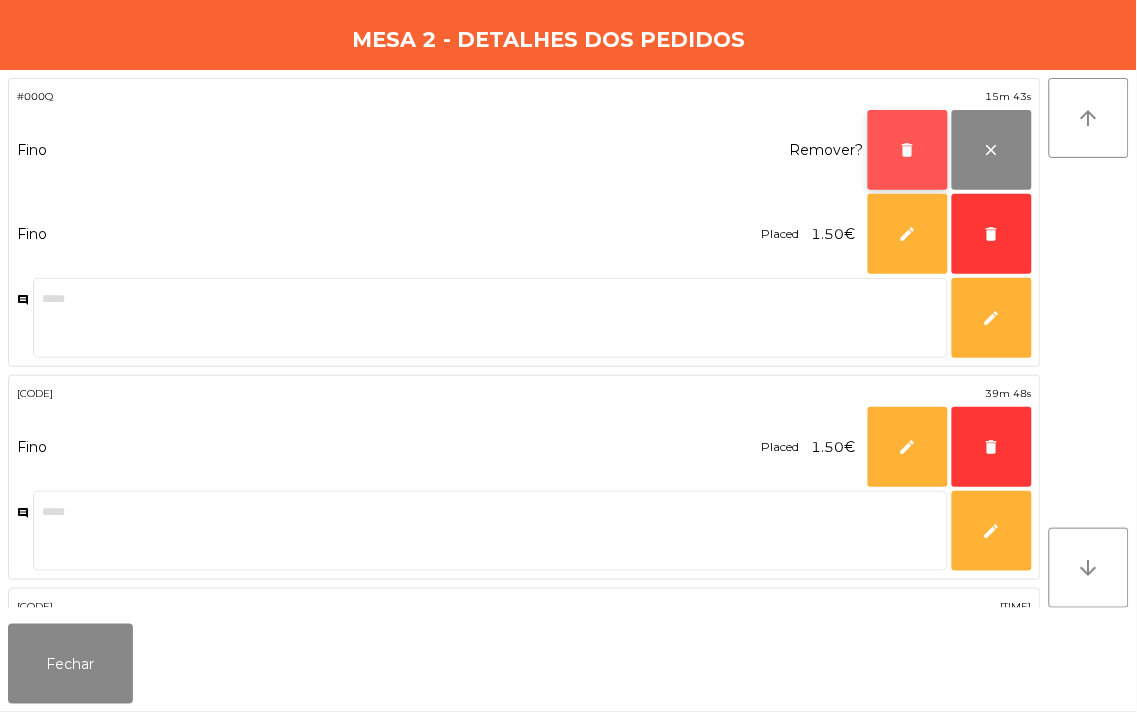 click on "delete" at bounding box center [908, 150] 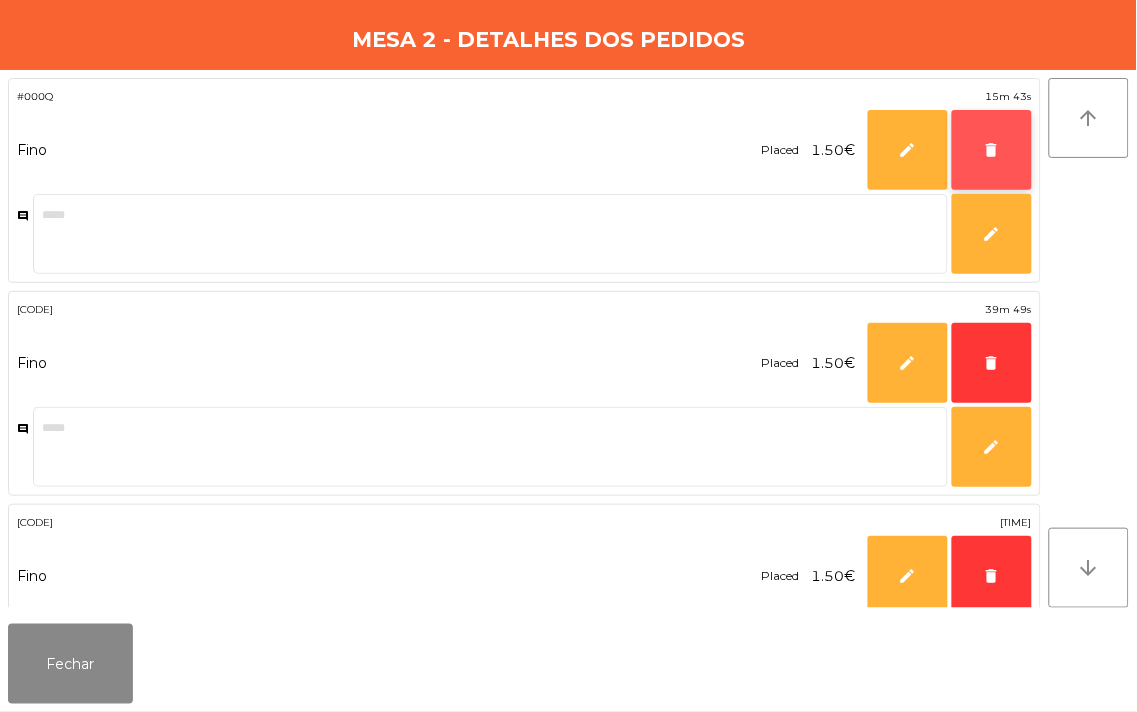 click on "delete" at bounding box center (992, 150) 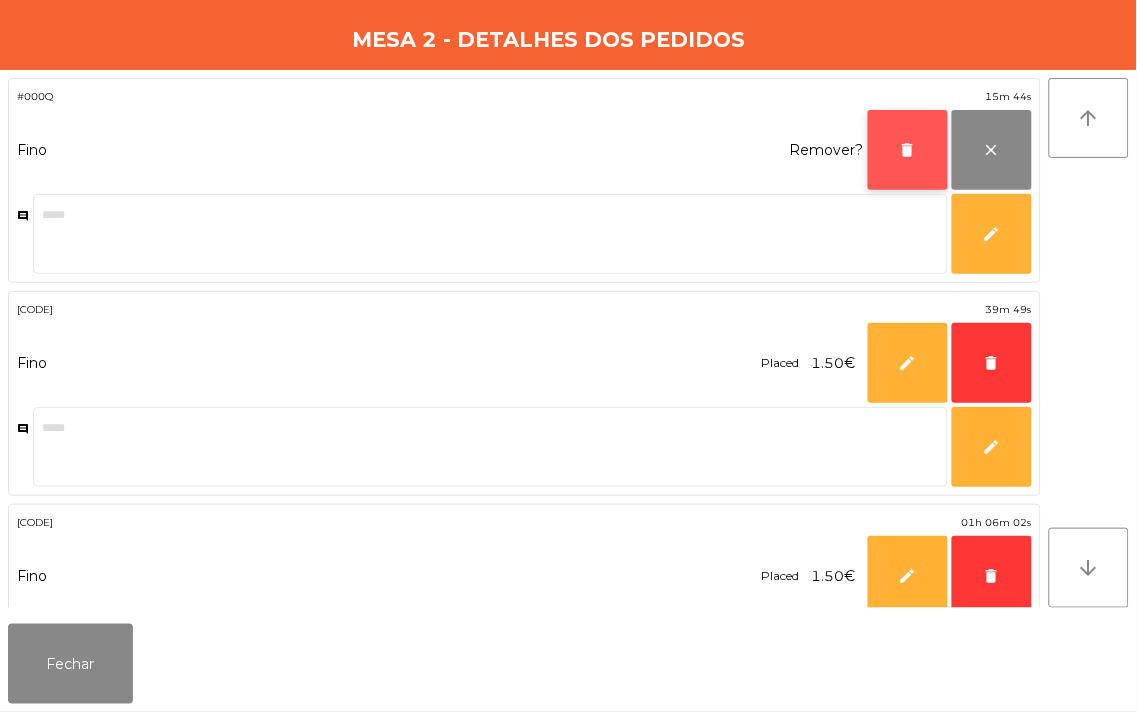 click on "delete" at bounding box center (908, 150) 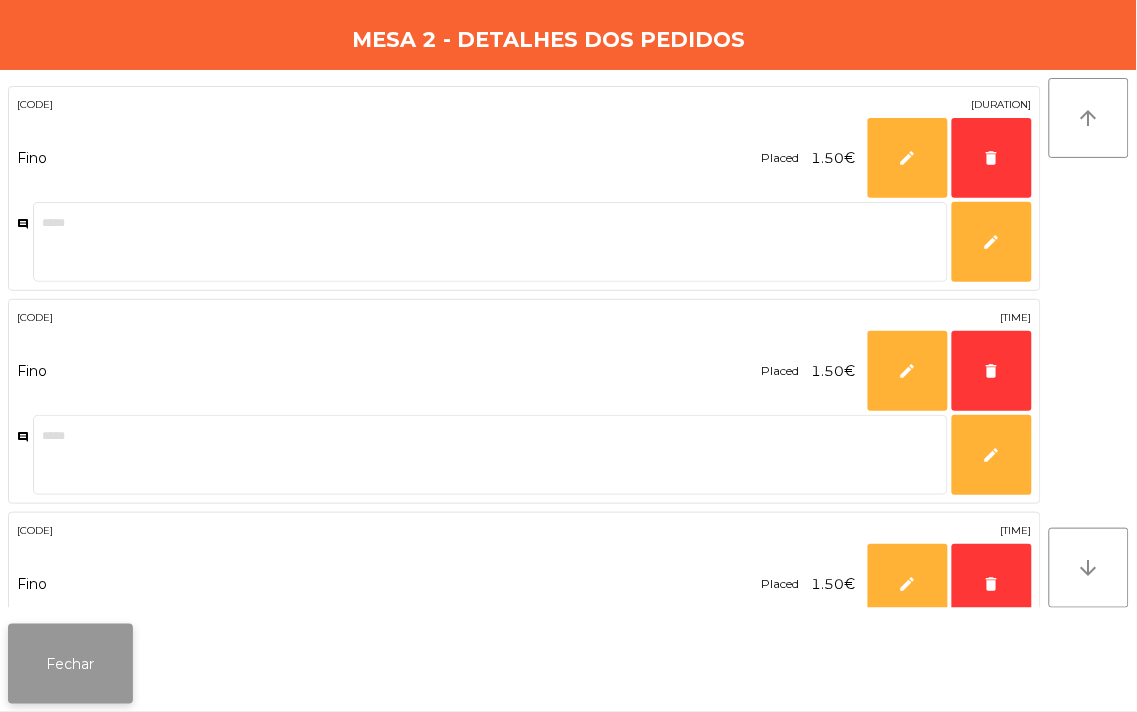 click on "Fechar" at bounding box center [70, 664] 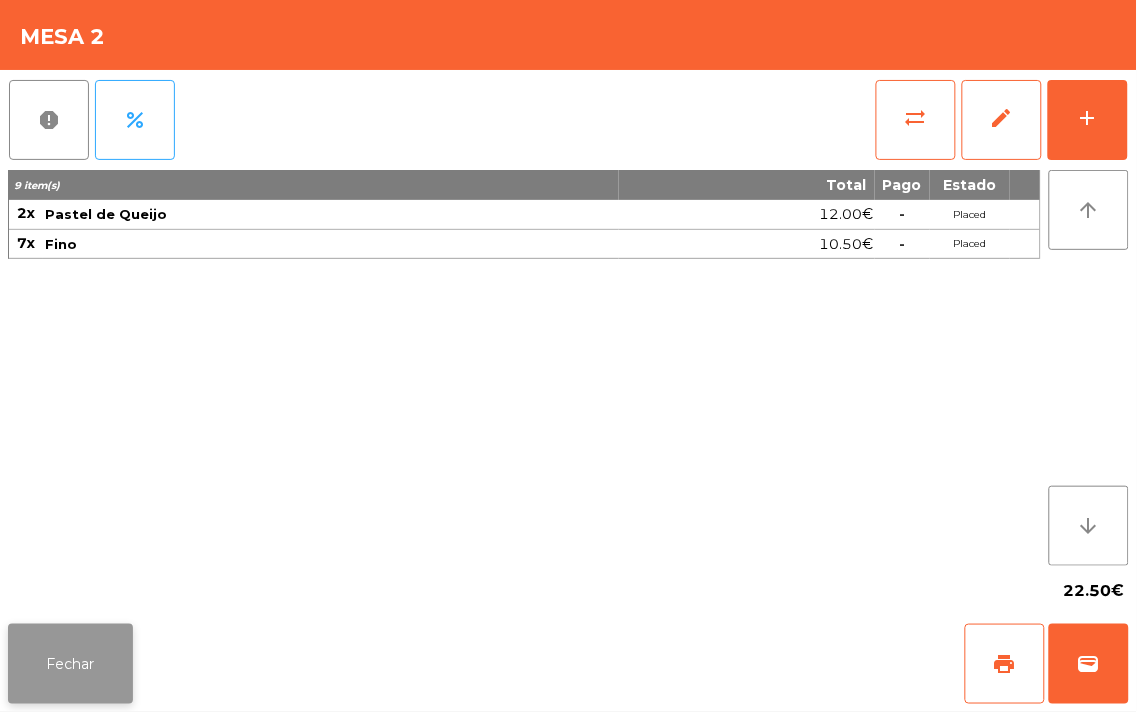click on "Fechar" at bounding box center [70, 664] 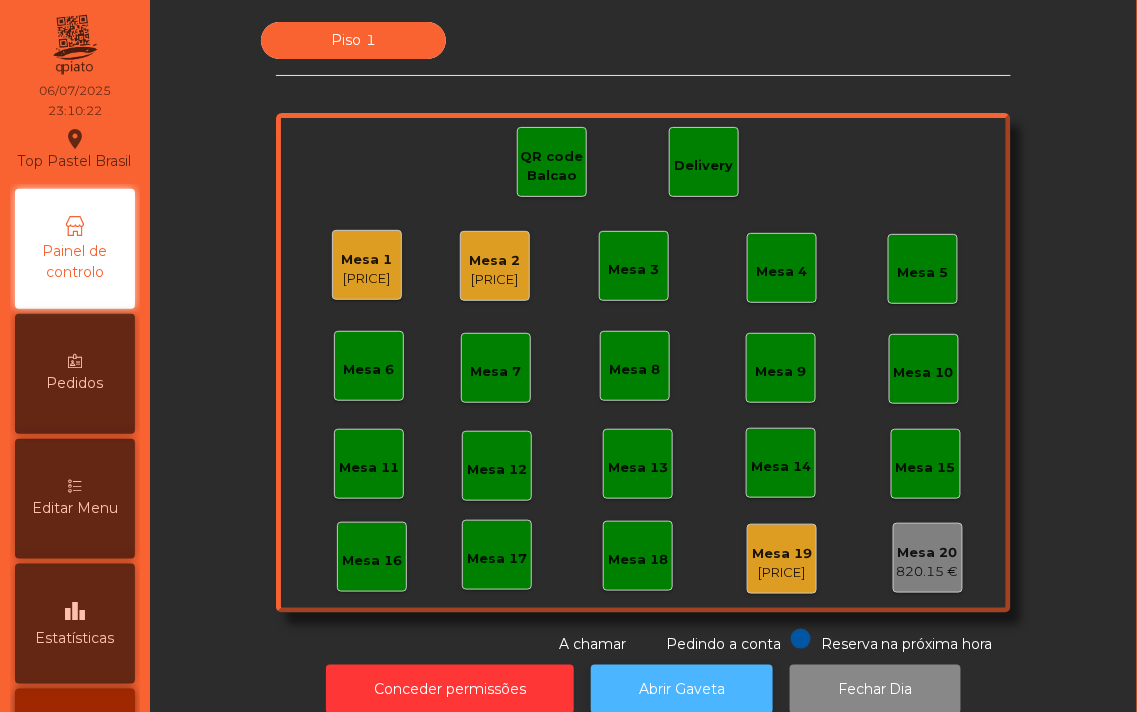 click on "Abrir Gaveta" at bounding box center [682, 689] 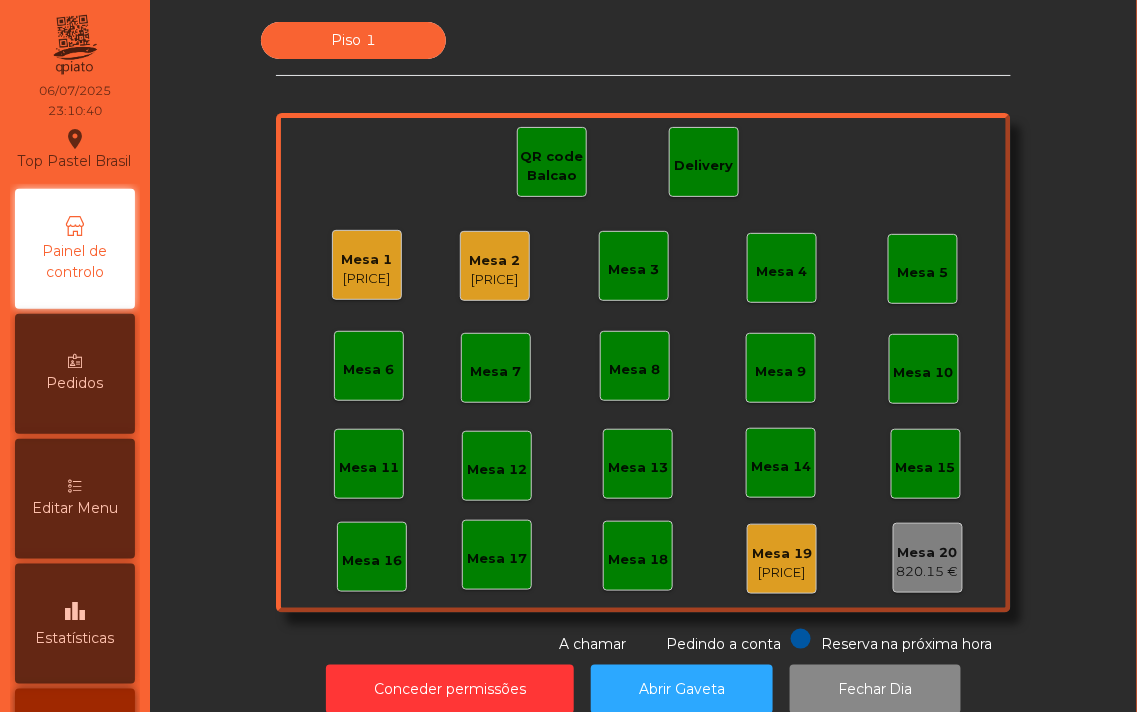 click on "[PRICE]" at bounding box center (367, 279) 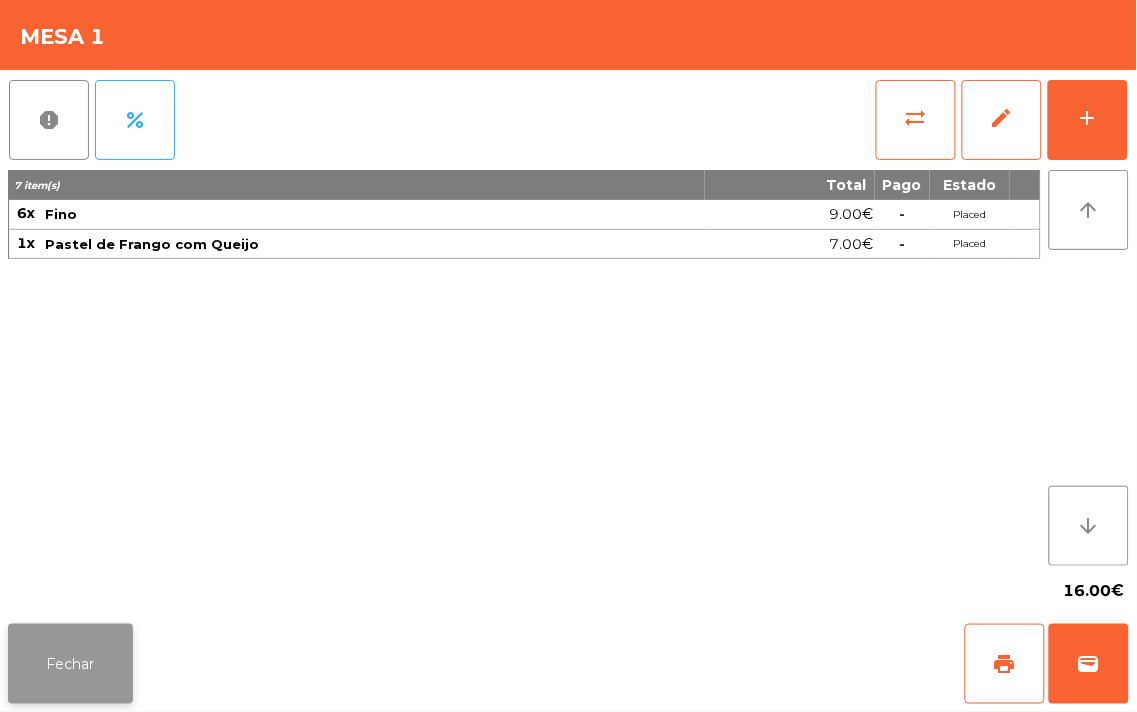 click on "Fechar" at bounding box center (70, 664) 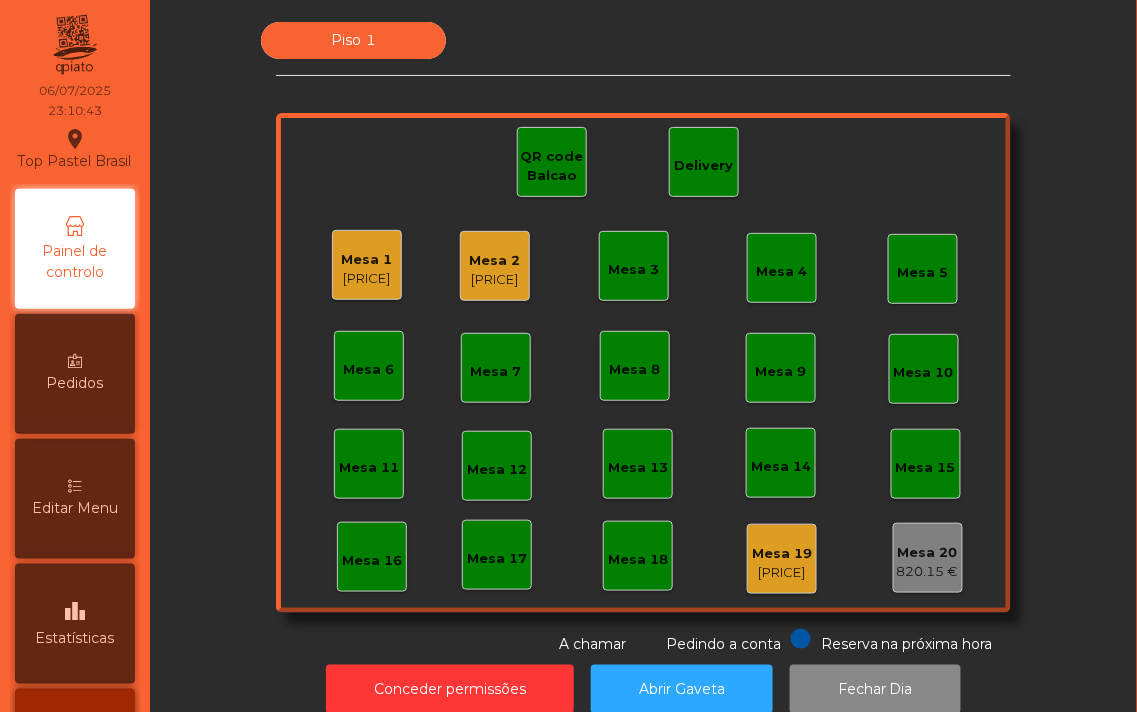 click on "[PRICE]" at bounding box center (367, 279) 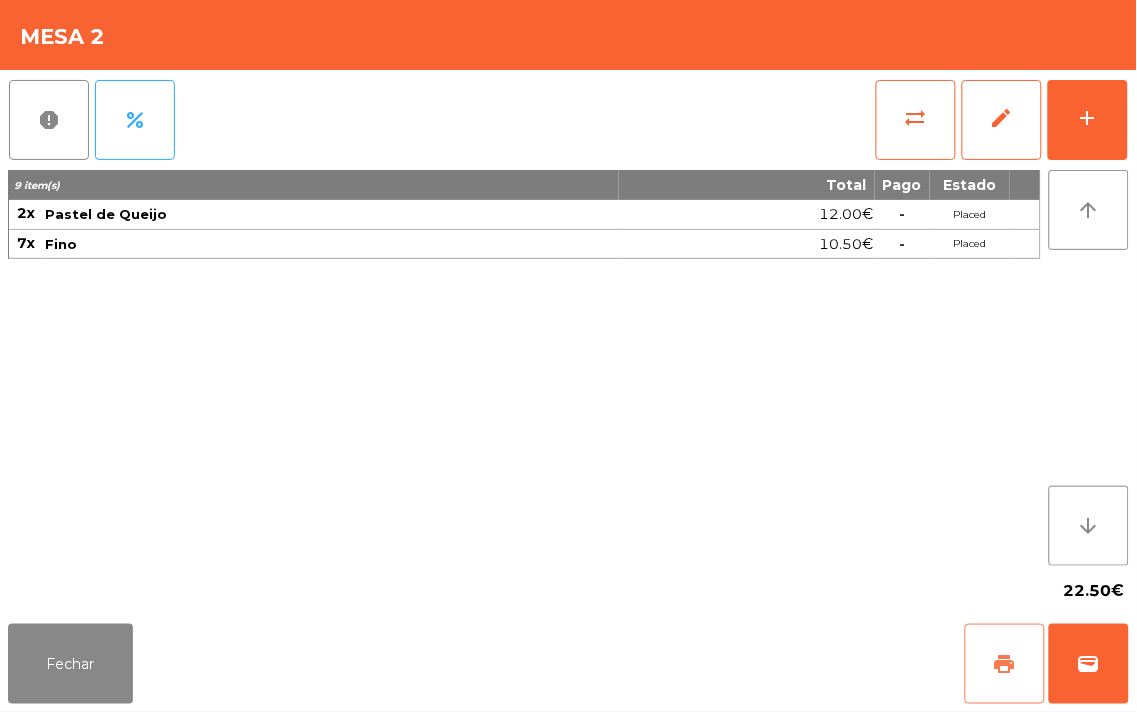click on "print" at bounding box center (1005, 664) 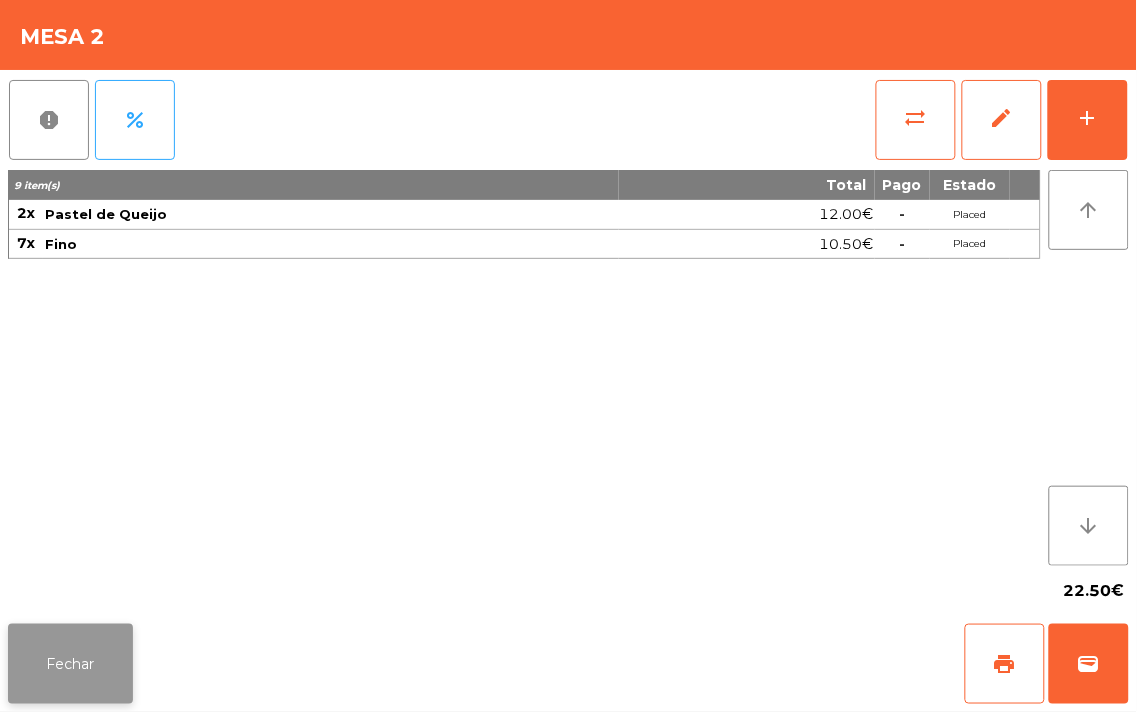 click on "Fechar" at bounding box center [70, 664] 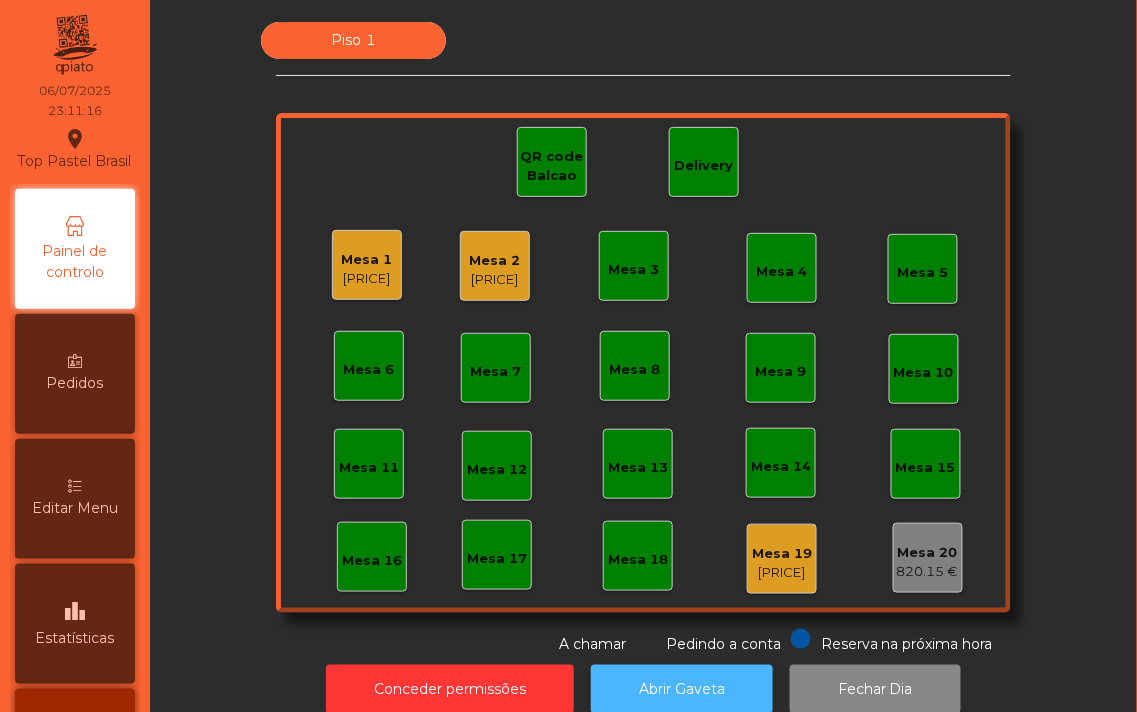 click on "Abrir Gaveta" at bounding box center [682, 689] 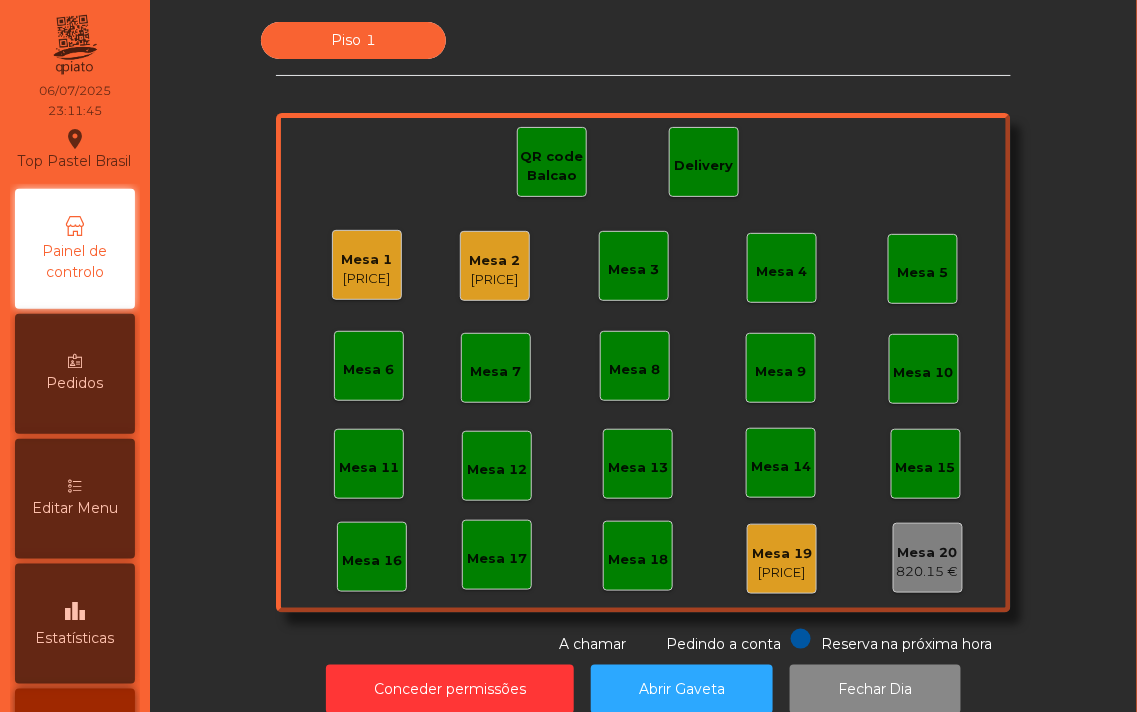 click on "Mesa 3" at bounding box center [634, 270] 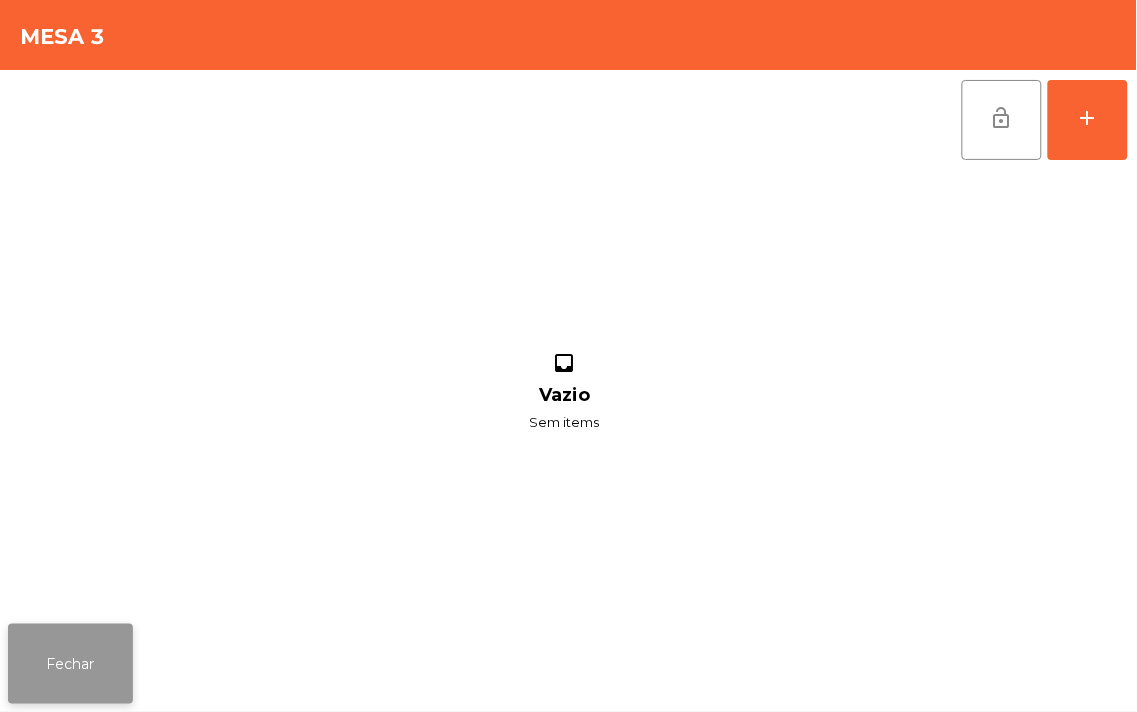 click on "Fechar" at bounding box center [70, 664] 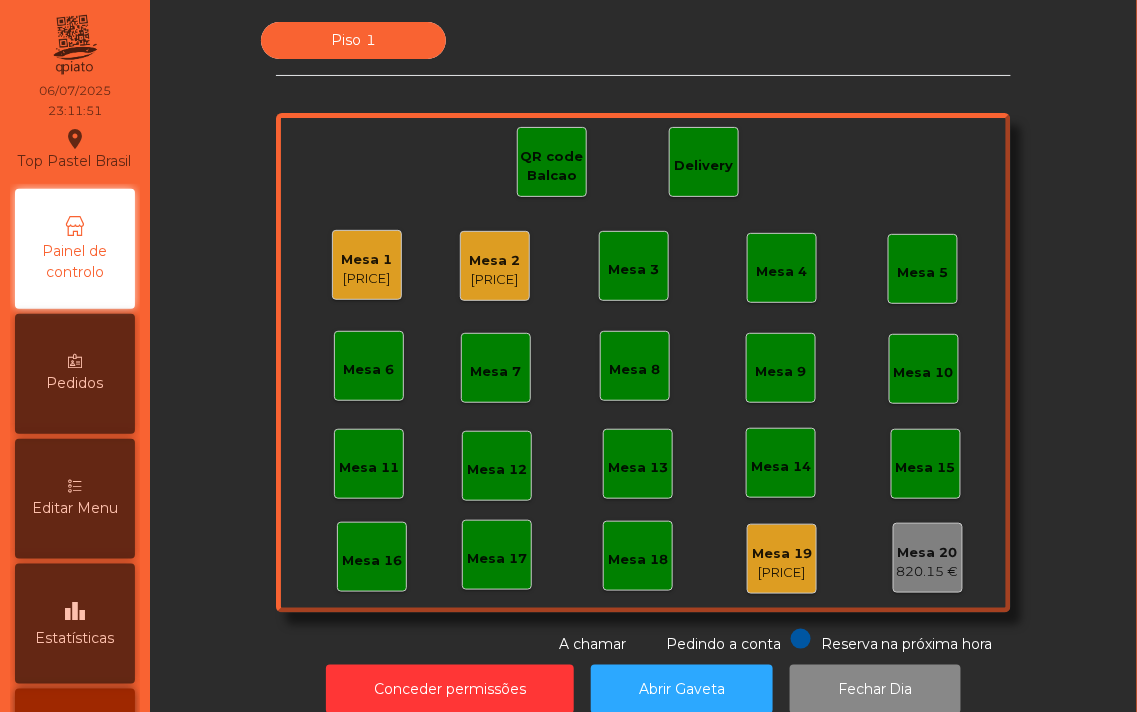 click on "Mesa 3" at bounding box center (634, 270) 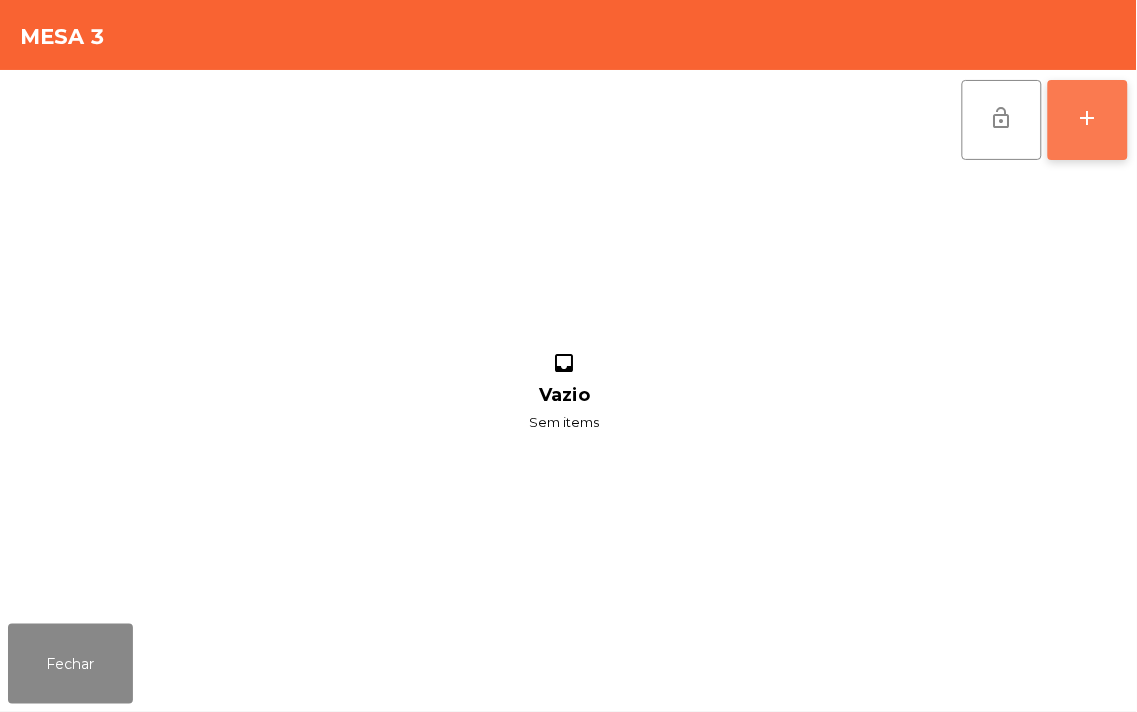 click on "add" at bounding box center [1088, 118] 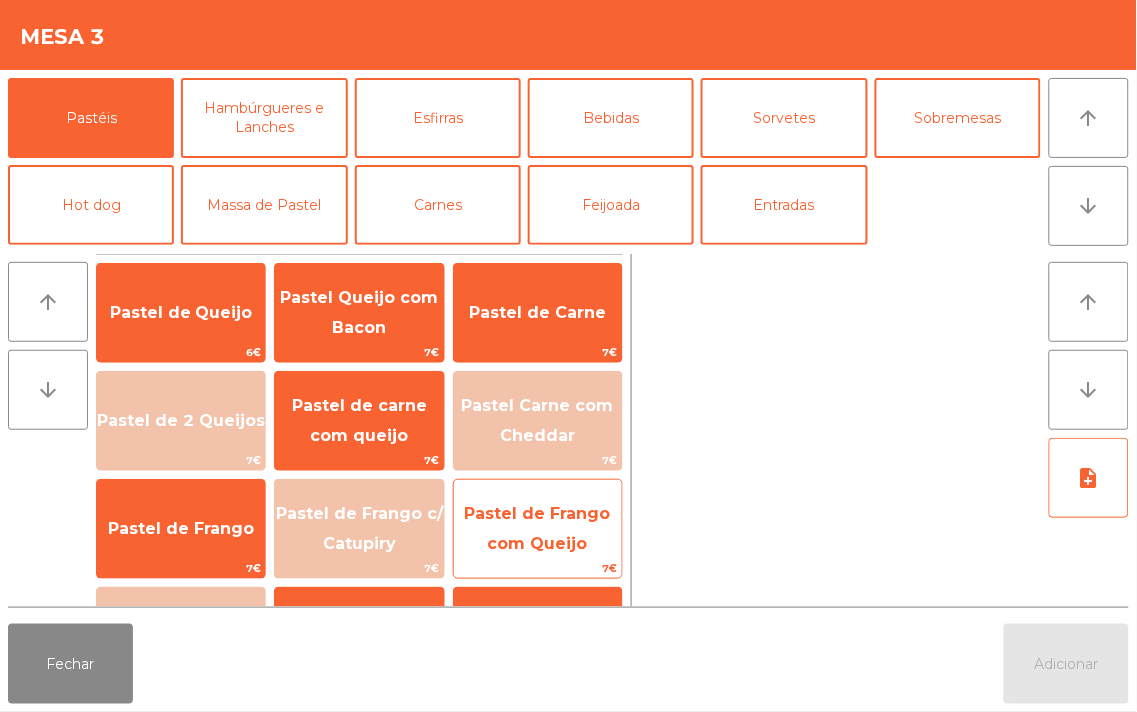 click on "Pastel de Frango com Queijo" at bounding box center (181, 313) 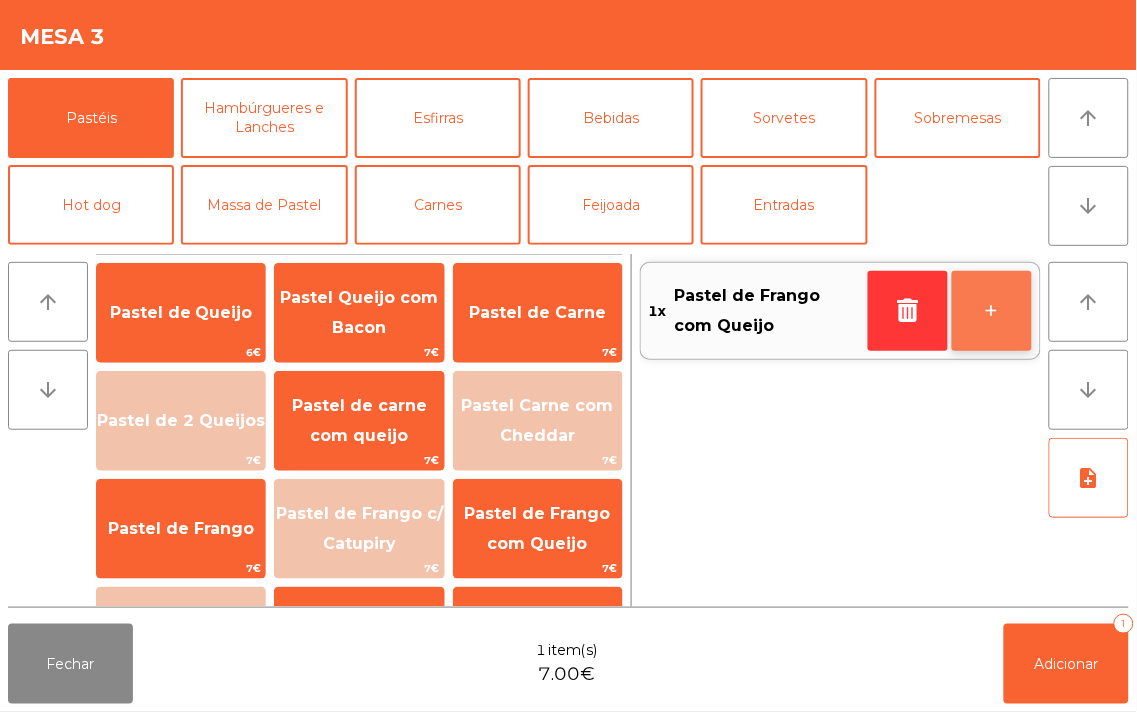 click on "+" at bounding box center [992, 311] 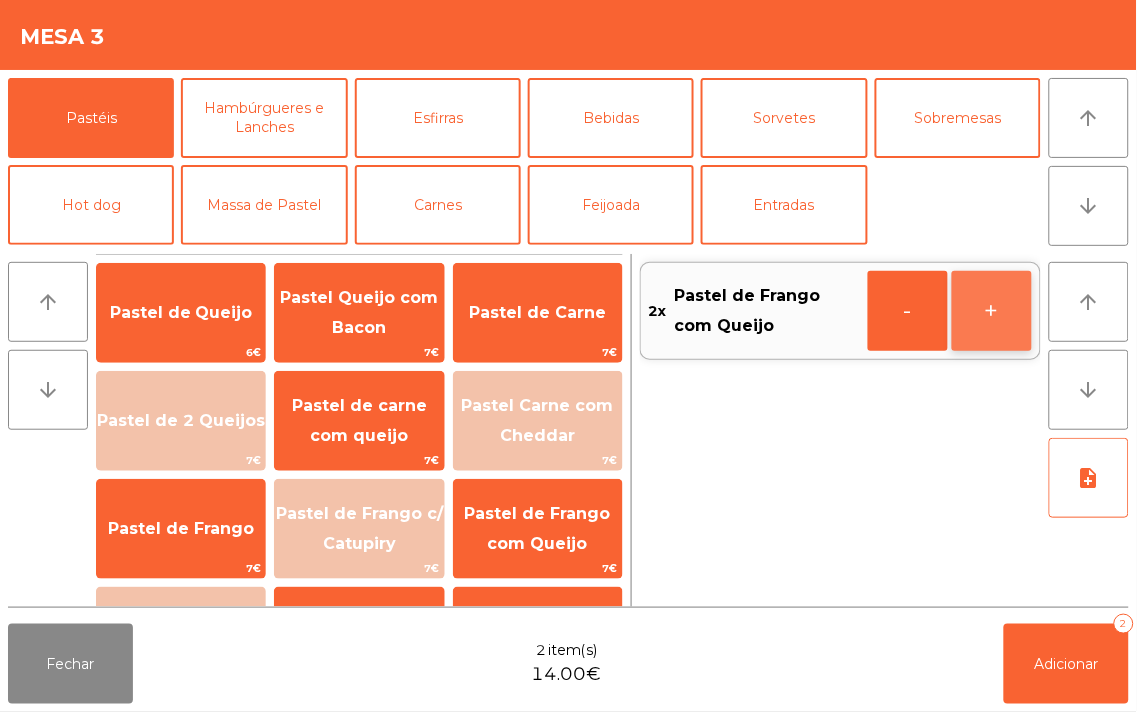 click on "+" at bounding box center (908, 311) 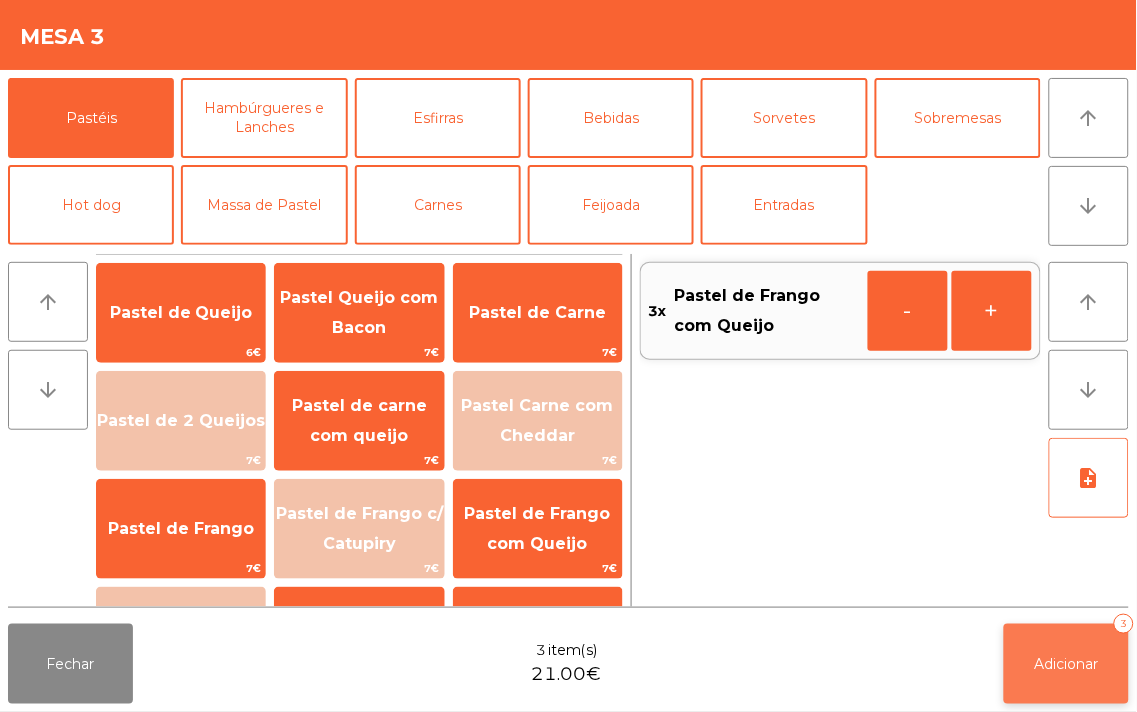 click on "Adicionar   3" at bounding box center (1066, 664) 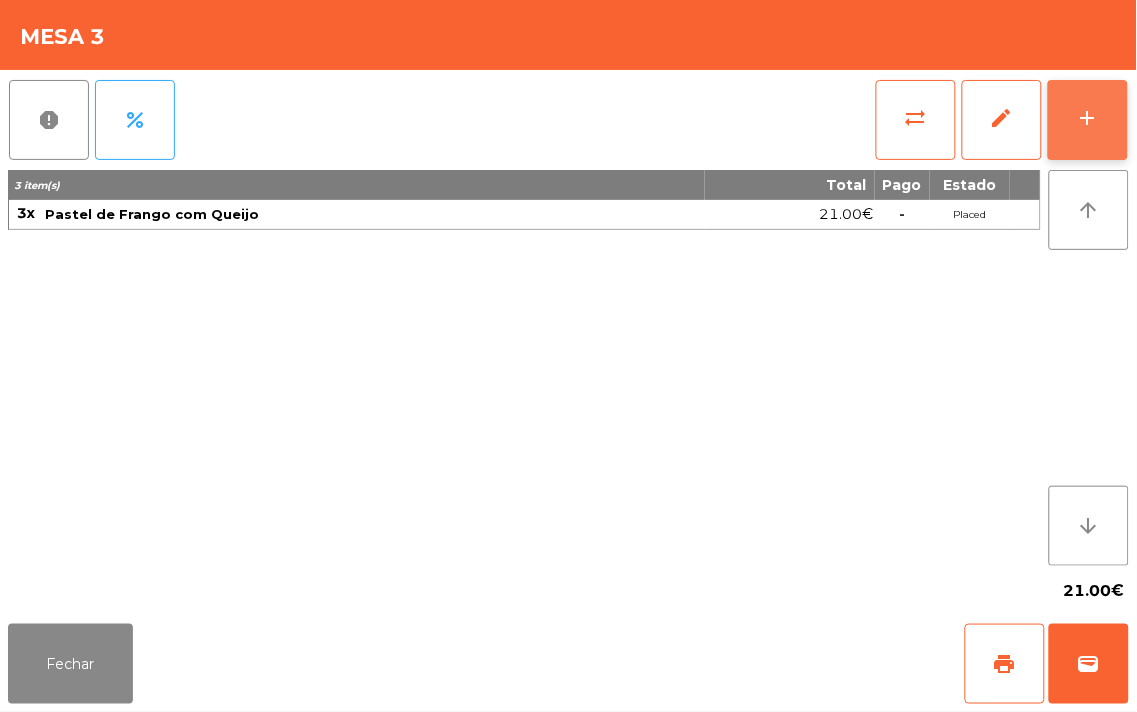 click on "add" at bounding box center (1088, 120) 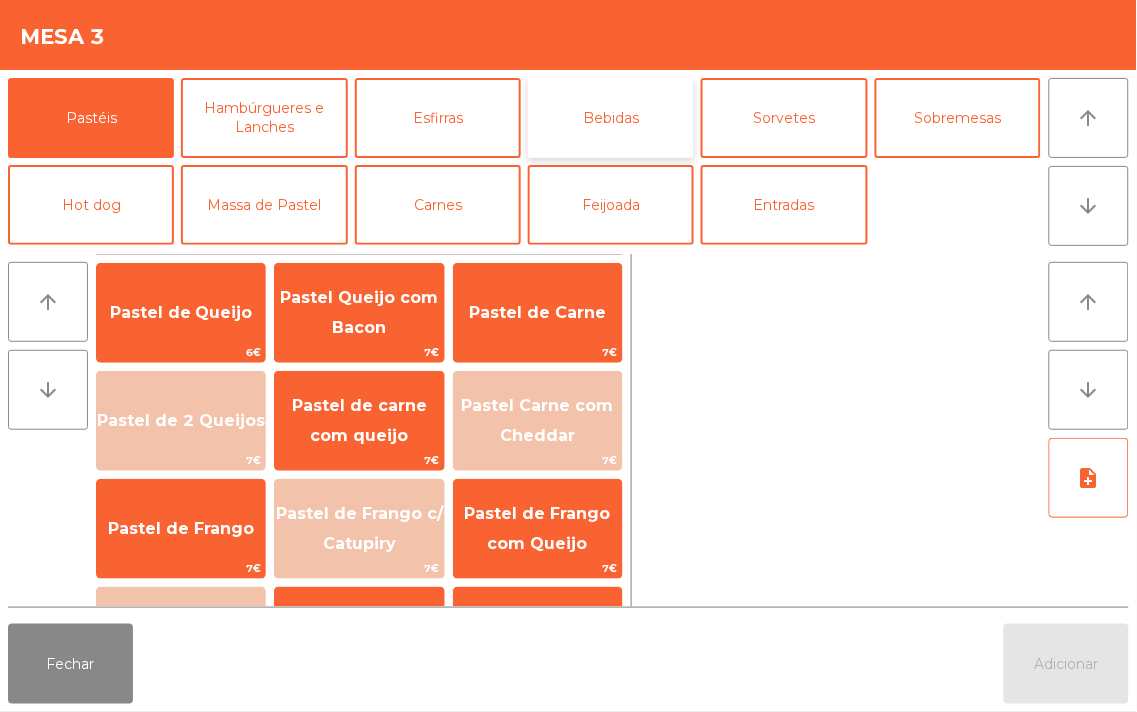 click on "Bebidas" at bounding box center [611, 118] 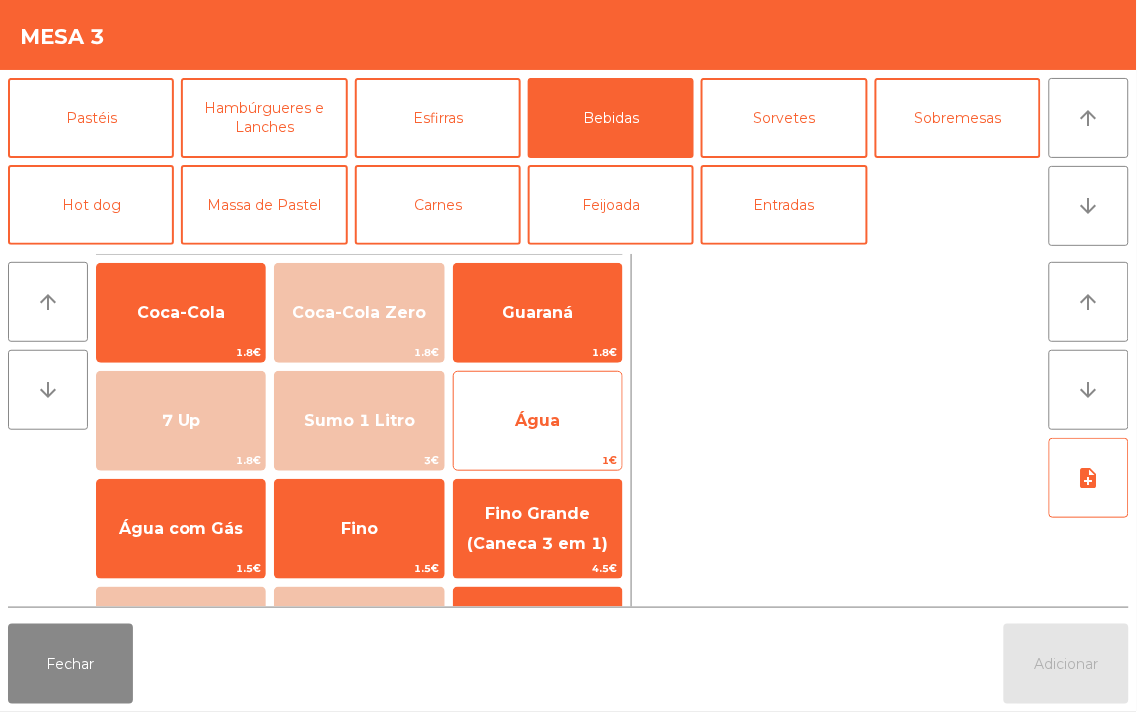 click on "Água" at bounding box center (181, 312) 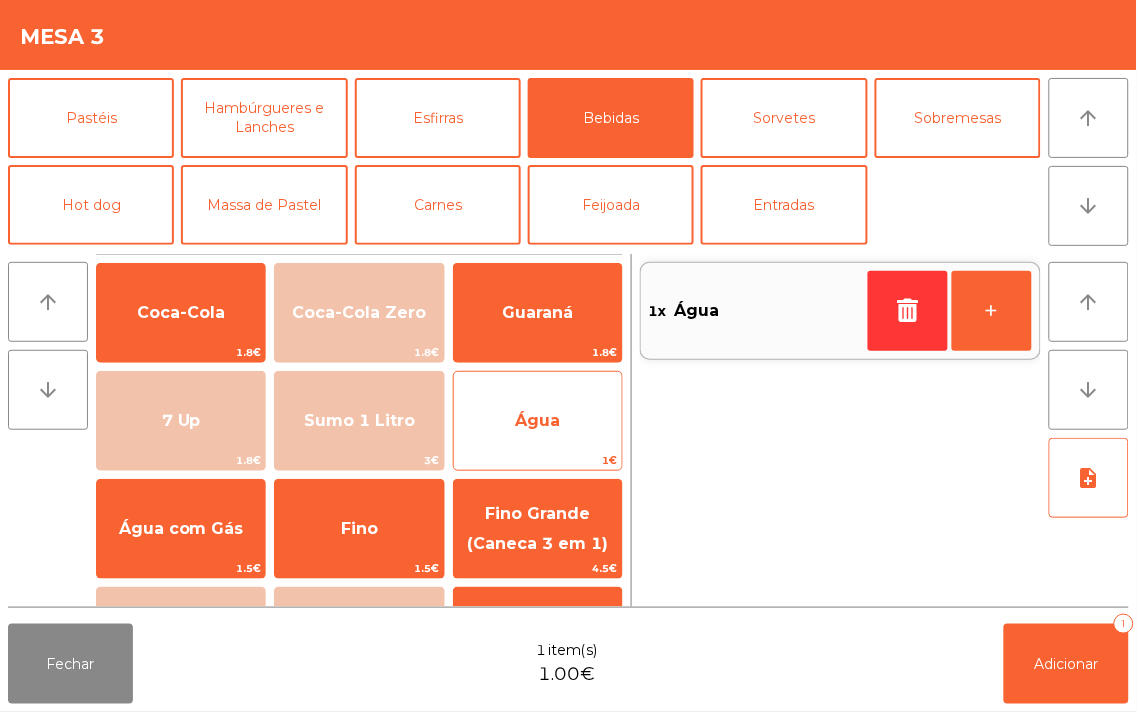 click on "Água" at bounding box center [181, 312] 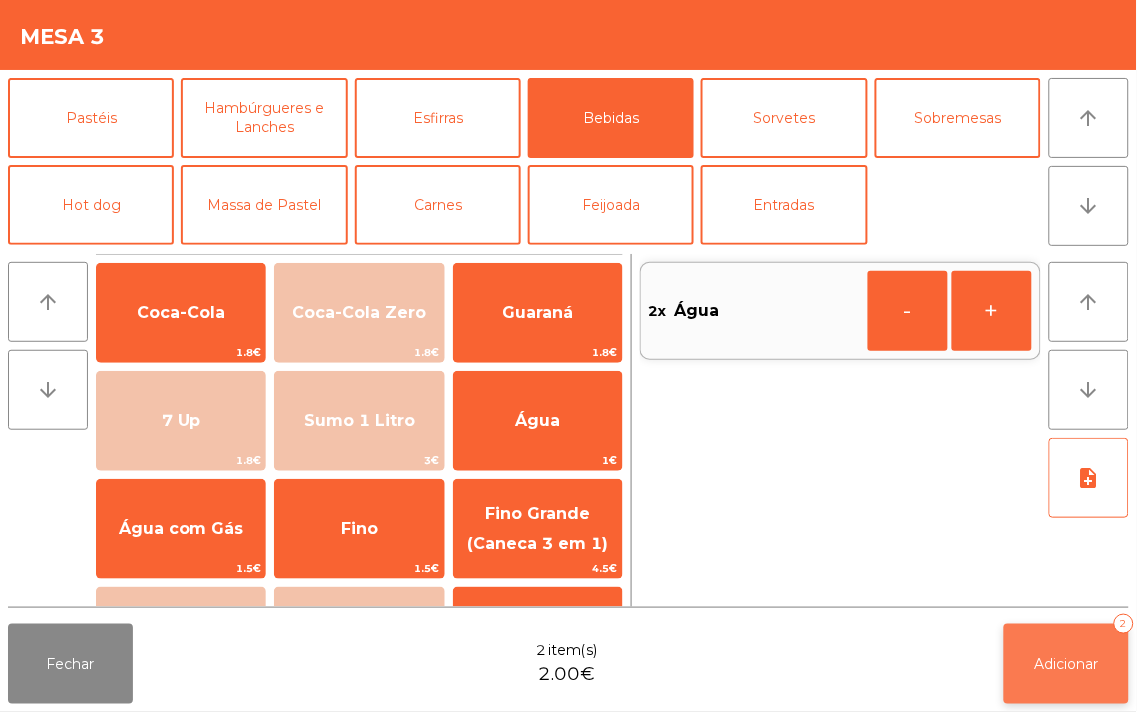 click on "Adicionar   2" at bounding box center [1066, 664] 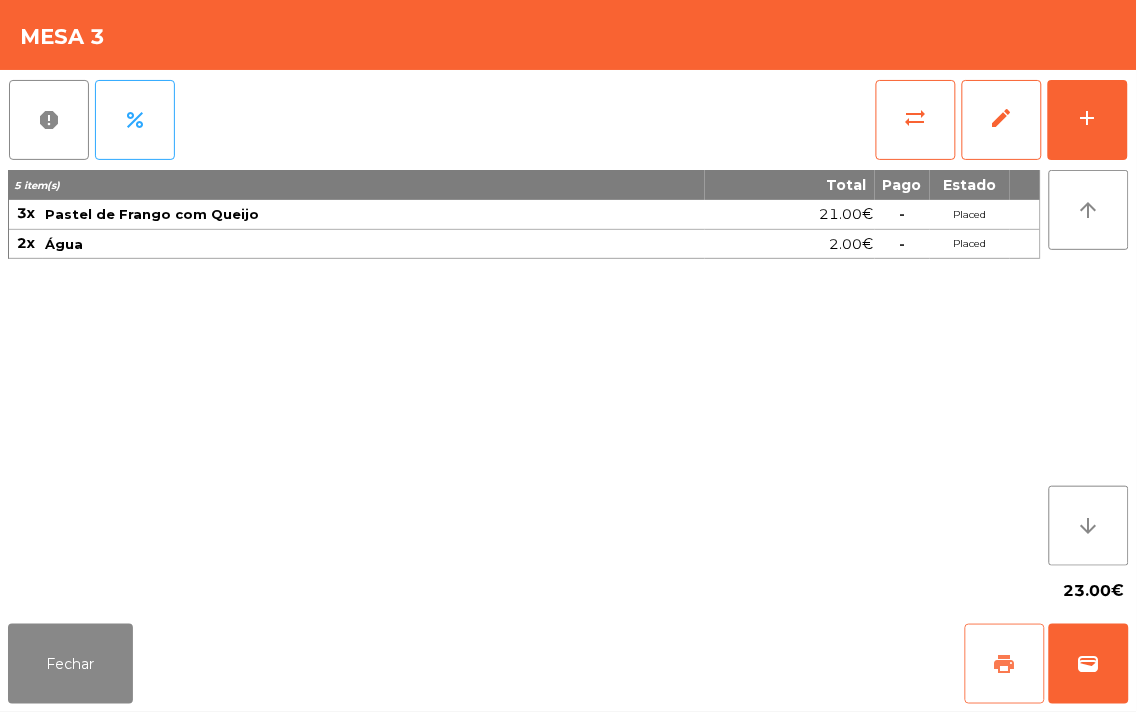 click on "print" at bounding box center (1005, 664) 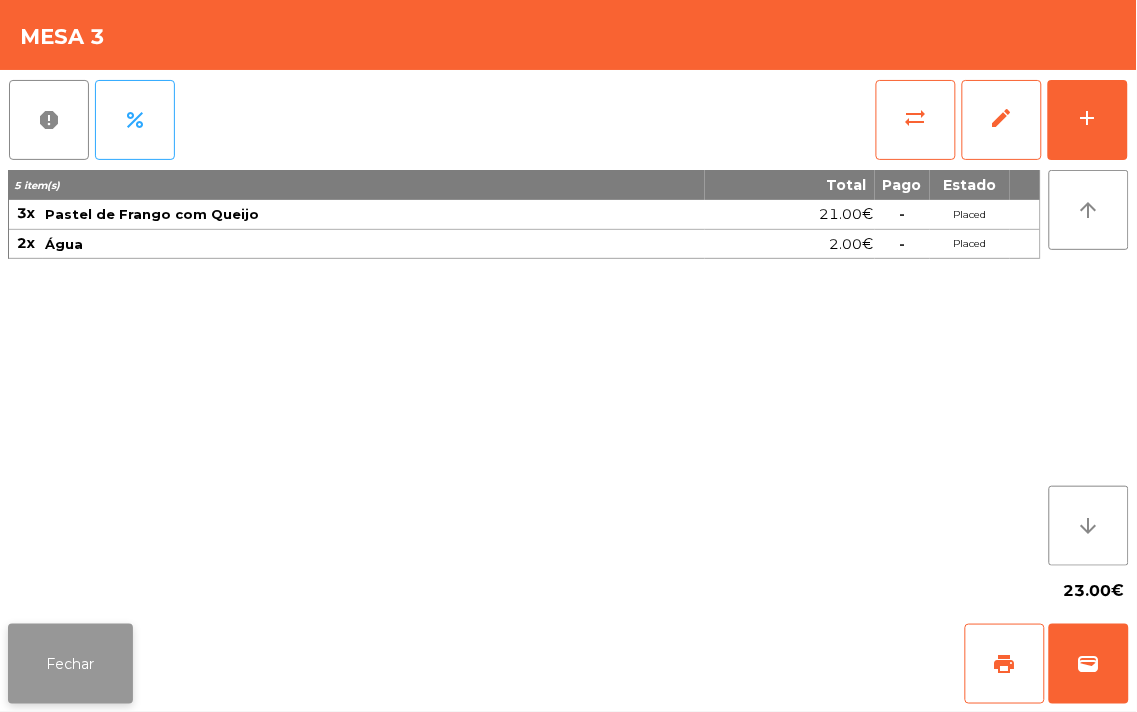 click on "Fechar" at bounding box center [70, 664] 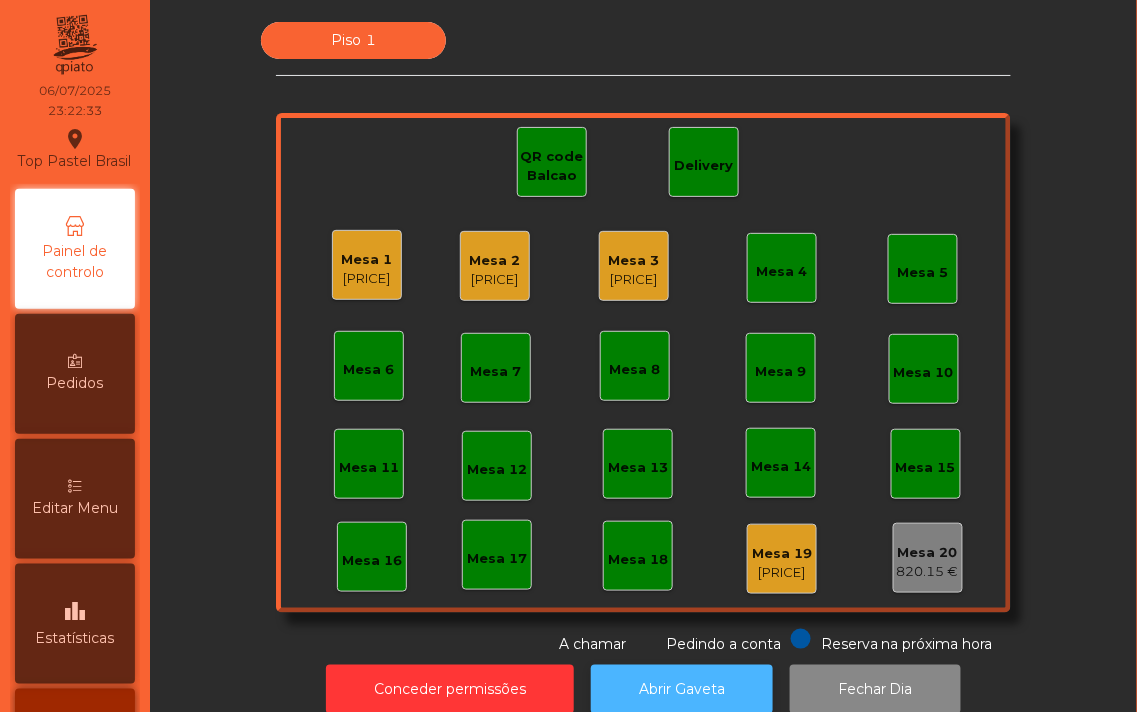 click on "Abrir Gaveta" at bounding box center (682, 689) 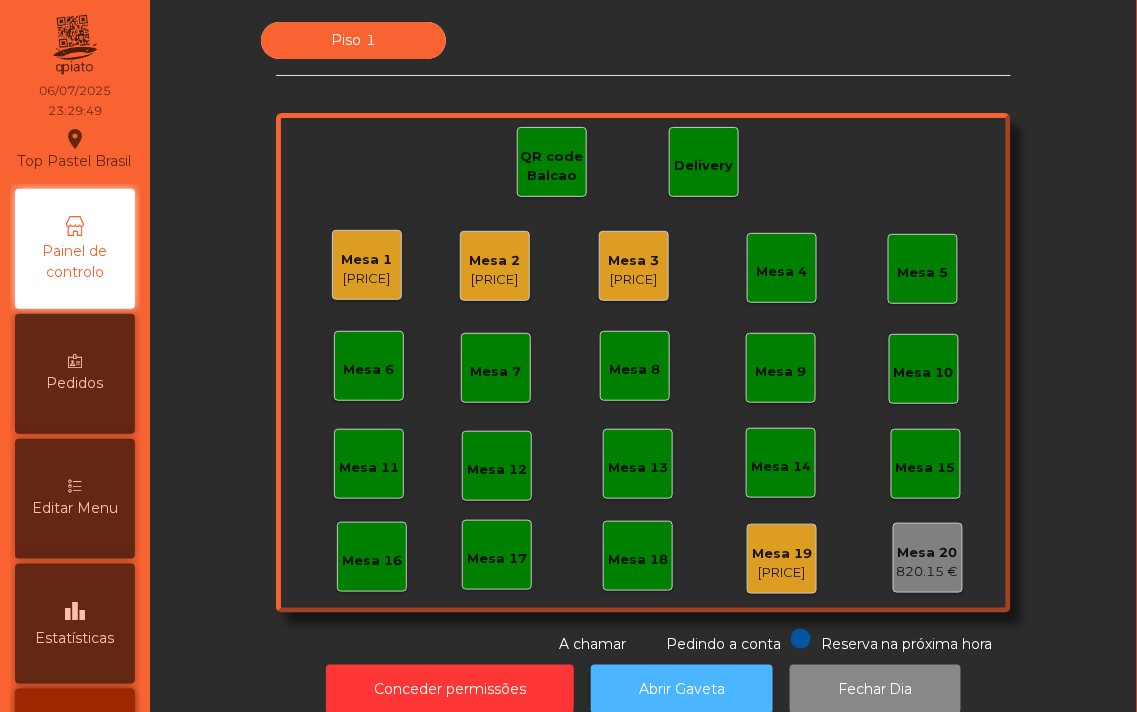 click on "Abrir Gaveta" at bounding box center [682, 689] 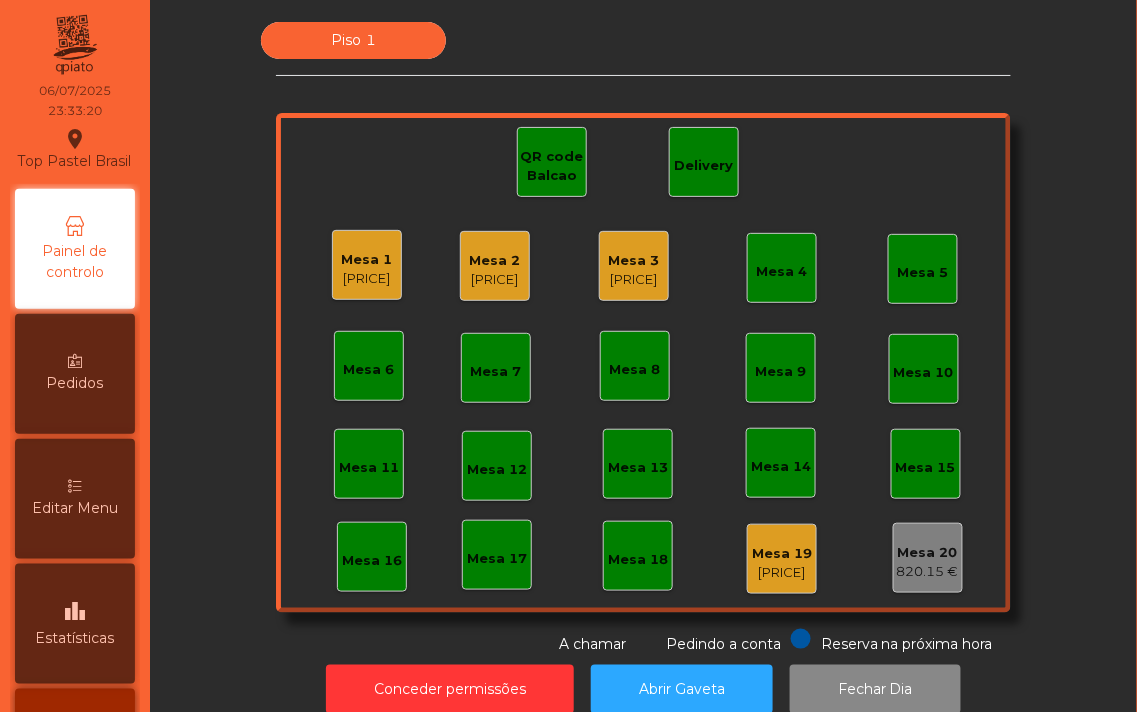 click on "Mesa 4" at bounding box center (782, 268) 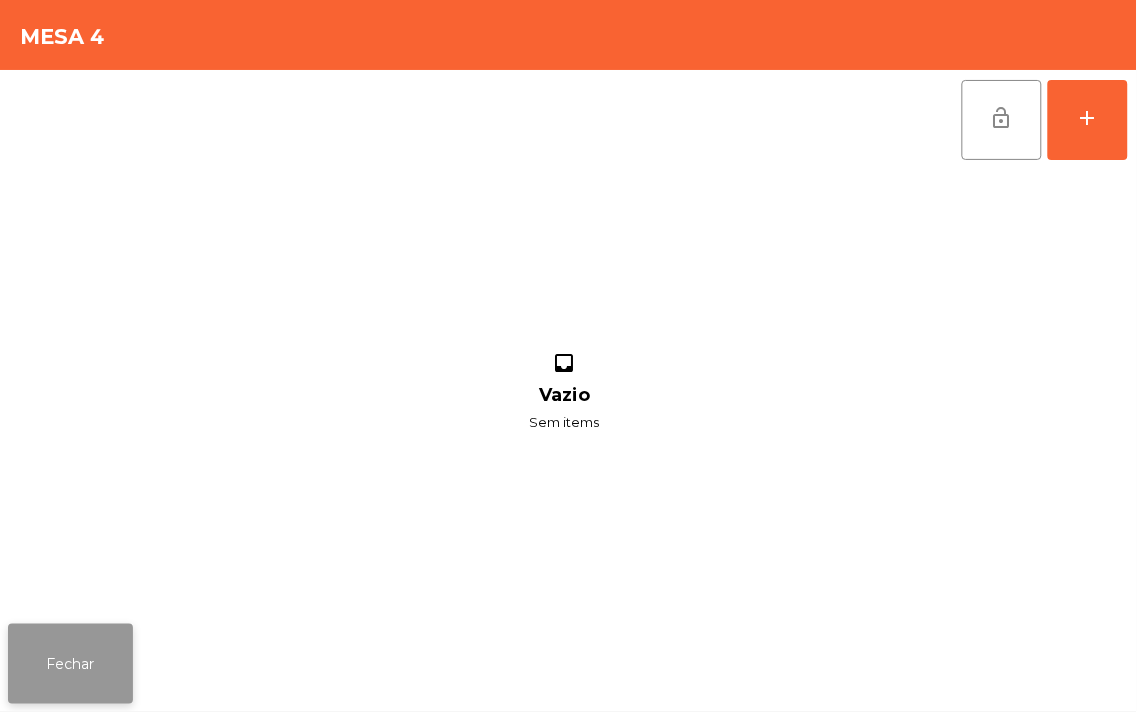 click on "Fechar" at bounding box center (70, 664) 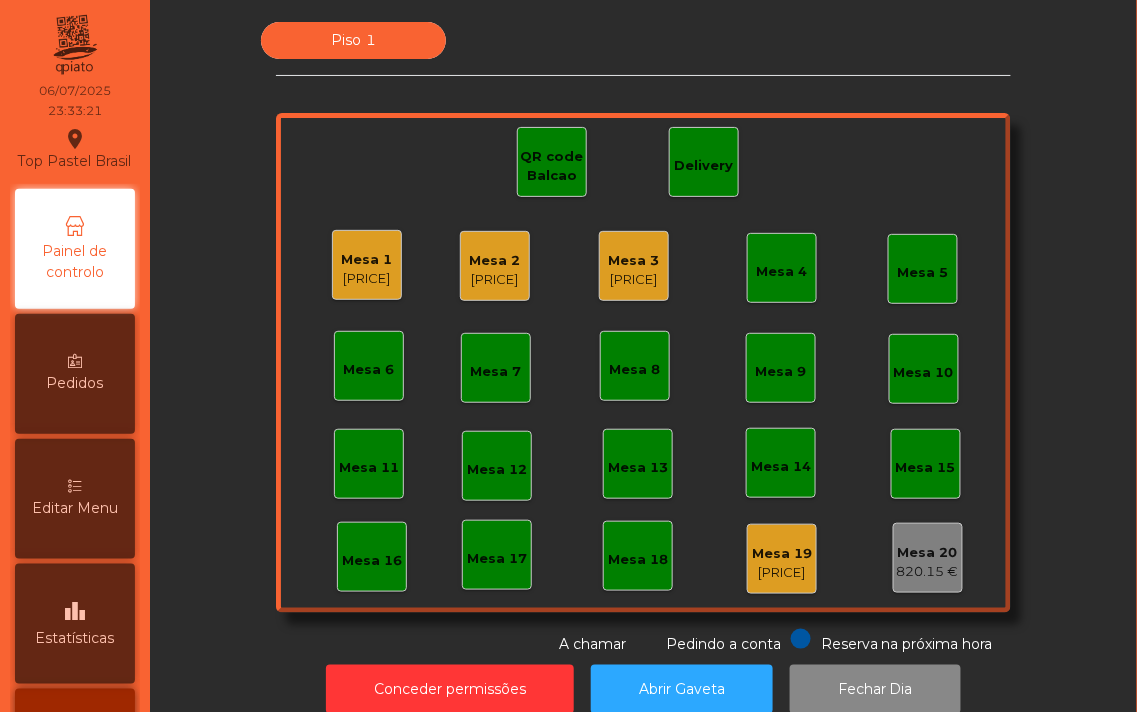 click on "Mesa 2" at bounding box center (367, 260) 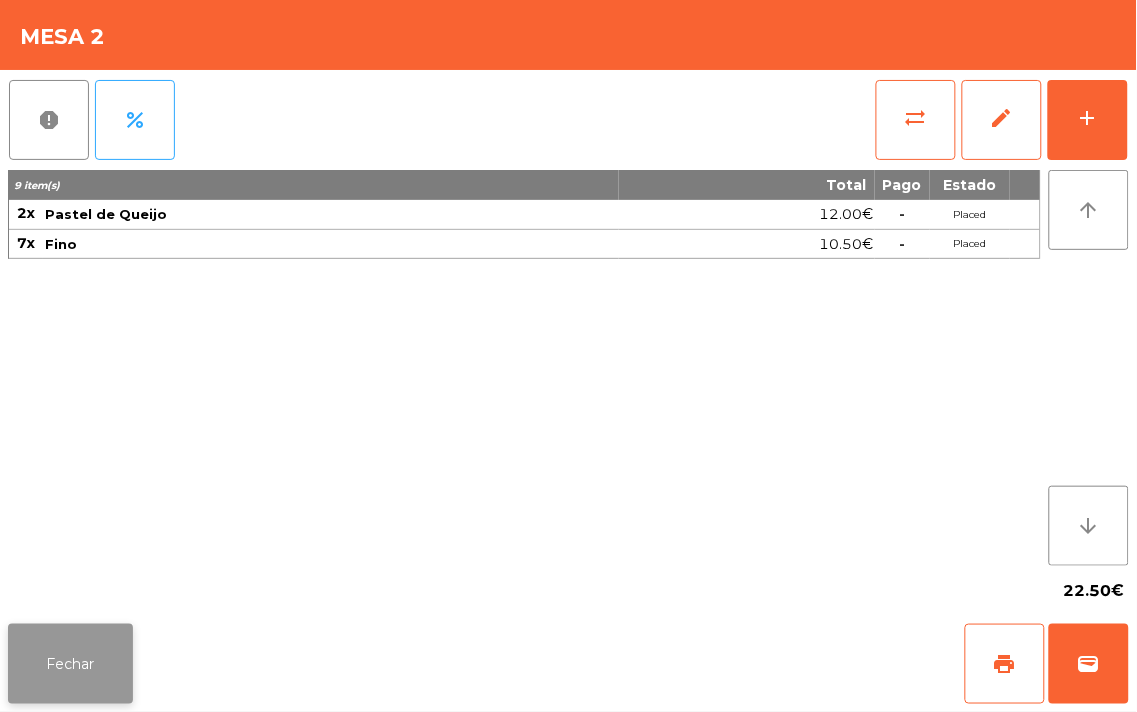 click on "Fechar" at bounding box center [70, 664] 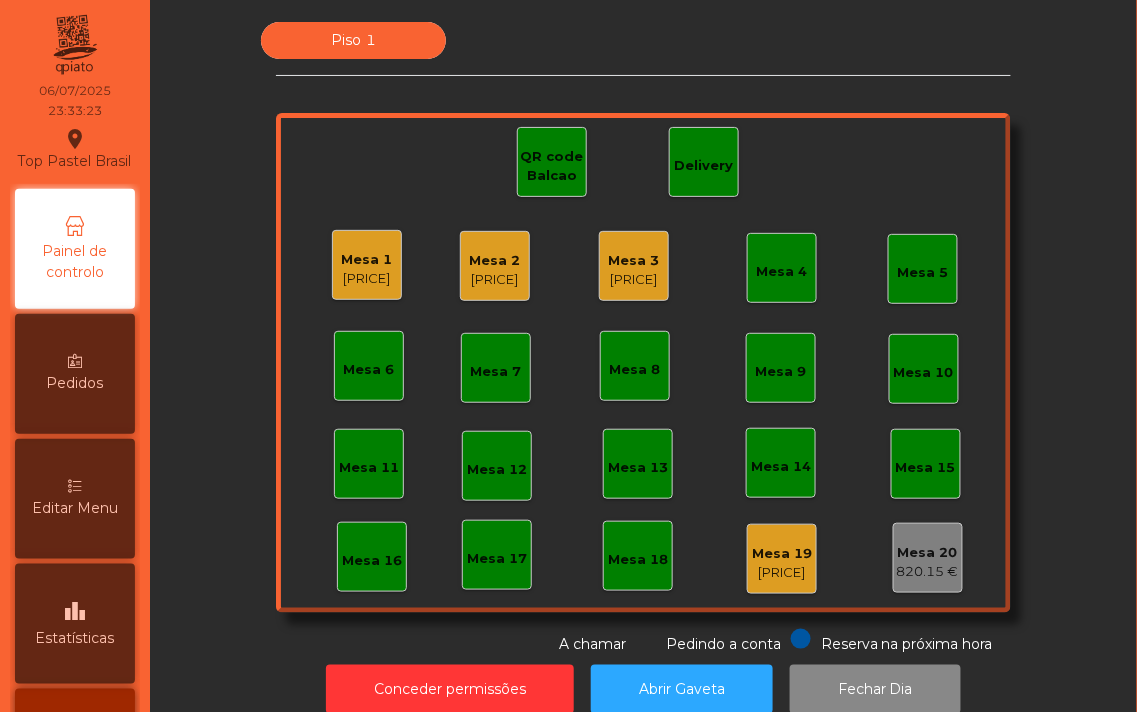 click on "[TABLE]   [PRICE]" at bounding box center [367, 265] 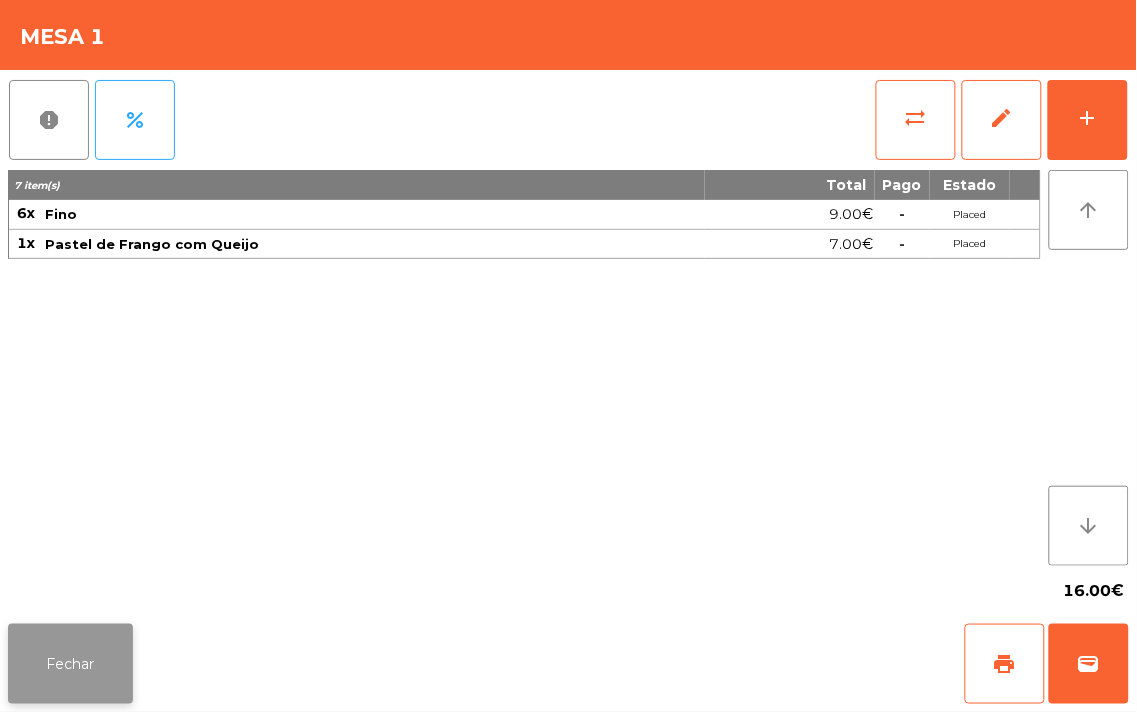 click on "Fechar" at bounding box center (70, 664) 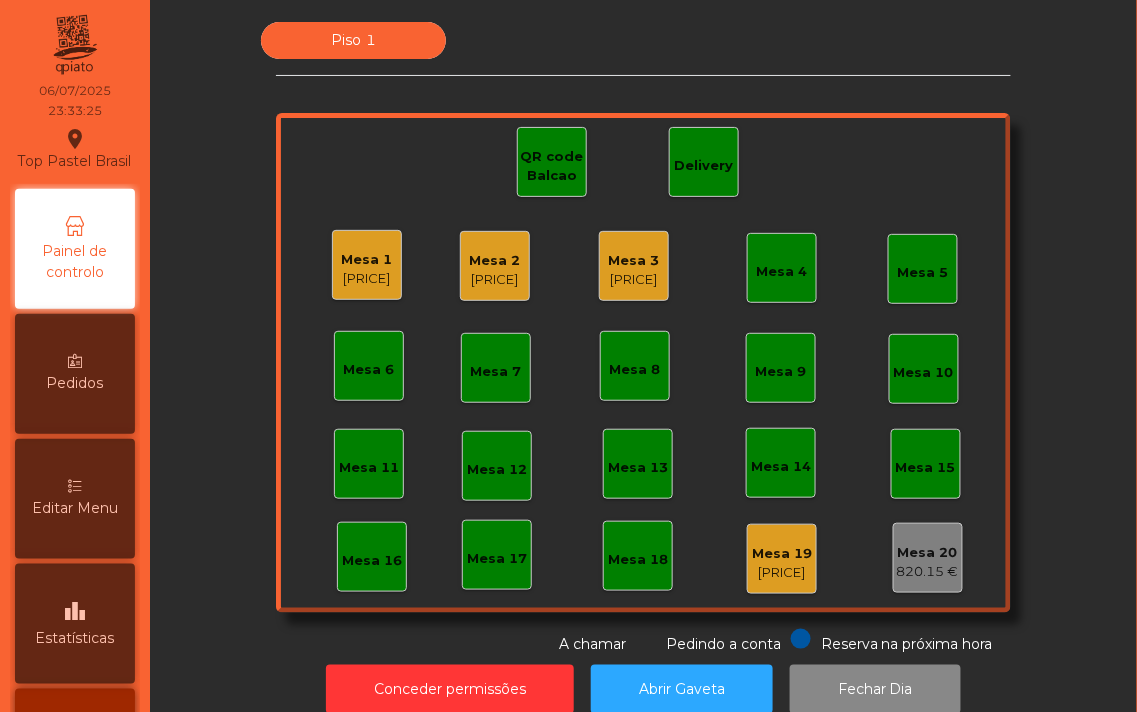 click on "[TABLE]   [PRICE]" at bounding box center (495, 266) 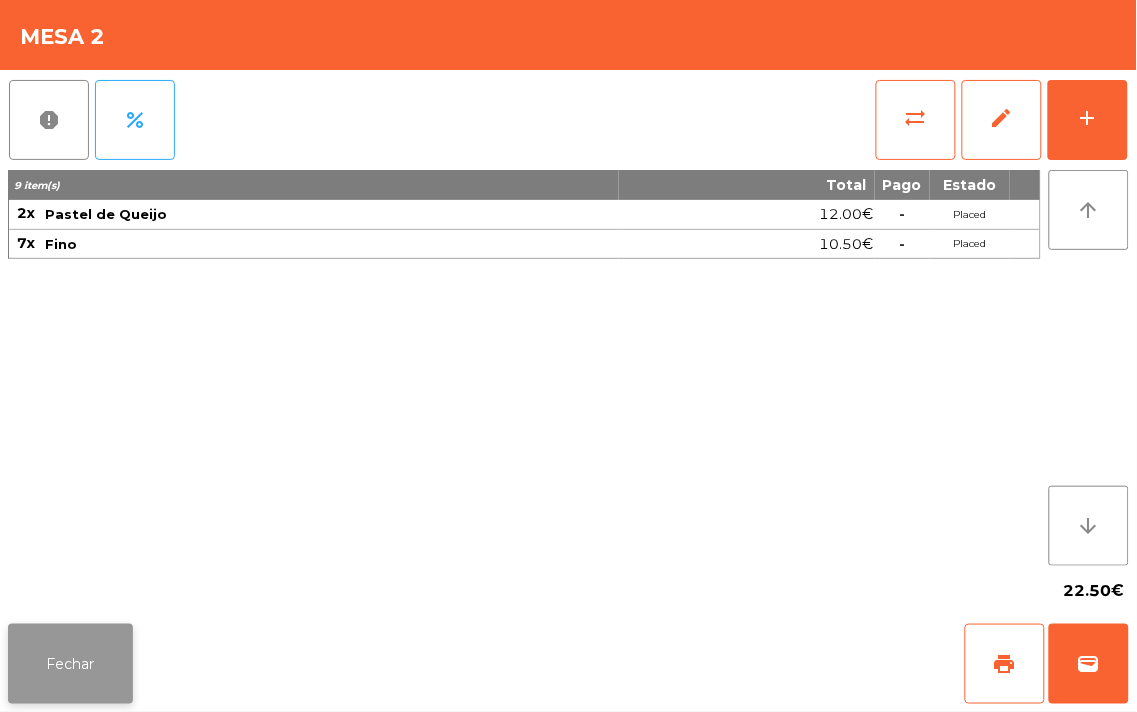 click on "Fechar" at bounding box center (70, 664) 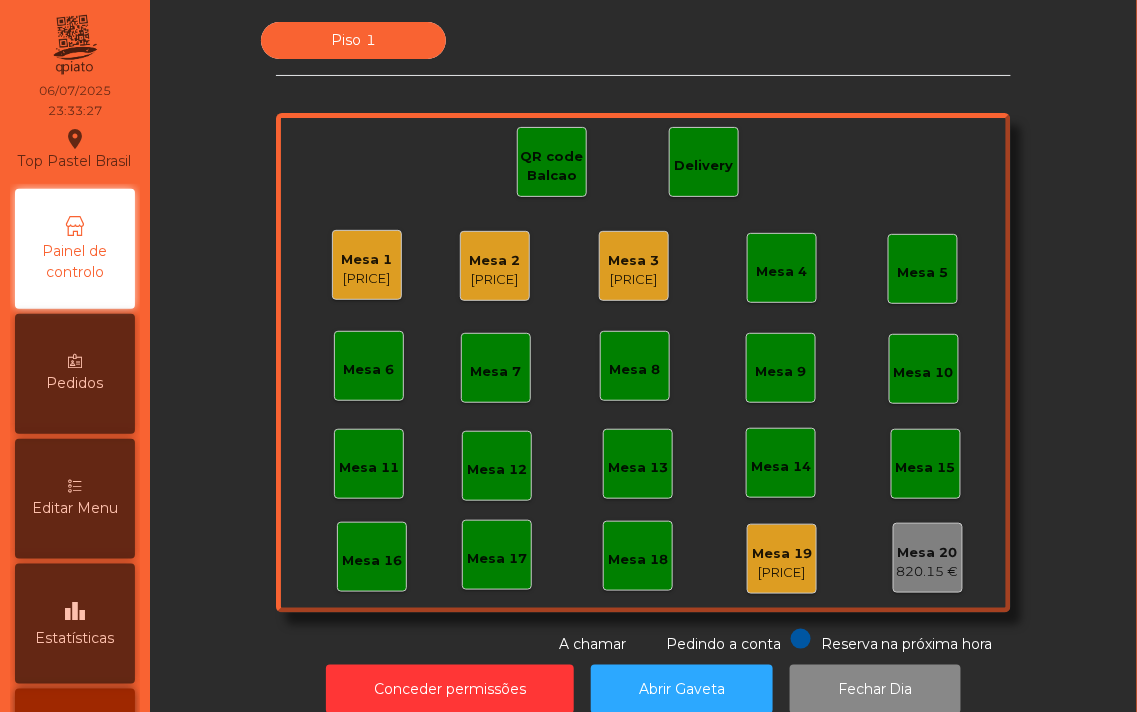 click on "Mesa 3" at bounding box center (367, 260) 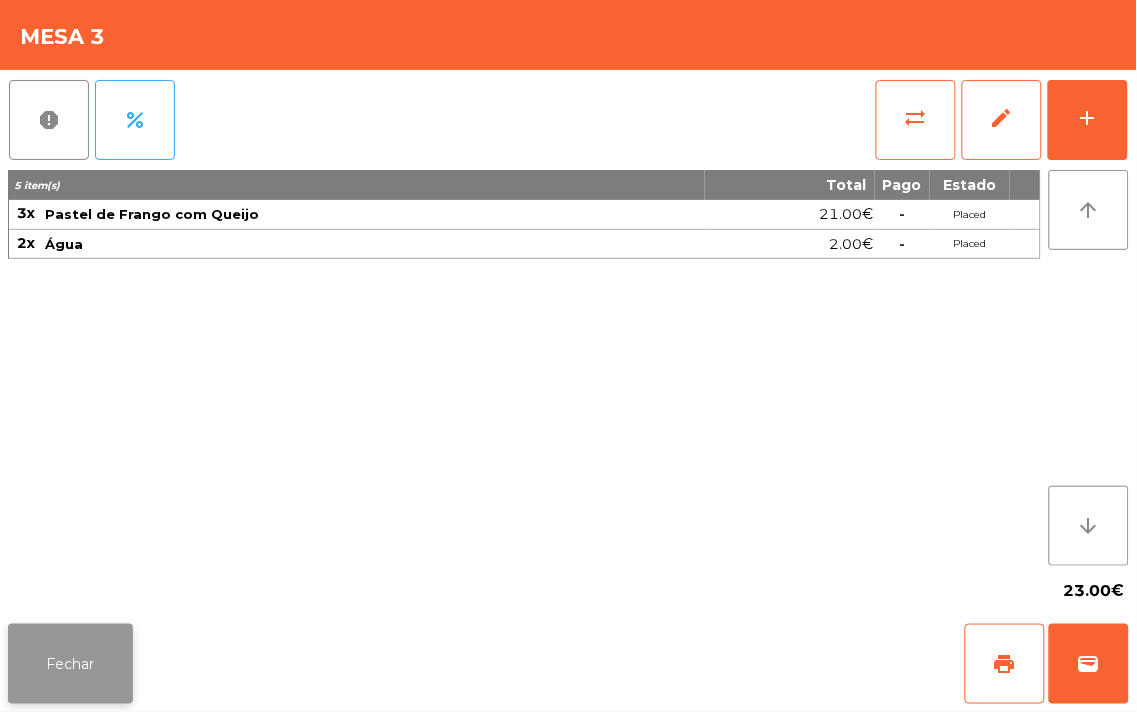 click on "Fechar" at bounding box center (70, 664) 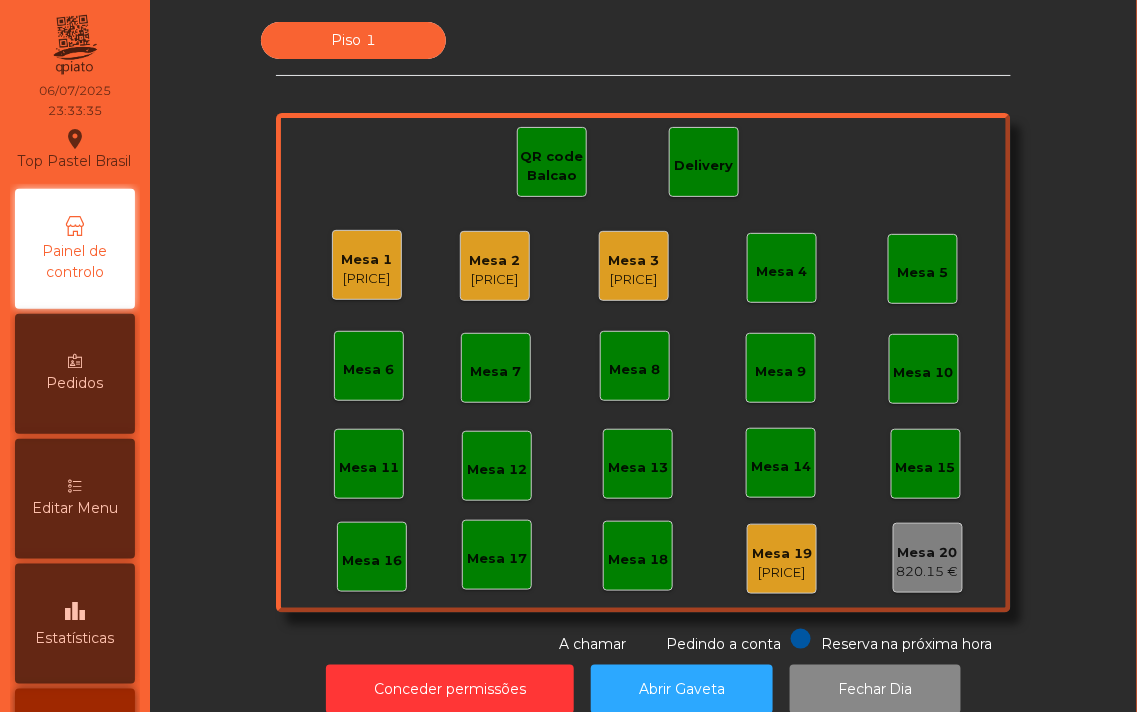 click on "[PRICE]" at bounding box center (367, 279) 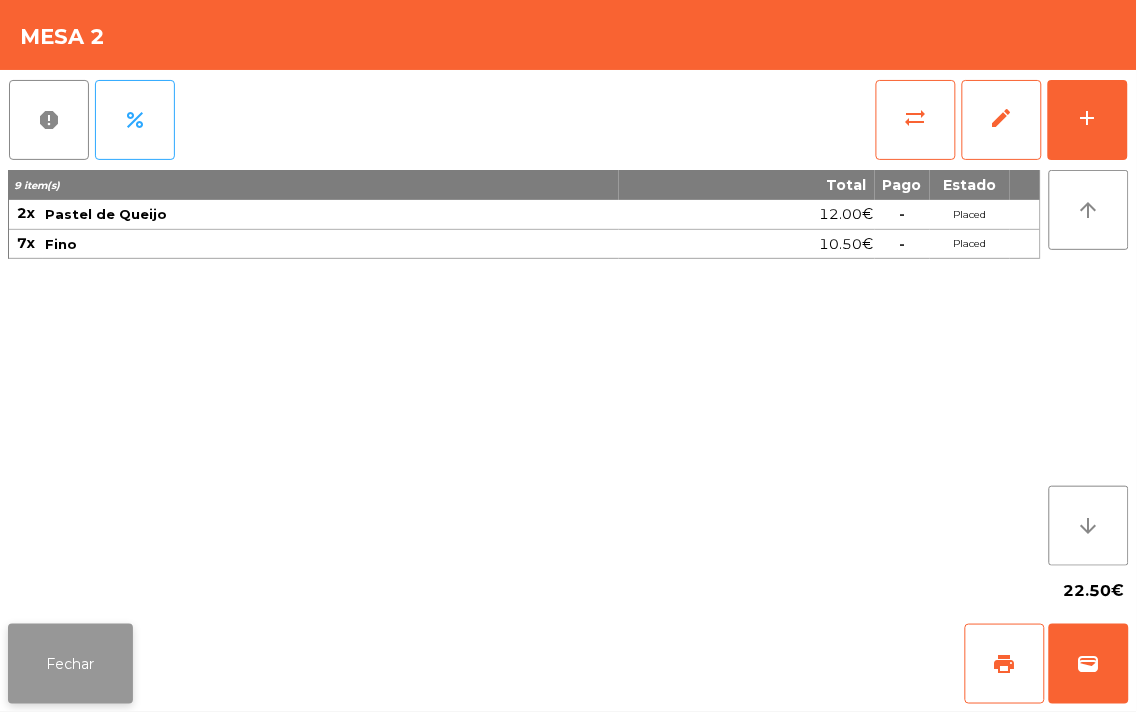 click on "Fechar" at bounding box center (70, 664) 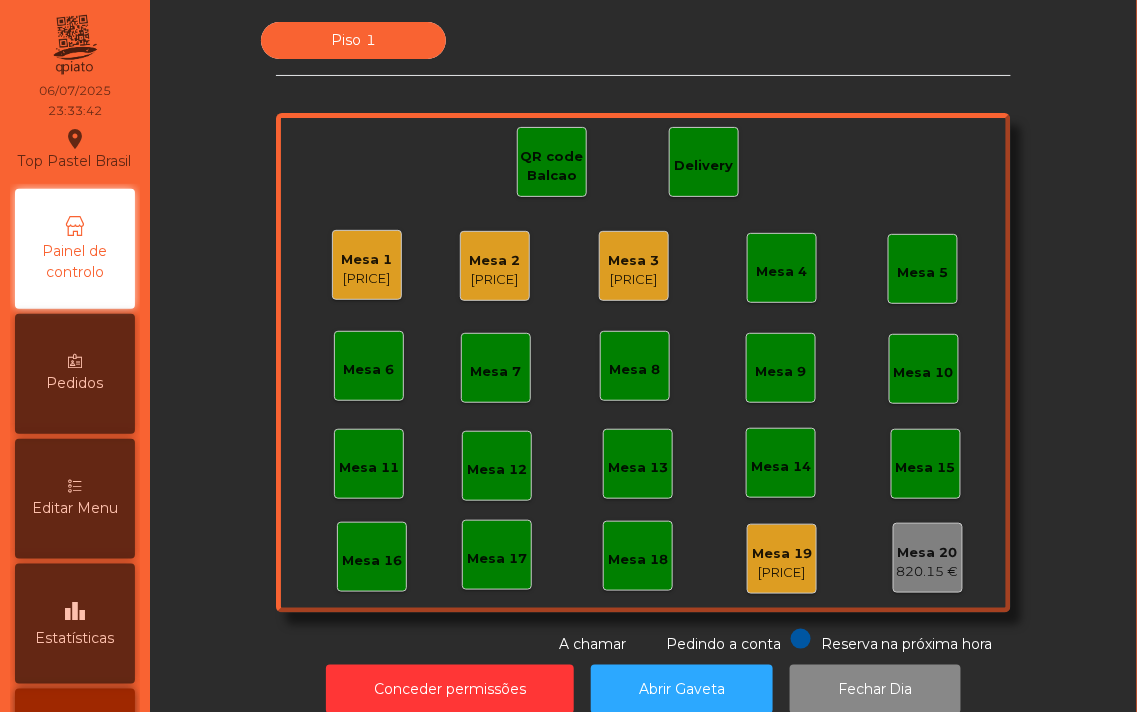 click on "Mesa 4" at bounding box center [782, 272] 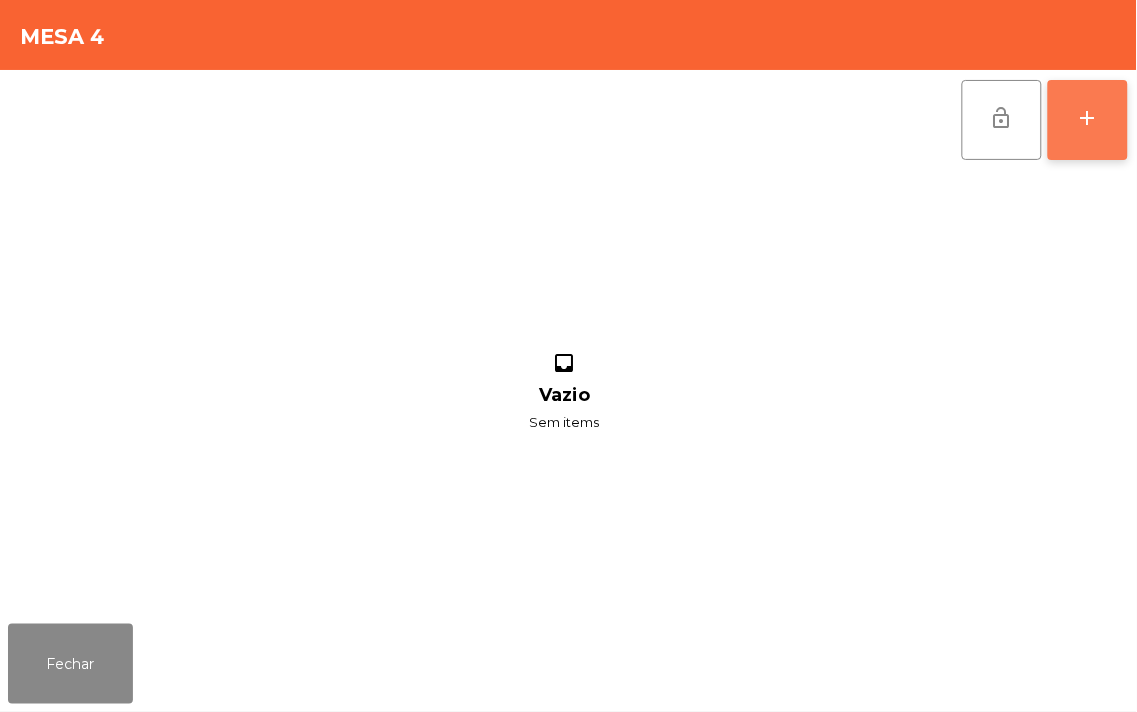 click on "add" at bounding box center (1088, 118) 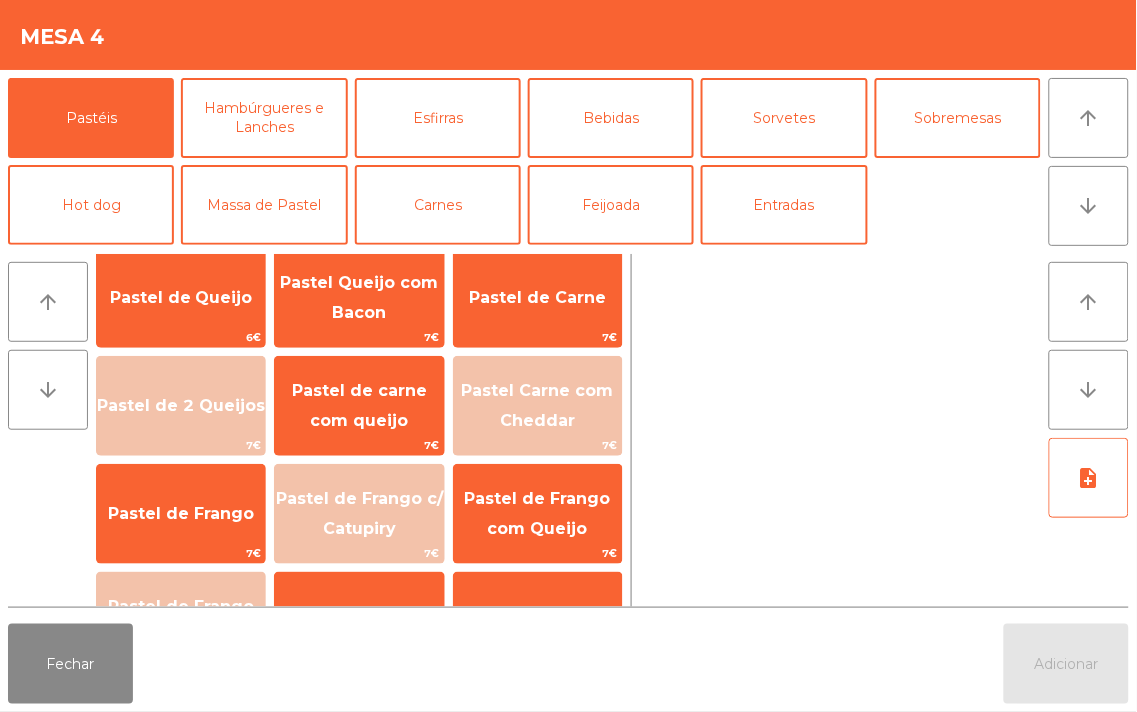 scroll, scrollTop: 15, scrollLeft: 0, axis: vertical 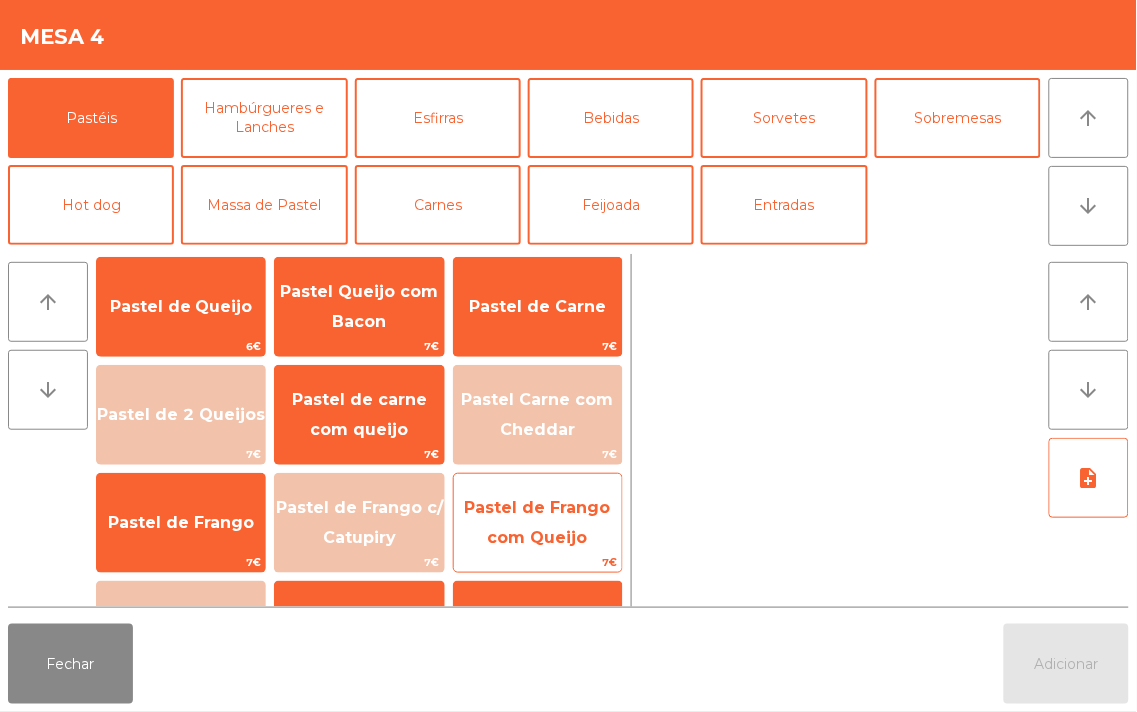 click on "Pastel de Frango com Queijo" at bounding box center (181, 306) 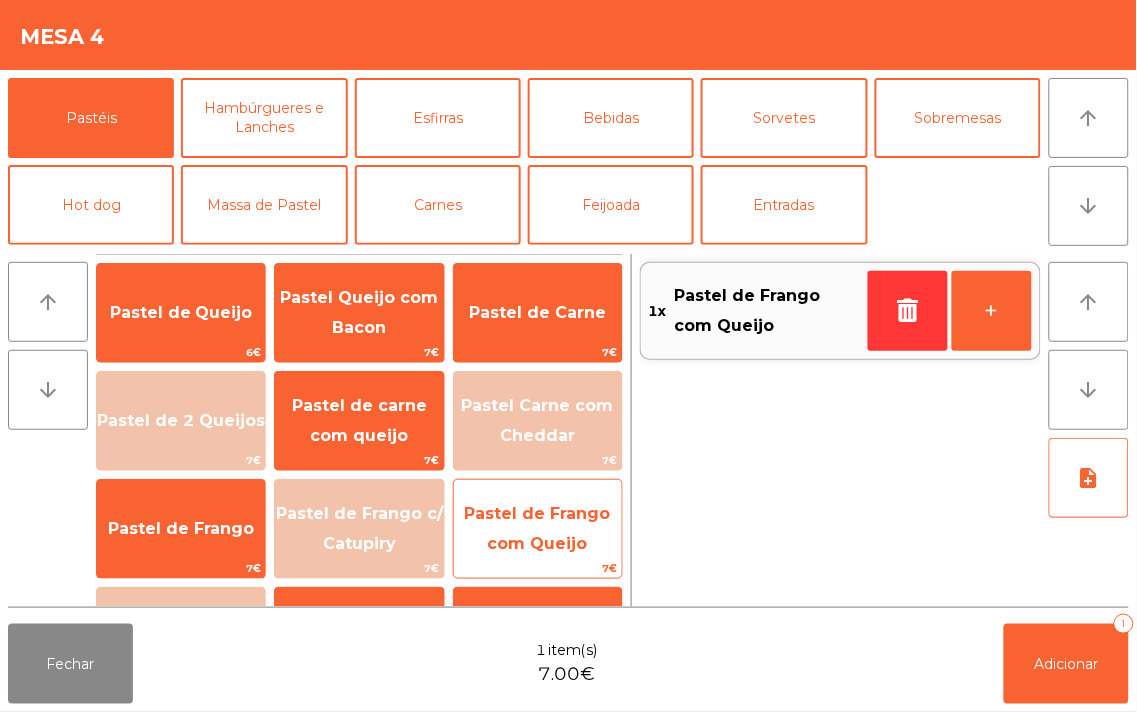 scroll, scrollTop: 1, scrollLeft: 0, axis: vertical 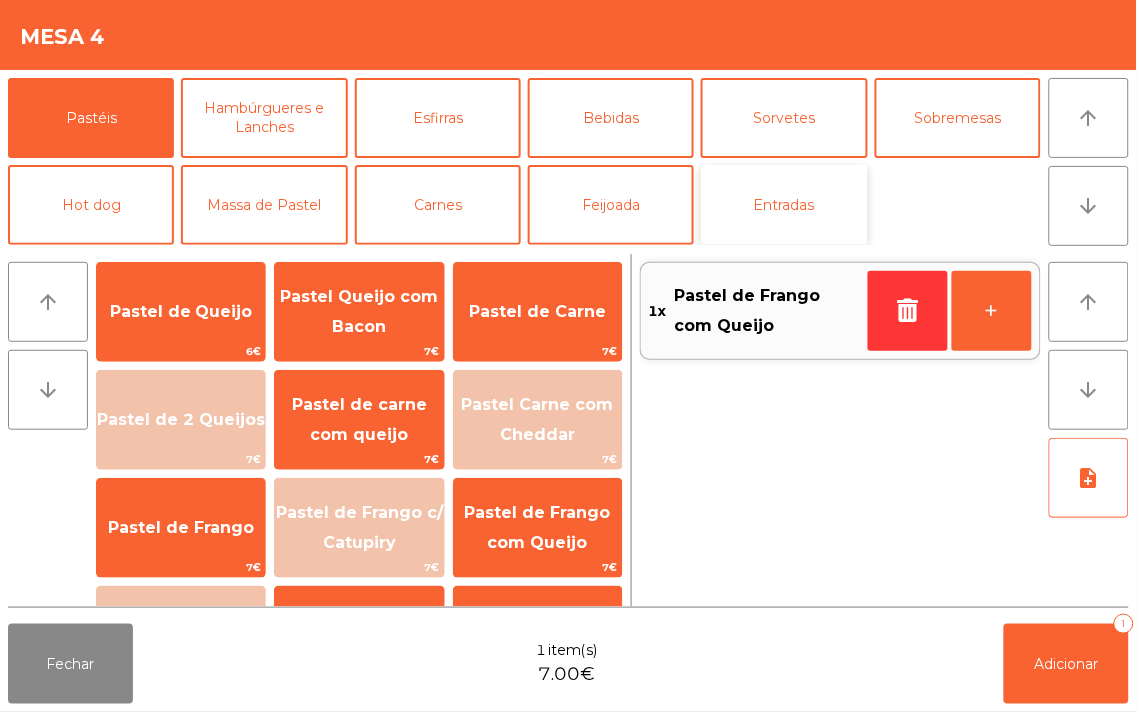 click on "Entradas" at bounding box center (784, 205) 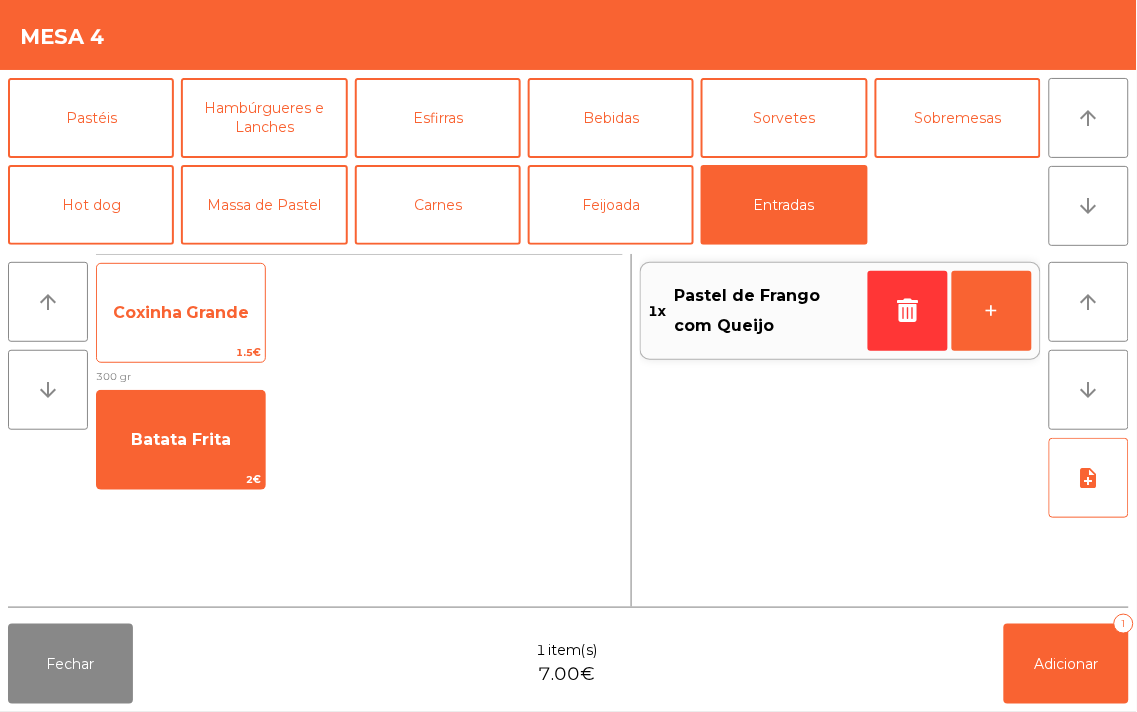 click on "Coxinha Grande" at bounding box center (181, 312) 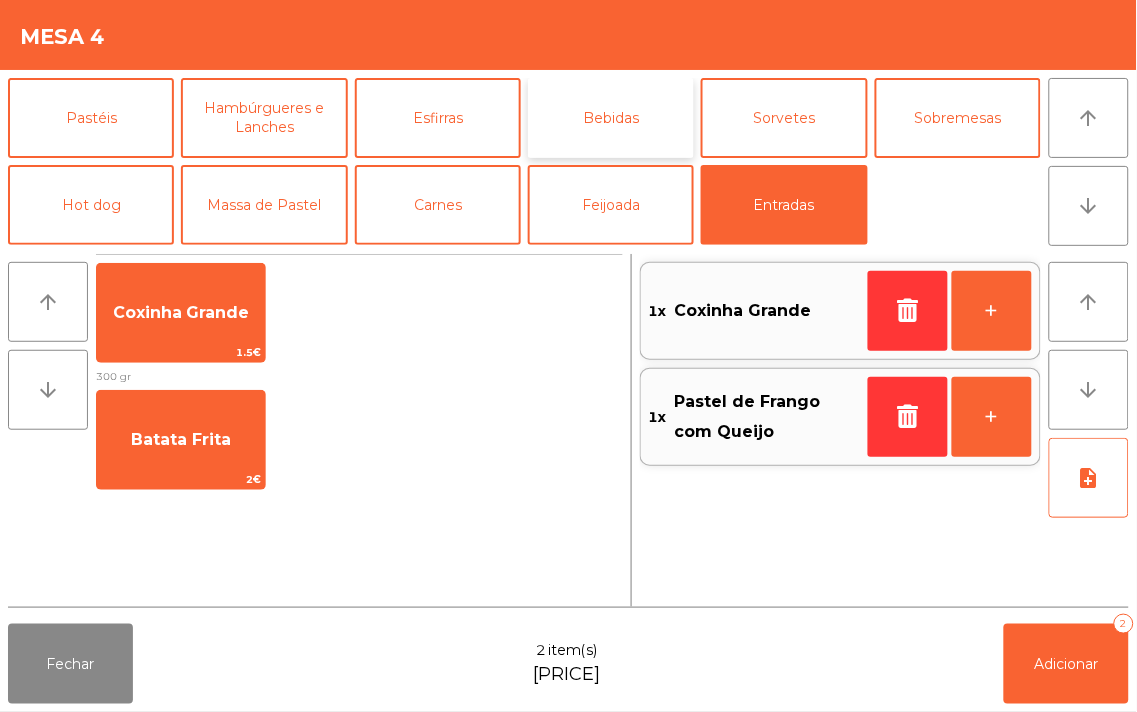 click on "Bebidas" at bounding box center [611, 118] 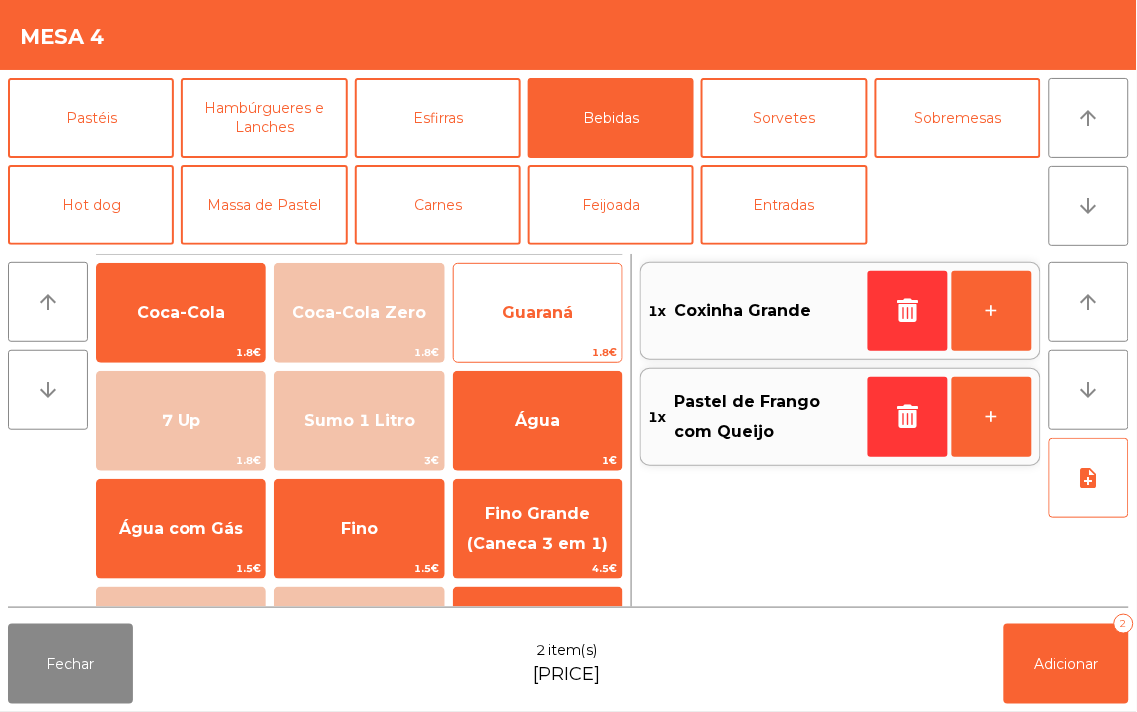click on "Guaraná" at bounding box center [181, 313] 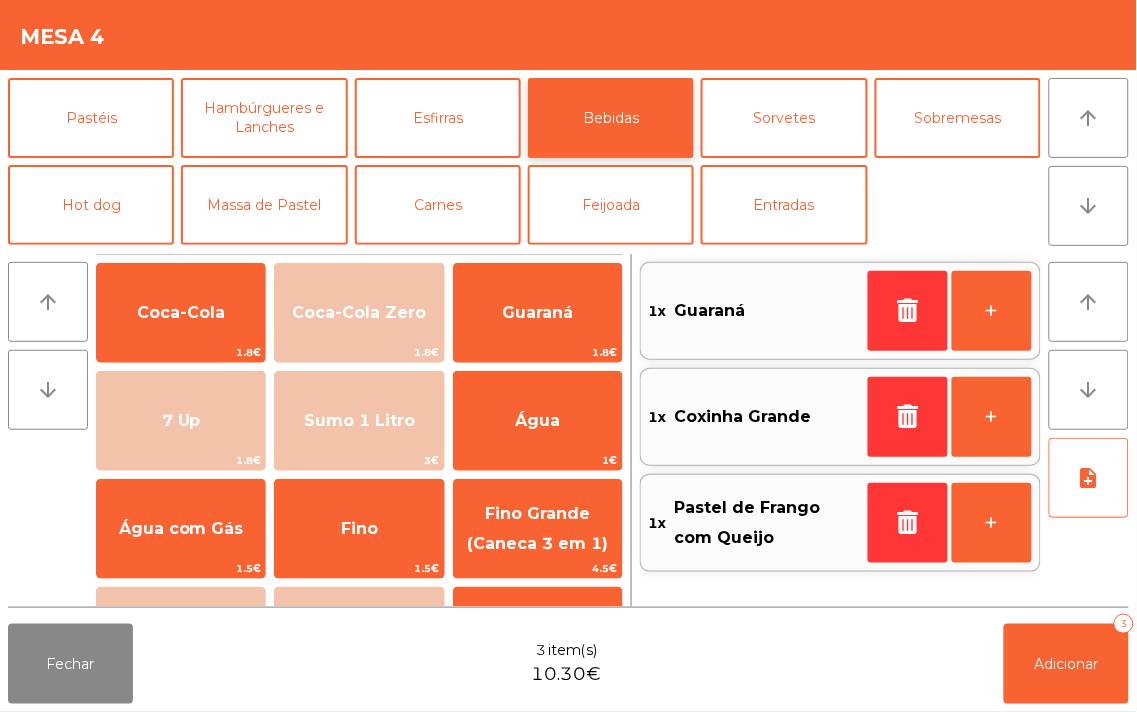click on "Bebidas" at bounding box center [611, 118] 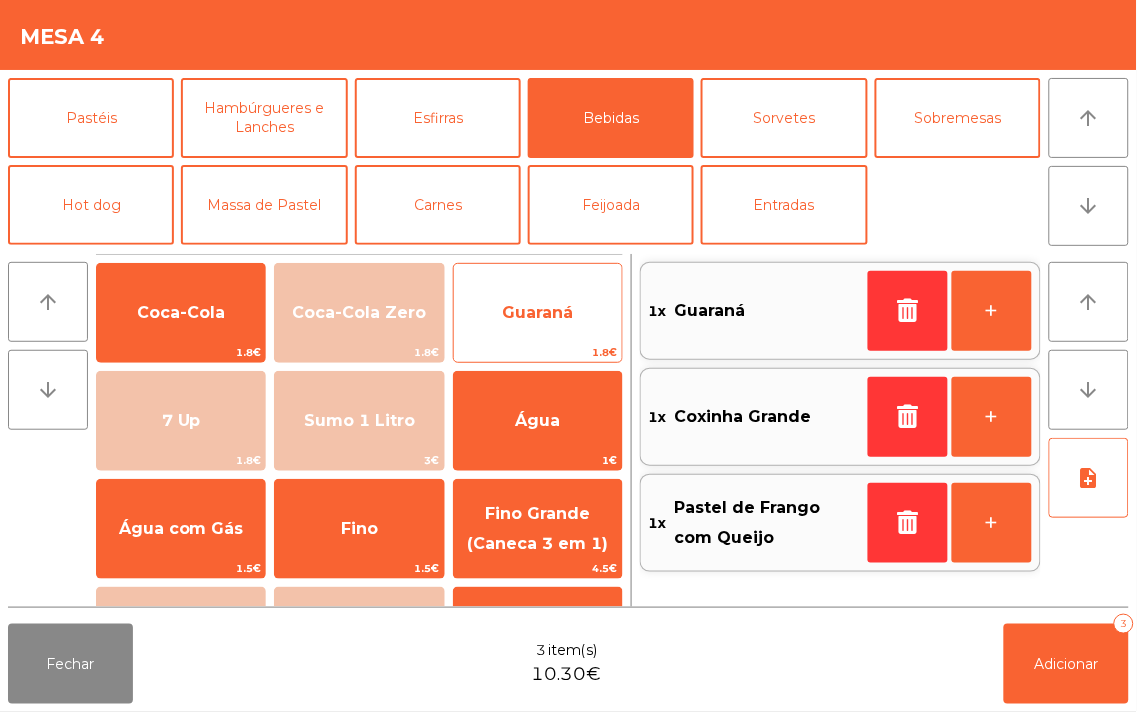 click on "[ITEM]   [PRICE]" at bounding box center [181, 313] 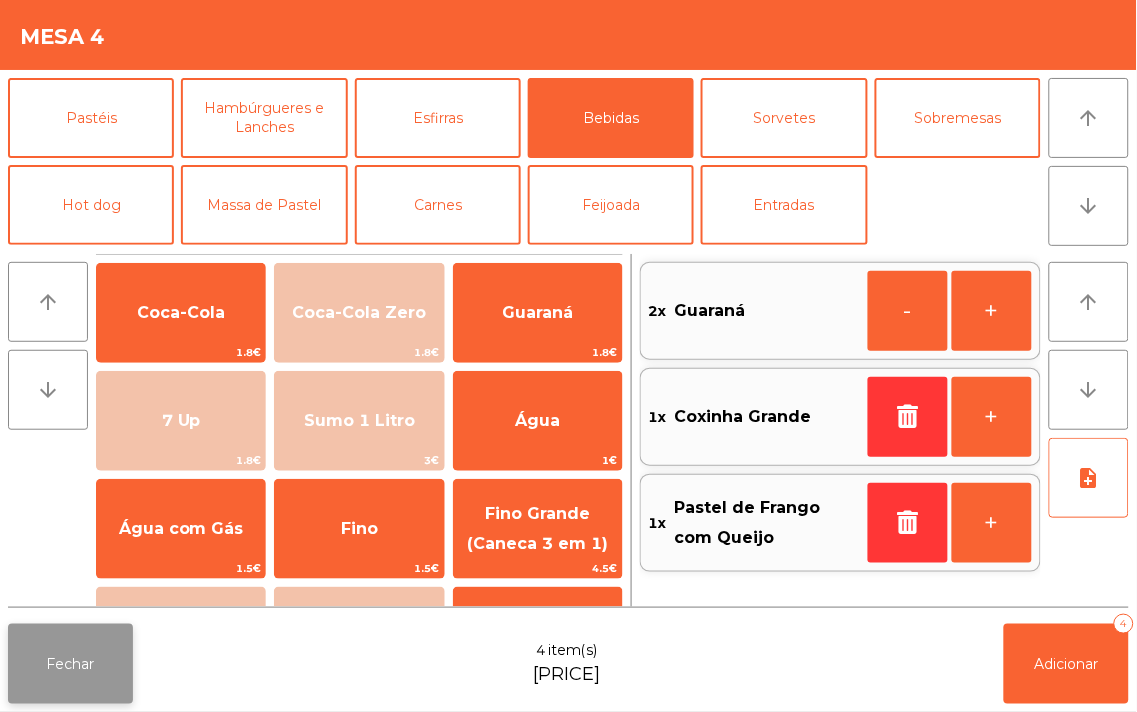 click on "Fechar" at bounding box center (70, 664) 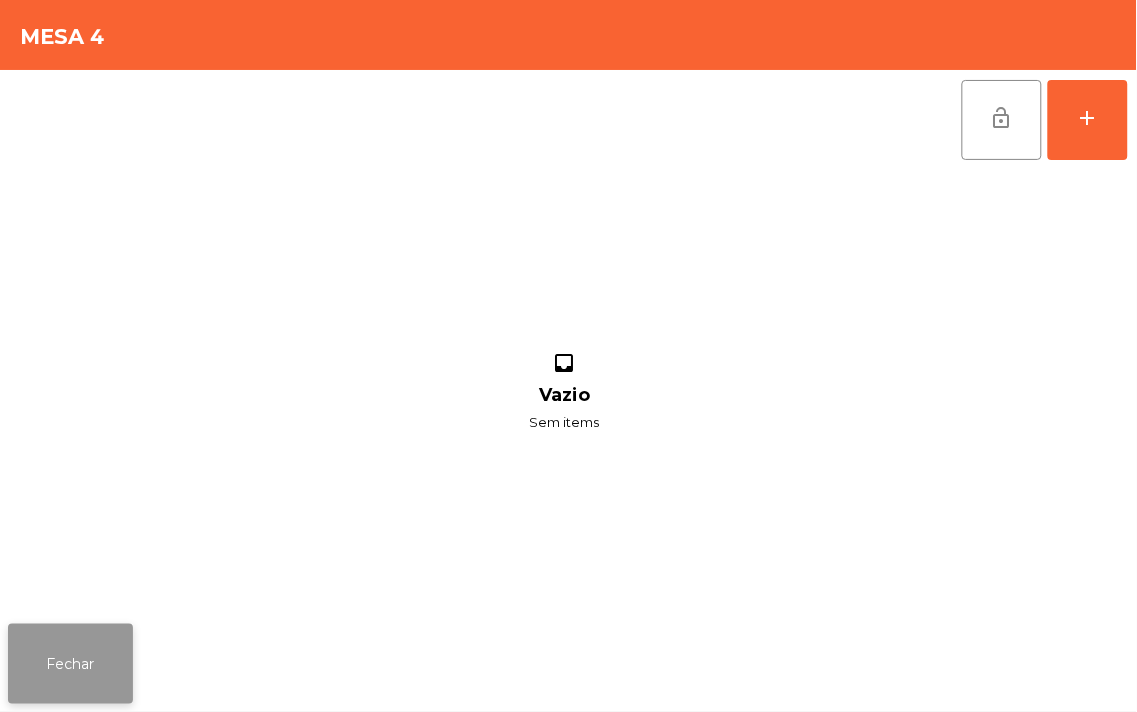 click on "Fechar" at bounding box center (70, 664) 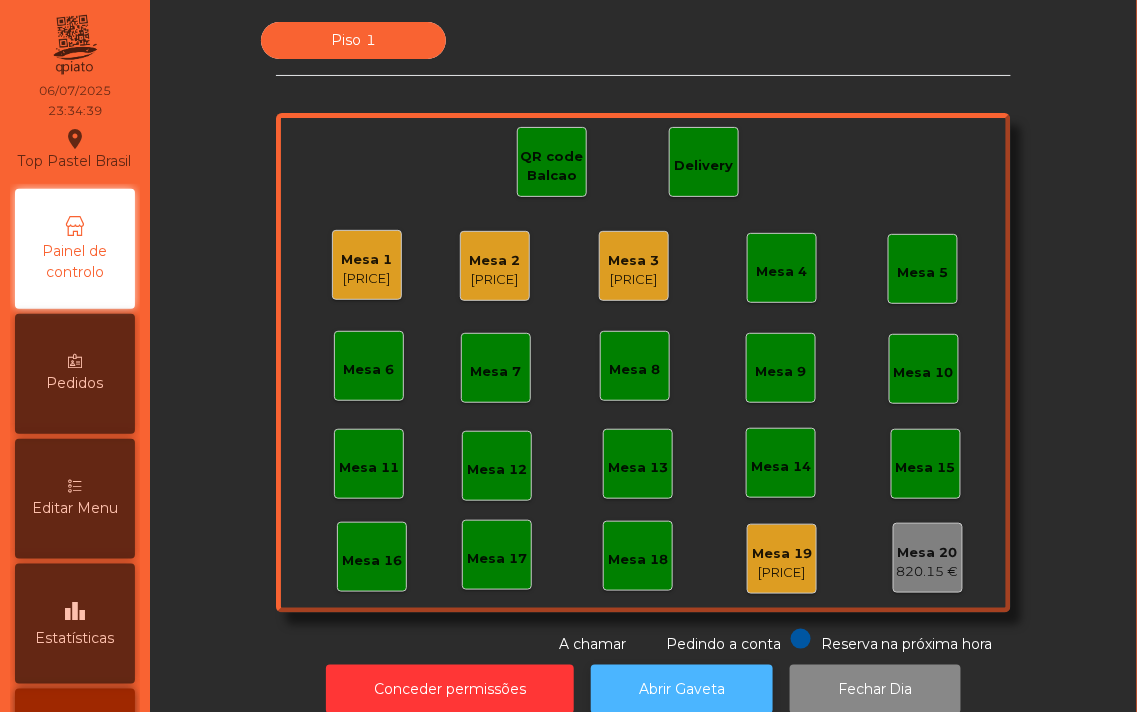 click on "Abrir Gaveta" at bounding box center [682, 689] 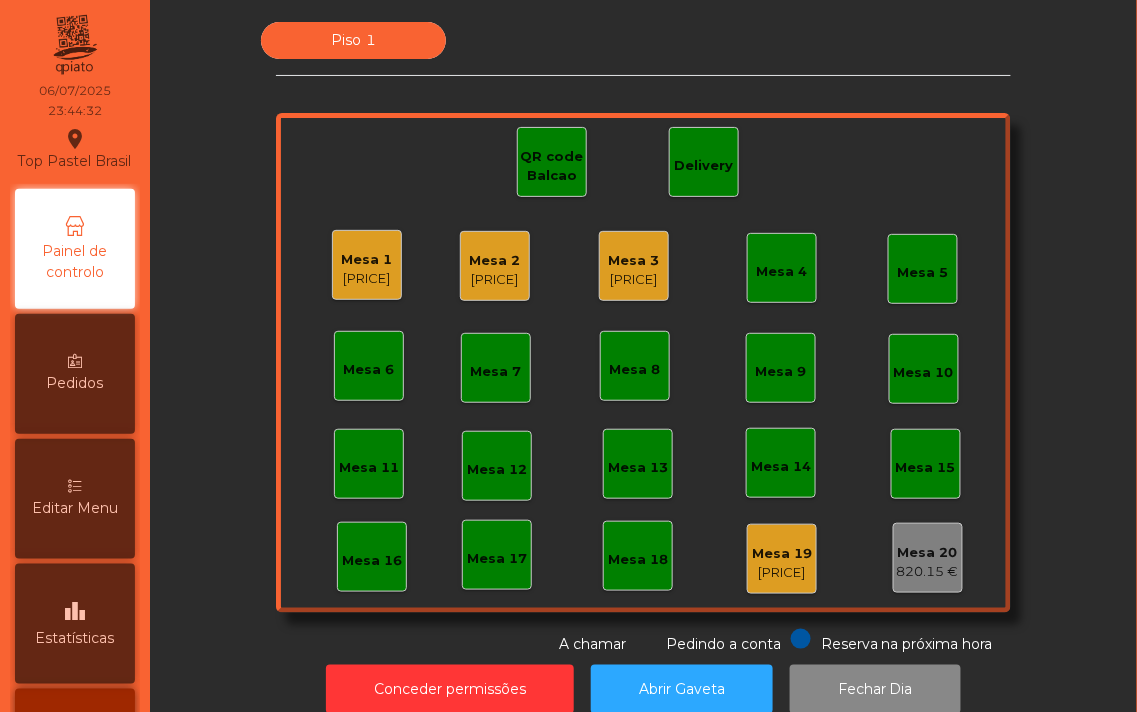 click on "Mesa 1" at bounding box center [367, 260] 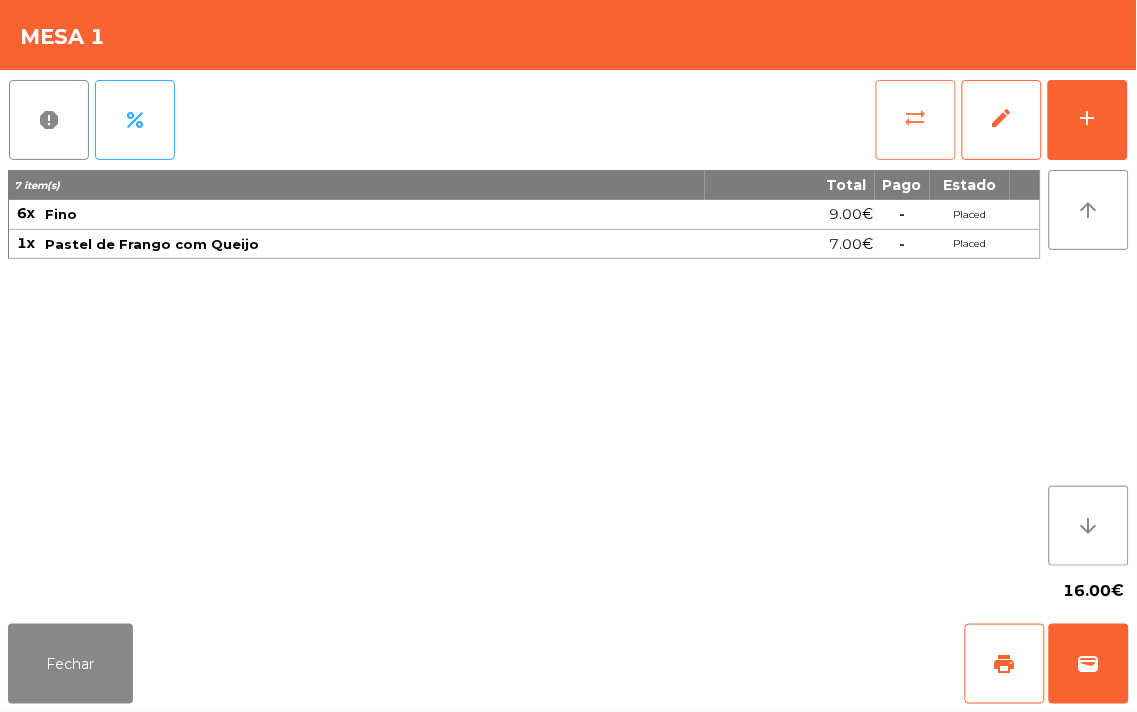 click on "sync_alt" at bounding box center [916, 120] 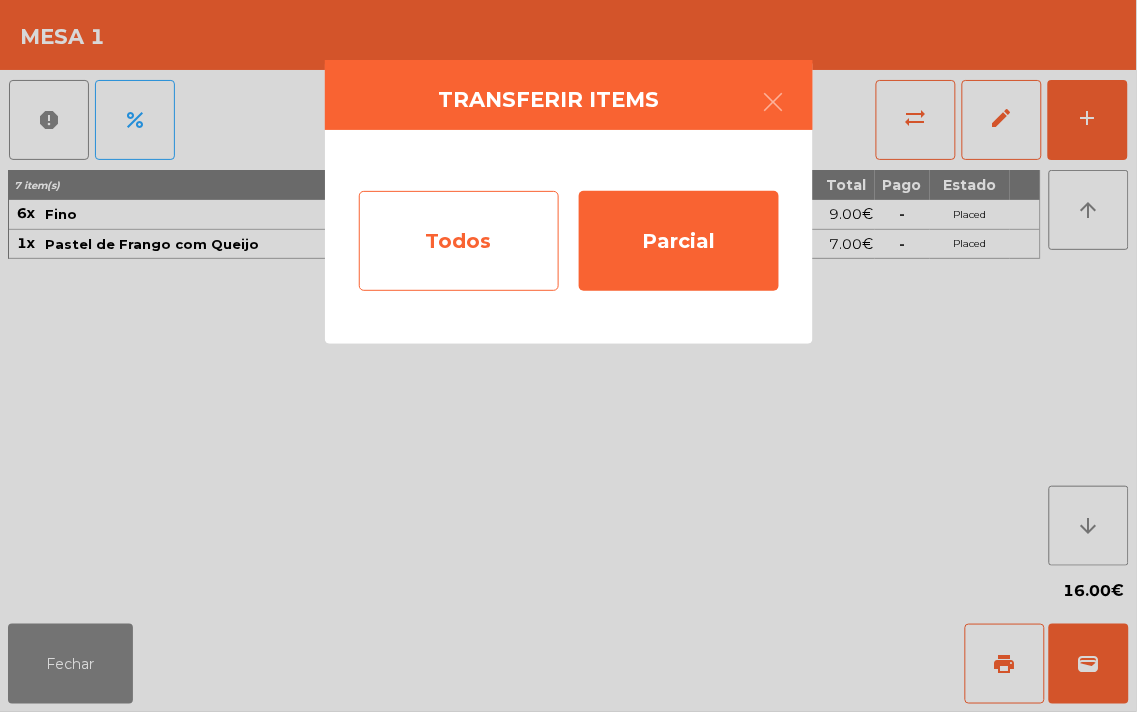 click on "Todos" at bounding box center [459, 241] 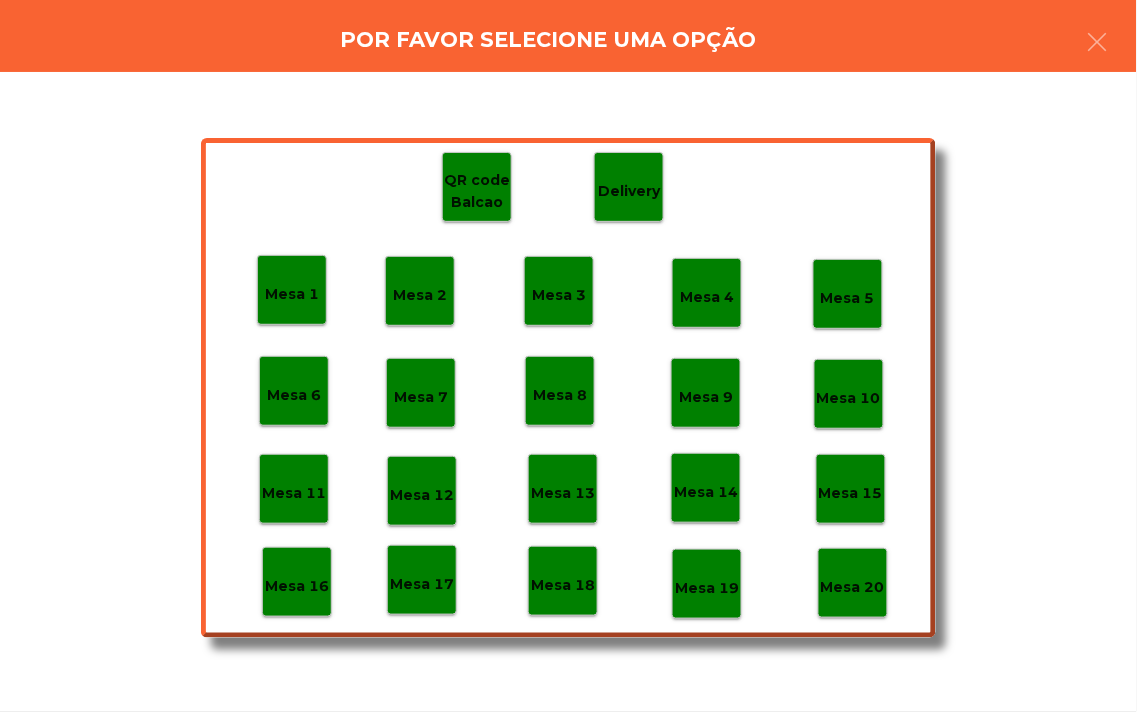 click on "Mesa 19" at bounding box center (292, 294) 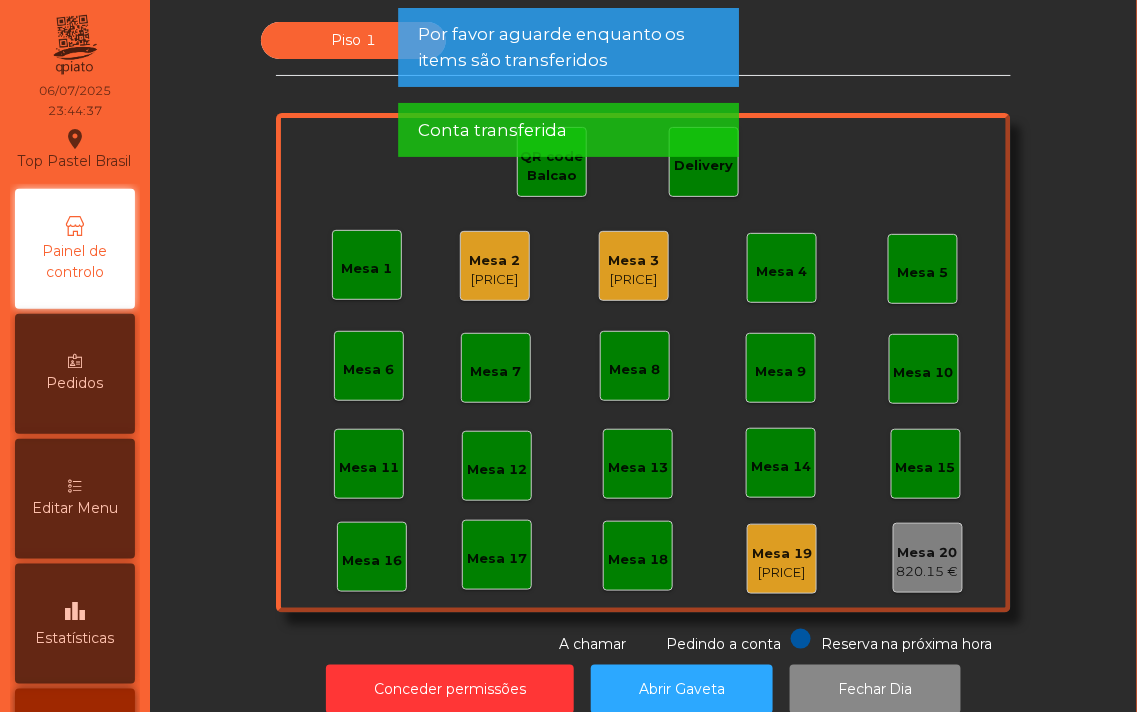 click on "[PRICE]" at bounding box center [495, 280] 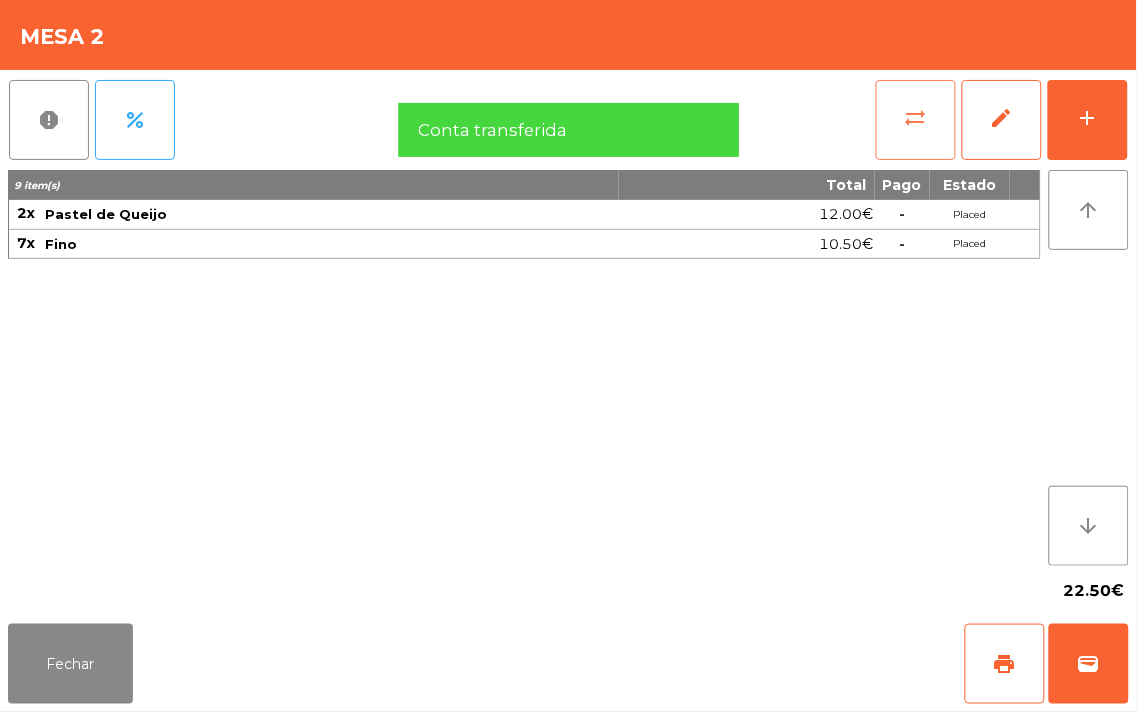 click on "sync_alt" at bounding box center [916, 118] 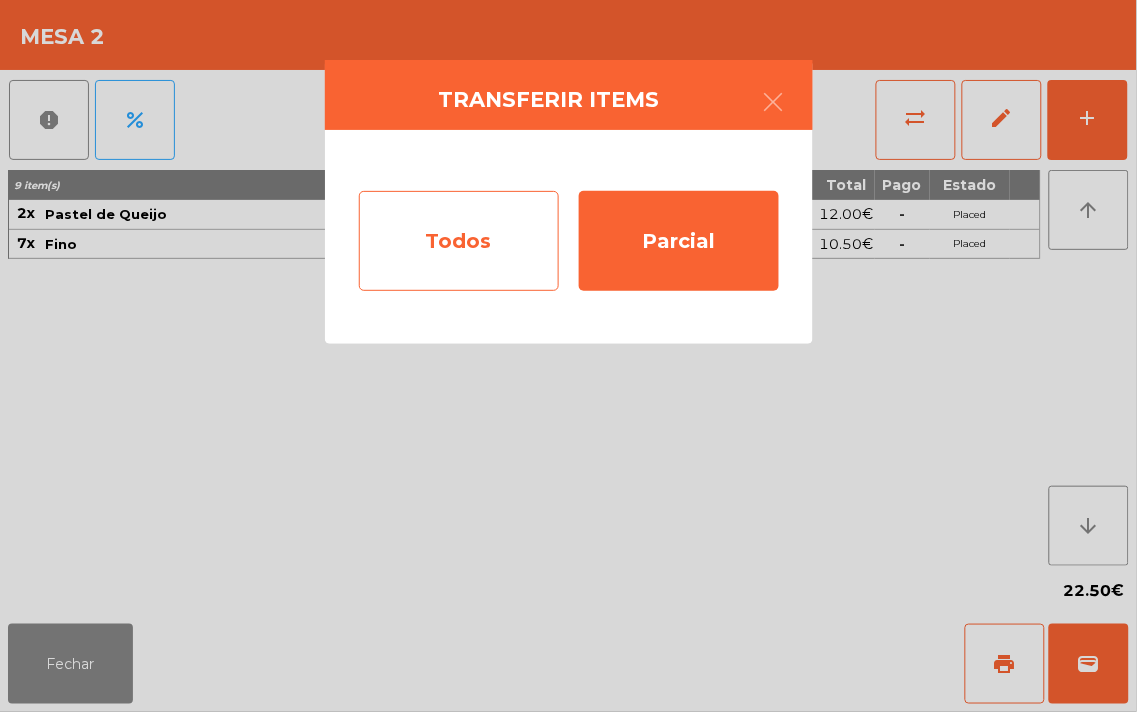 click on "Todos" at bounding box center [459, 241] 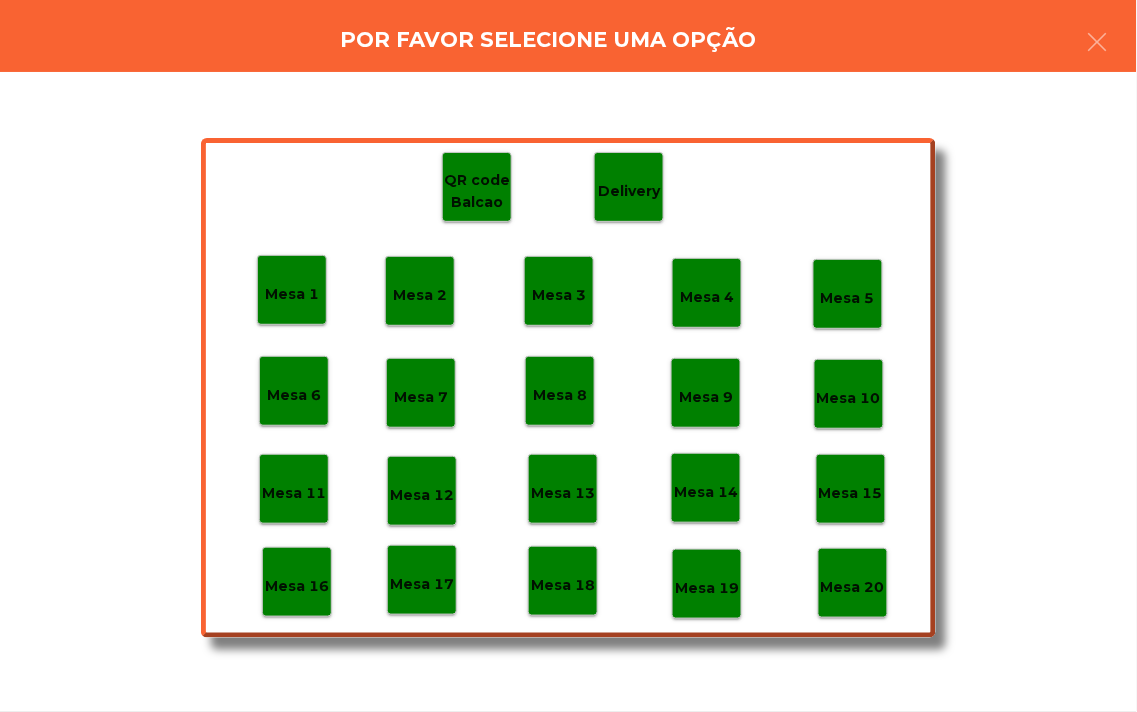 click on "Mesa 19" at bounding box center (292, 294) 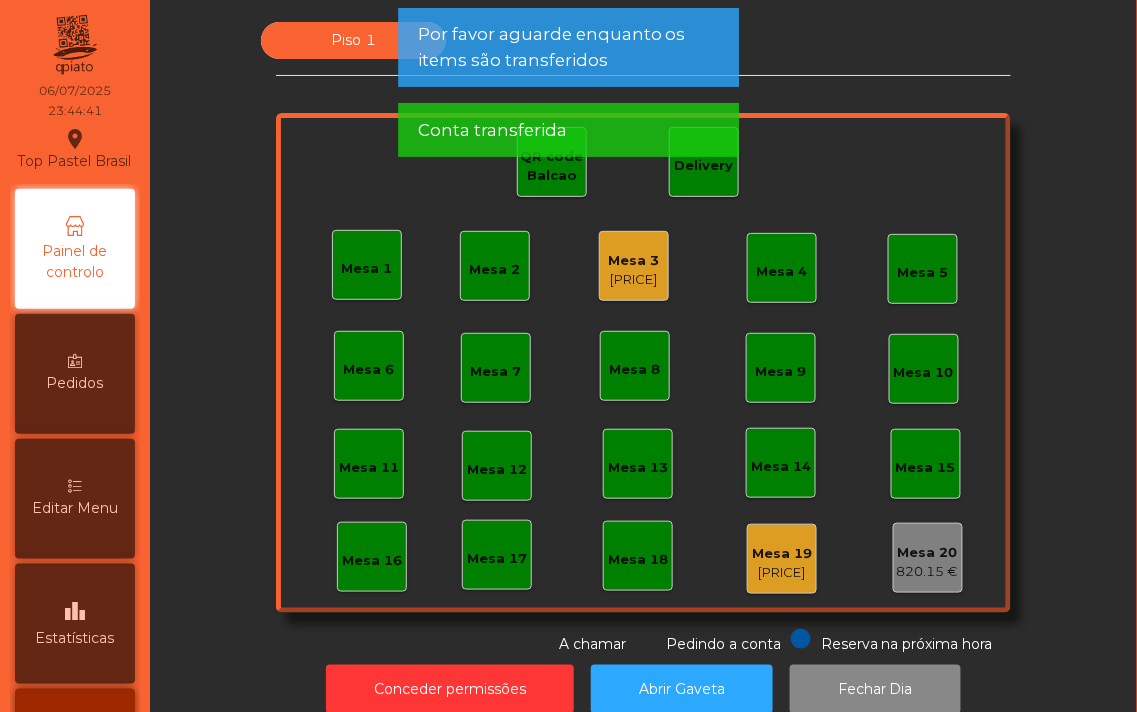 click on "[PRICE]" at bounding box center [634, 280] 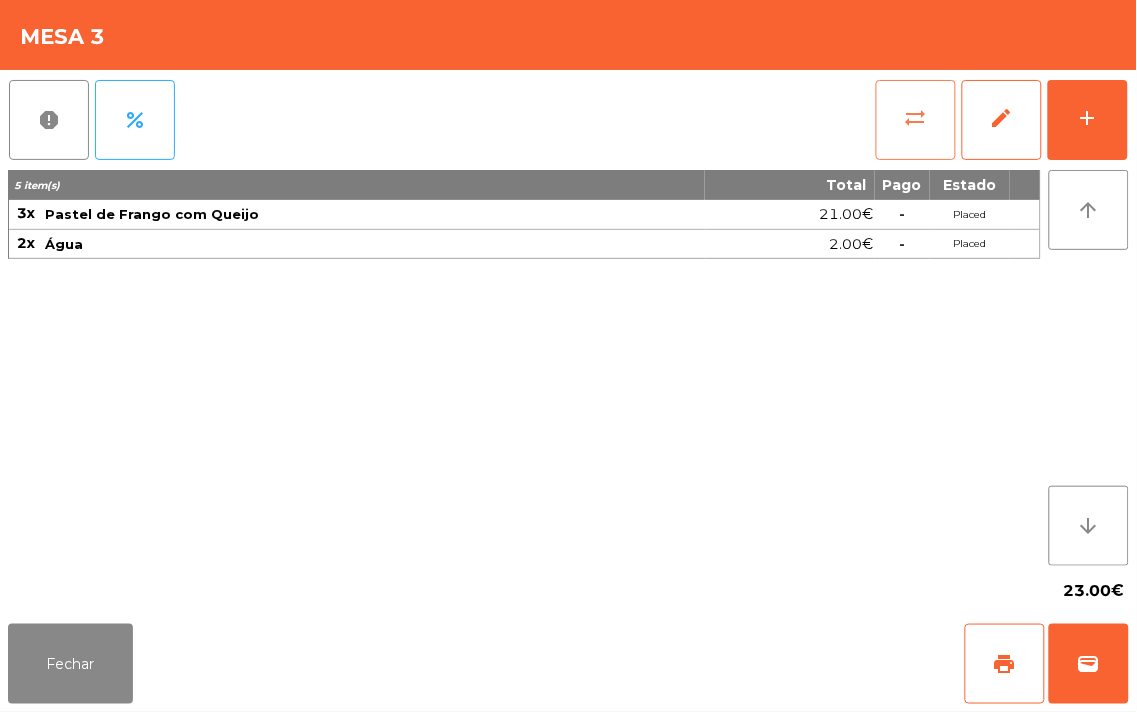 click on "sync_alt" at bounding box center (916, 120) 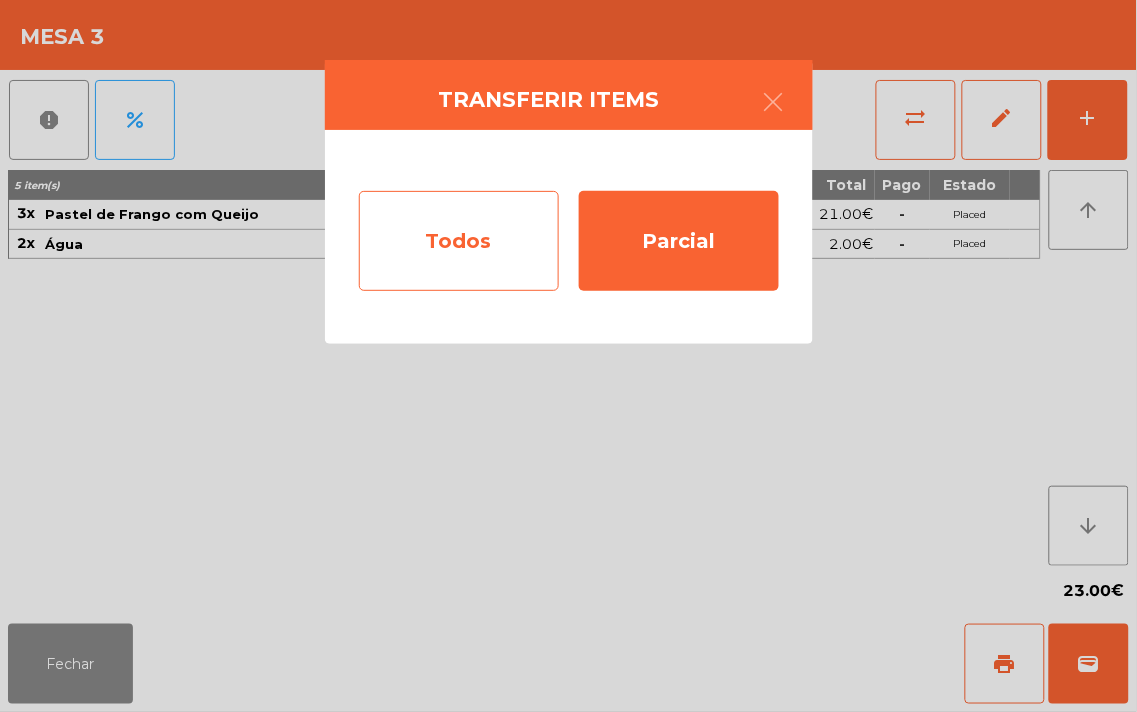 click on "Todos" at bounding box center (459, 241) 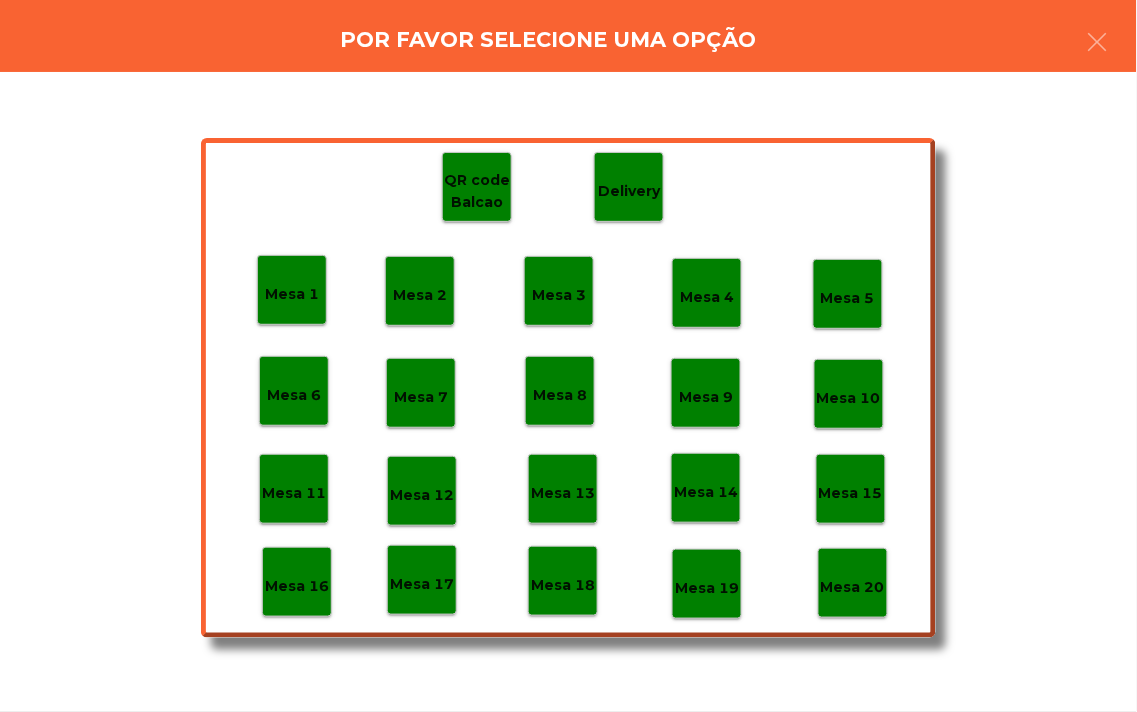click on "Mesa 19" at bounding box center [707, 584] 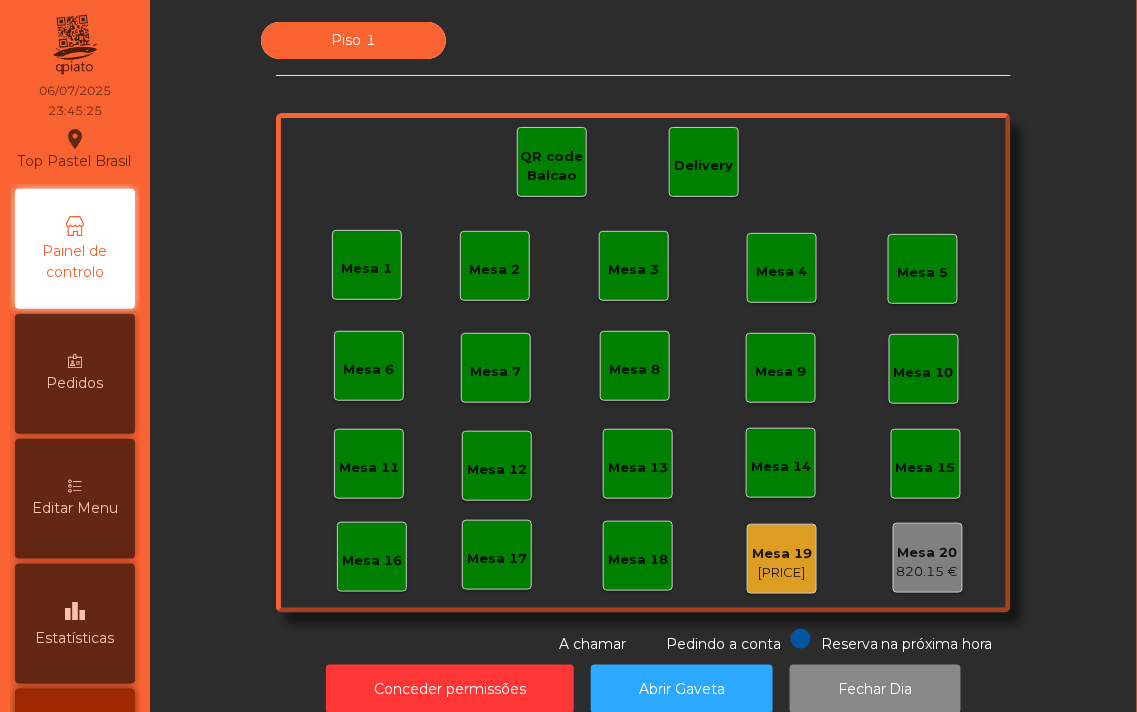 click on "[PRICE]" at bounding box center (782, 573) 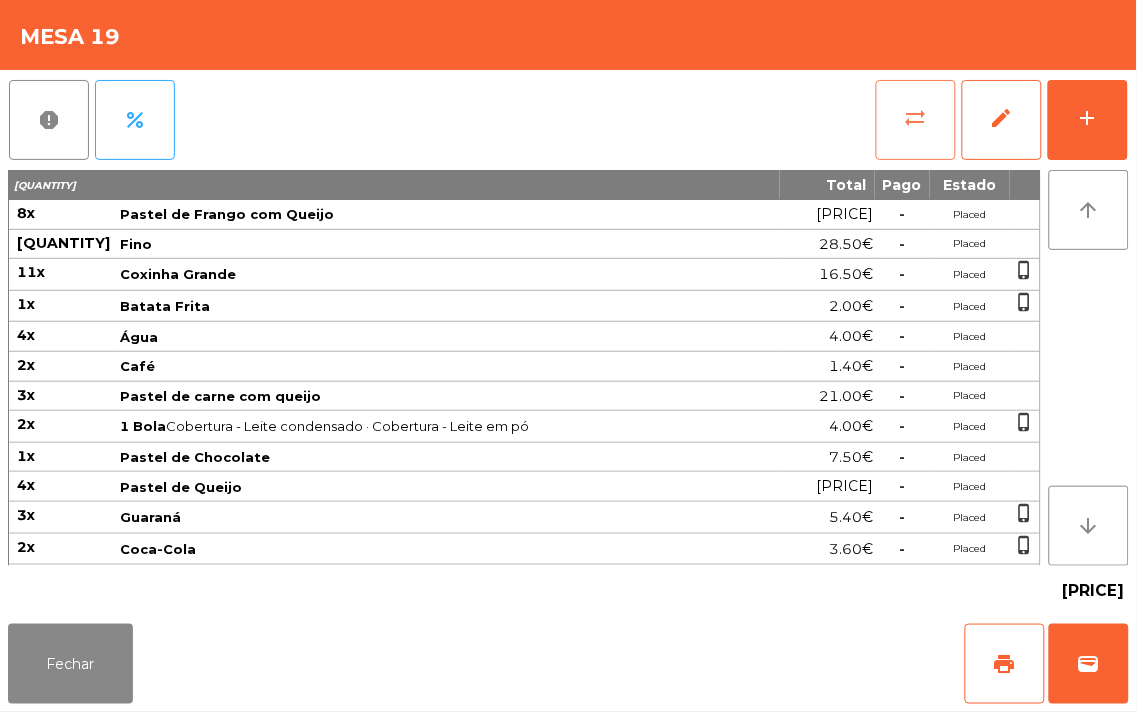click on "sync_alt" at bounding box center [916, 118] 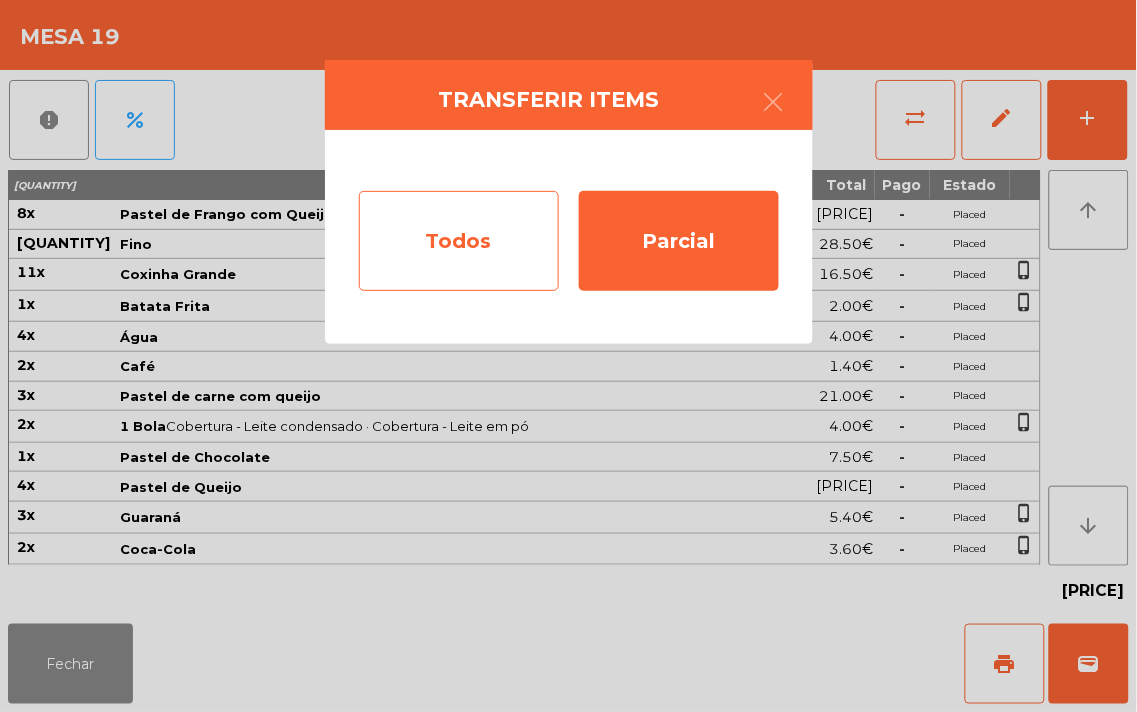 click on "Todos" at bounding box center (459, 241) 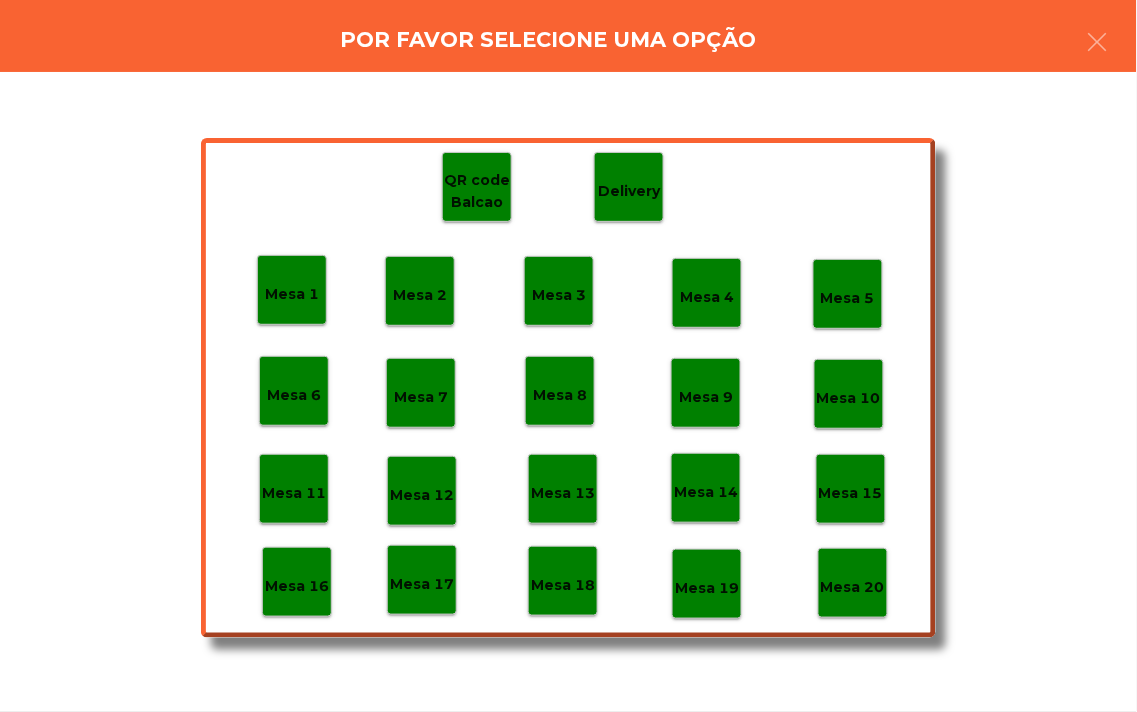 click on "Mesa 20" at bounding box center (292, 294) 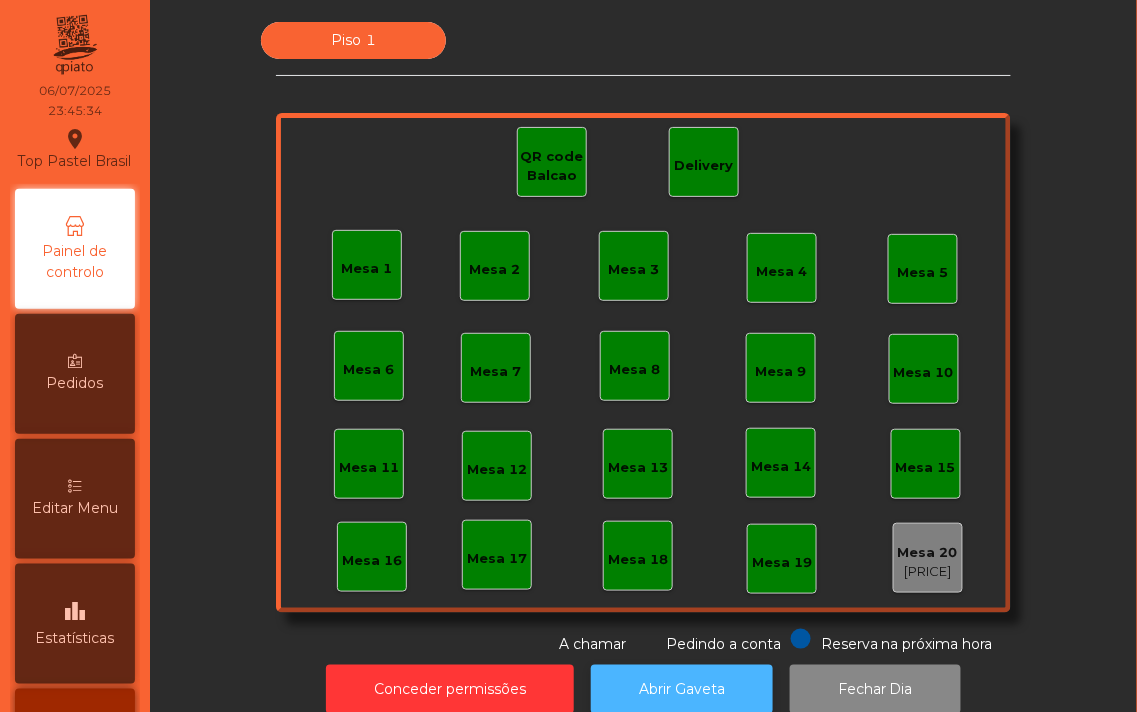 click on "Abrir Gaveta" at bounding box center [682, 689] 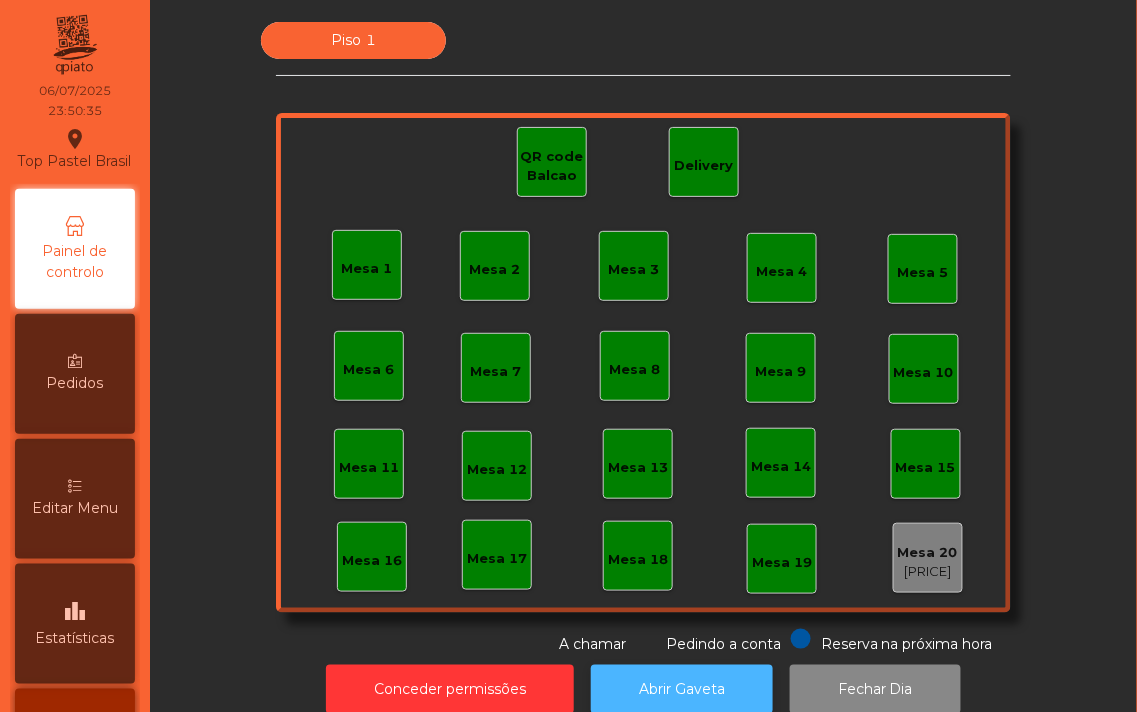 click on "Abrir Gaveta" at bounding box center (682, 689) 